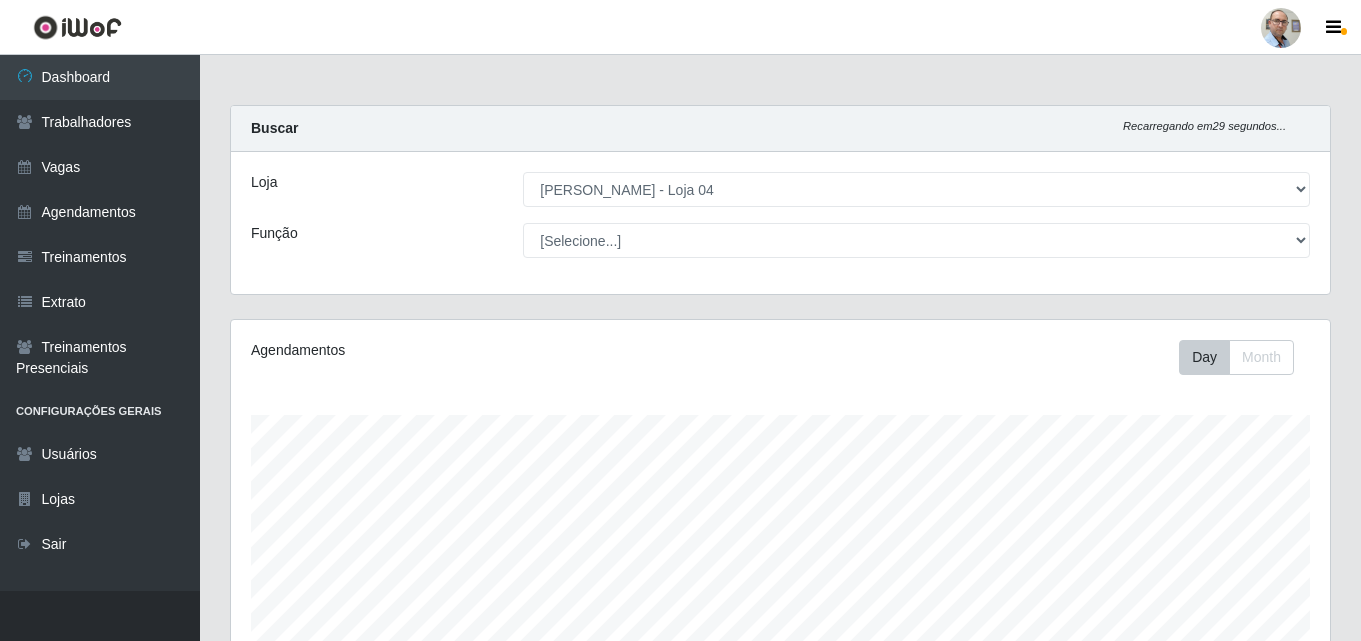 select on "251" 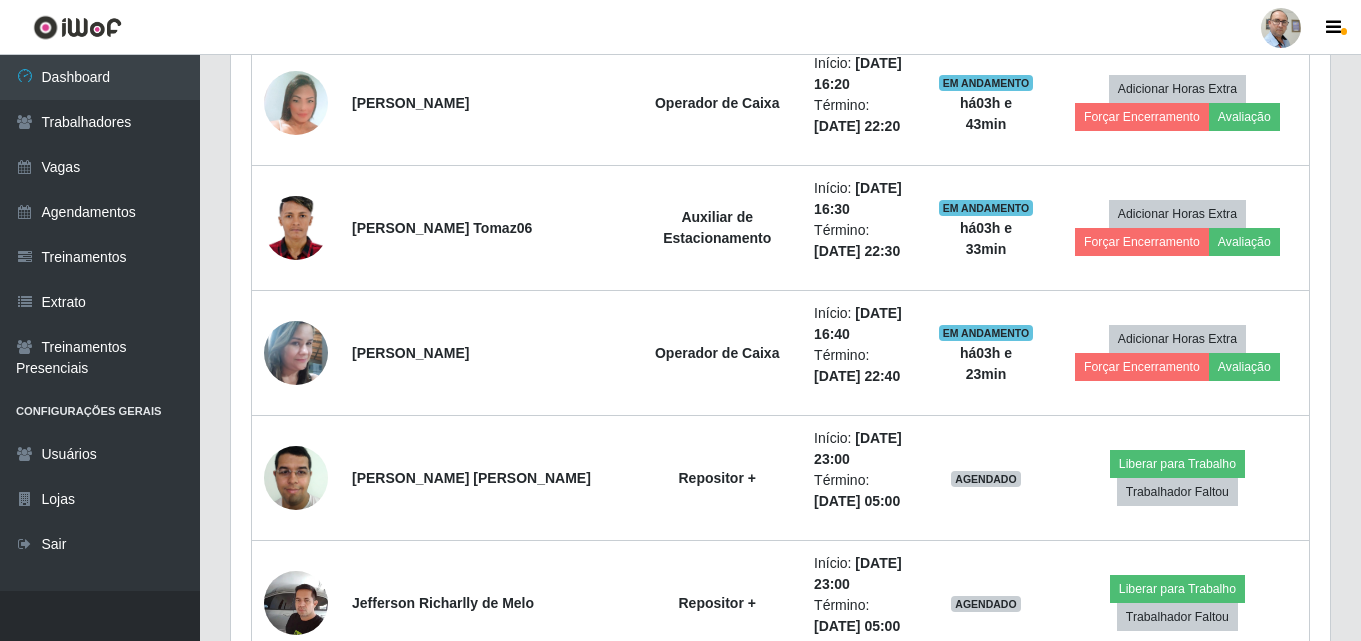scroll, scrollTop: 999585, scrollLeft: 998901, axis: both 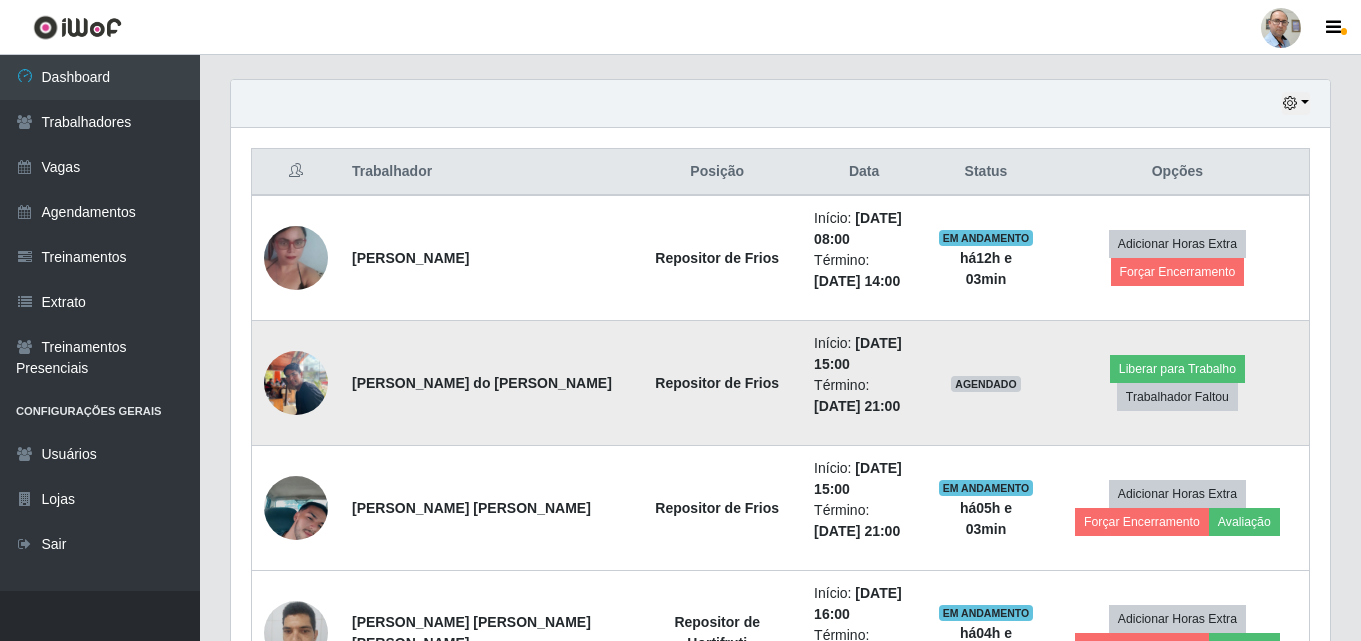 click at bounding box center (296, 382) 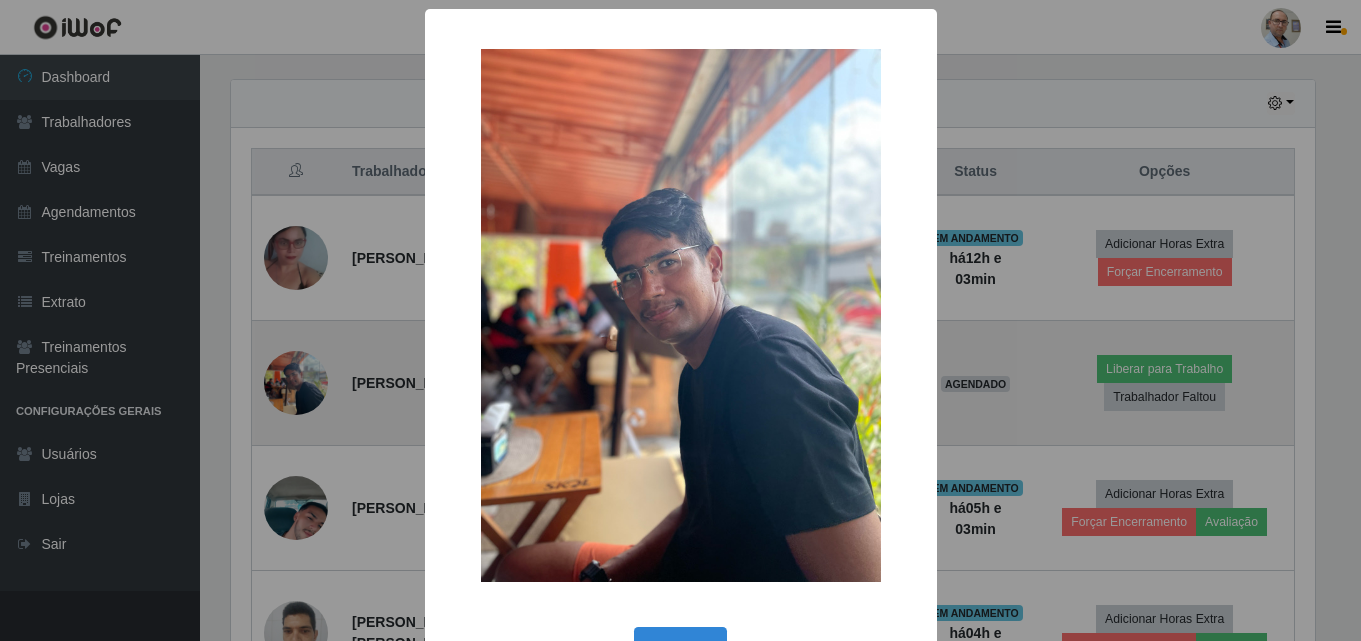 scroll, scrollTop: 999585, scrollLeft: 998911, axis: both 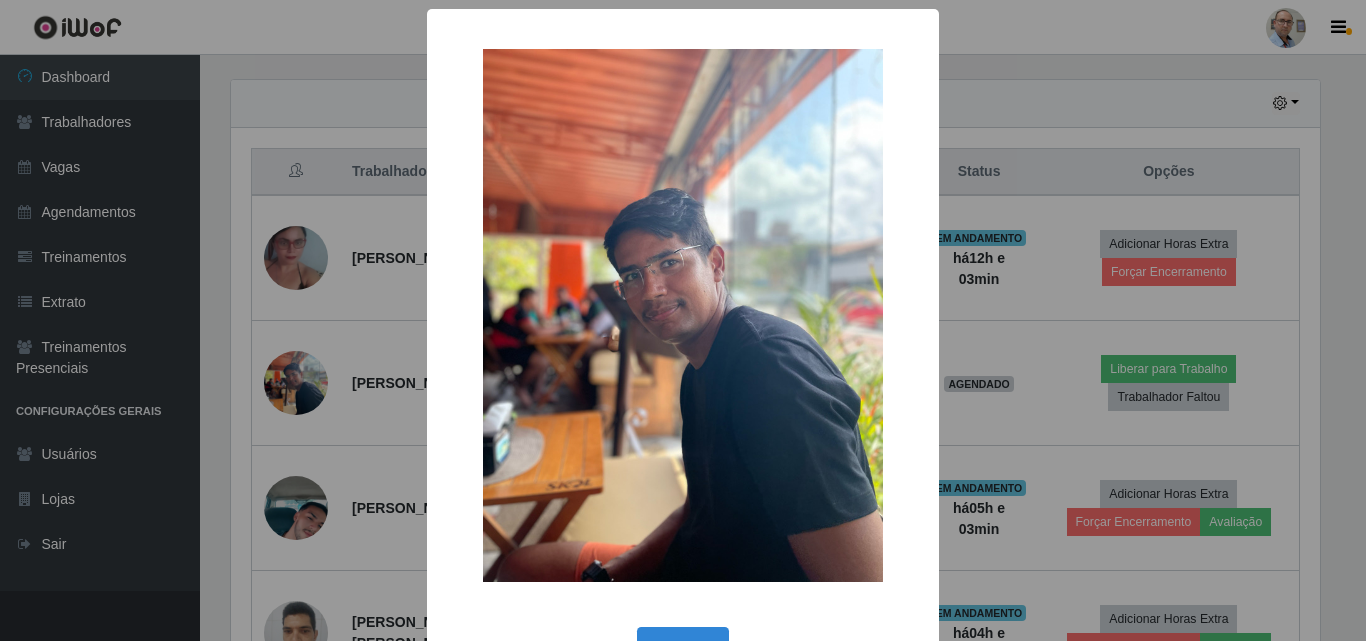 click on "× OK Cancel" at bounding box center (683, 320) 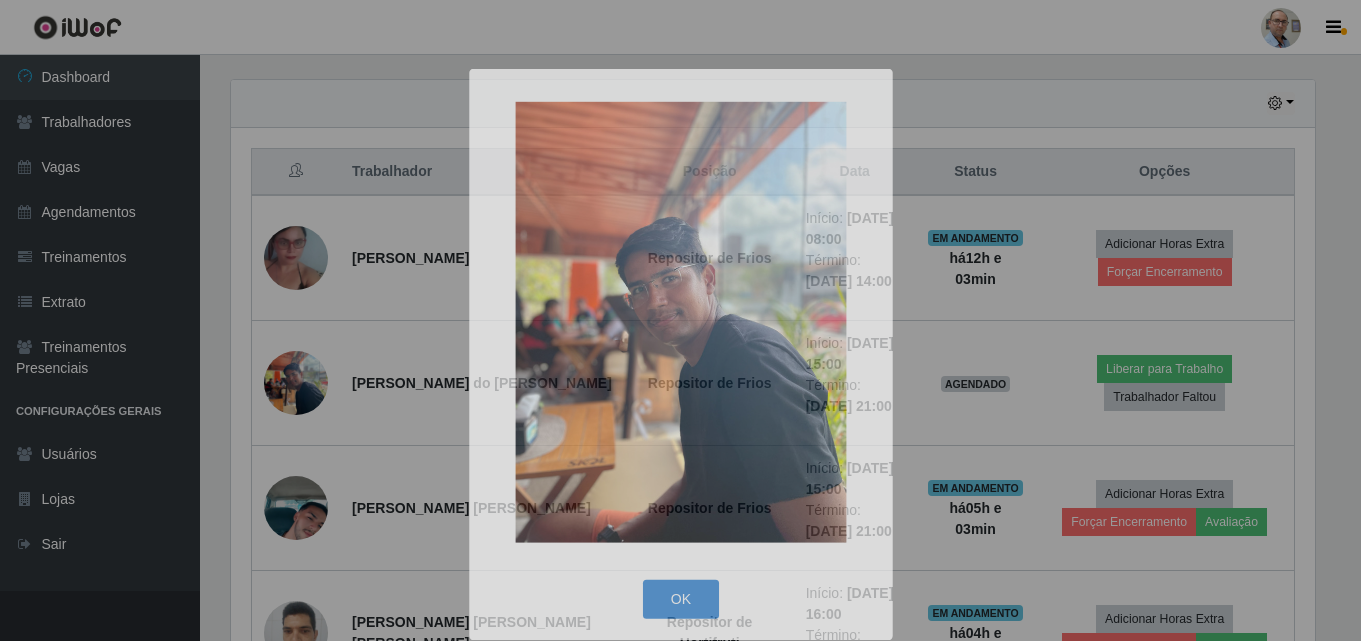 scroll, scrollTop: 999585, scrollLeft: 998901, axis: both 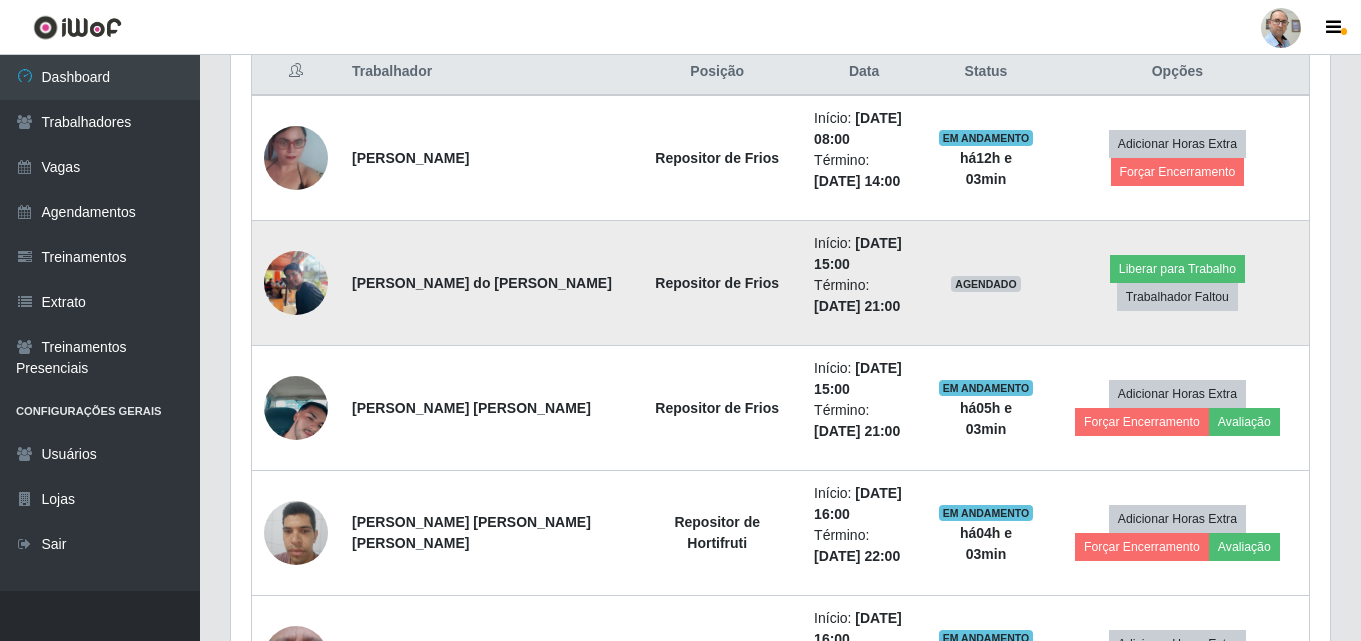 click at bounding box center (296, 282) 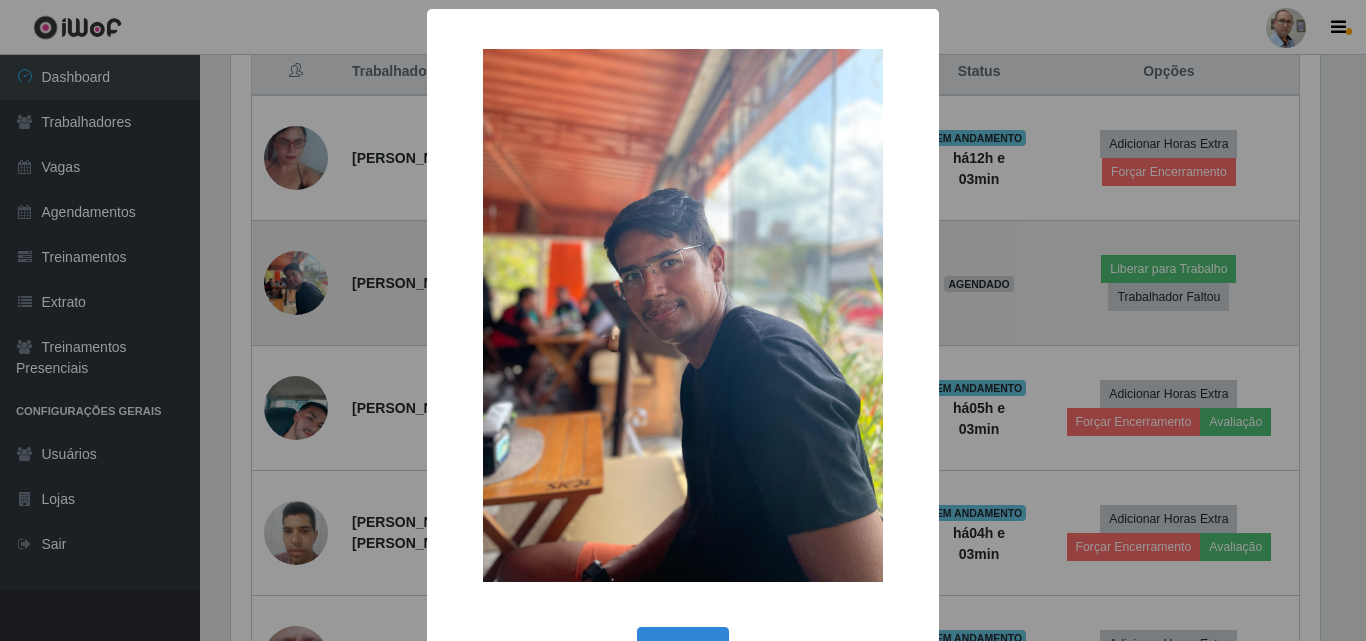 scroll, scrollTop: 999585, scrollLeft: 998911, axis: both 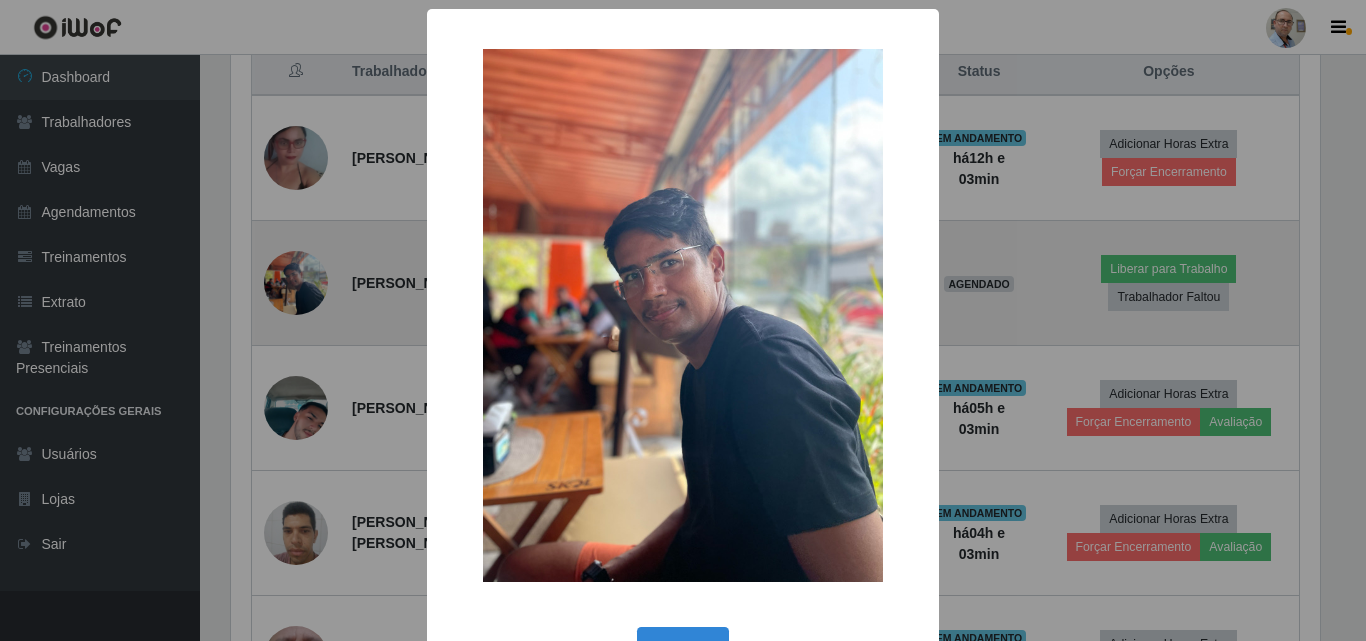 type 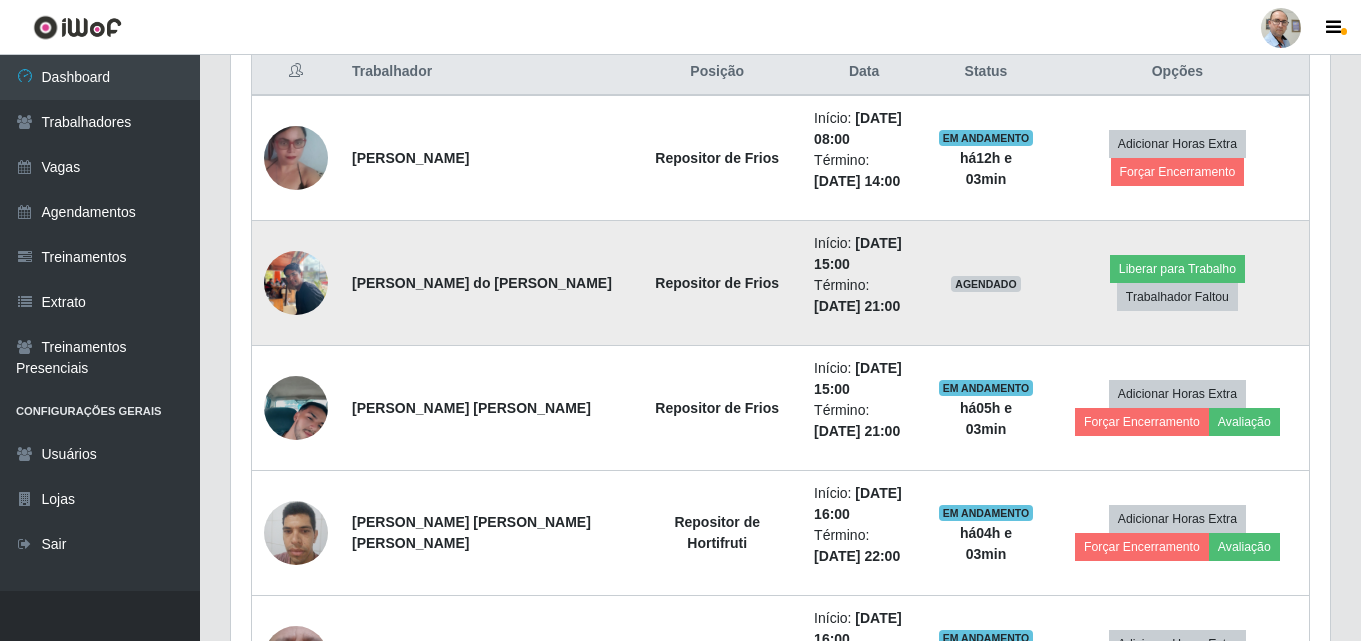scroll, scrollTop: 999585, scrollLeft: 998901, axis: both 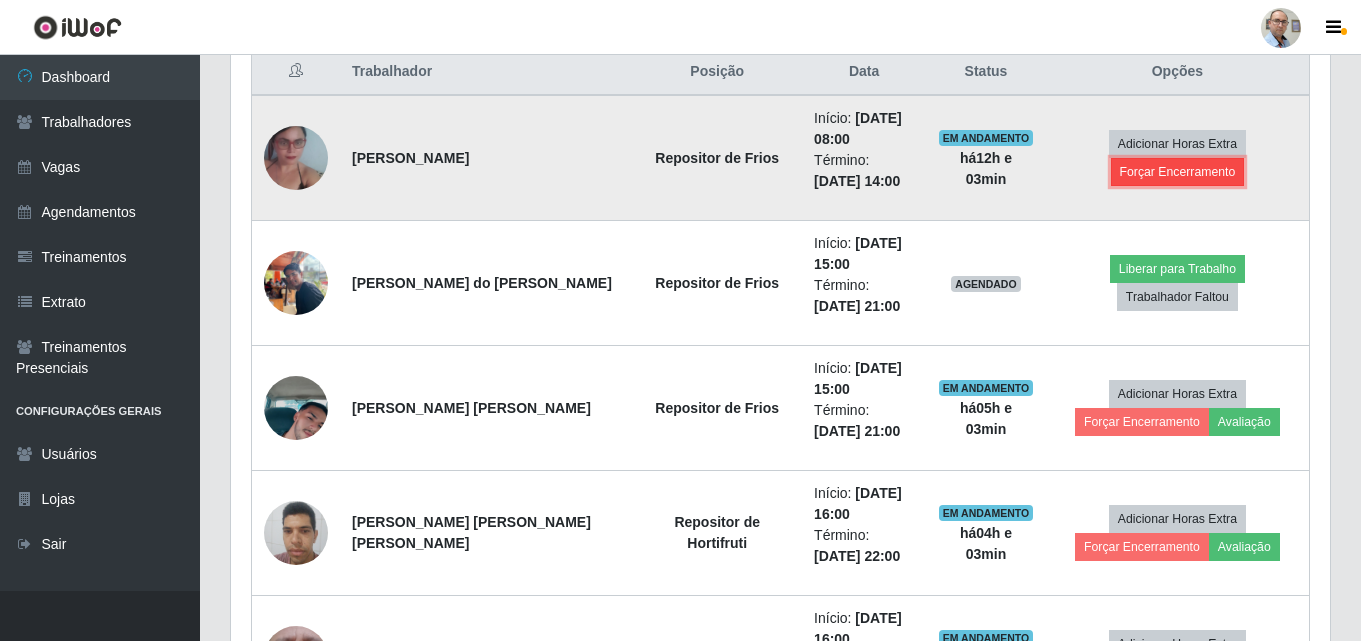 click on "Forçar Encerramento" at bounding box center (1178, 172) 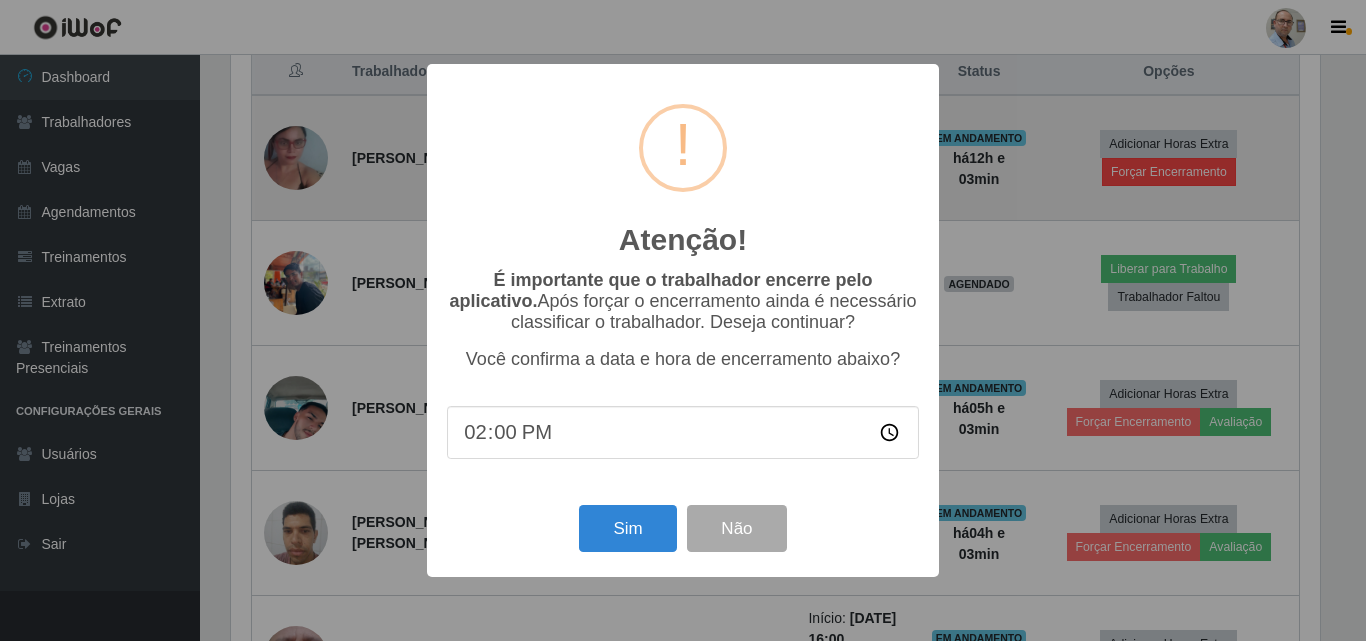 scroll, scrollTop: 999585, scrollLeft: 998911, axis: both 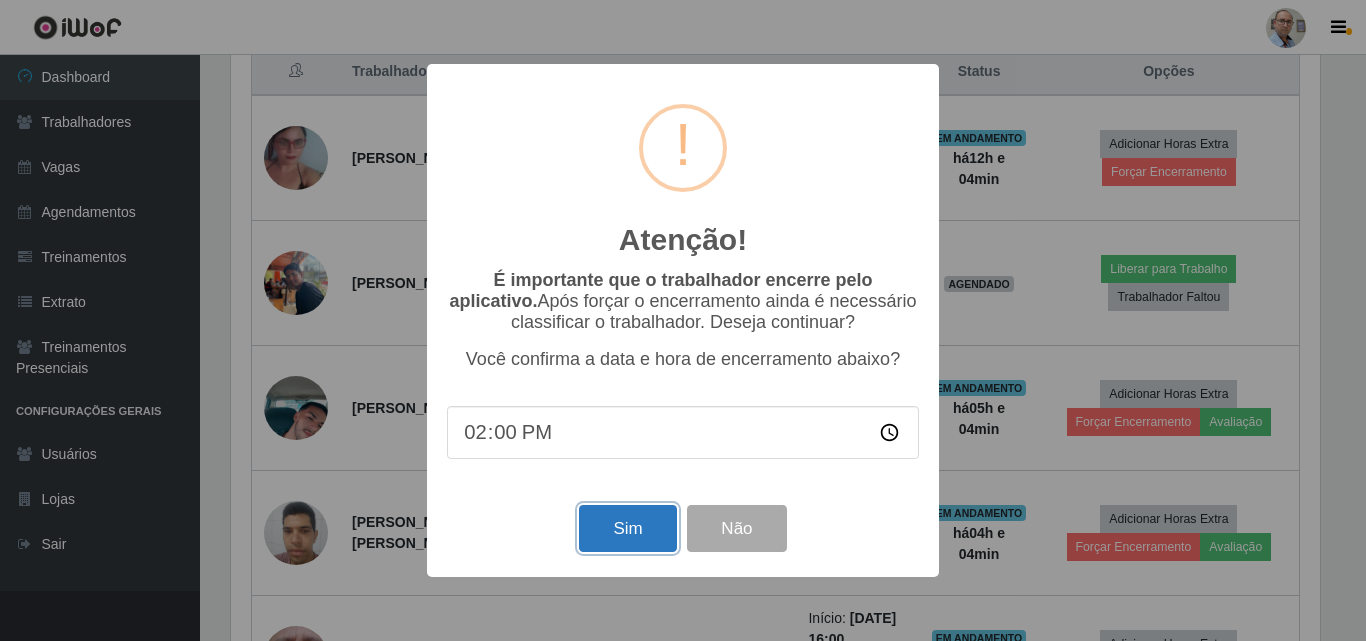 click on "Sim" at bounding box center [627, 528] 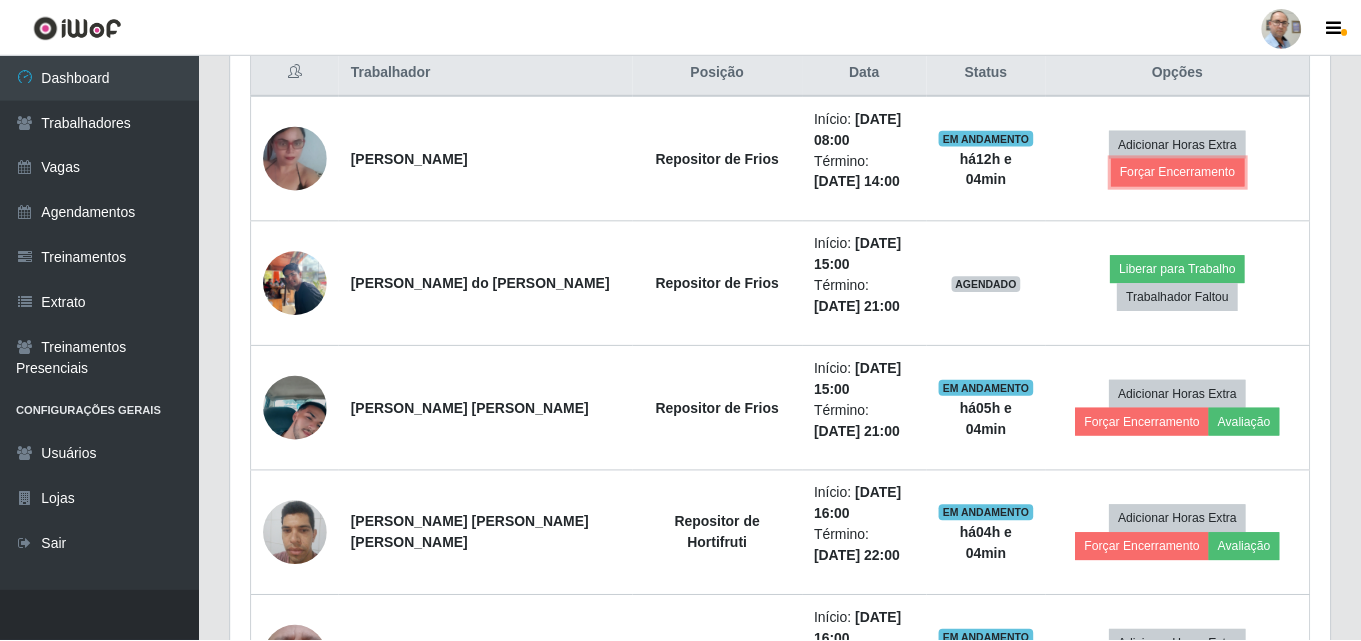 scroll, scrollTop: 999585, scrollLeft: 998901, axis: both 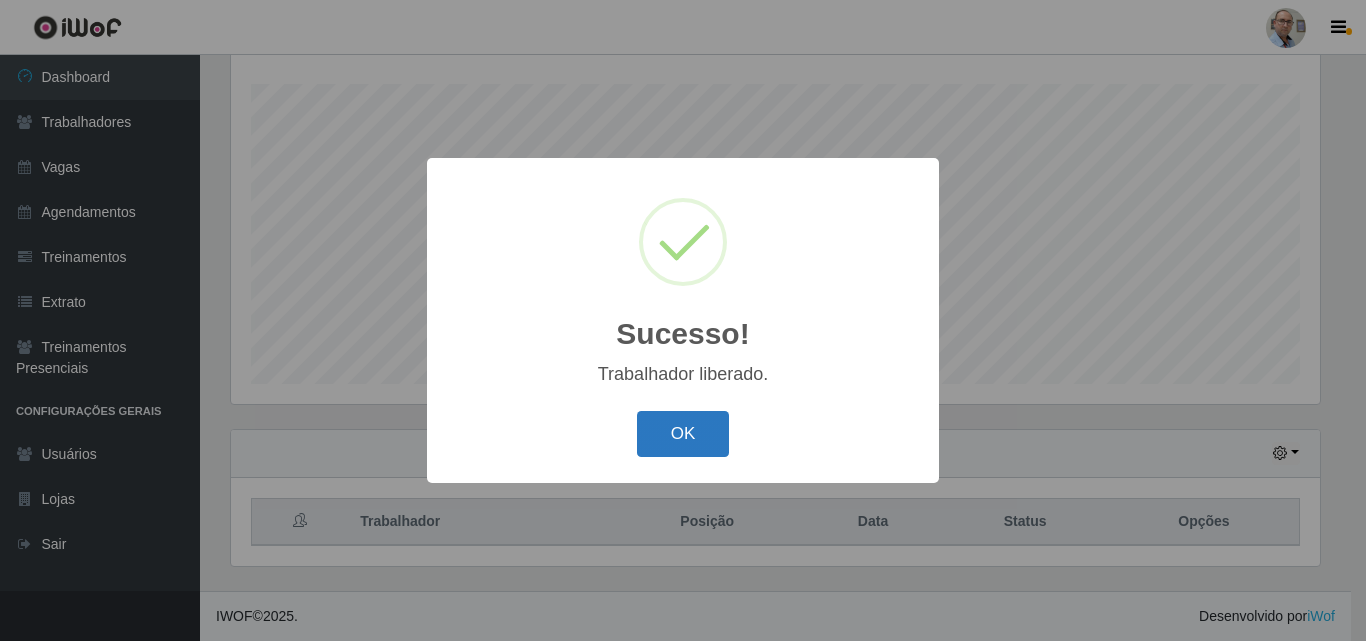 click on "OK" at bounding box center [683, 434] 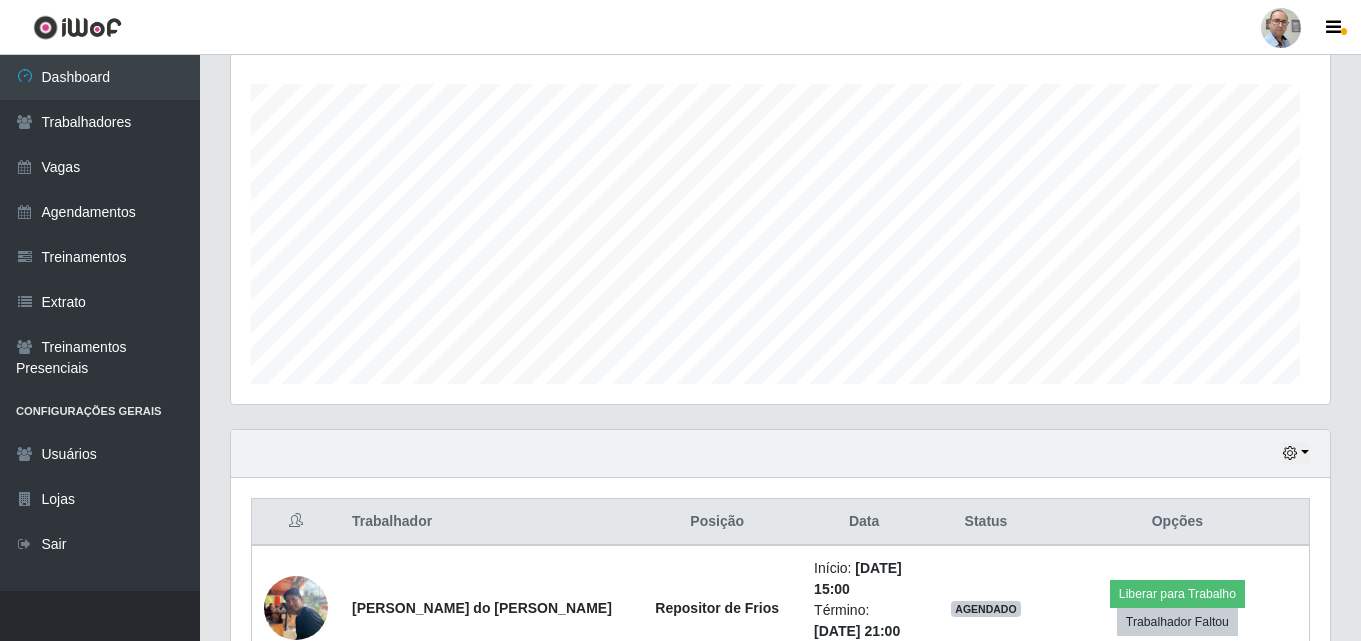 scroll, scrollTop: 999585, scrollLeft: 998901, axis: both 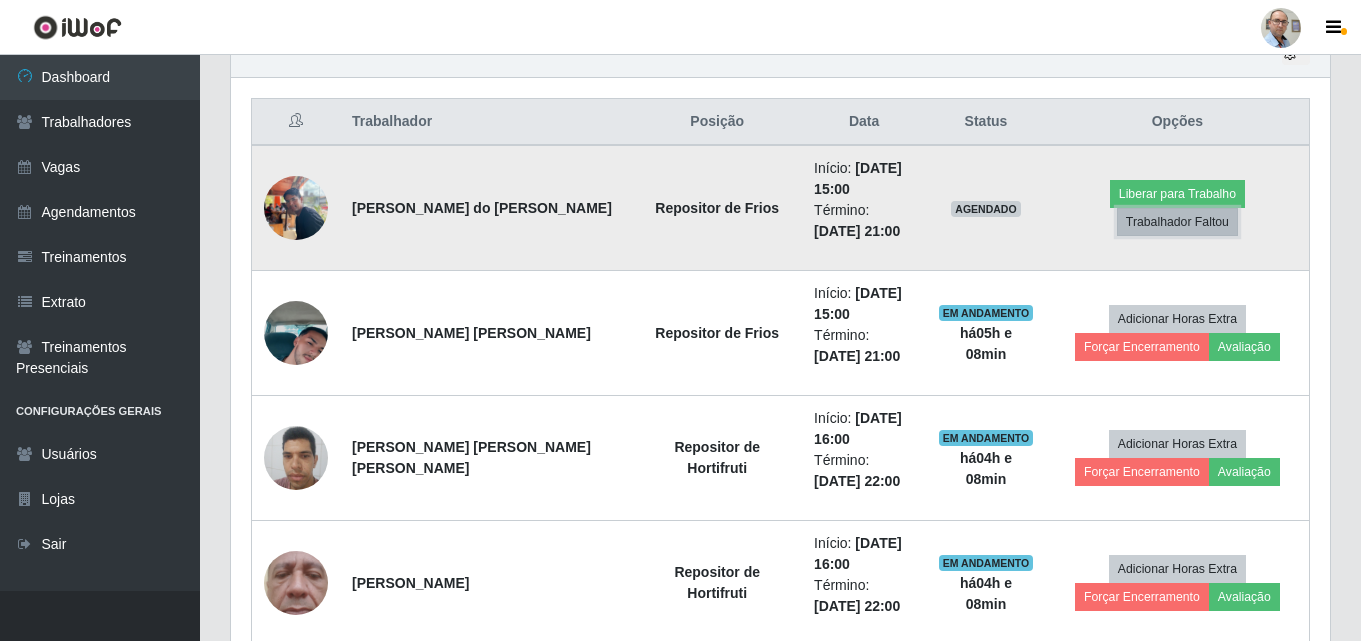 click on "Trabalhador Faltou" at bounding box center (1177, 222) 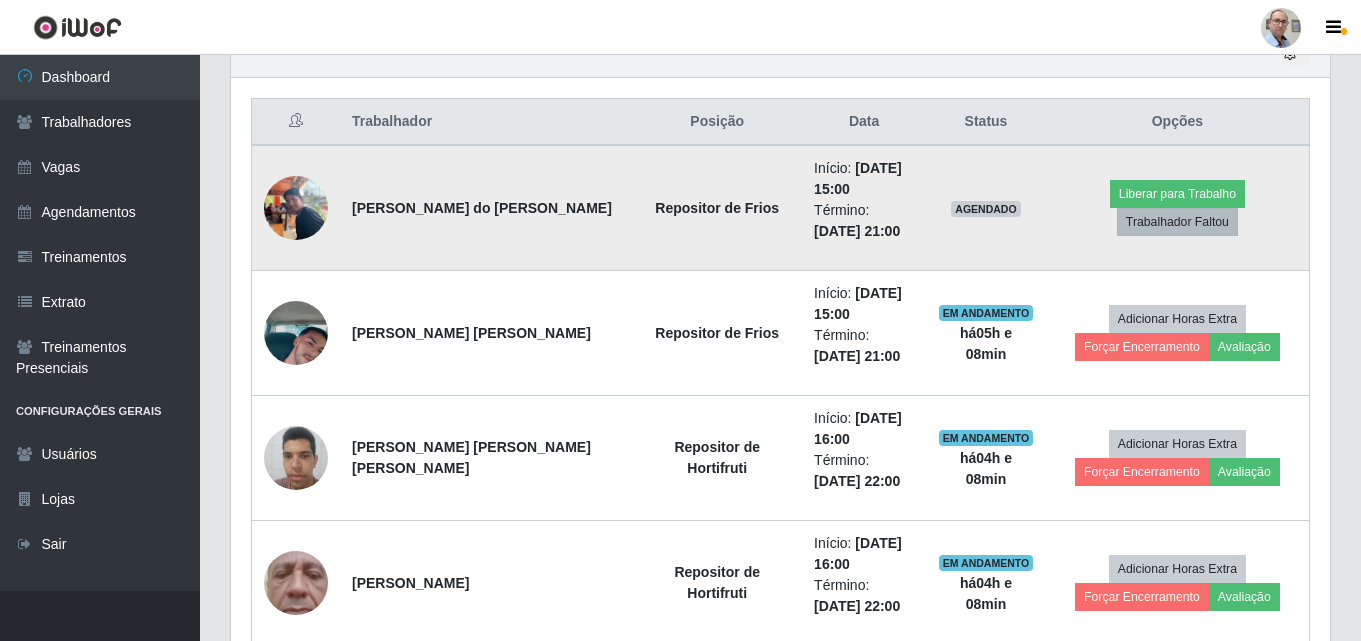 scroll, scrollTop: 999585, scrollLeft: 998911, axis: both 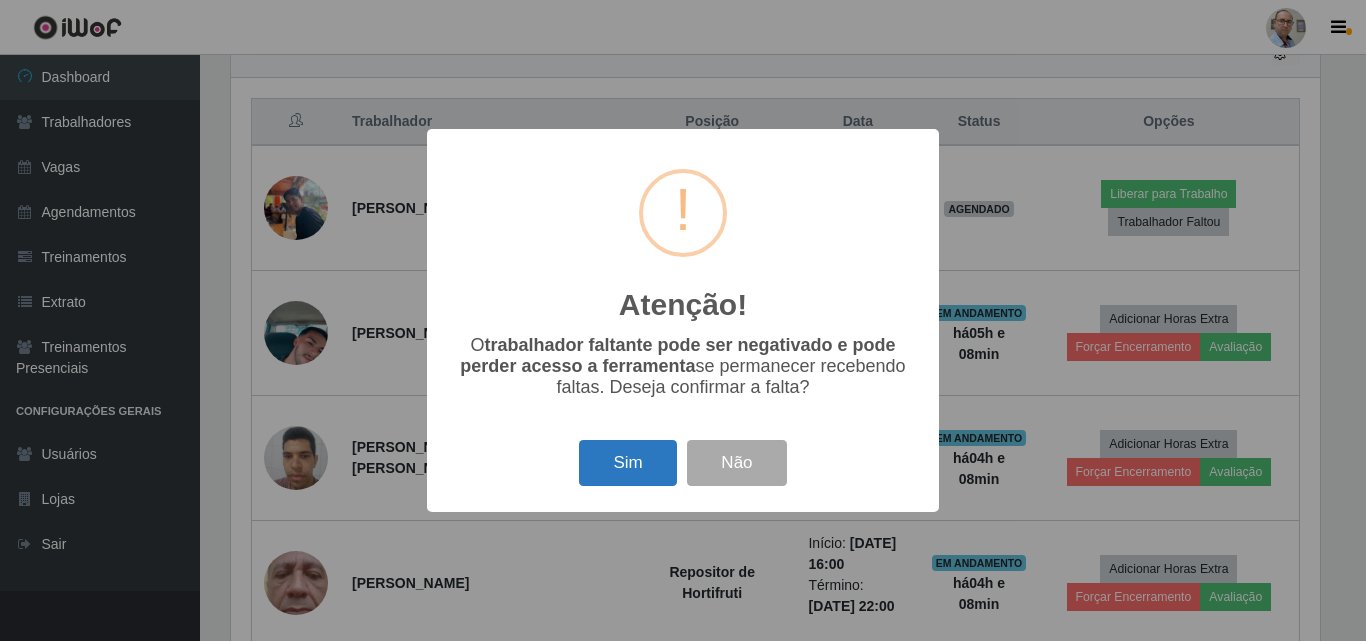 click on "Sim" at bounding box center [627, 463] 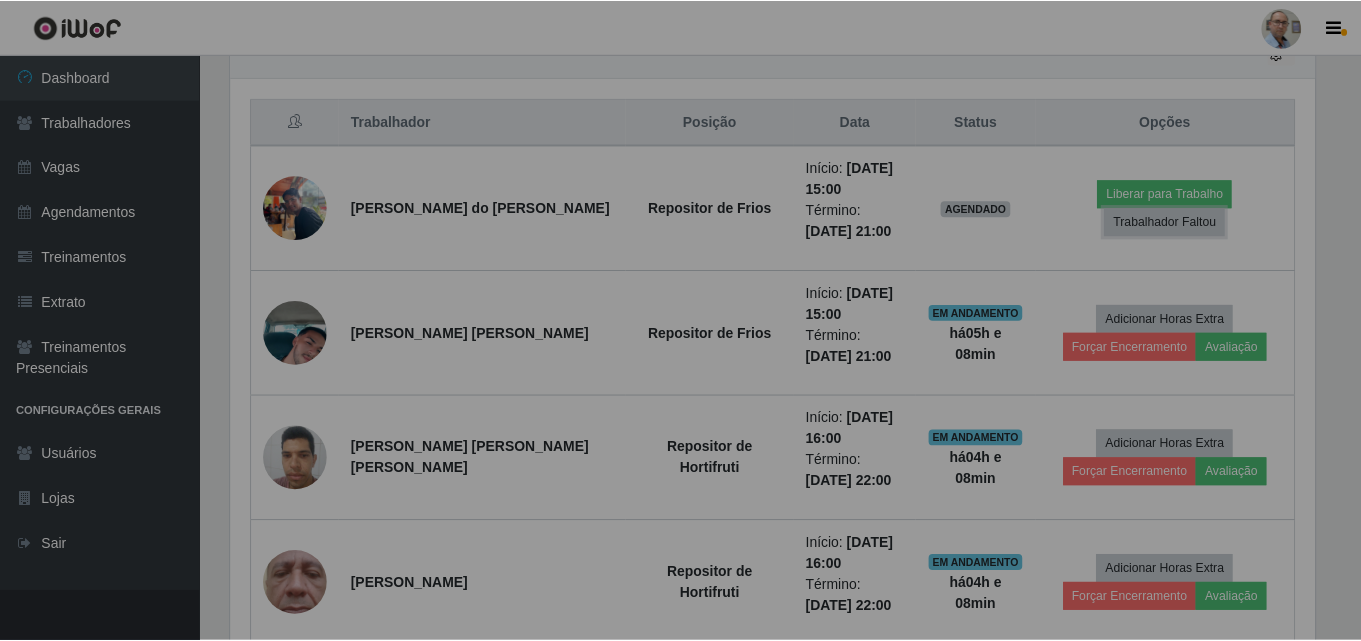 scroll, scrollTop: 999585, scrollLeft: 998901, axis: both 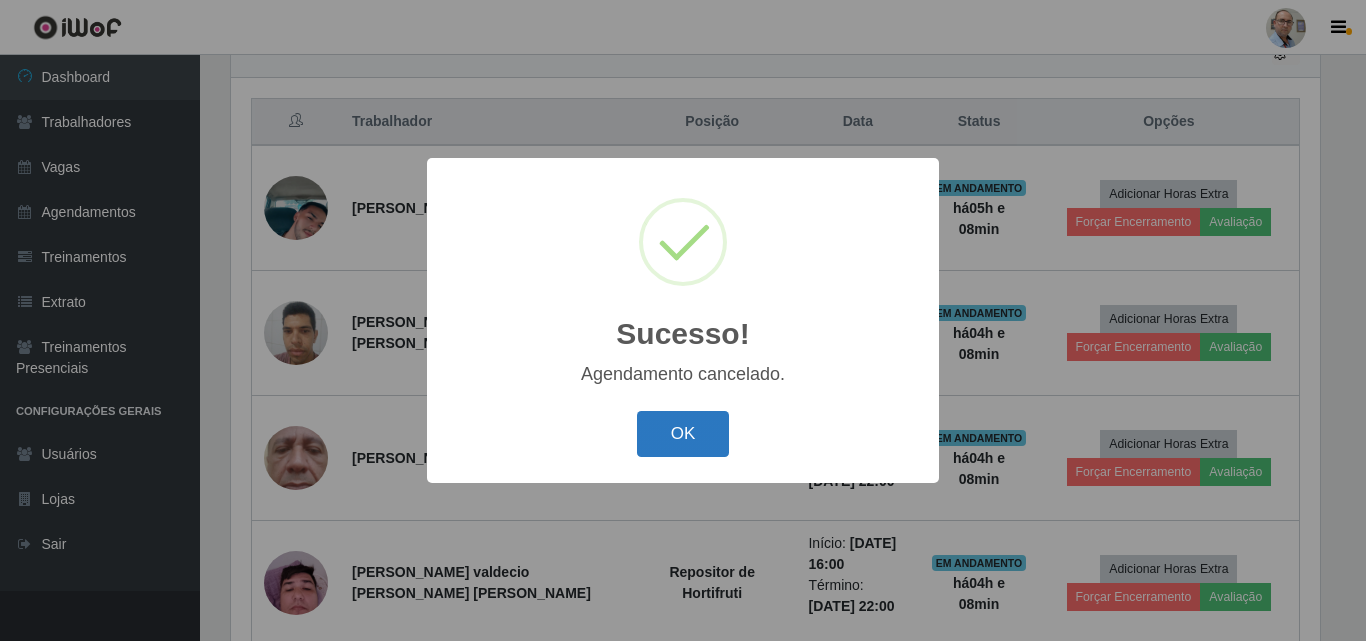 click on "OK" at bounding box center (683, 434) 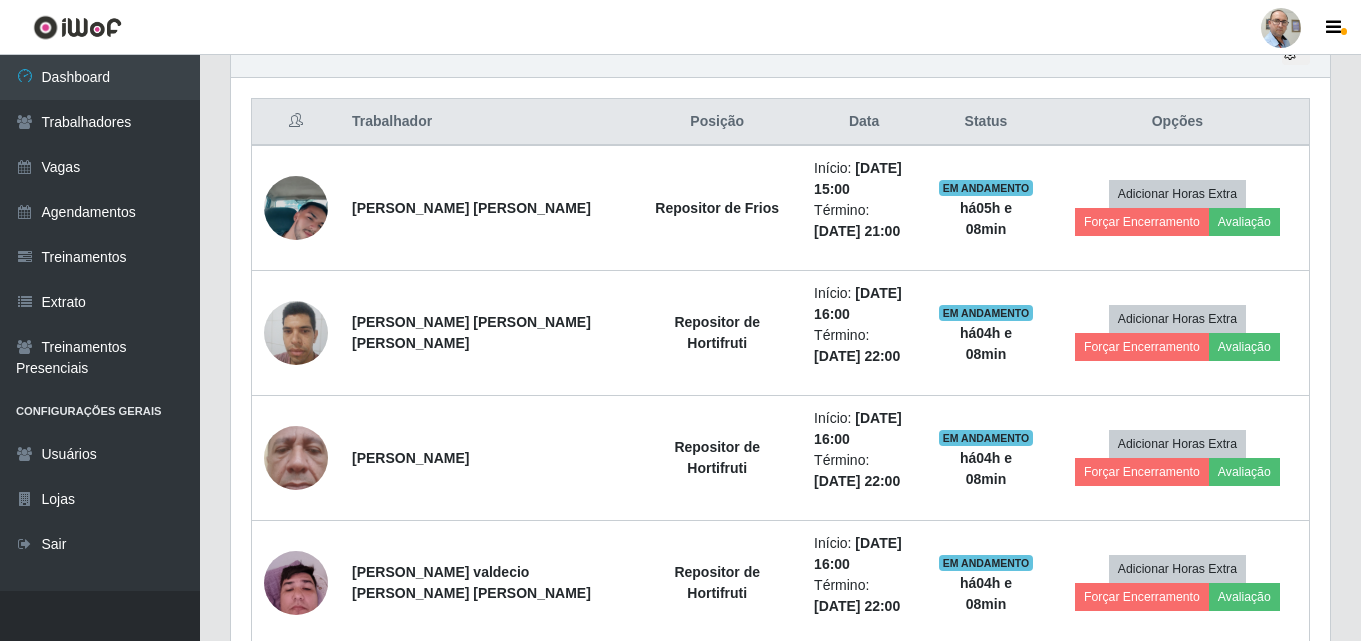 scroll, scrollTop: 999585, scrollLeft: 998901, axis: both 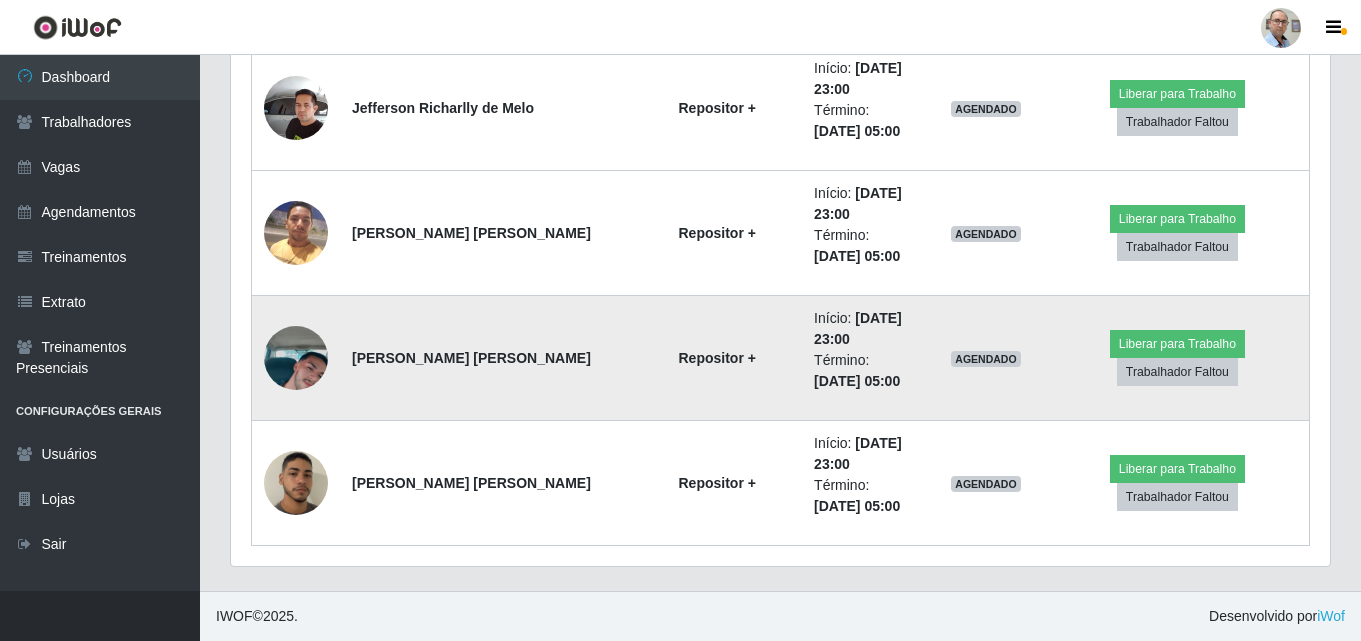 click at bounding box center (296, 358) 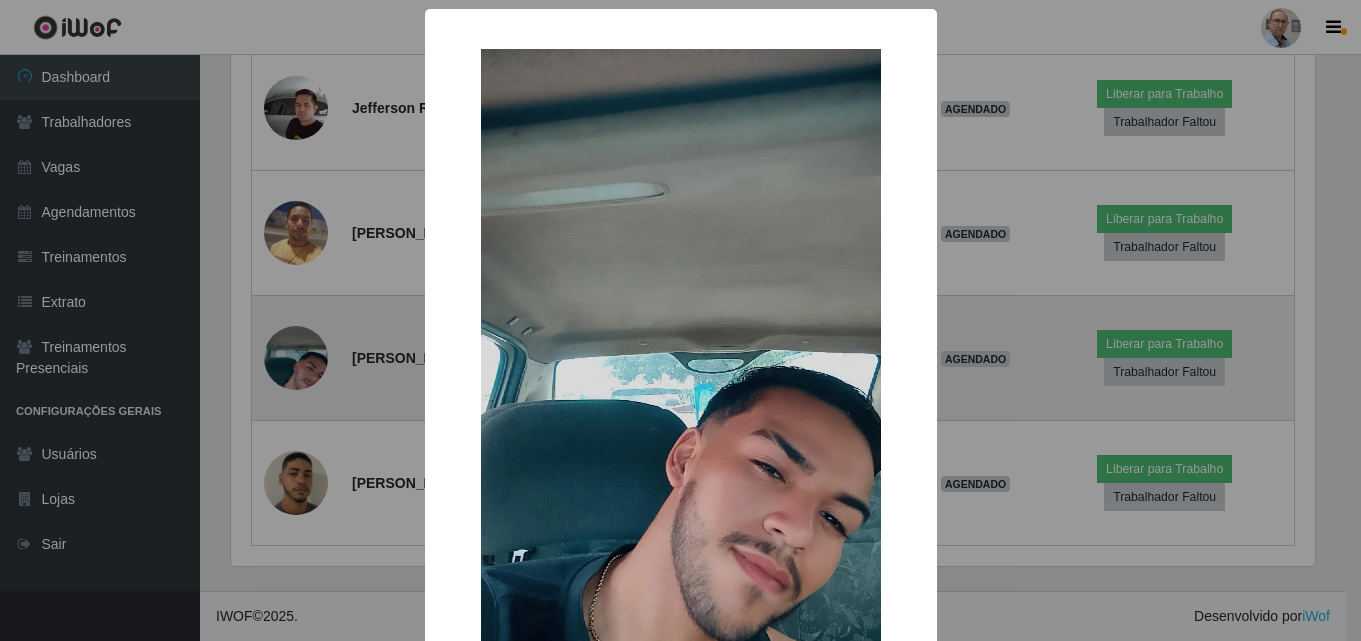 scroll, scrollTop: 999585, scrollLeft: 998911, axis: both 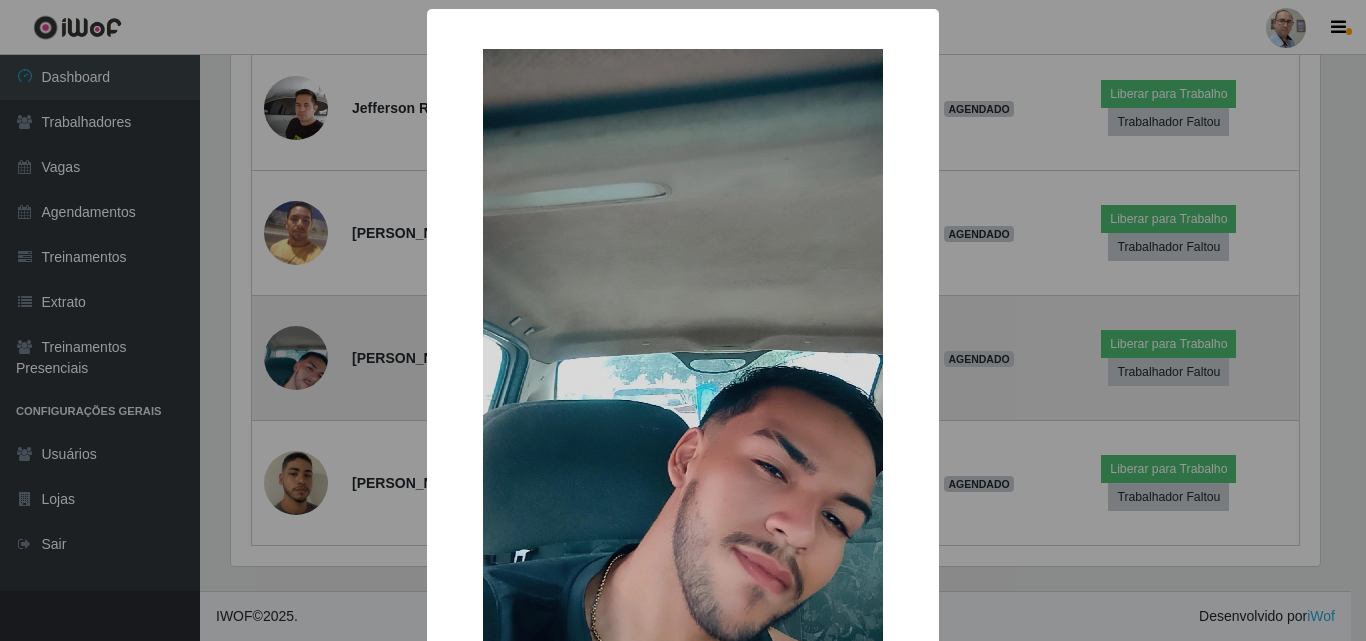 type 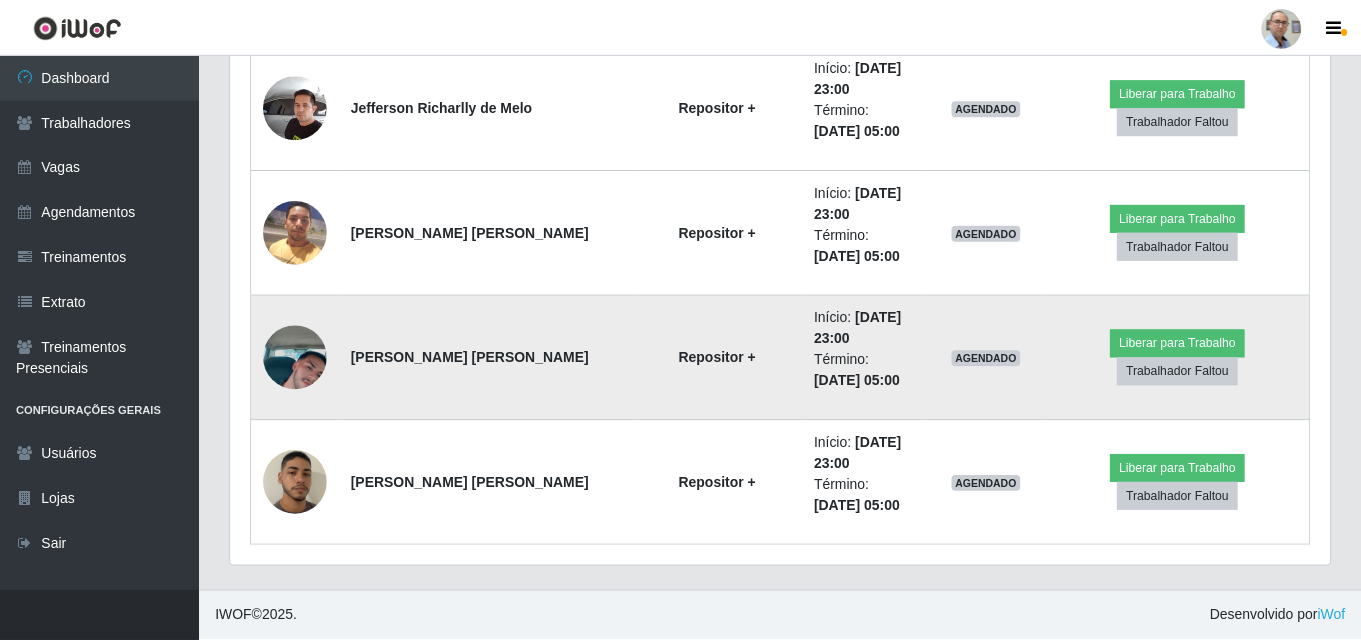 scroll, scrollTop: 999585, scrollLeft: 998901, axis: both 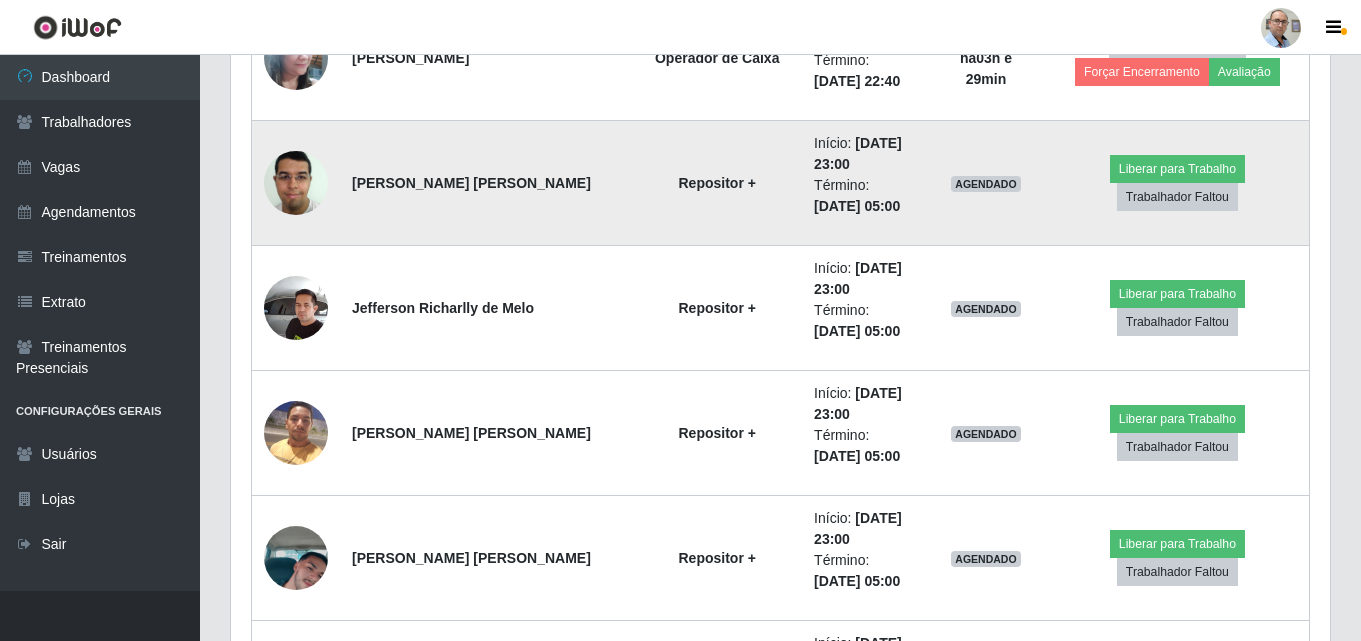 click at bounding box center (296, 182) 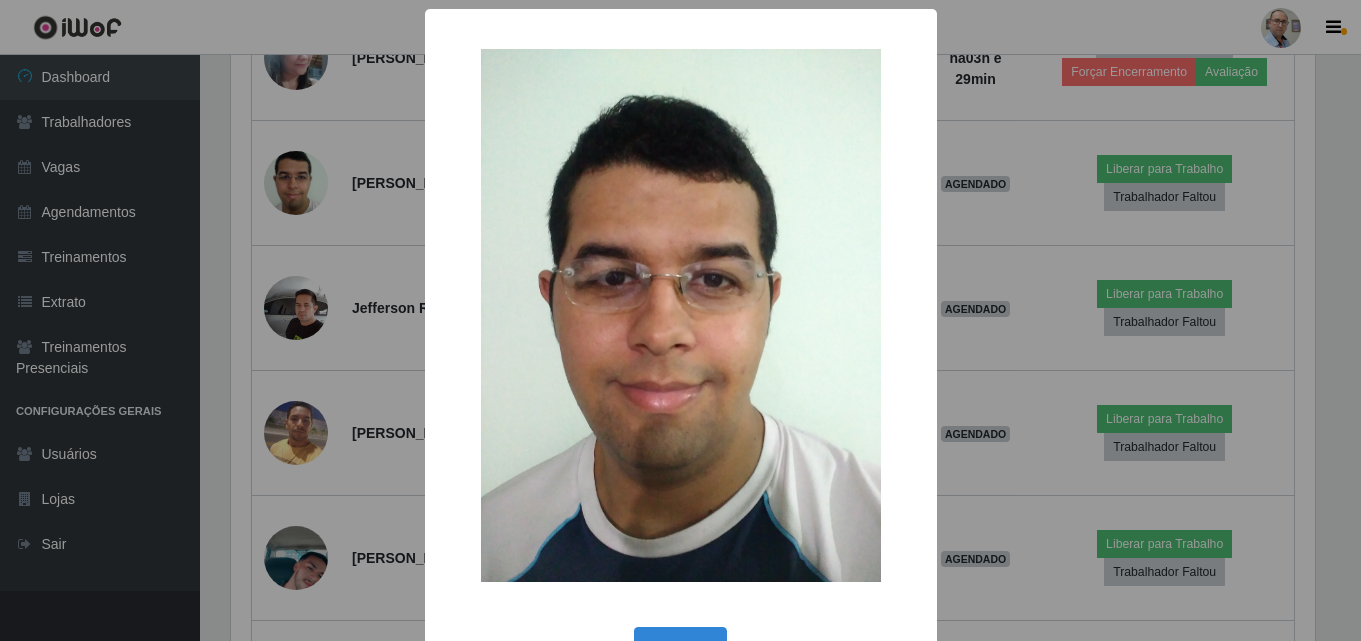 scroll, scrollTop: 999585, scrollLeft: 998911, axis: both 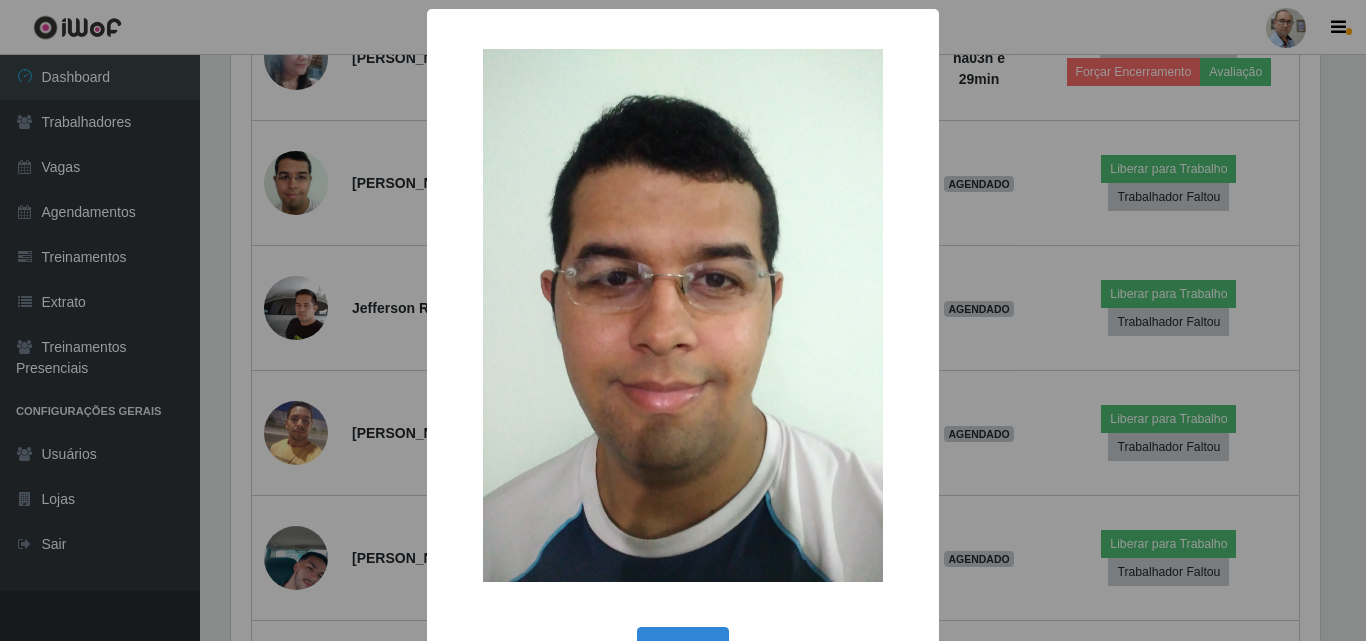 type 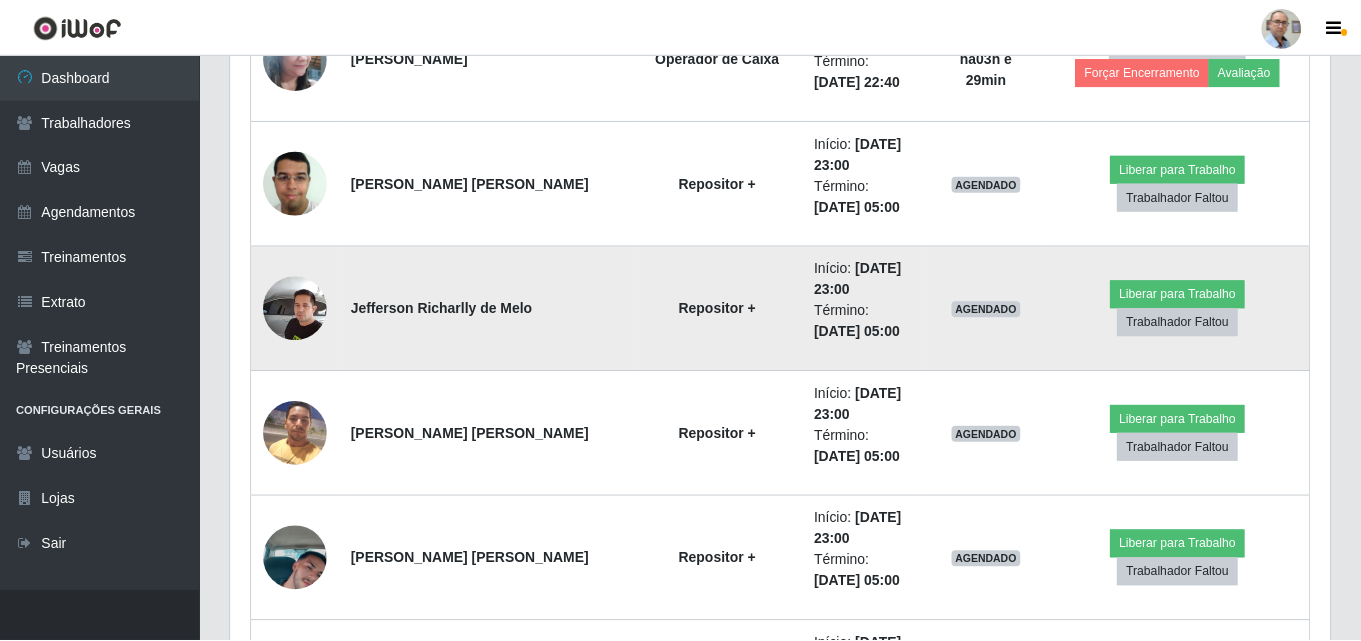 scroll, scrollTop: 999585, scrollLeft: 998901, axis: both 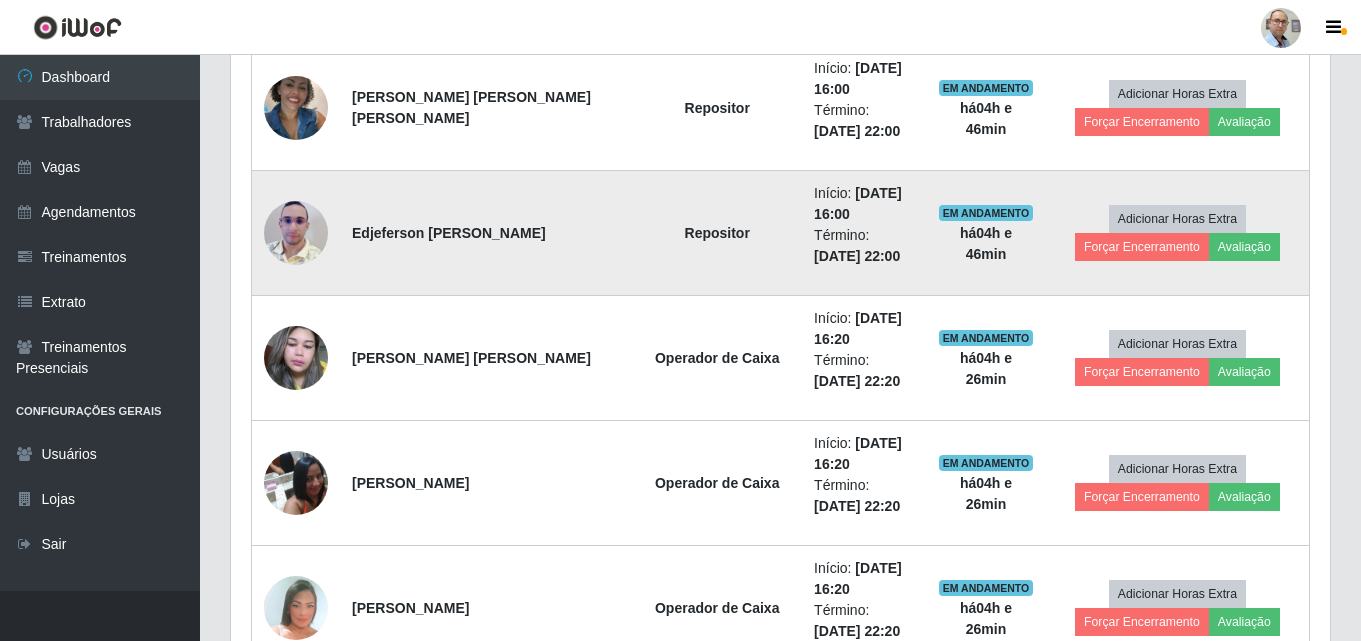 click at bounding box center (296, 233) 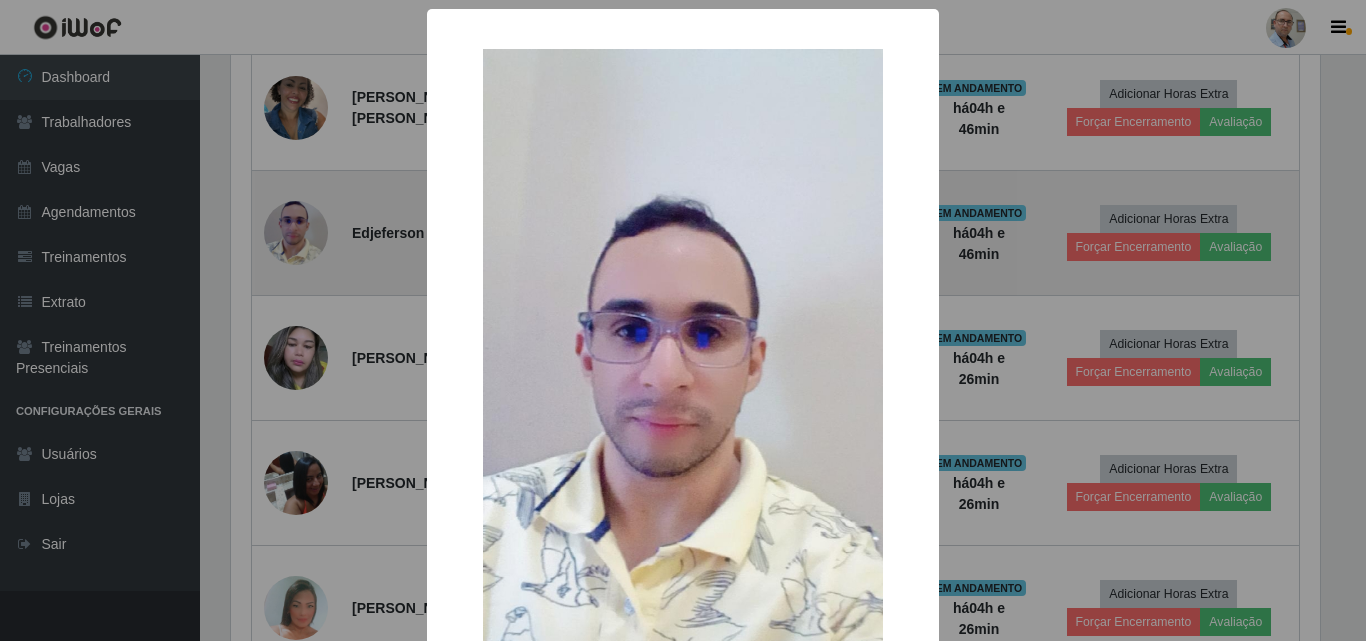 type 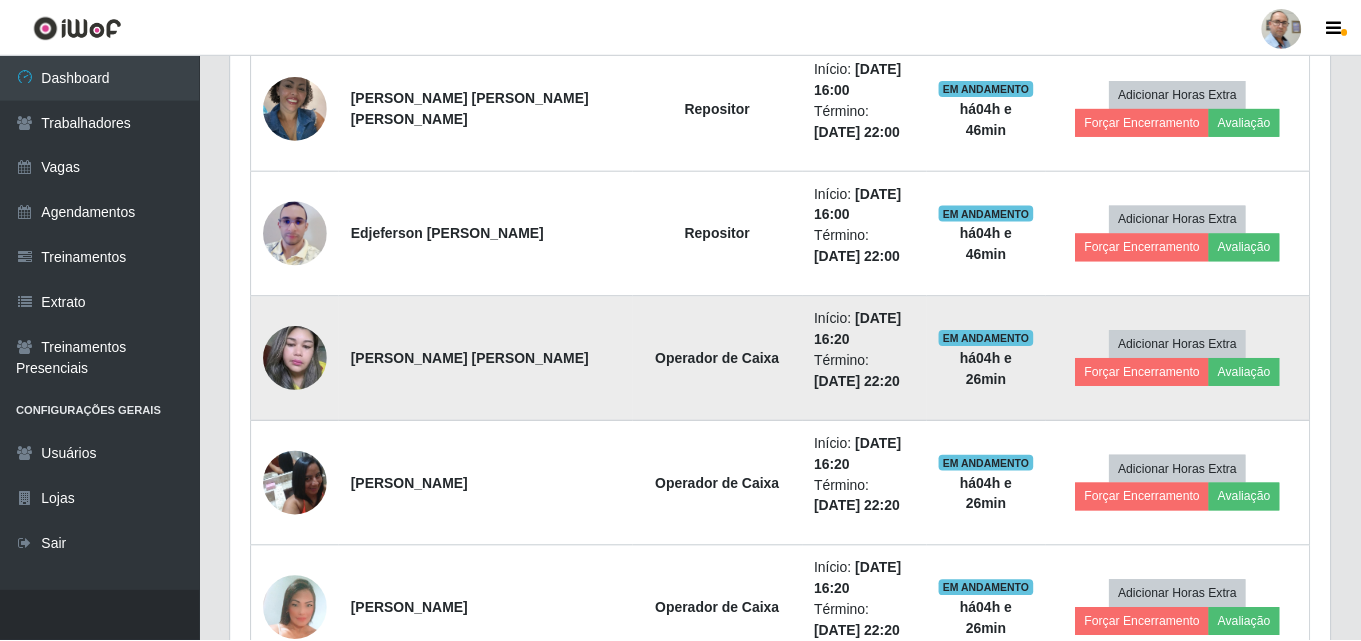 scroll, scrollTop: 999585, scrollLeft: 998901, axis: both 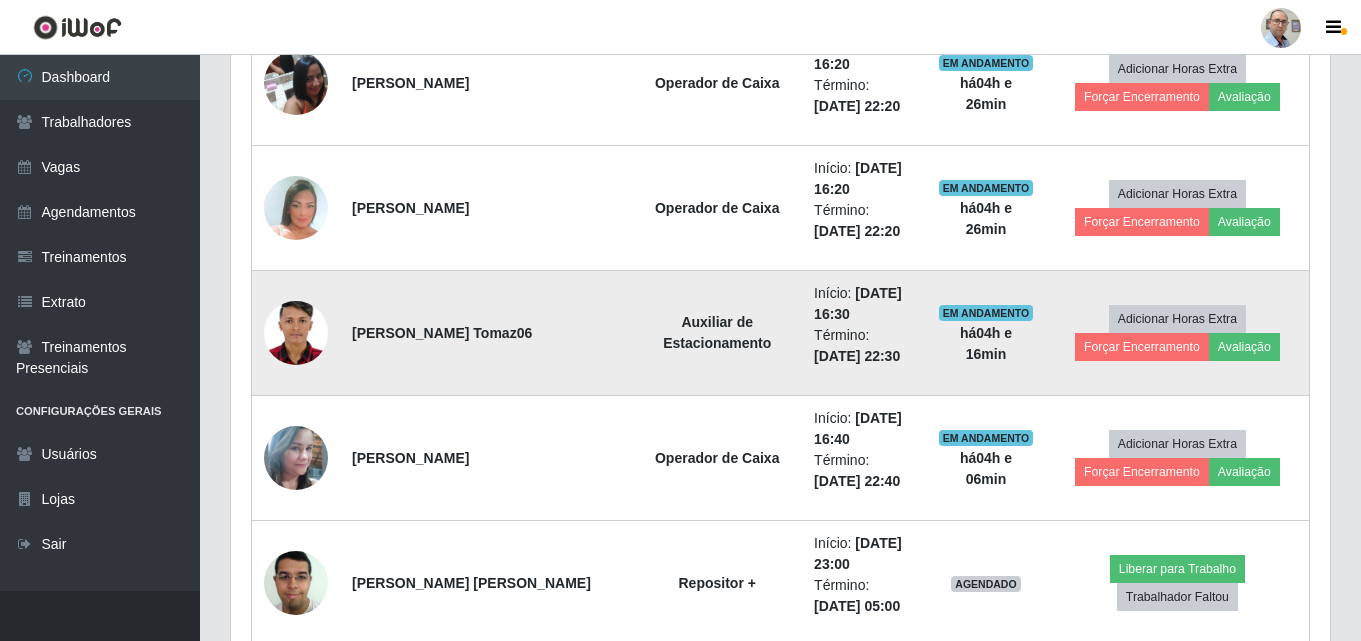 click at bounding box center [296, 333] 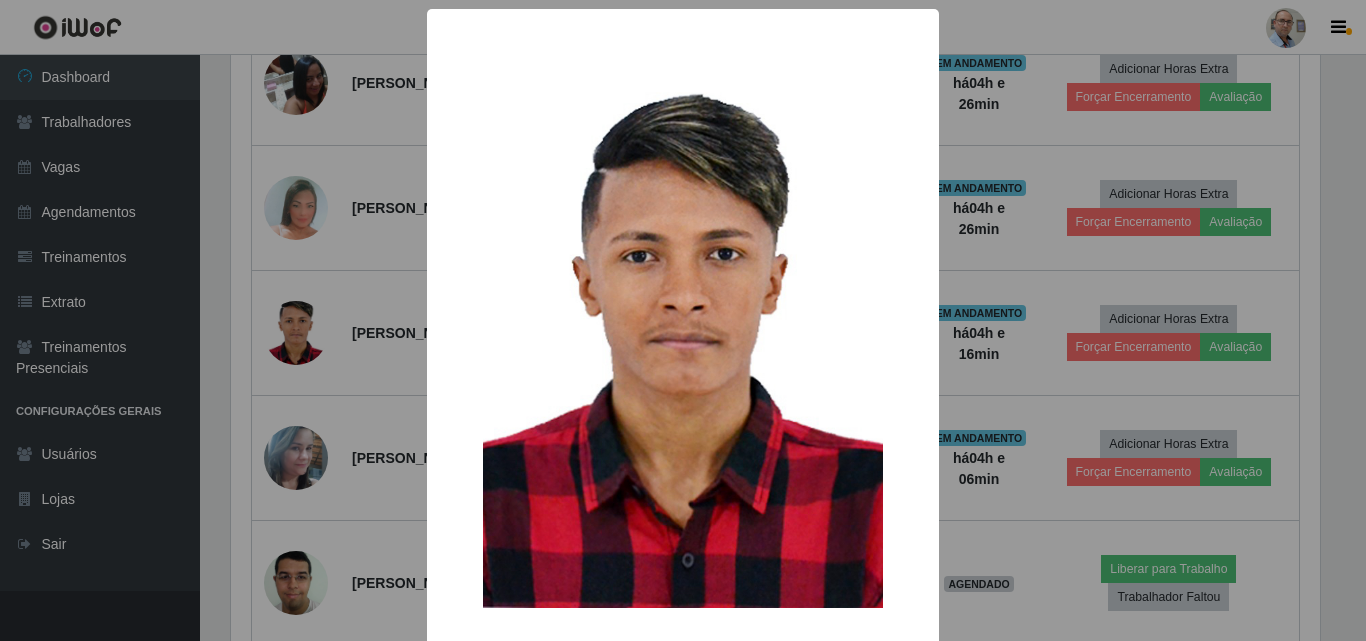 type 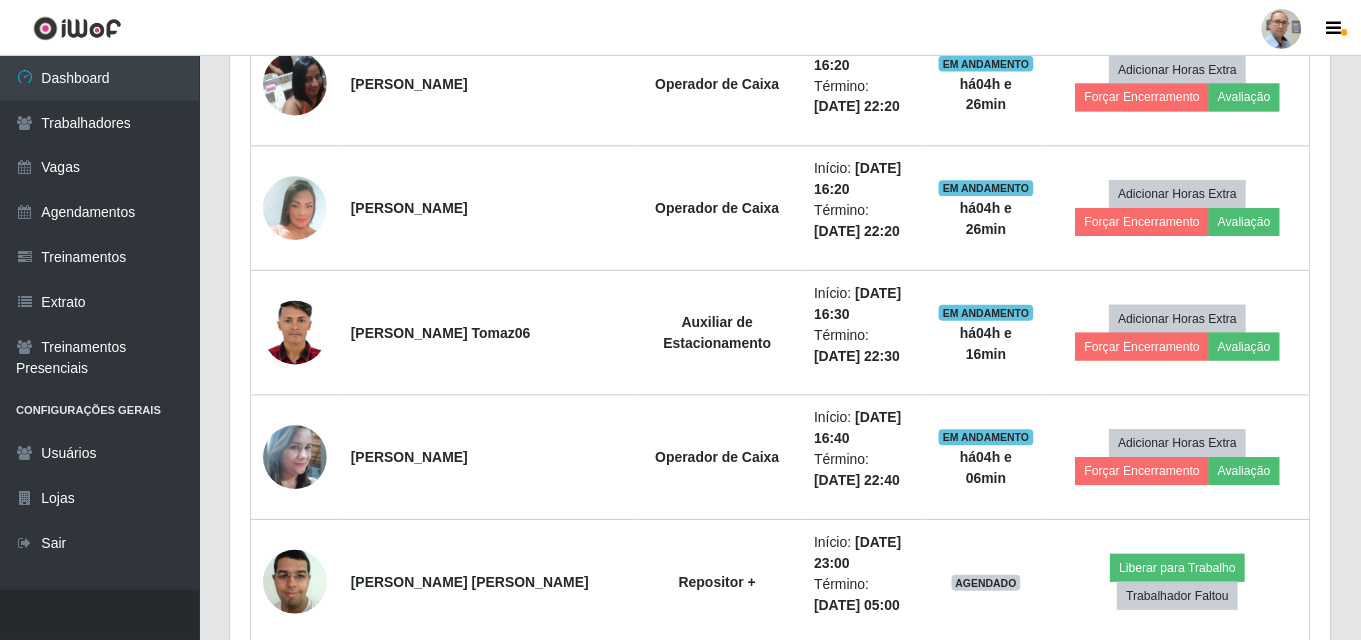 scroll, scrollTop: 999585, scrollLeft: 998901, axis: both 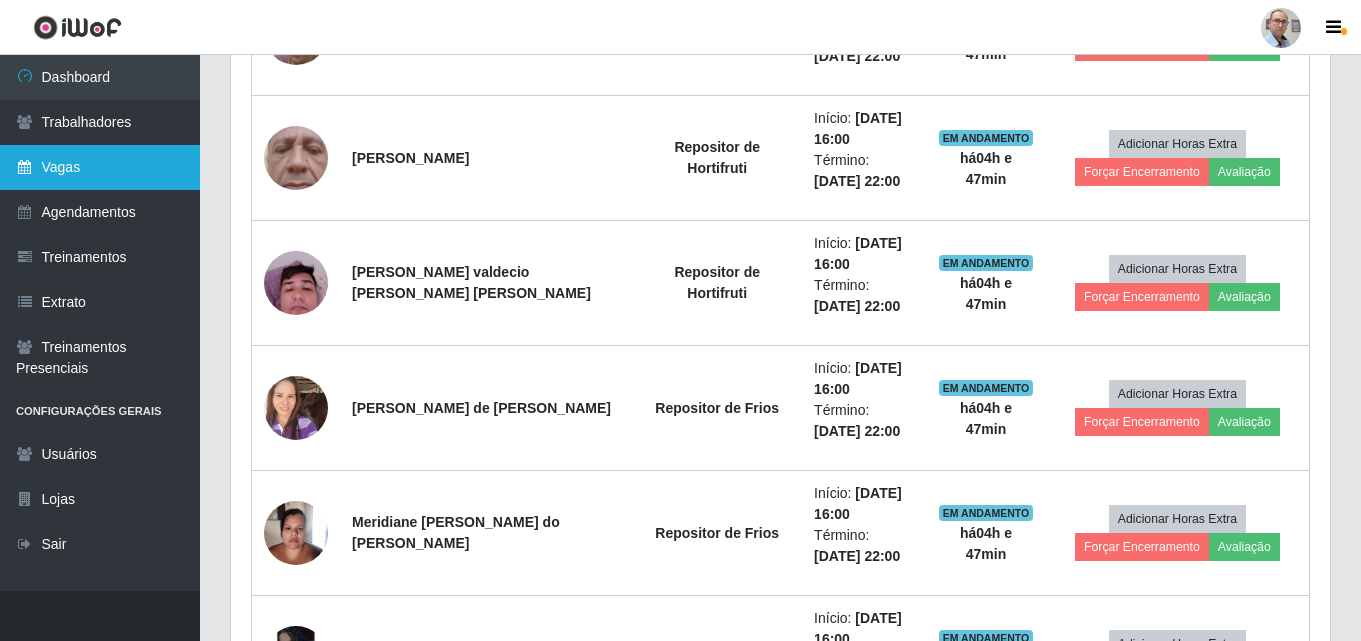 click on "Vagas" at bounding box center [100, 167] 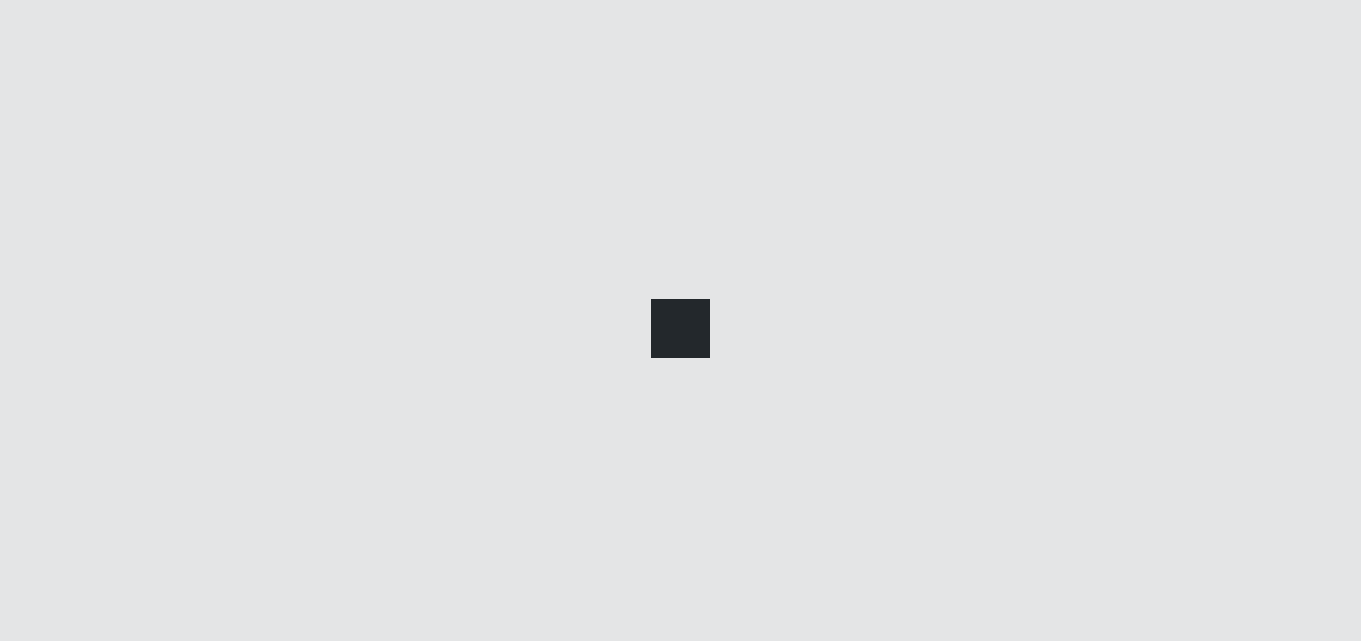 scroll, scrollTop: 0, scrollLeft: 0, axis: both 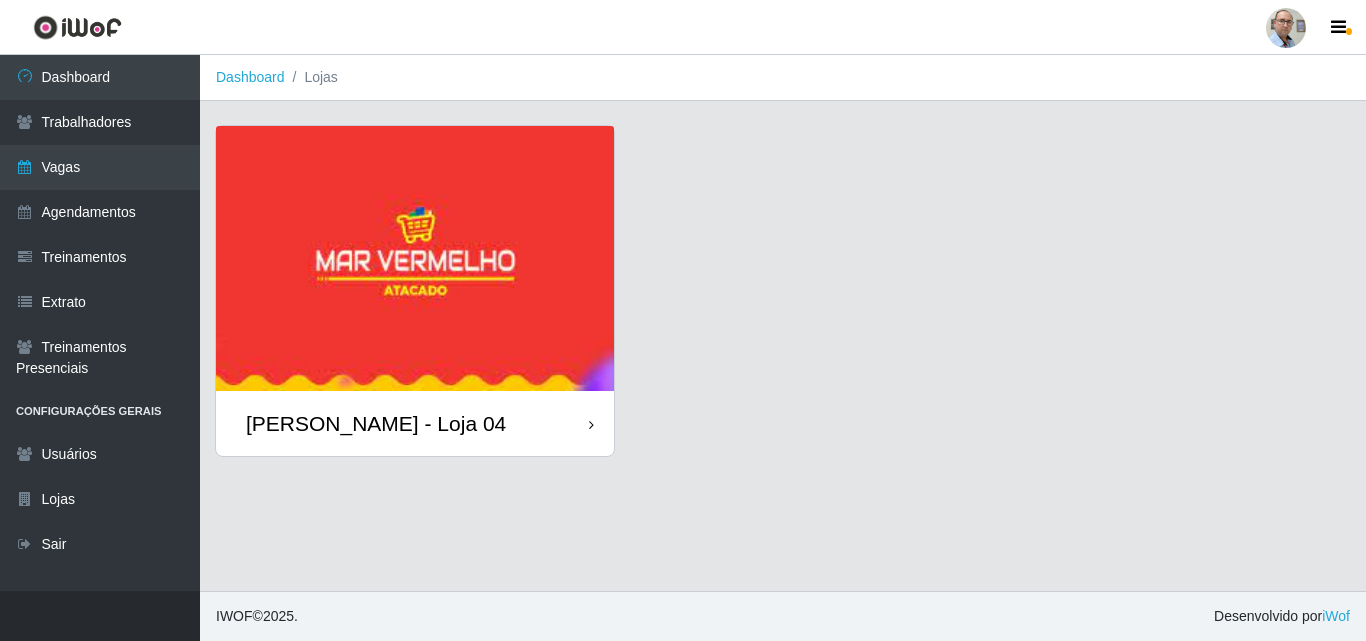 click on "[PERSON_NAME] - Loja 04" at bounding box center [376, 423] 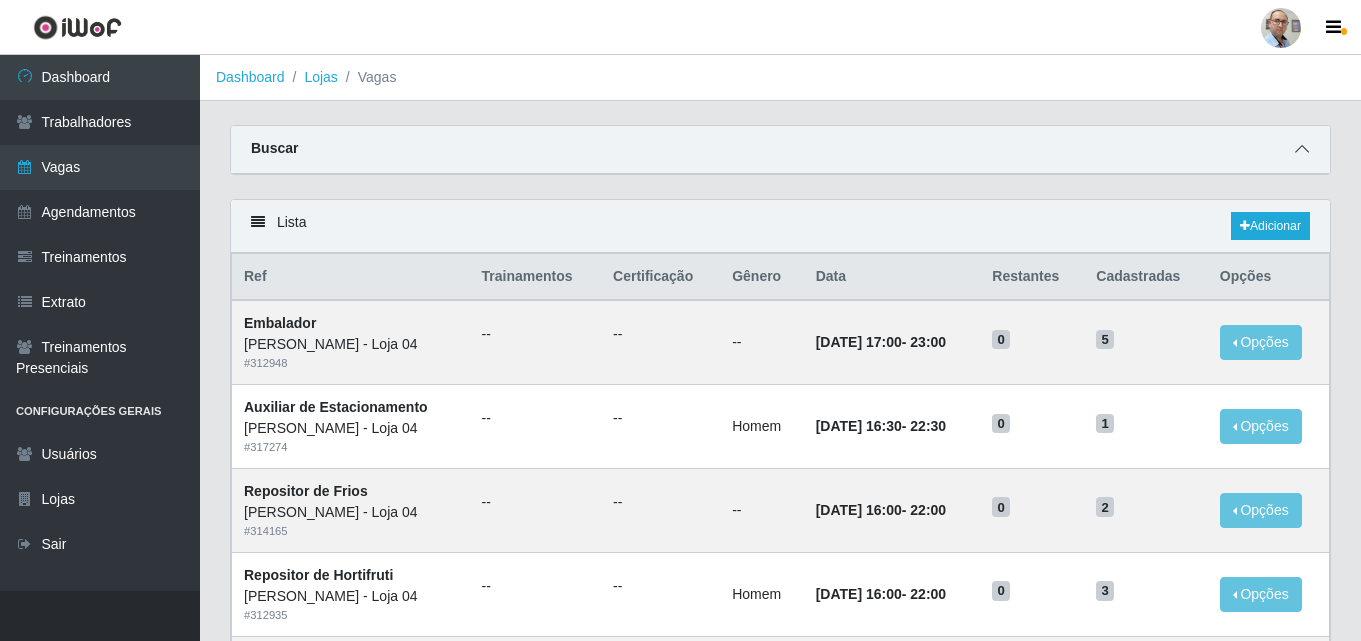 click at bounding box center [1302, 149] 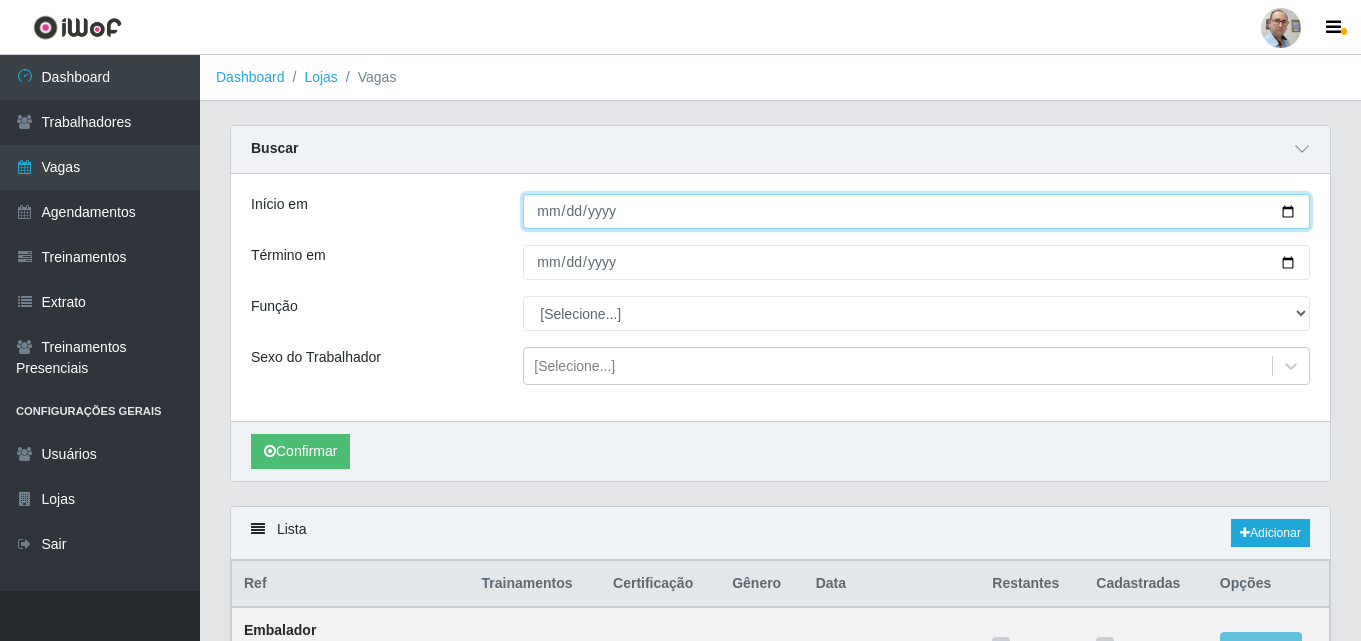 click on "Início em" at bounding box center [916, 211] 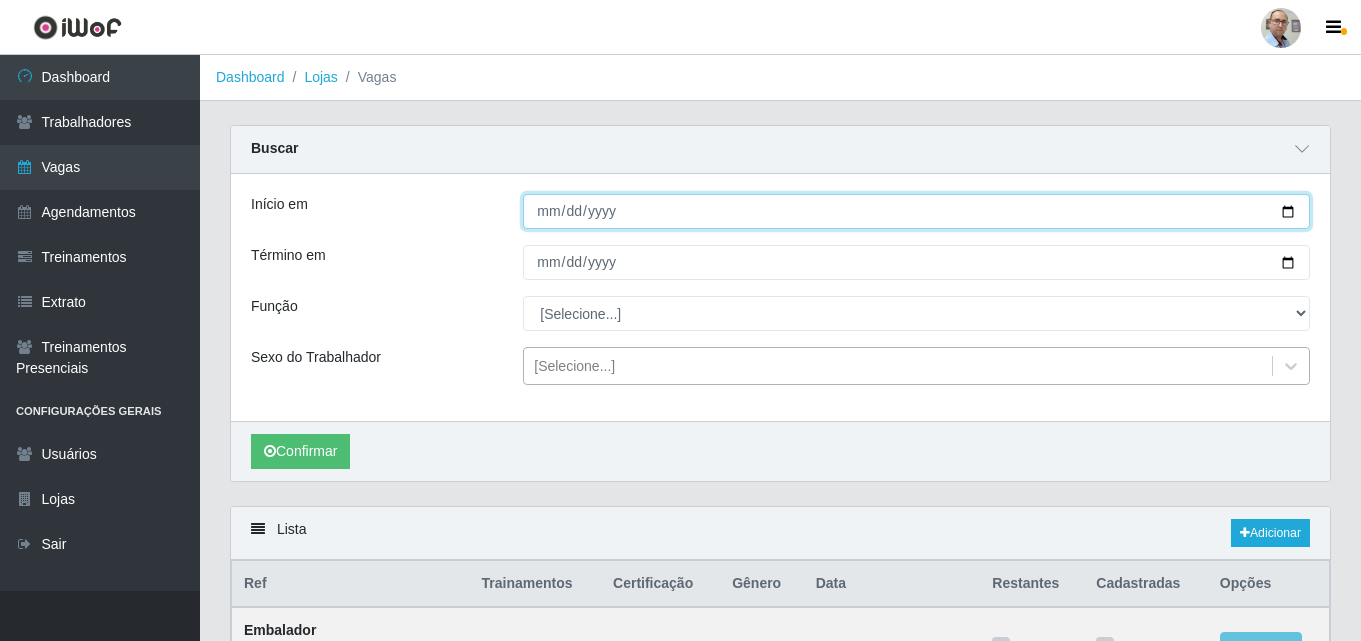 type on "[DATE]" 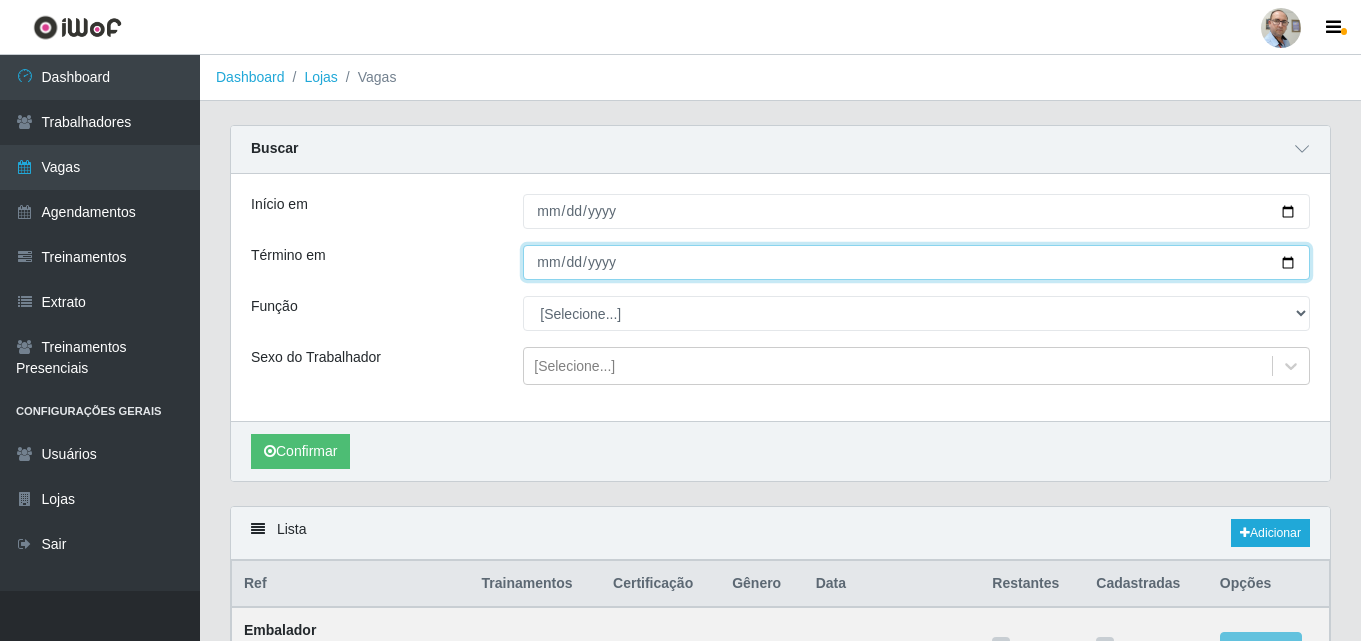 click on "Término em" at bounding box center (916, 262) 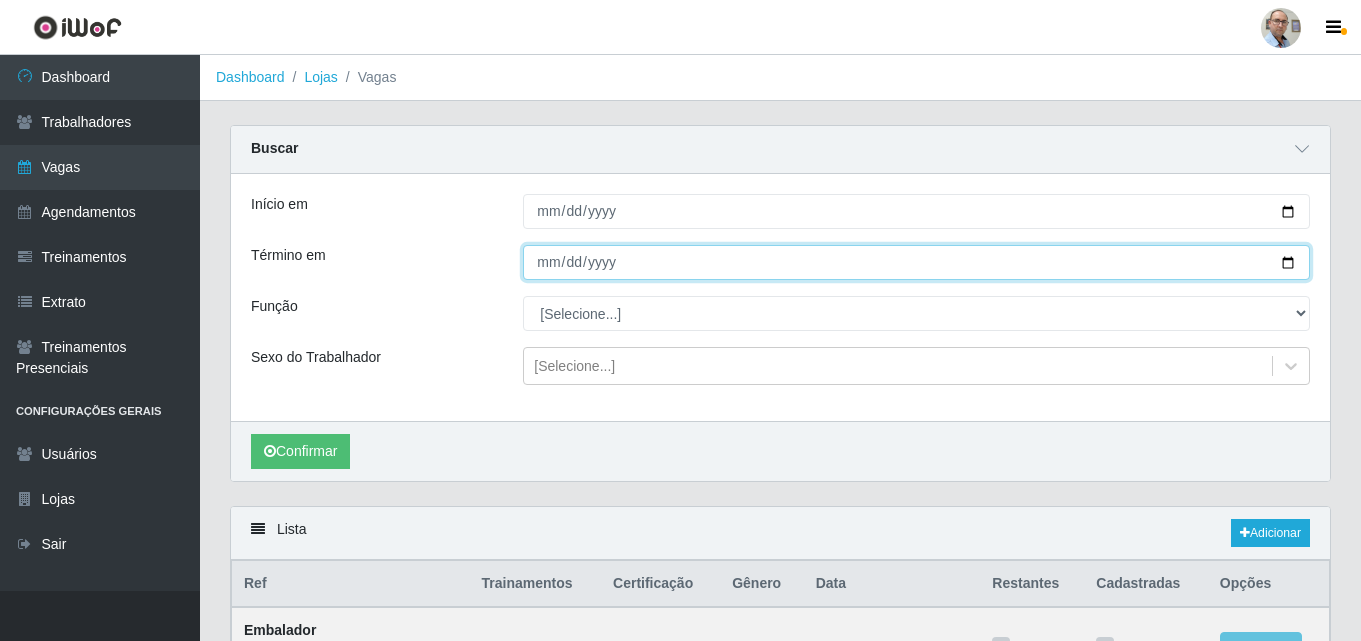 type on "[DATE]" 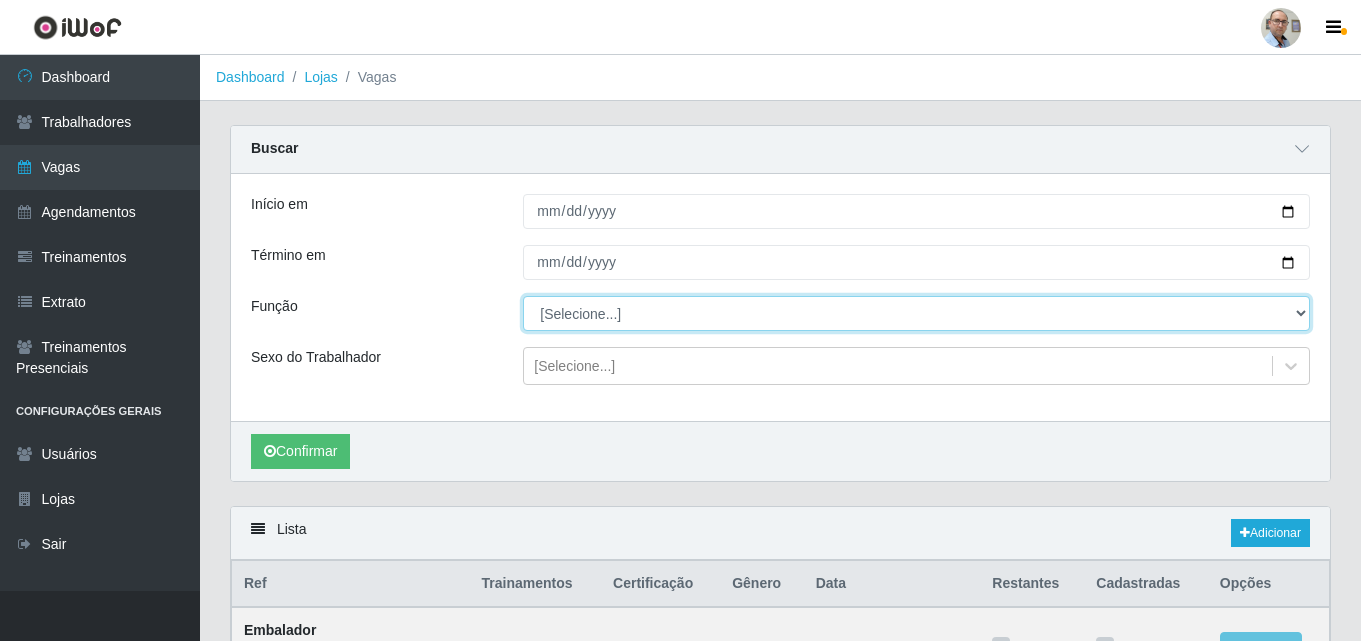 click on "[Selecione...] ASG ASG + ASG ++ Auxiliar de Depósito  Auxiliar de Depósito + Auxiliar de Depósito ++ Auxiliar de Estacionamento Auxiliar de Estacionamento + Auxiliar de Estacionamento ++ Balconista de Frios Balconista de Frios + Balconista de Padaria  Balconista de Padaria + Embalador Embalador + Embalador ++ Operador de Caixa Operador de Caixa + Operador de Caixa ++ Repositor  Repositor + Repositor ++ Repositor de Frios Repositor de Frios + Repositor de Frios ++ Repositor de Hortifruti Repositor de Hortifruti + Repositor de Hortifruti ++" at bounding box center (916, 313) 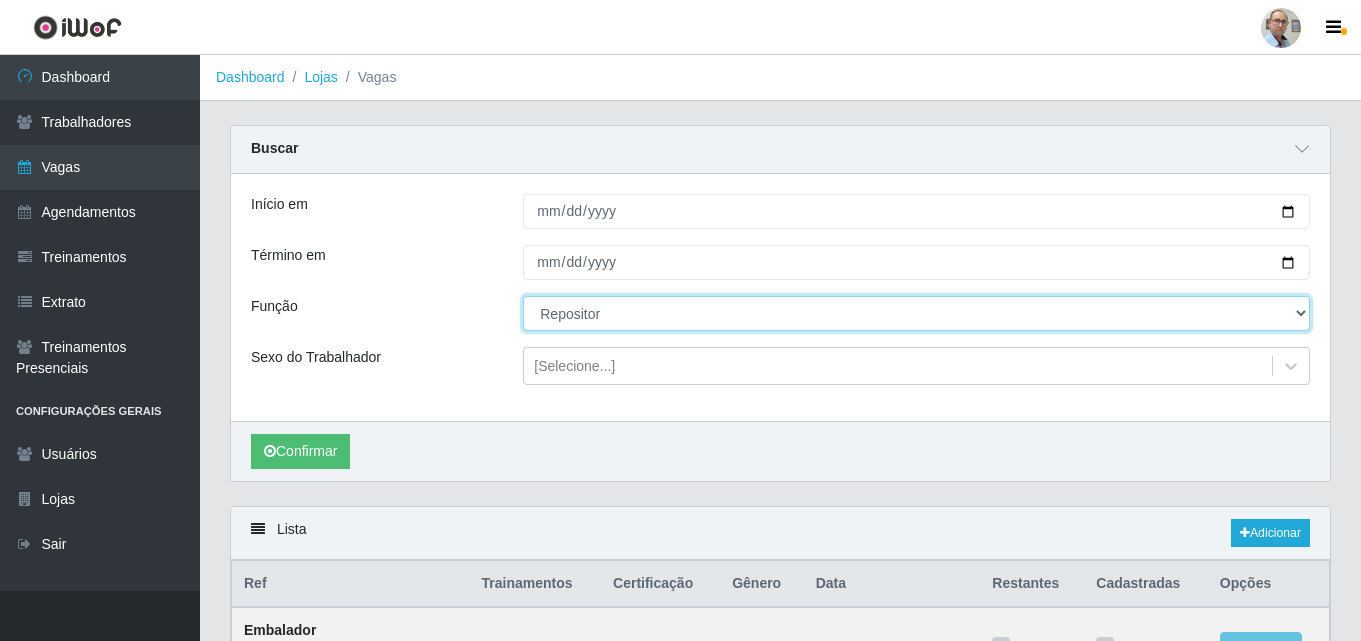 click on "[Selecione...] ASG ASG + ASG ++ Auxiliar de Depósito  Auxiliar de Depósito + Auxiliar de Depósito ++ Auxiliar de Estacionamento Auxiliar de Estacionamento + Auxiliar de Estacionamento ++ Balconista de Frios Balconista de Frios + Balconista de Padaria  Balconista de Padaria + Embalador Embalador + Embalador ++ Operador de Caixa Operador de Caixa + Operador de Caixa ++ Repositor  Repositor + Repositor ++ Repositor de Frios Repositor de Frios + Repositor de Frios ++ Repositor de Hortifruti Repositor de Hortifruti + Repositor de Hortifruti ++" at bounding box center (916, 313) 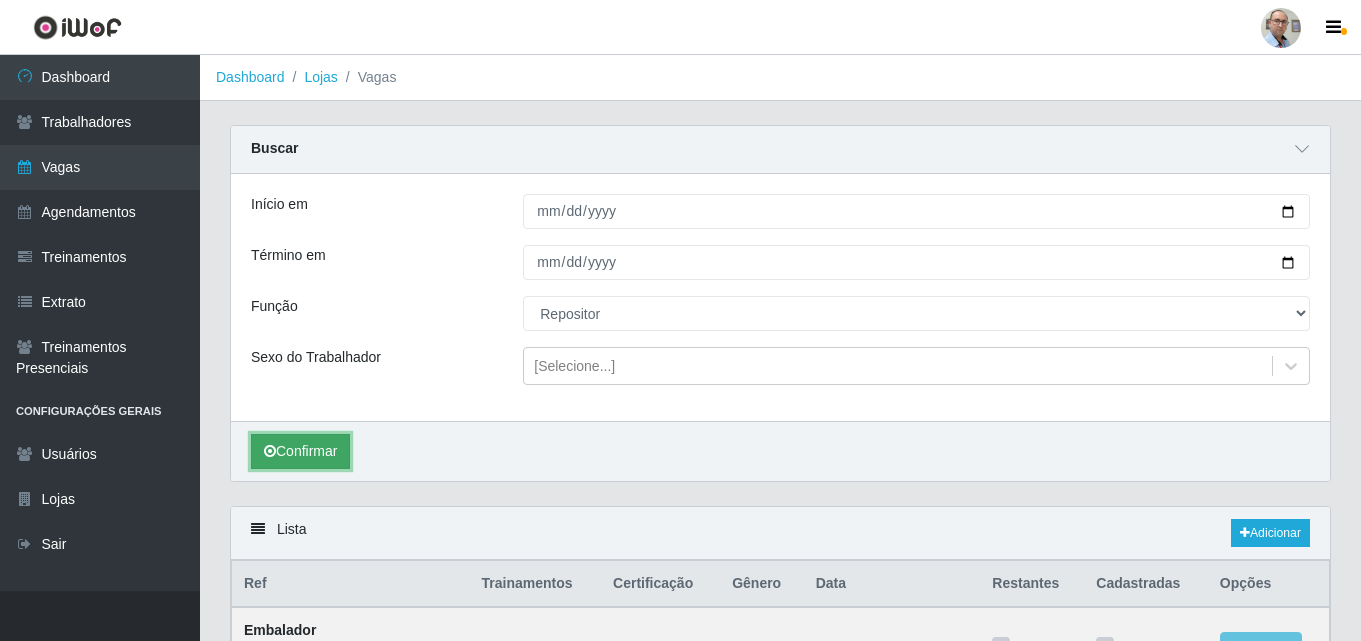 click on "Confirmar" at bounding box center [300, 451] 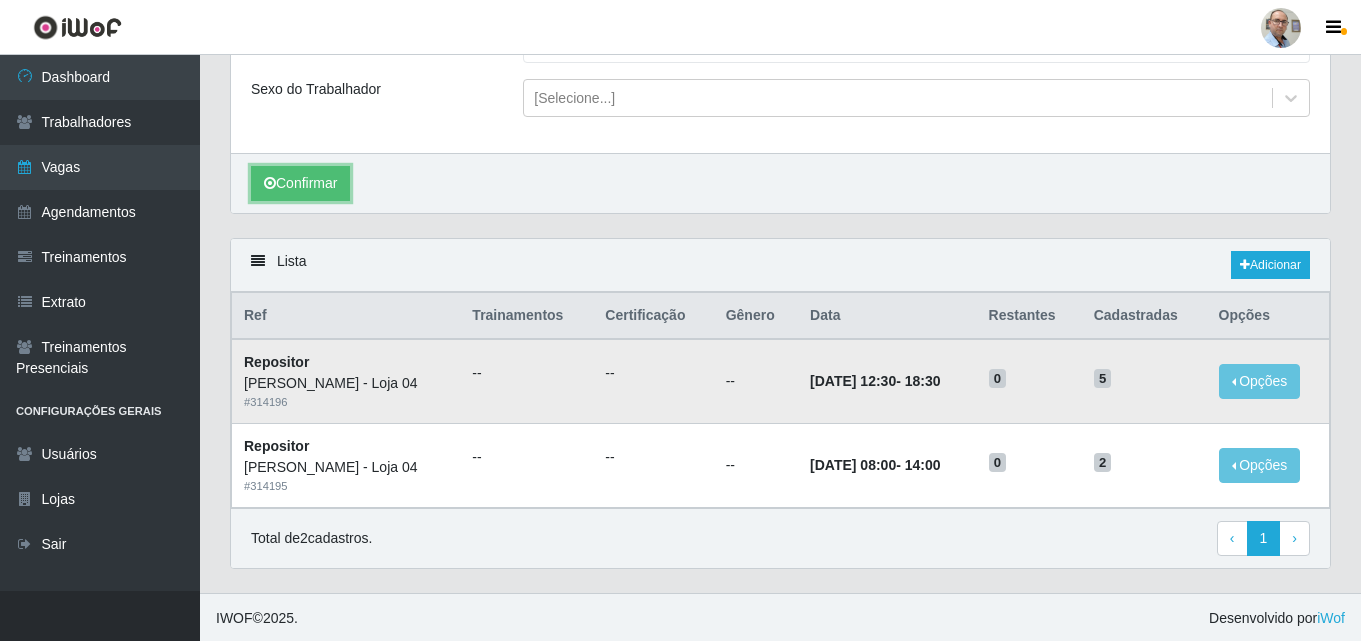 scroll, scrollTop: 271, scrollLeft: 0, axis: vertical 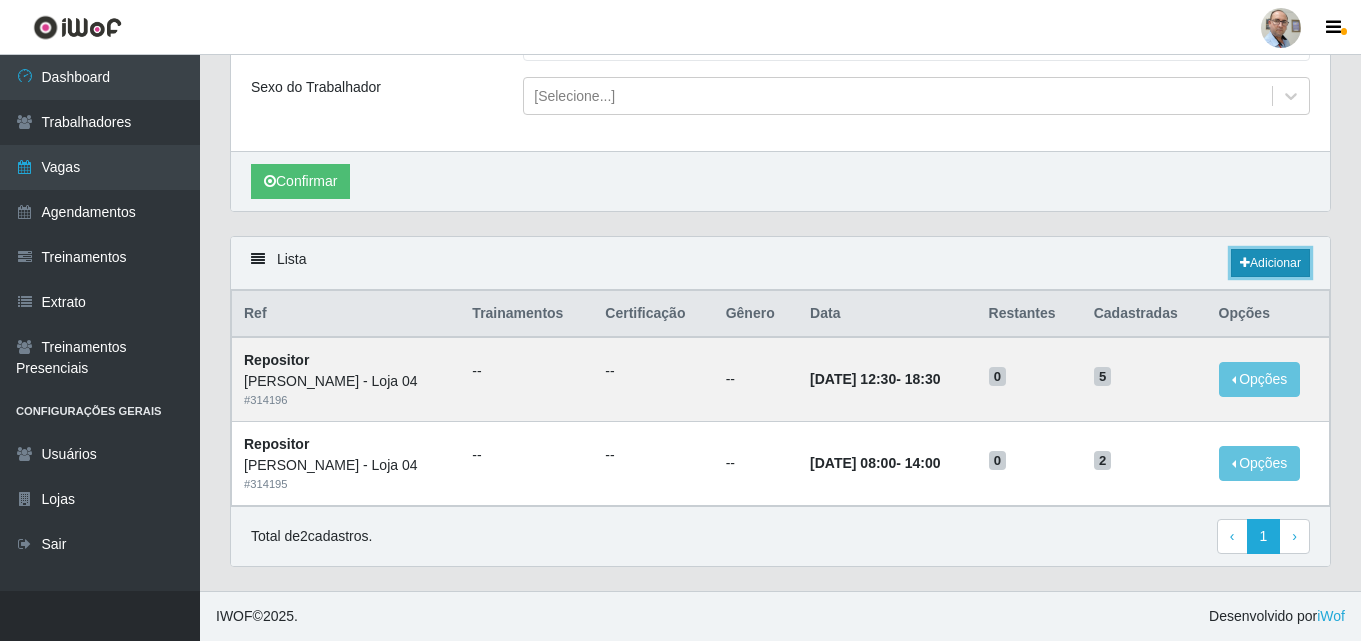 click on "Adicionar" at bounding box center (1270, 263) 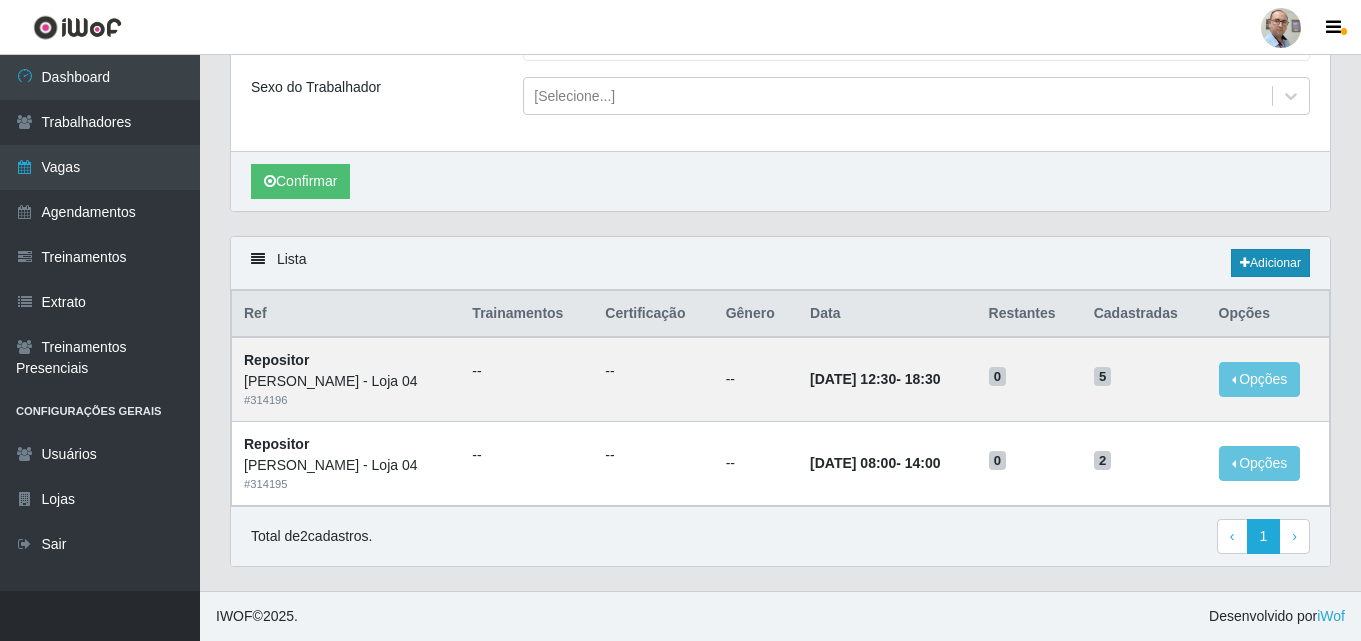 scroll, scrollTop: 0, scrollLeft: 0, axis: both 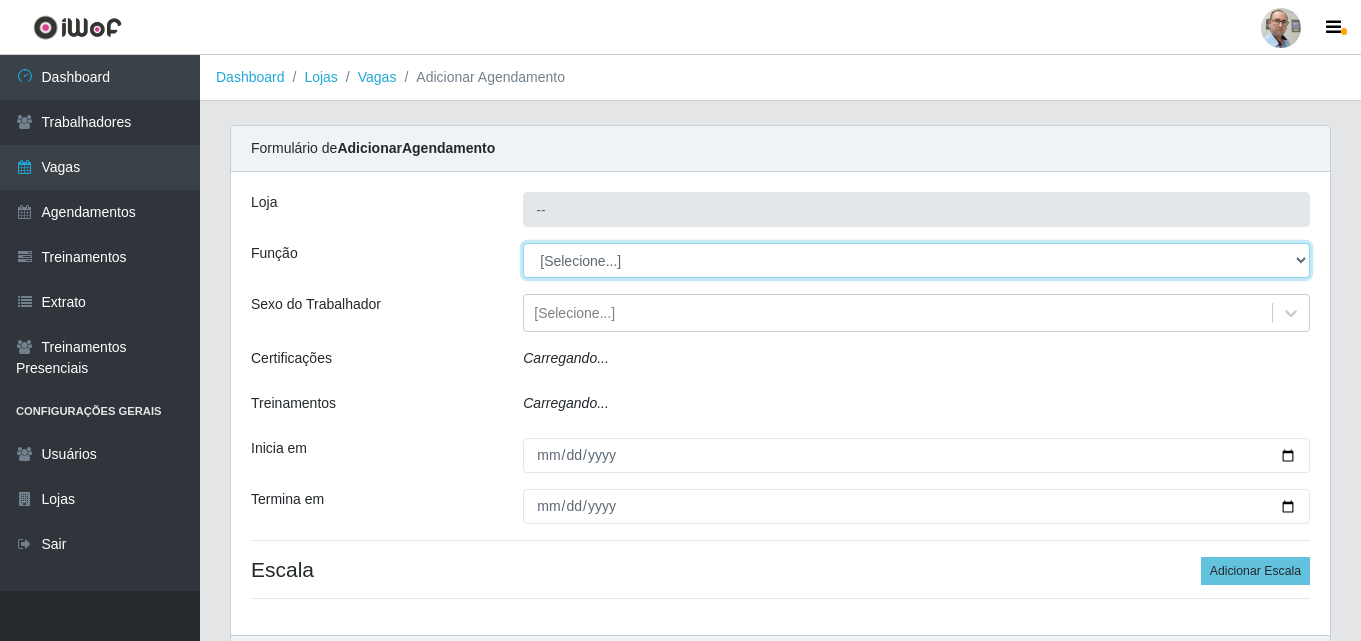 click on "[Selecione...] ASG ASG + ASG ++ Auxiliar de Depósito  Auxiliar de Depósito + Auxiliar de Depósito ++ Auxiliar de Estacionamento Auxiliar de Estacionamento + Auxiliar de Estacionamento ++ Balconista de Frios Balconista de Frios + Balconista de Padaria  Balconista de Padaria + Embalador Embalador + Embalador ++ Operador de Caixa Operador de Caixa + Operador de Caixa ++ Repositor  Repositor + Repositor ++ Repositor de Frios Repositor de Frios + Repositor de Frios ++ Repositor de Hortifruti Repositor de Hortifruti + Repositor de Hortifruti ++" at bounding box center (916, 260) 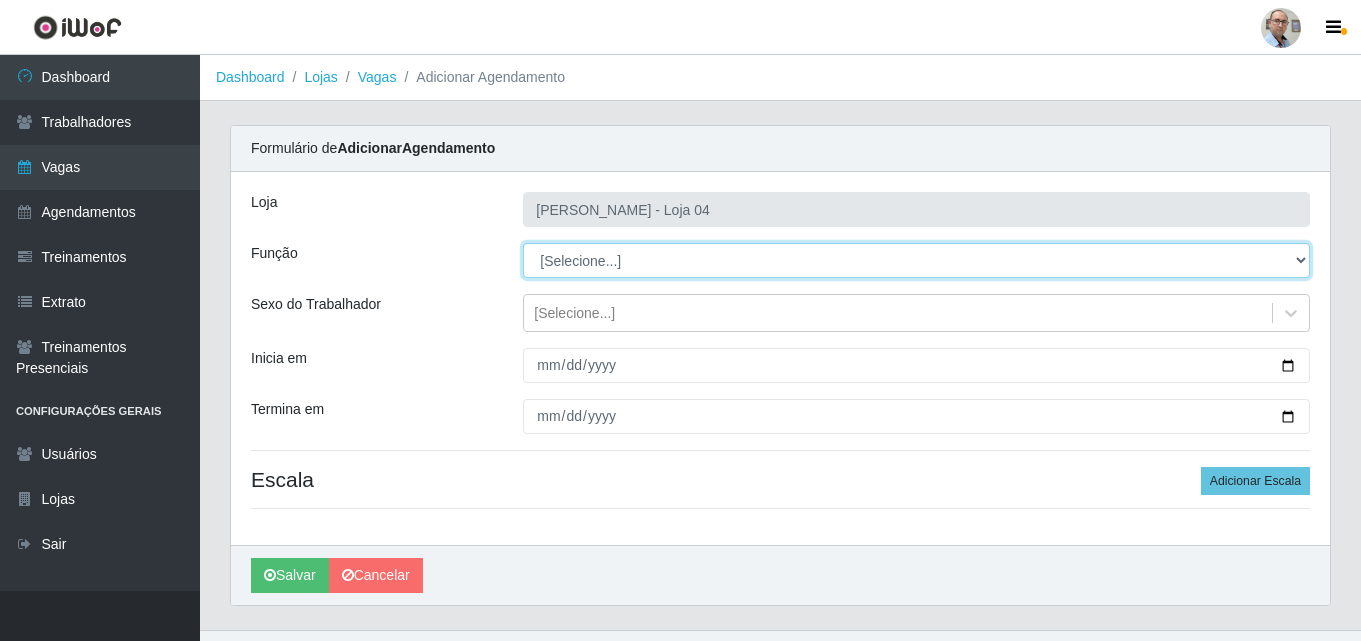 select on "24" 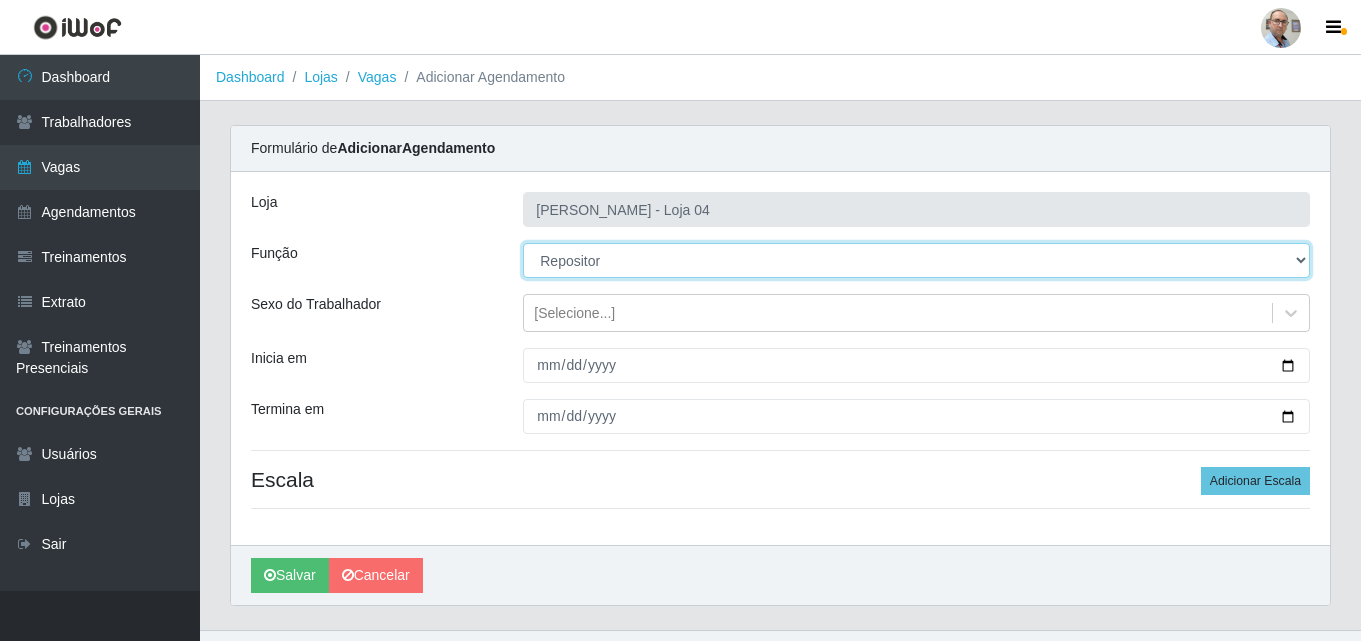 click on "[Selecione...] ASG ASG + ASG ++ Auxiliar de Depósito  Auxiliar de Depósito + Auxiliar de Depósito ++ Auxiliar de Estacionamento Auxiliar de Estacionamento + Auxiliar de Estacionamento ++ Balconista de Frios Balconista de Frios + Balconista de Padaria  Balconista de Padaria + Embalador Embalador + Embalador ++ Operador de Caixa Operador de Caixa + Operador de Caixa ++ Repositor  Repositor + Repositor ++ Repositor de Frios Repositor de Frios + Repositor de Frios ++ Repositor de Hortifruti Repositor de Hortifruti + Repositor de Hortifruti ++" at bounding box center (916, 260) 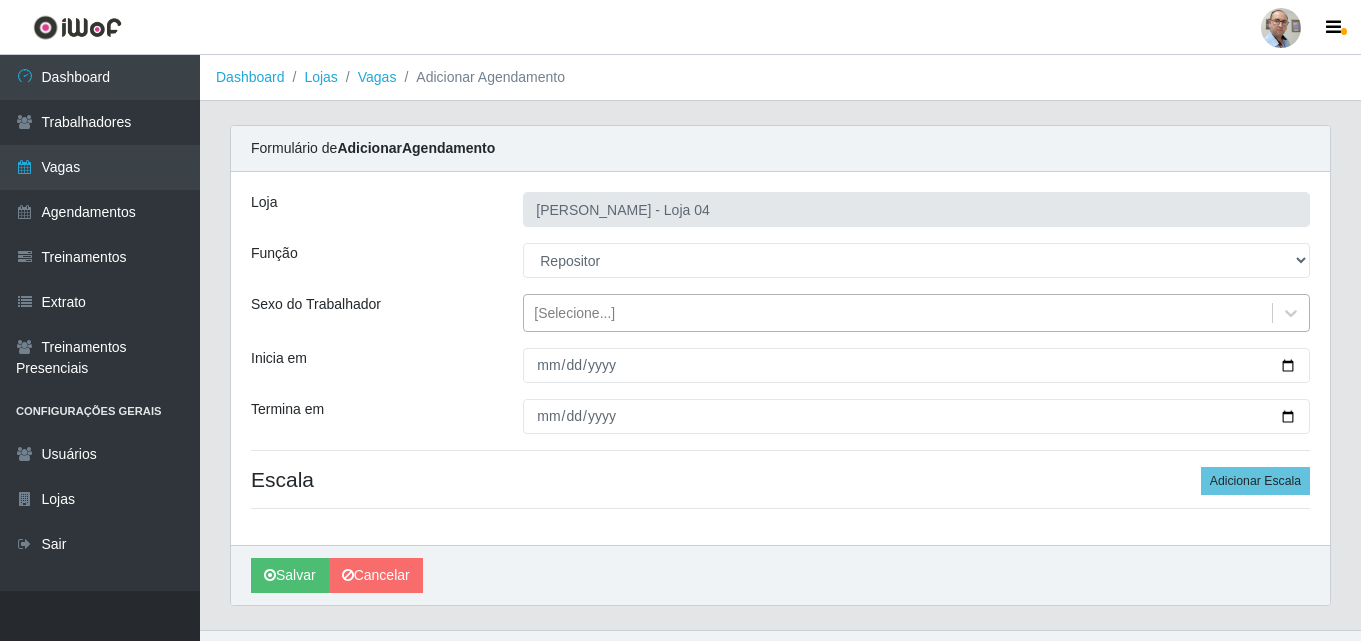 click on "[Selecione...]" at bounding box center [898, 313] 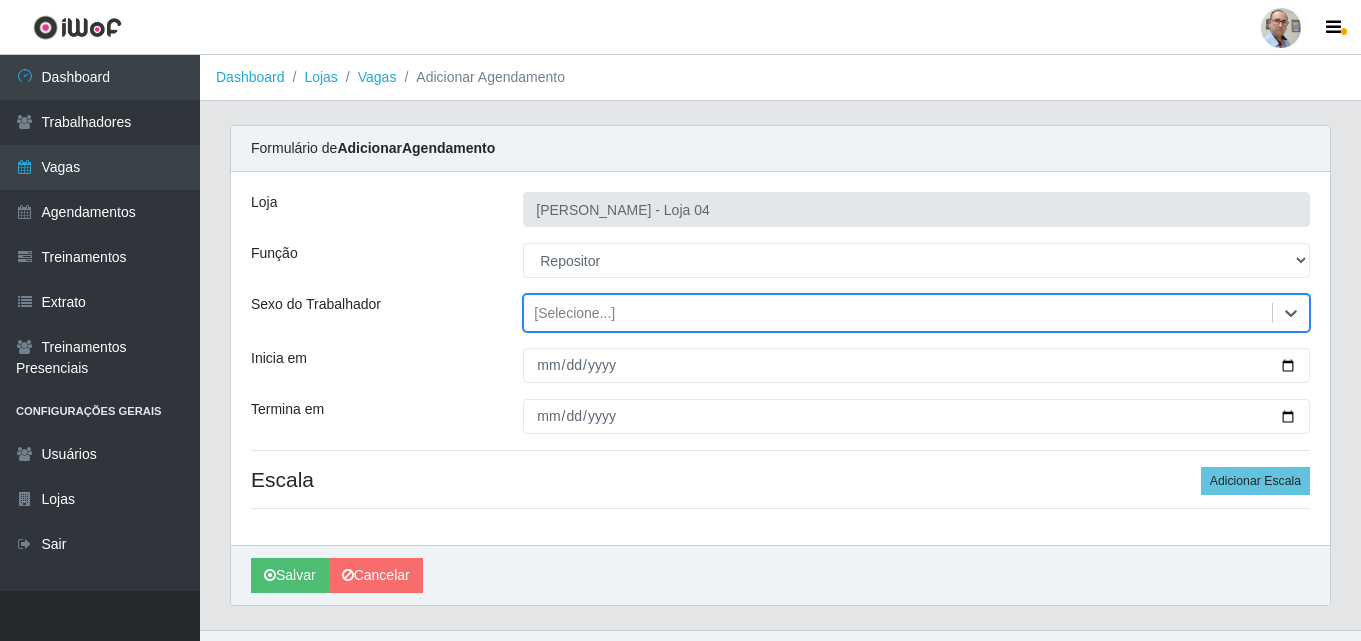 click on "[Selecione...]" at bounding box center [574, 313] 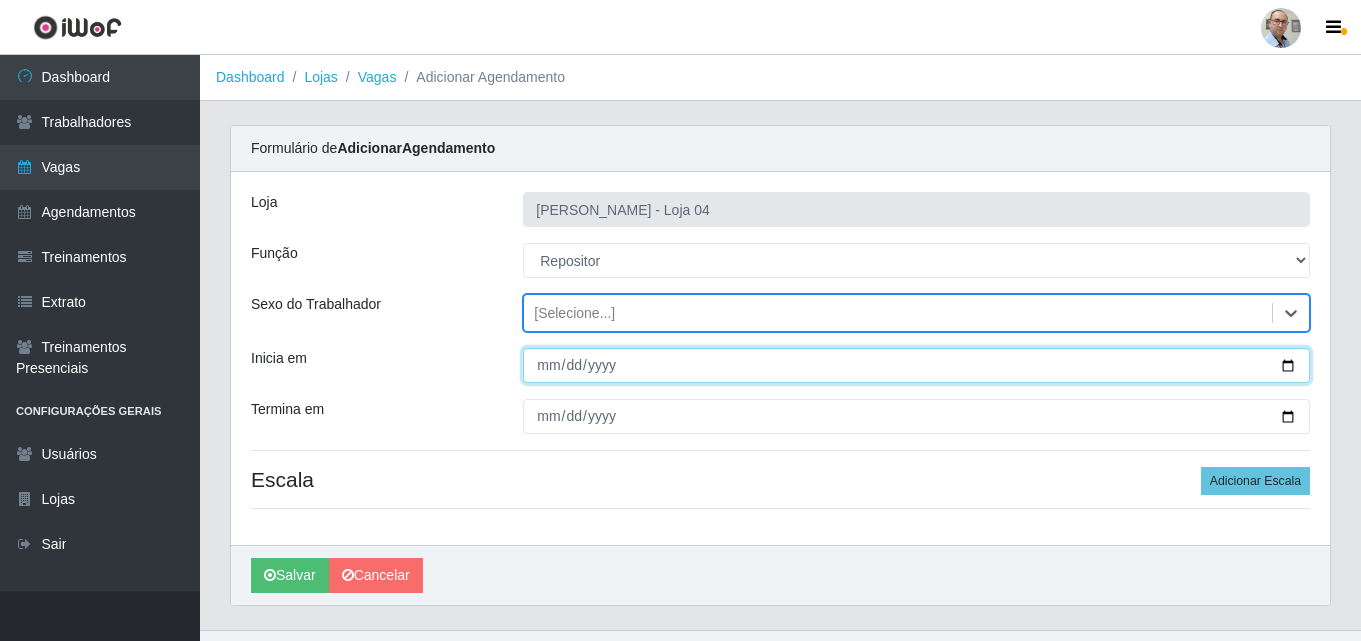 click on "Inicia em" at bounding box center [916, 365] 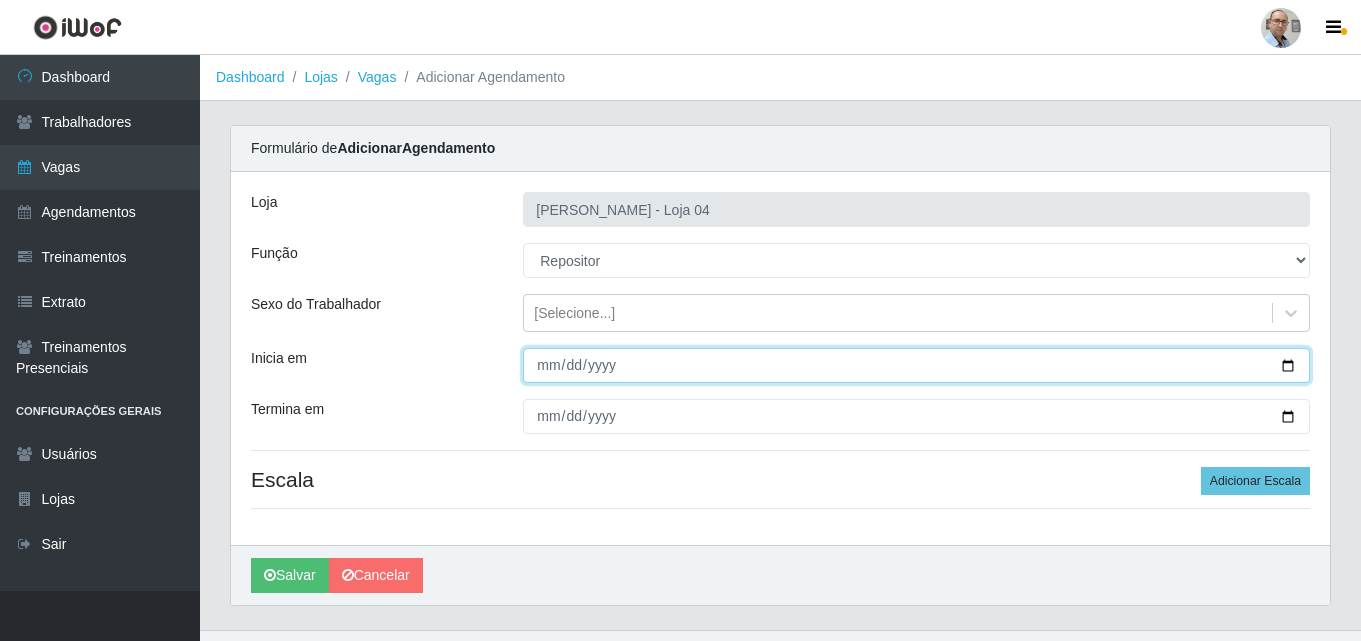 type on "[DATE]" 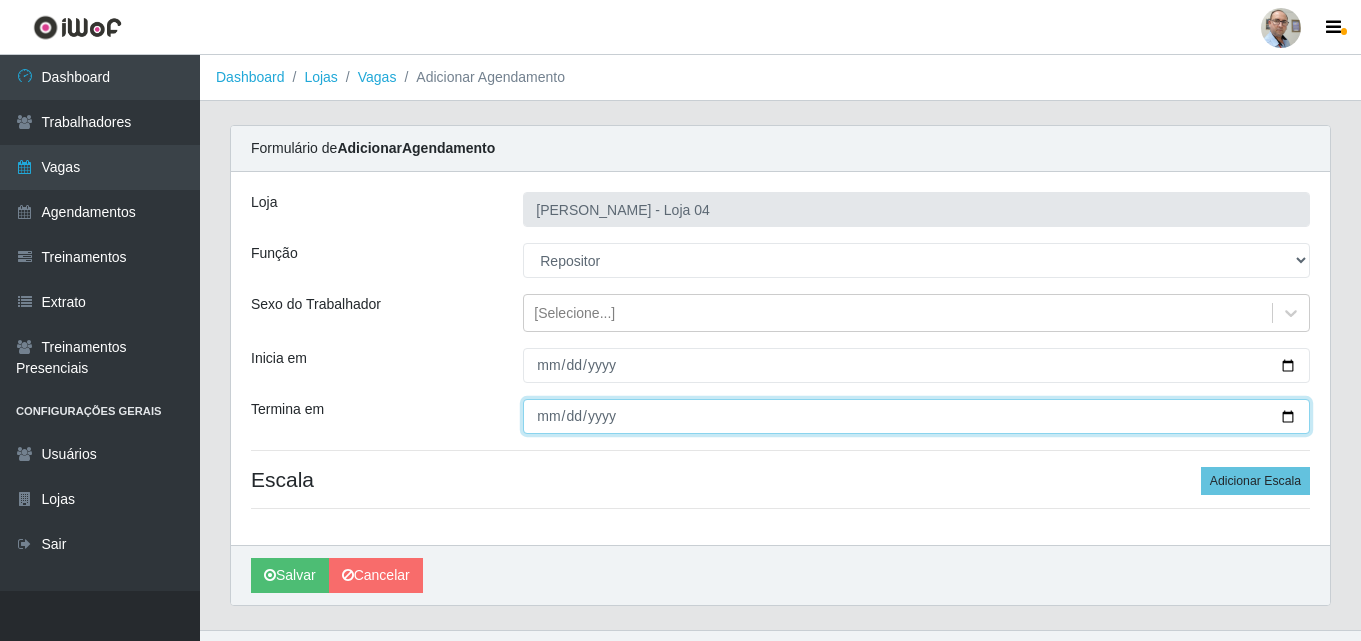 click on "Termina em" at bounding box center [916, 416] 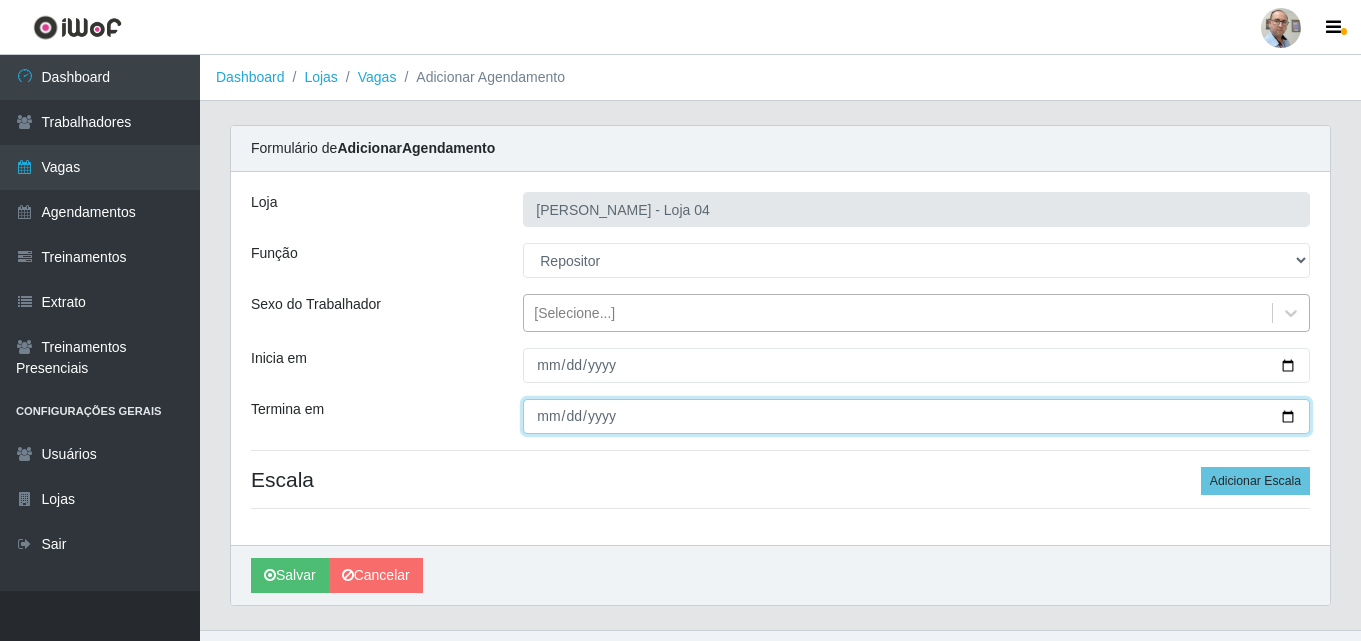 type on "[DATE]" 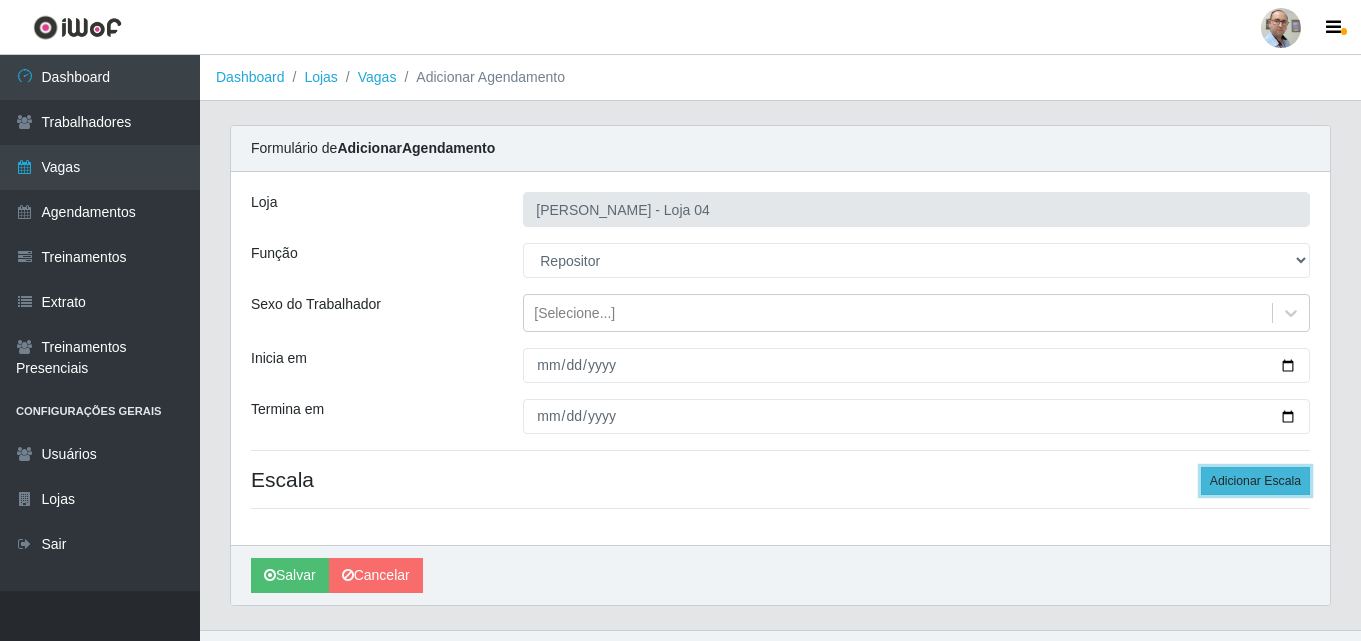 click on "Adicionar Escala" at bounding box center (1255, 481) 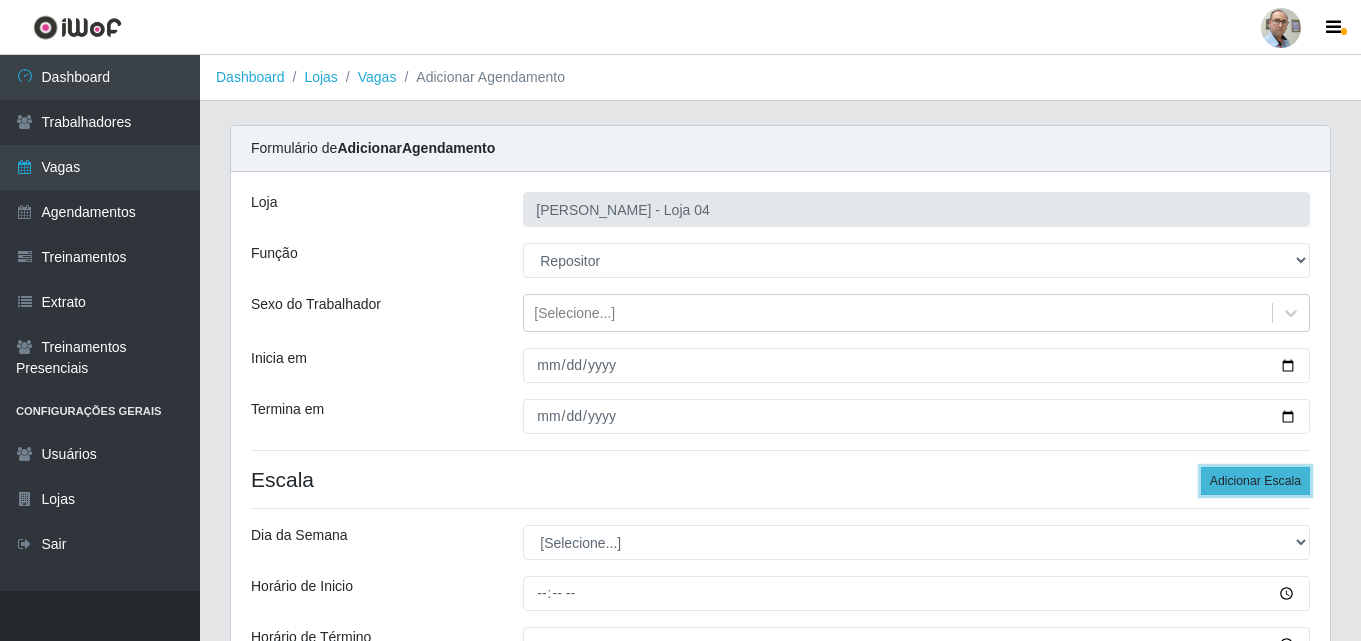 click on "Adicionar Escala" at bounding box center (1255, 481) 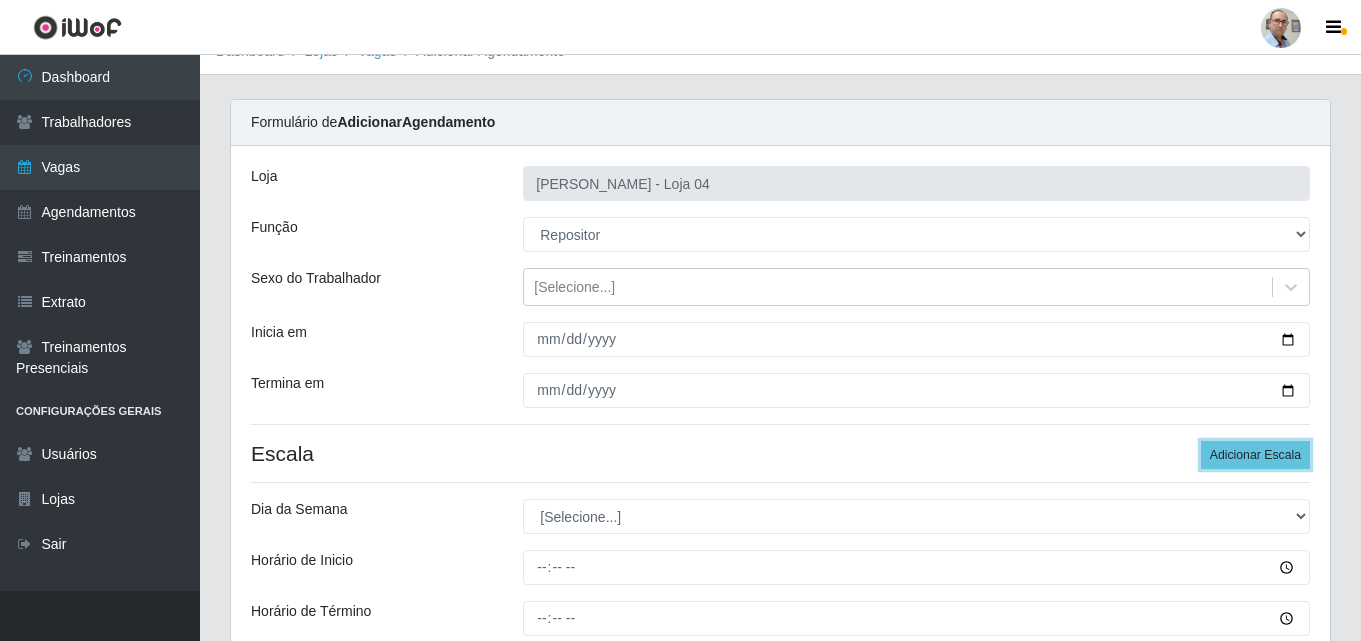 scroll, scrollTop: 200, scrollLeft: 0, axis: vertical 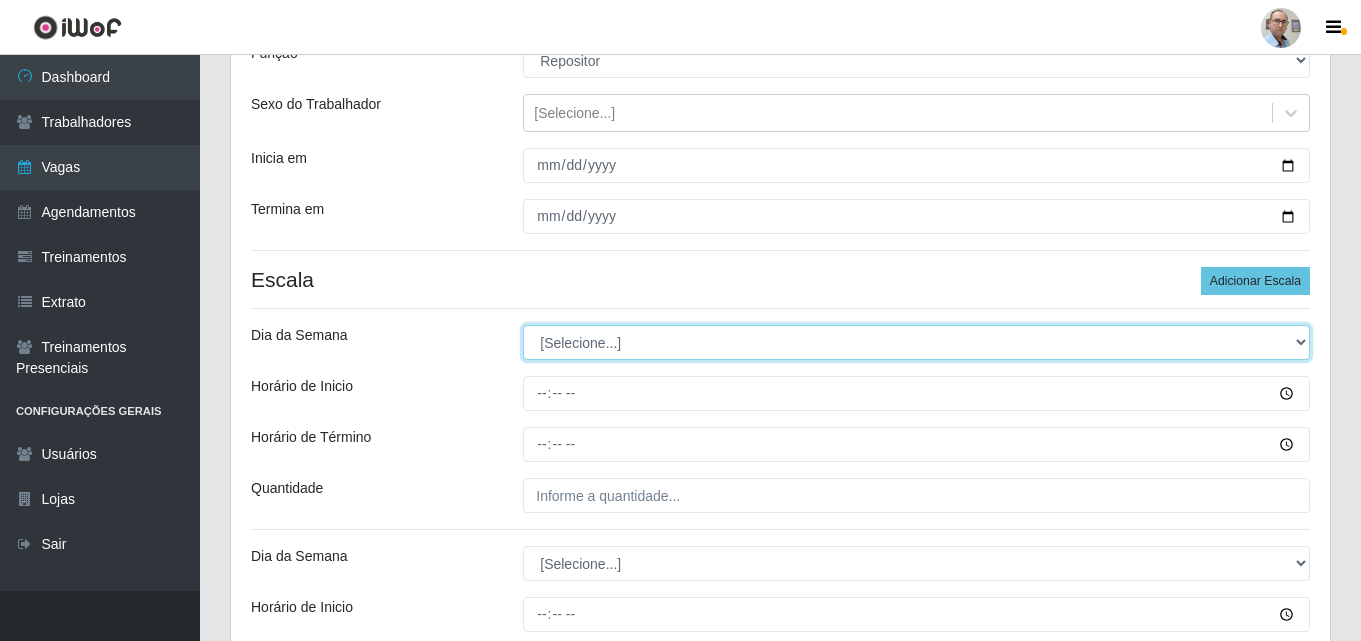 click on "[Selecione...] Segunda Terça Quarta Quinta Sexta Sábado Domingo" at bounding box center (916, 342) 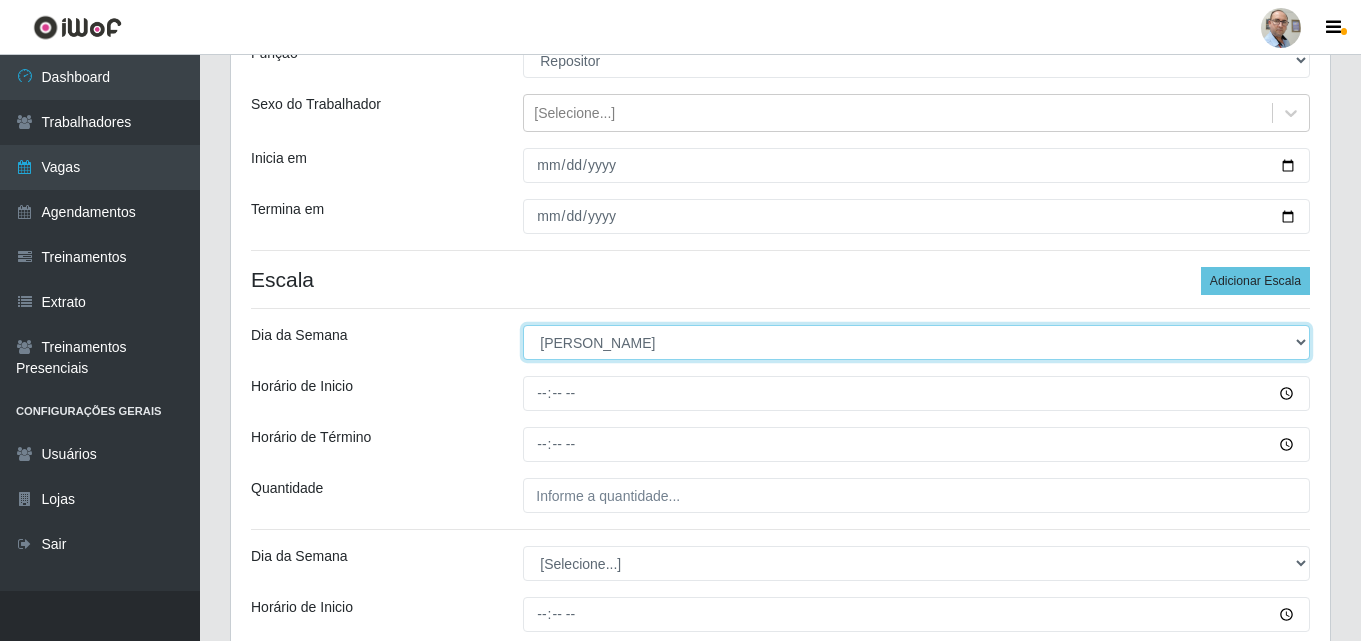 click on "[Selecione...] Segunda Terça Quarta Quinta Sexta Sábado Domingo" at bounding box center [916, 342] 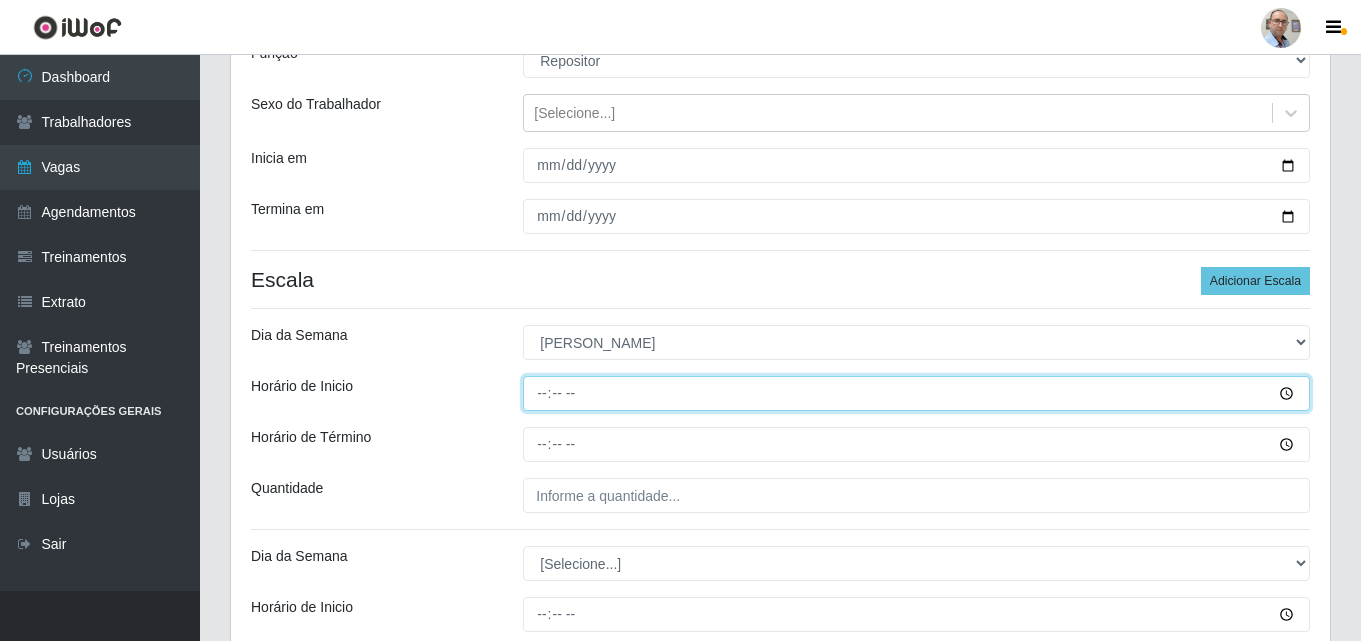 click on "Horário de Inicio" at bounding box center (916, 393) 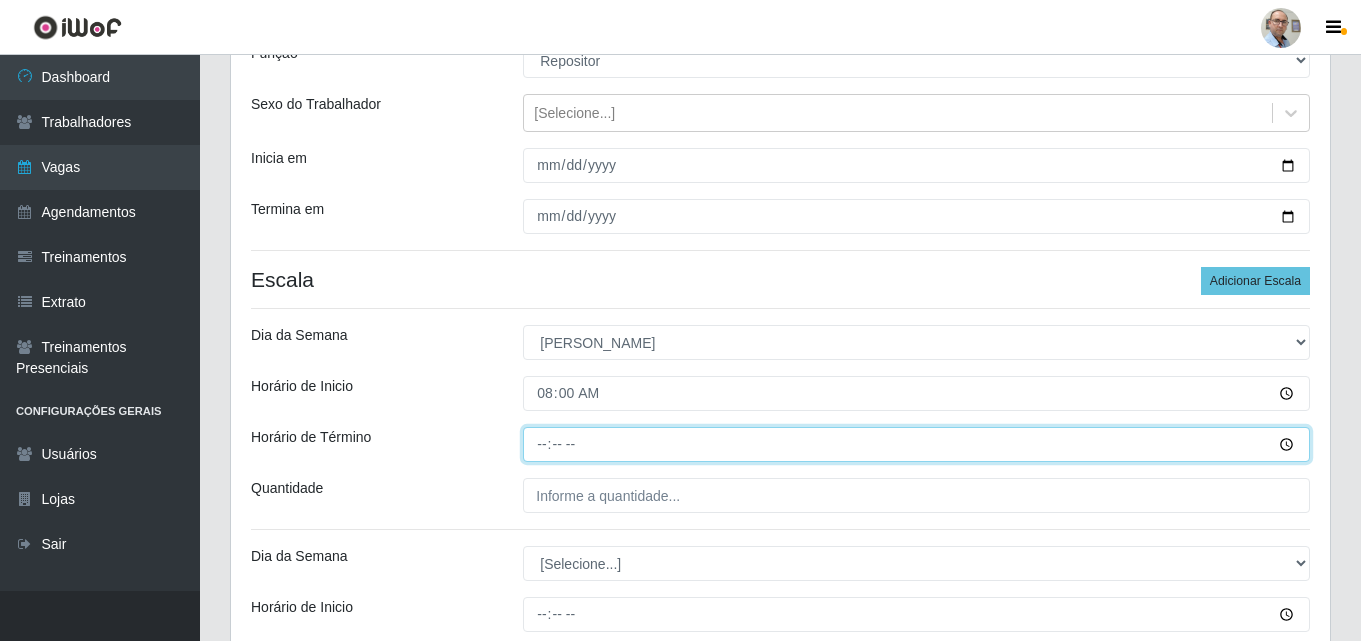 type on "14:00" 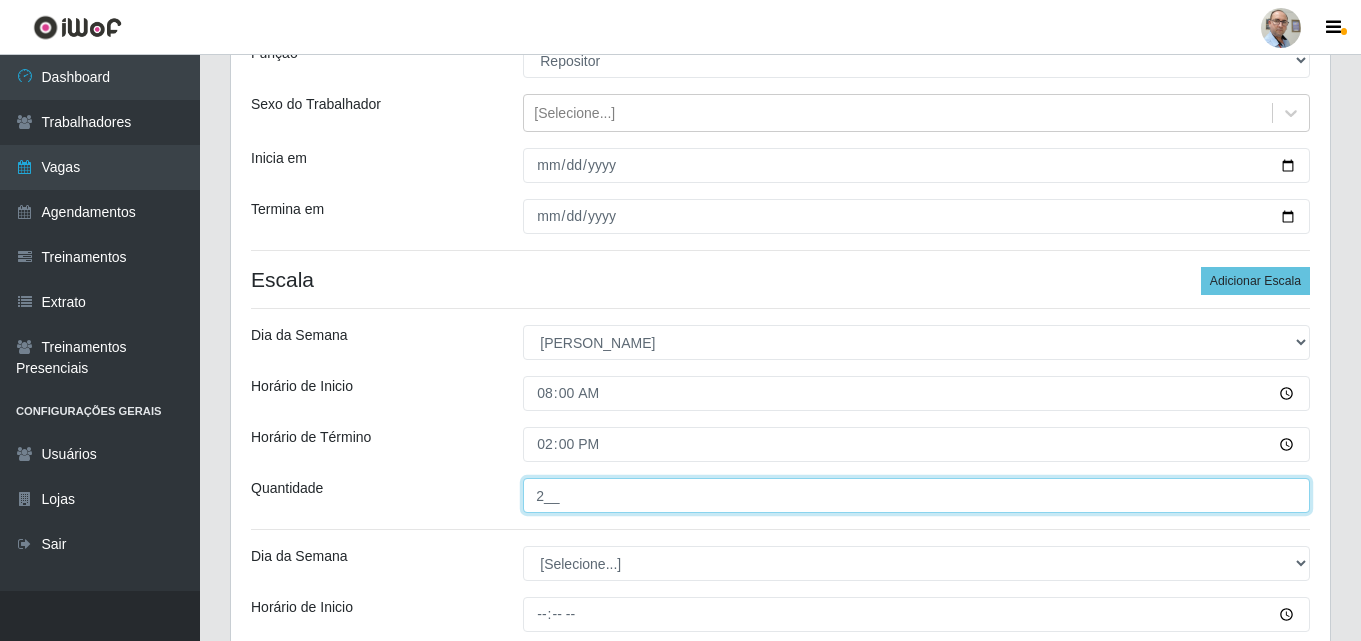 scroll, scrollTop: 300, scrollLeft: 0, axis: vertical 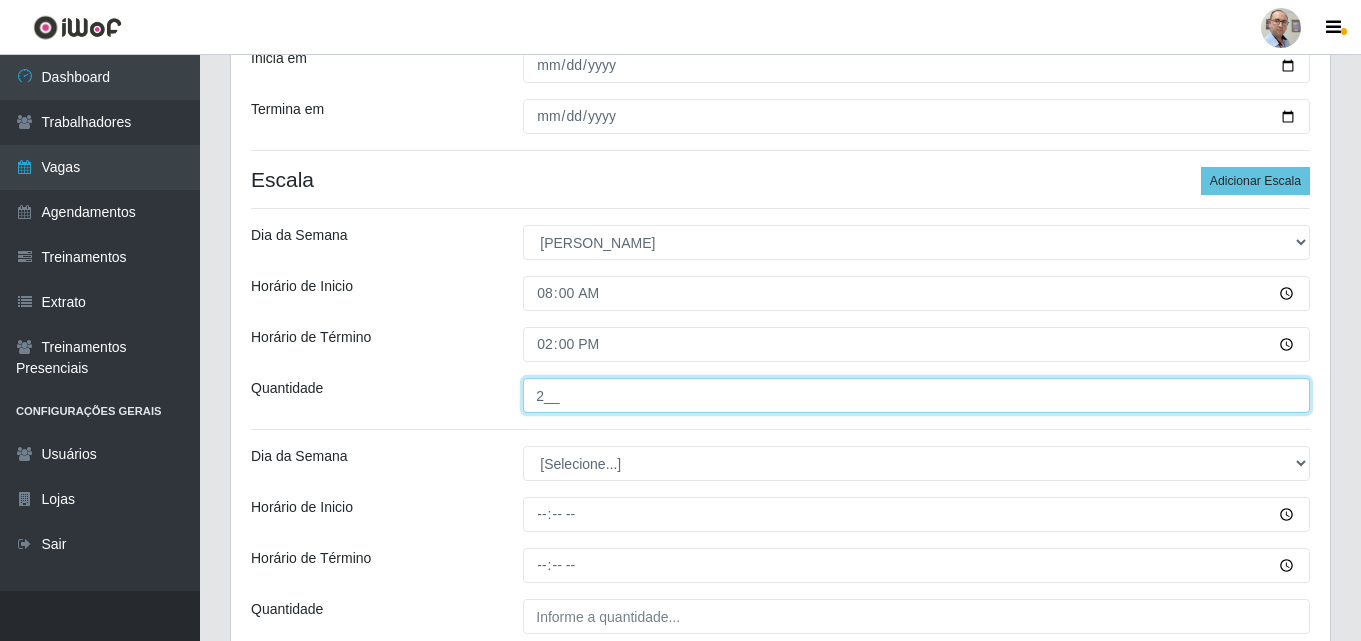 type on "2__" 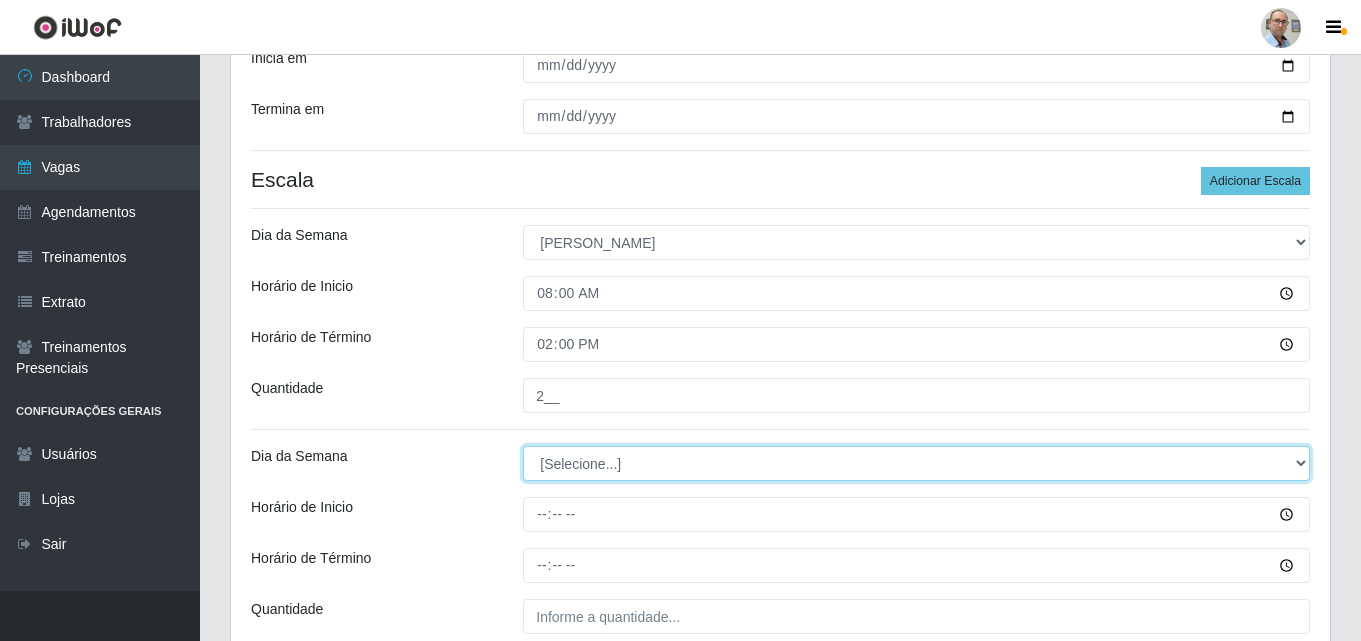 click on "[Selecione...] Segunda Terça Quarta Quinta Sexta Sábado Domingo" at bounding box center [916, 463] 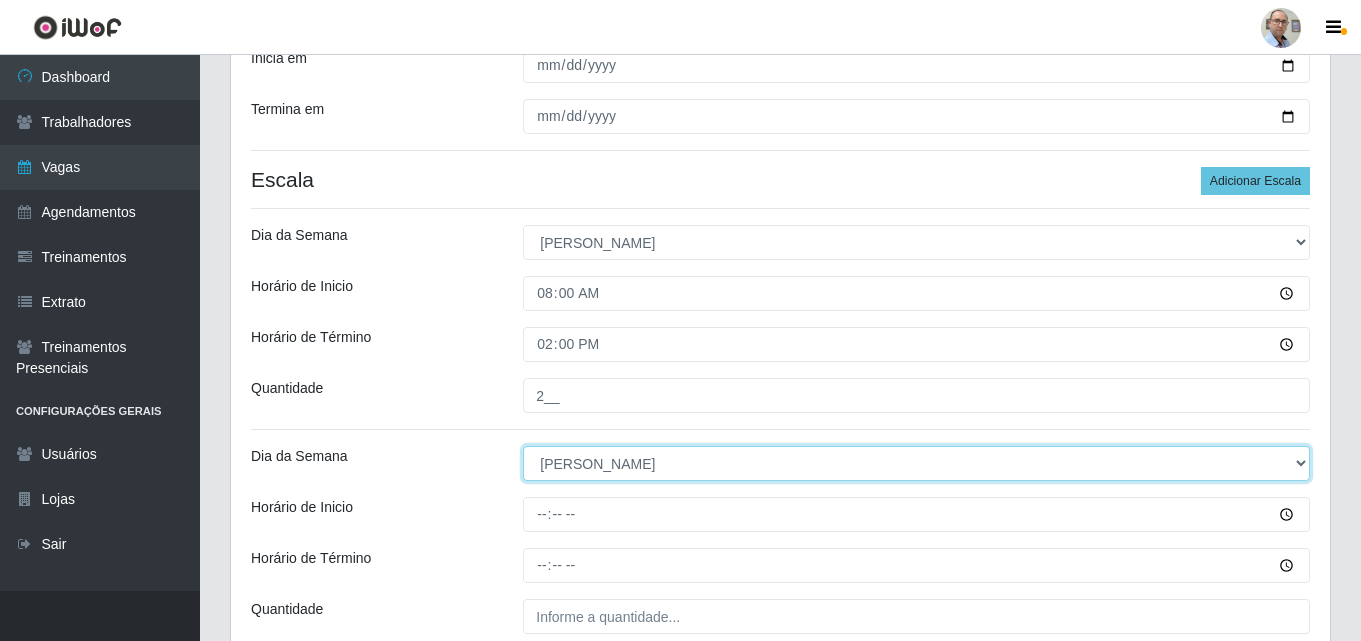 click on "[Selecione...] Segunda Terça Quarta Quinta Sexta Sábado Domingo" at bounding box center [916, 463] 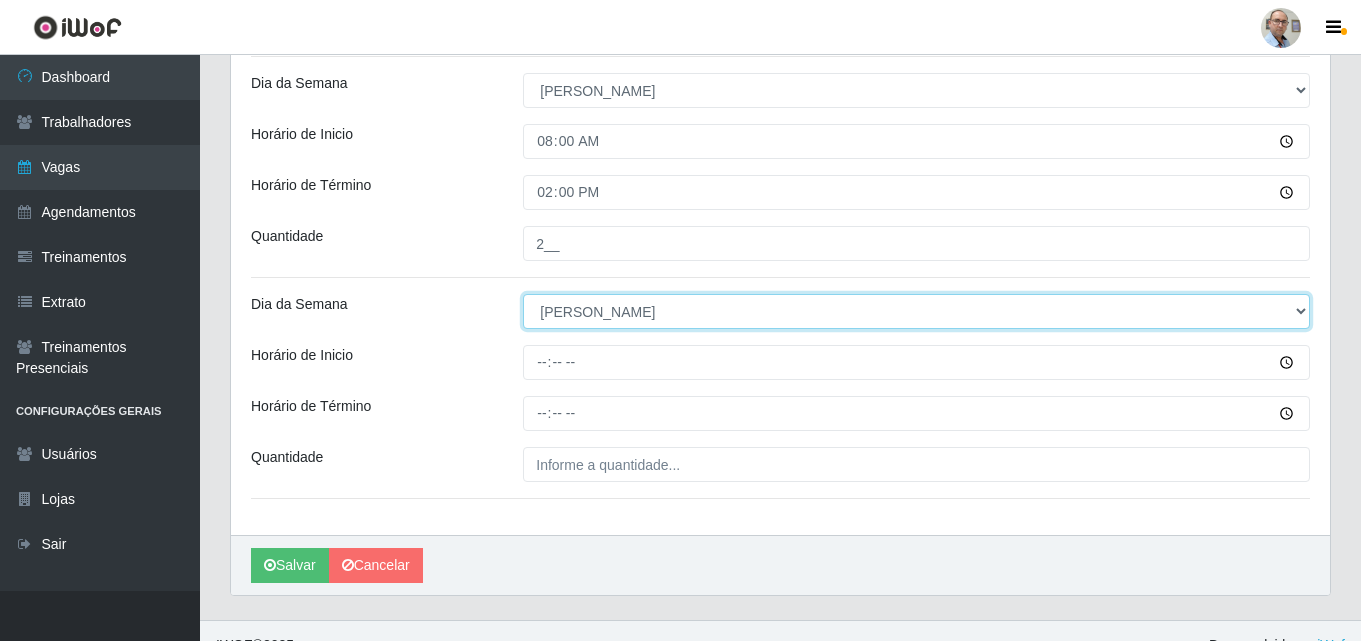 scroll, scrollTop: 481, scrollLeft: 0, axis: vertical 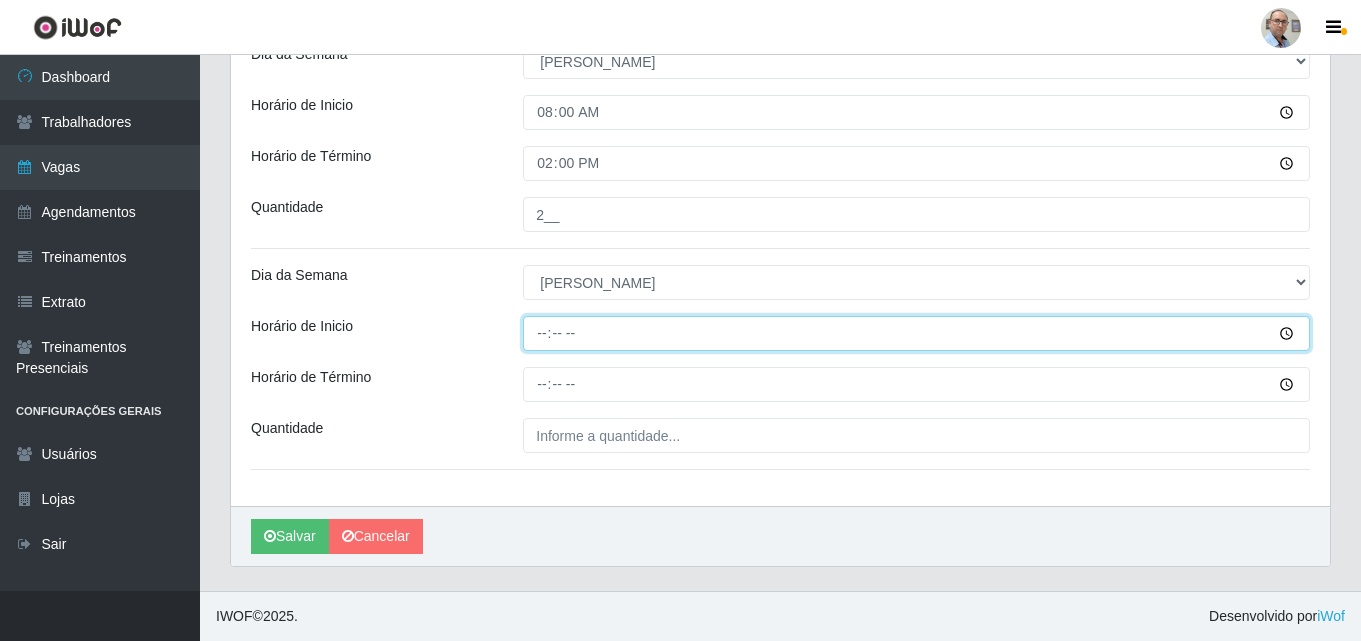 click on "Horário de Inicio" at bounding box center (916, 333) 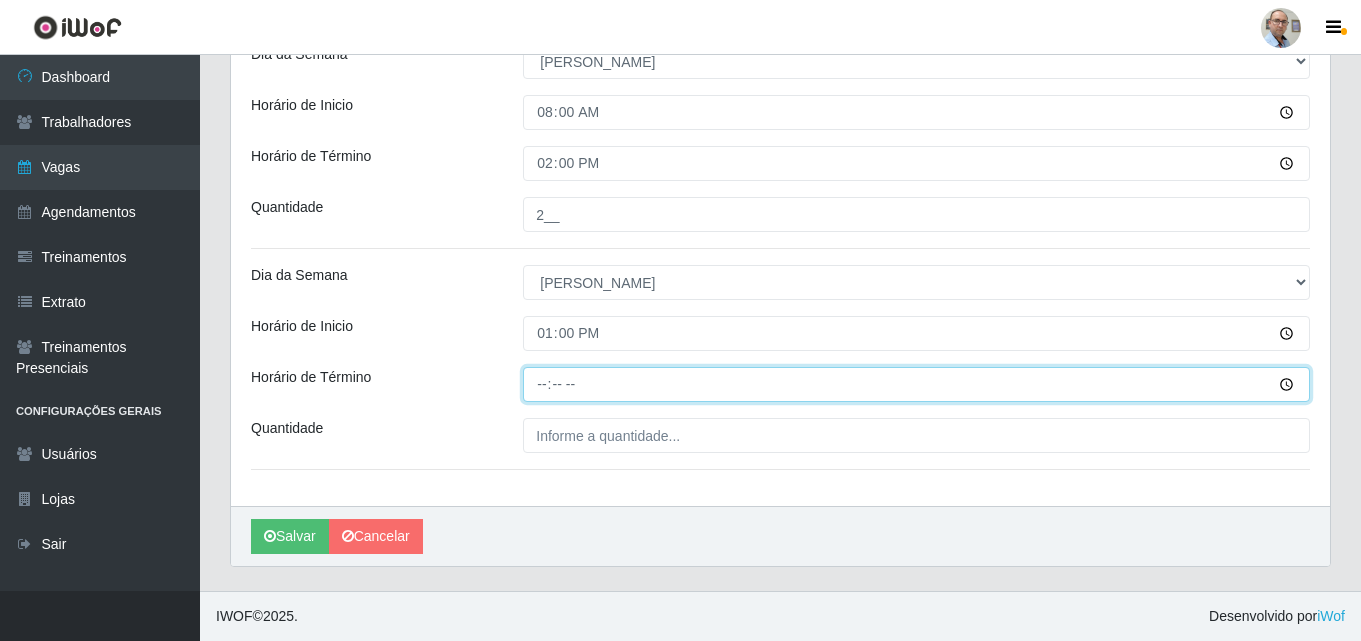 type on "19:00" 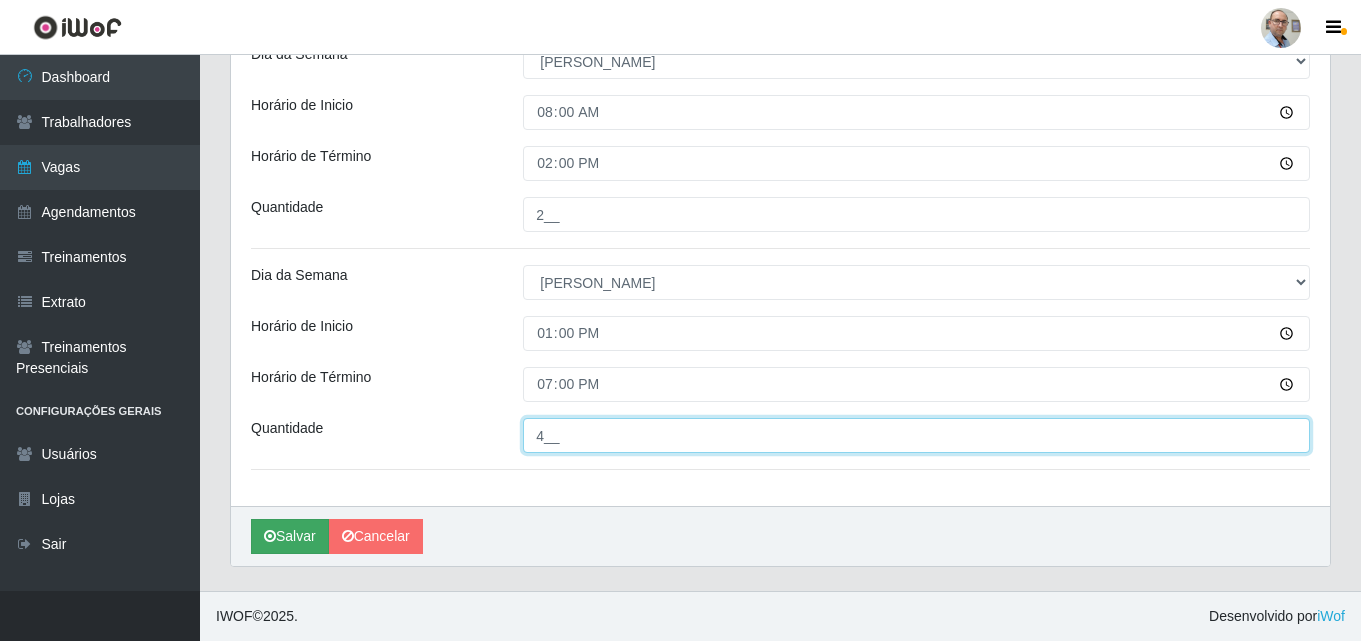 type on "4__" 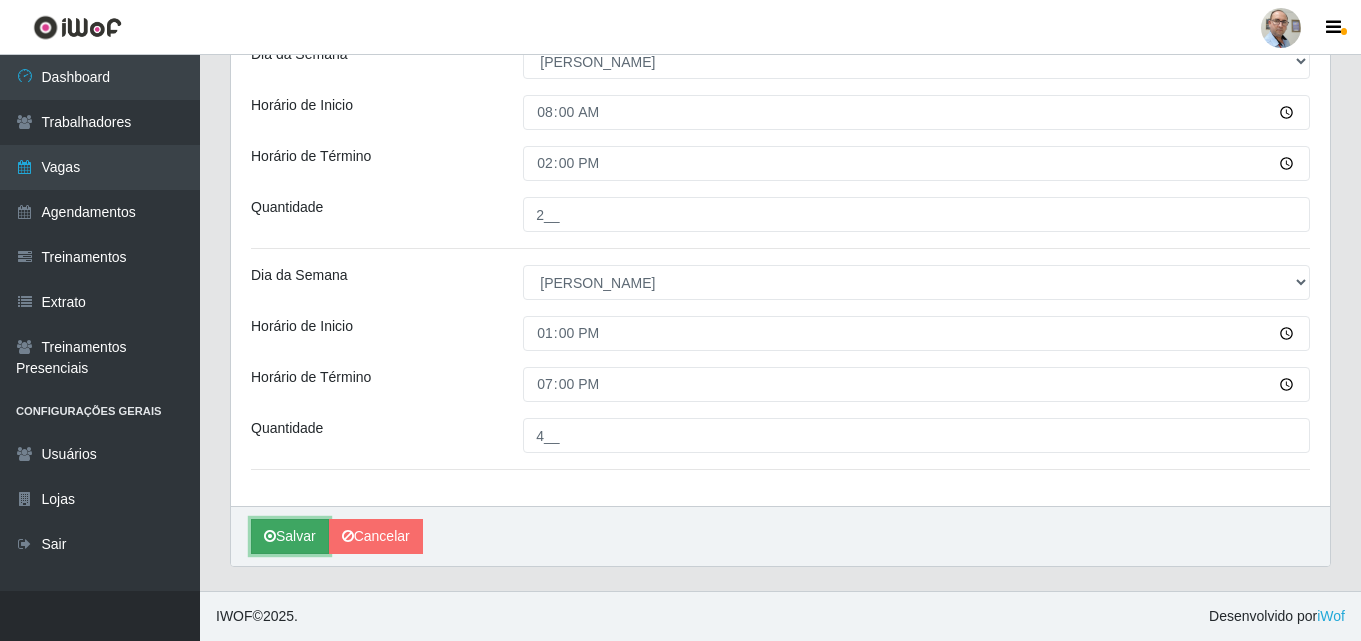 click on "Salvar" at bounding box center [290, 536] 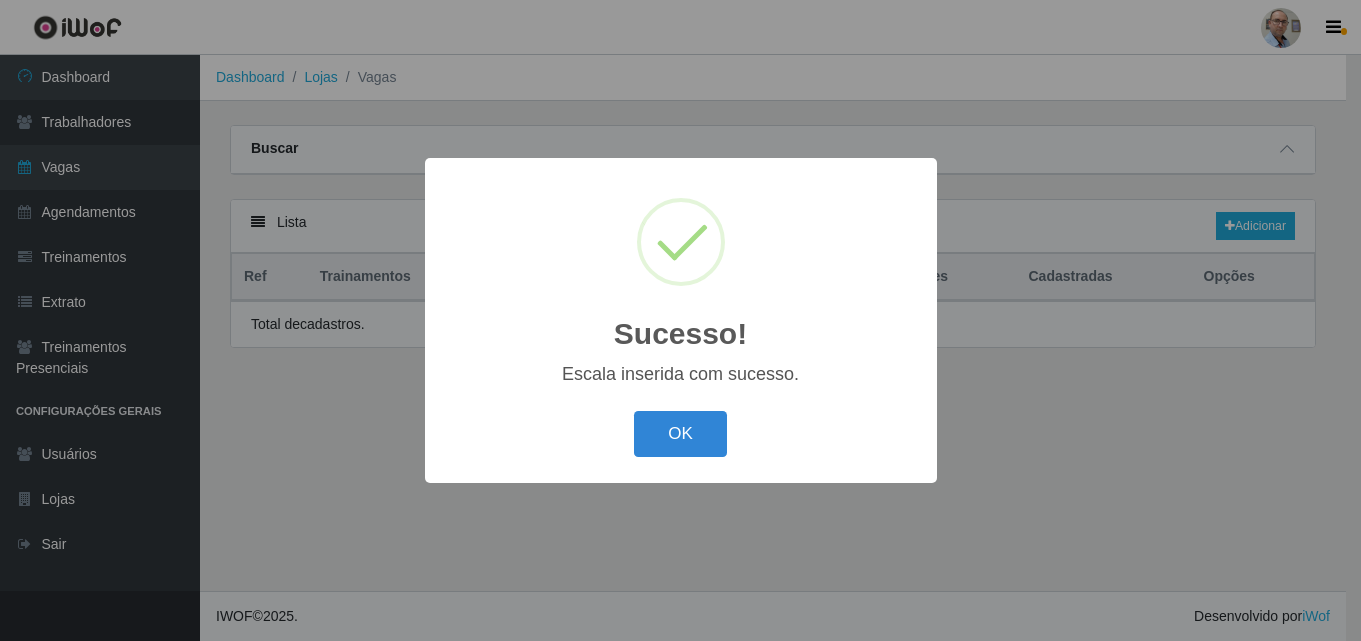 scroll, scrollTop: 0, scrollLeft: 0, axis: both 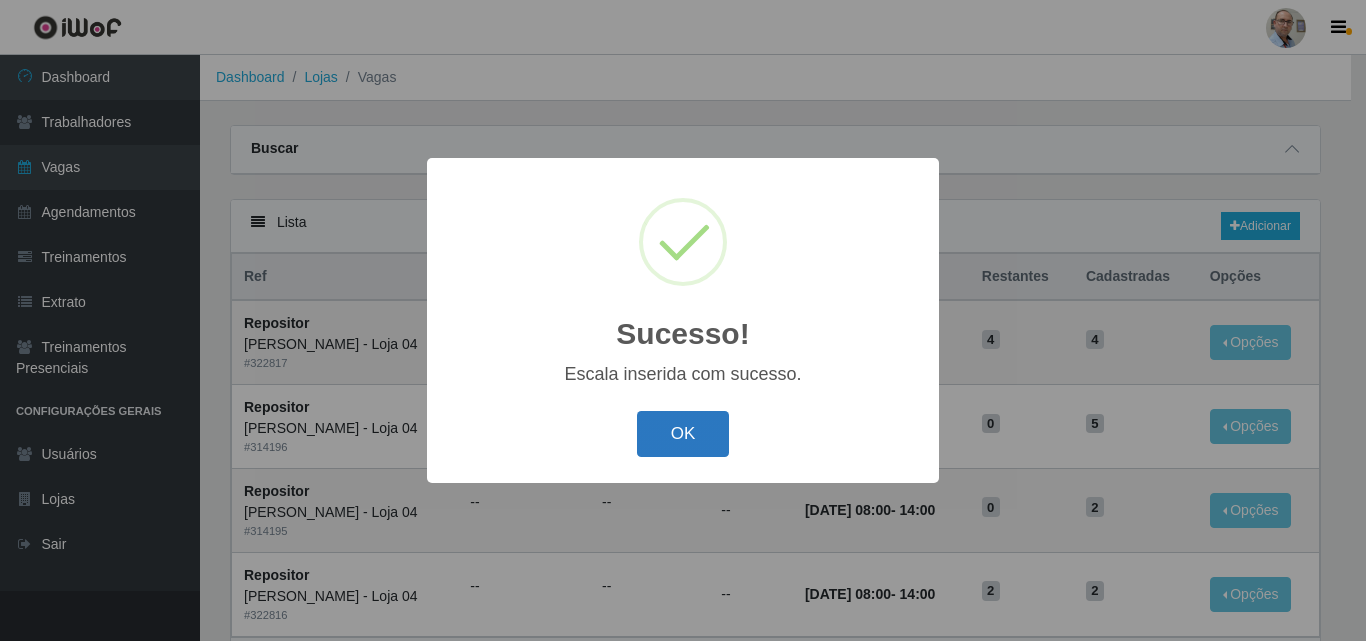 click on "OK" at bounding box center (683, 434) 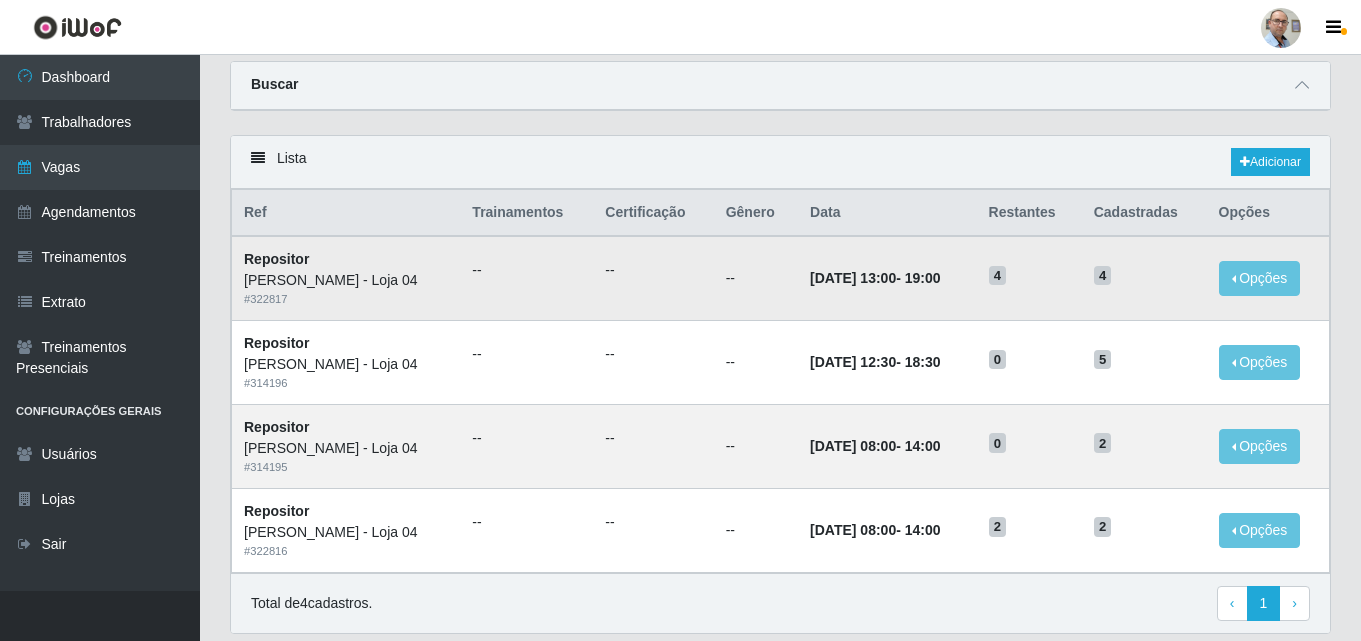 scroll, scrollTop: 132, scrollLeft: 0, axis: vertical 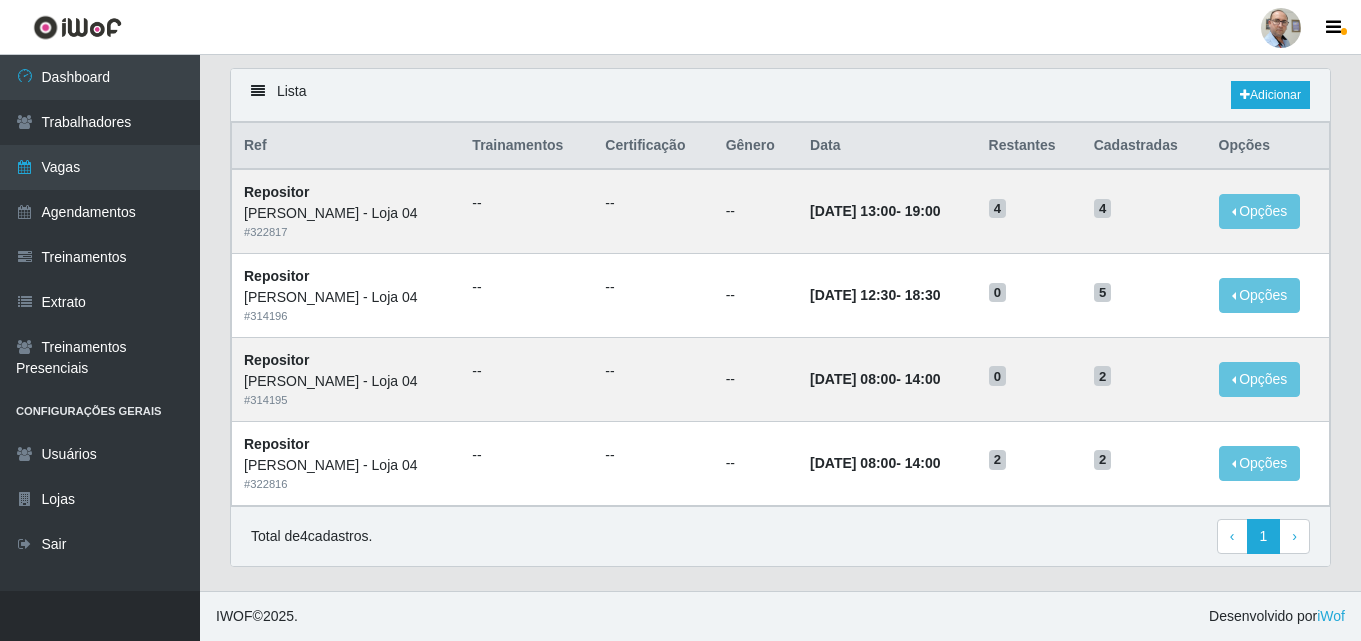 click on "Total de  4  cadastros. ‹ Previous 1 › Next" at bounding box center (780, 536) 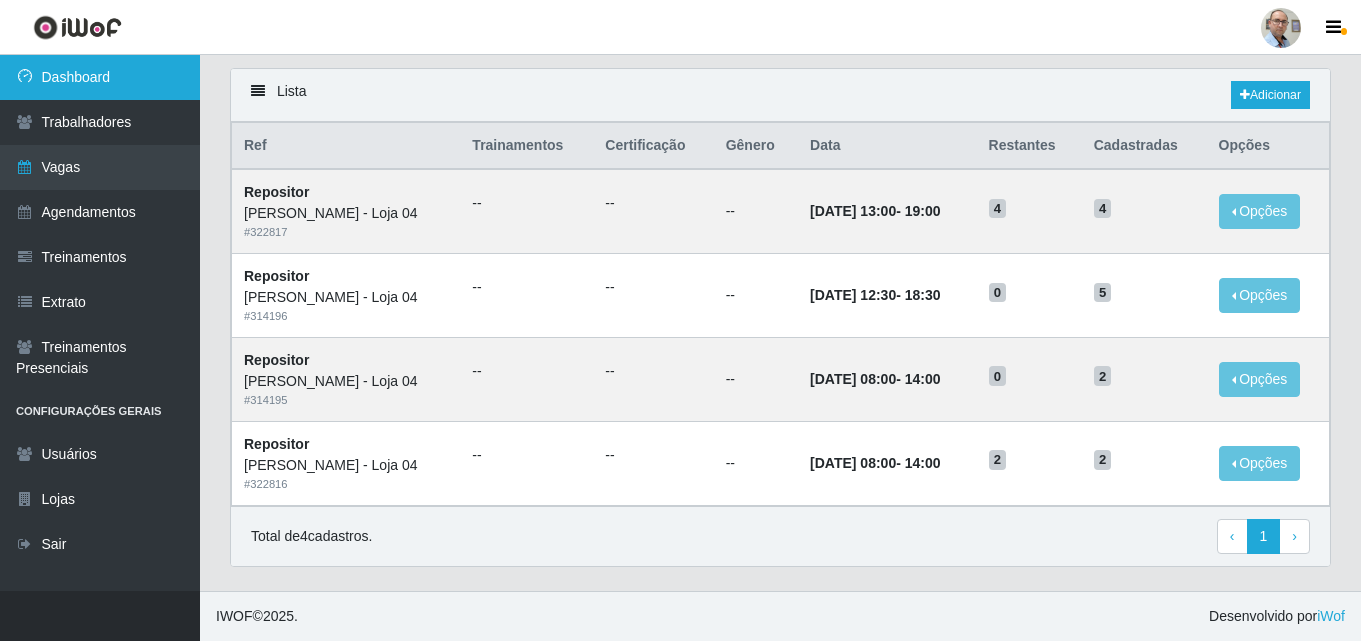 click on "Dashboard" at bounding box center (100, 77) 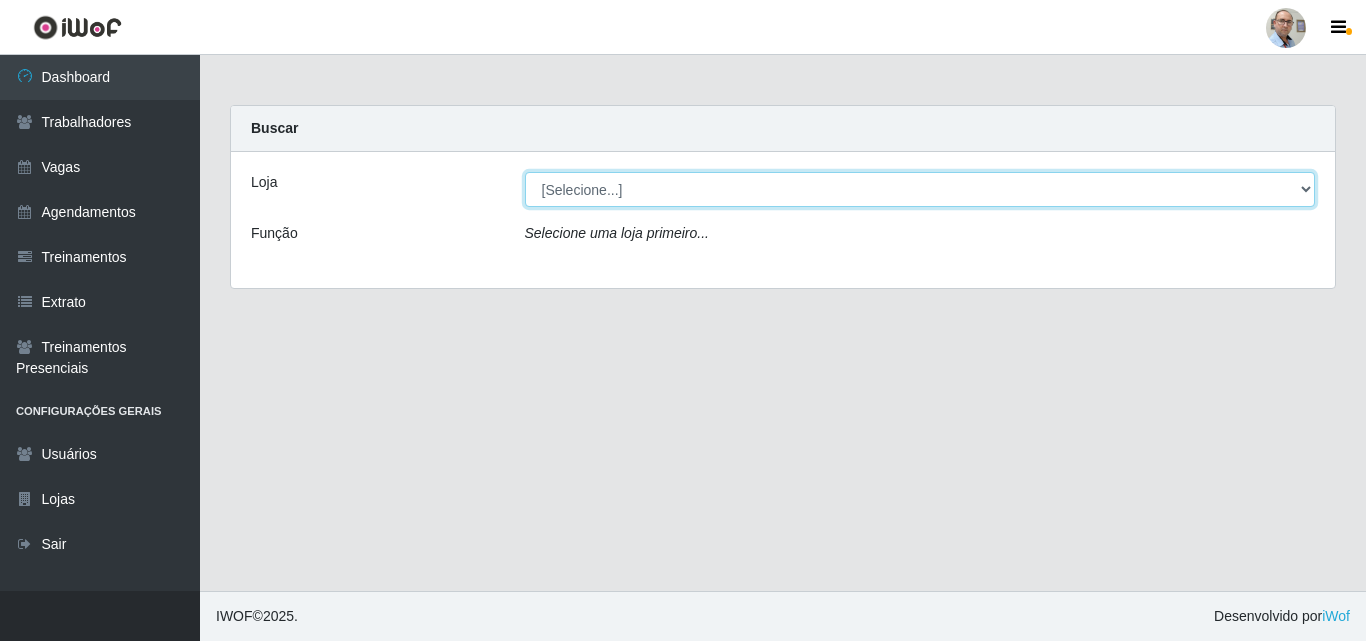 click on "[Selecione...] Mar Vermelho - Loja 04" at bounding box center (920, 189) 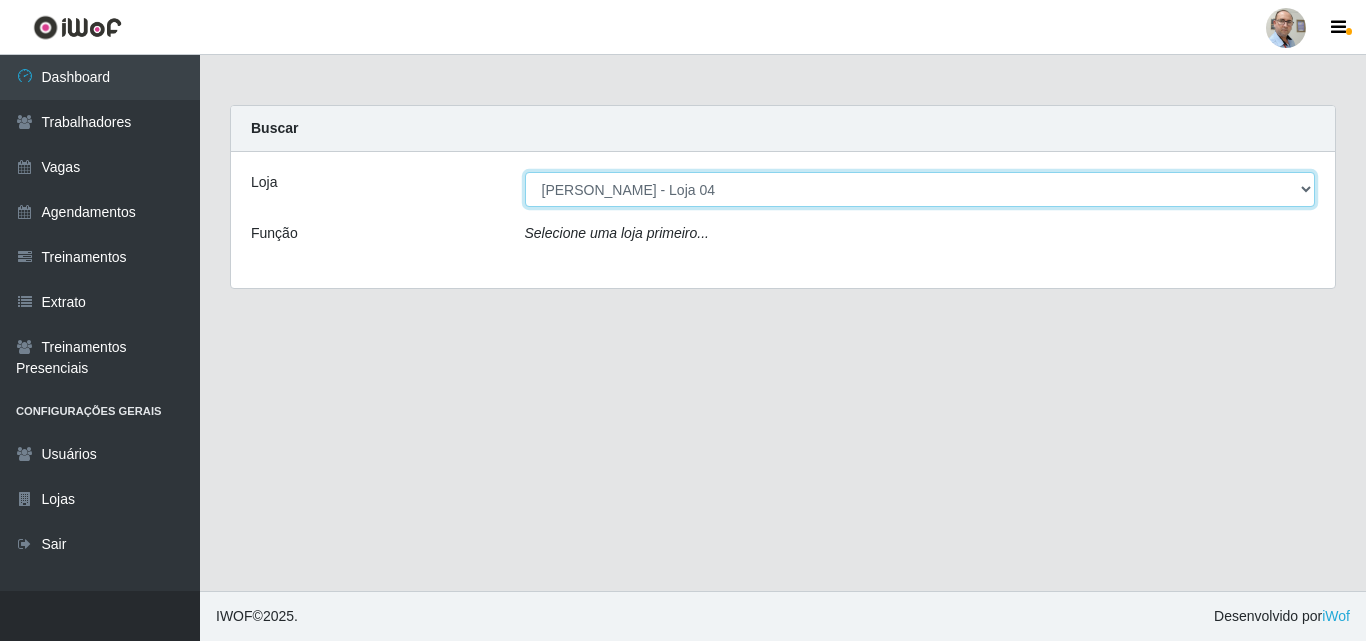 click on "[Selecione...] Mar Vermelho - Loja 04" at bounding box center (920, 189) 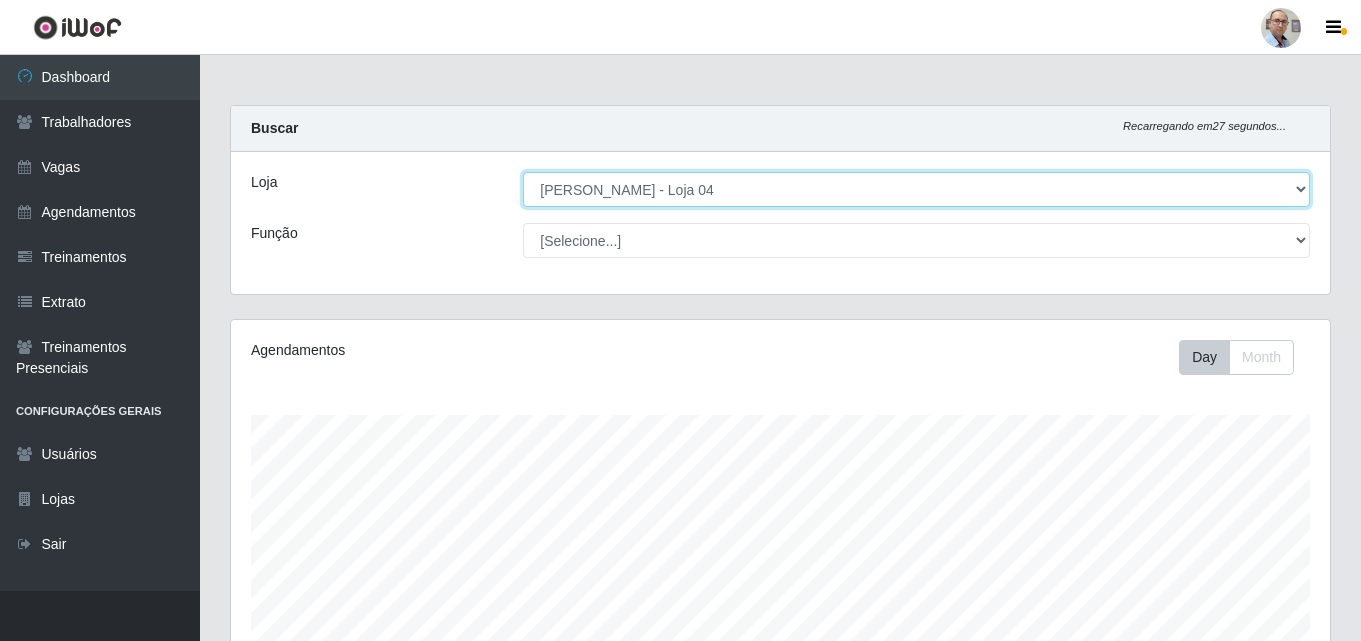 scroll, scrollTop: 999585, scrollLeft: 998901, axis: both 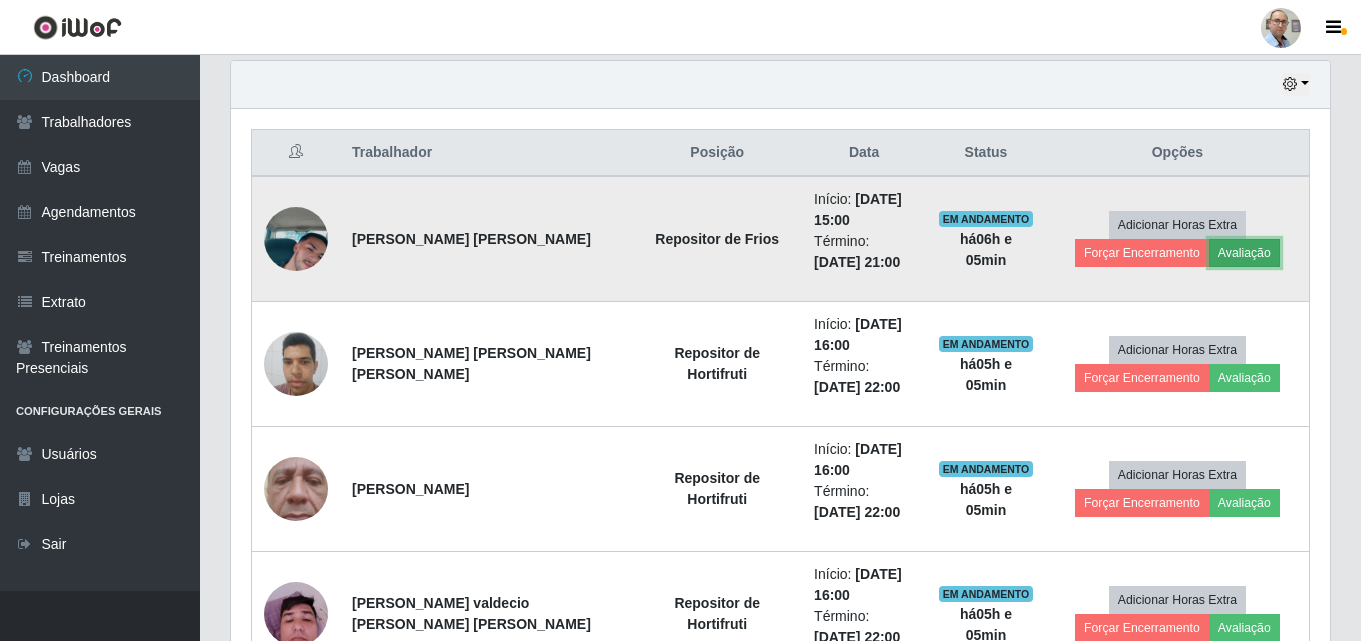 click on "Avaliação" at bounding box center (1244, 253) 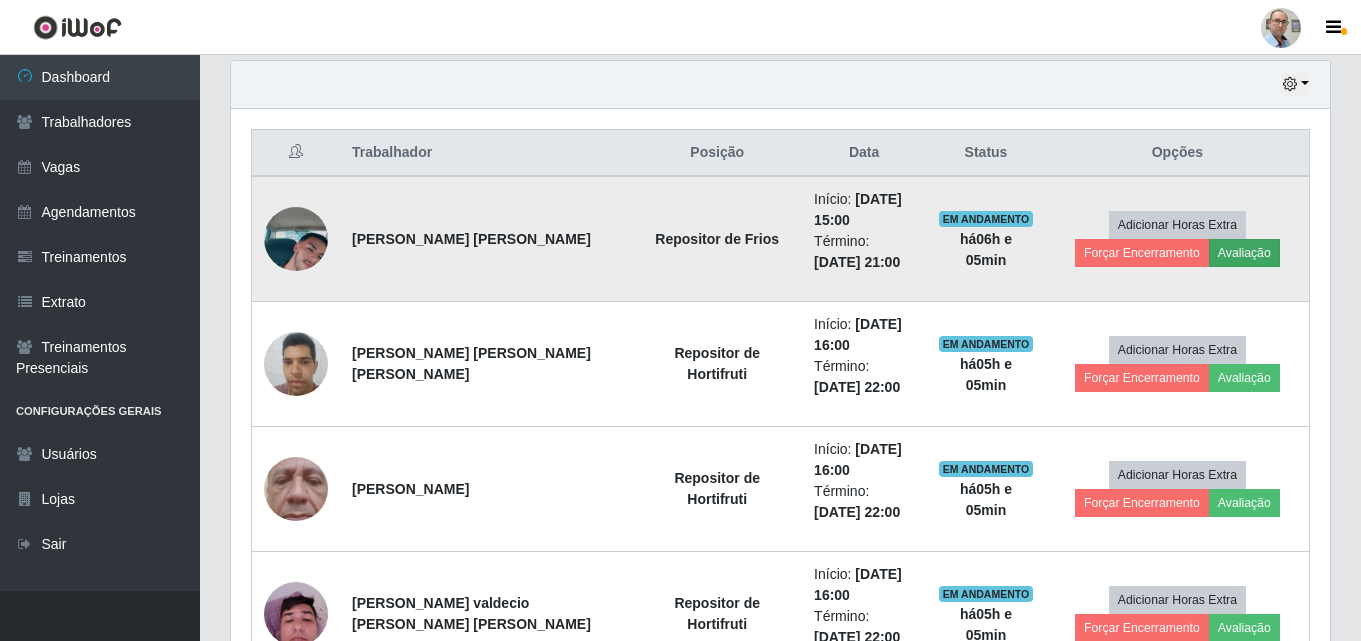 scroll, scrollTop: 999585, scrollLeft: 998911, axis: both 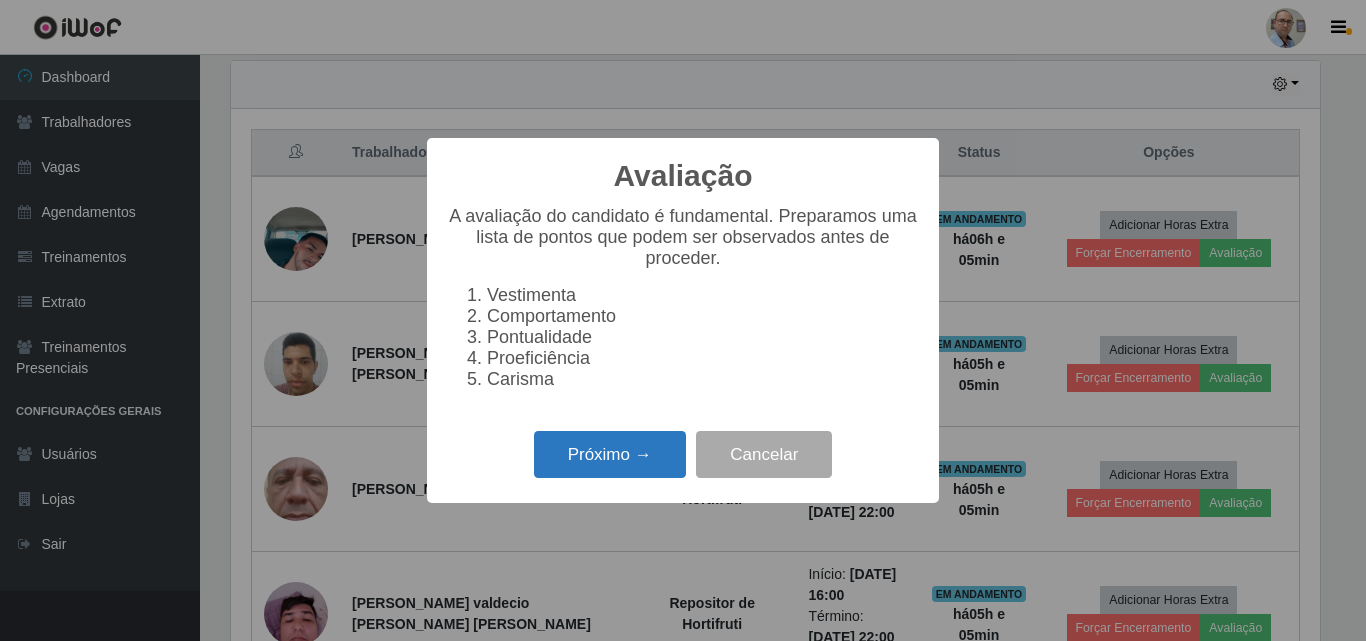 click on "Próximo →" at bounding box center (610, 454) 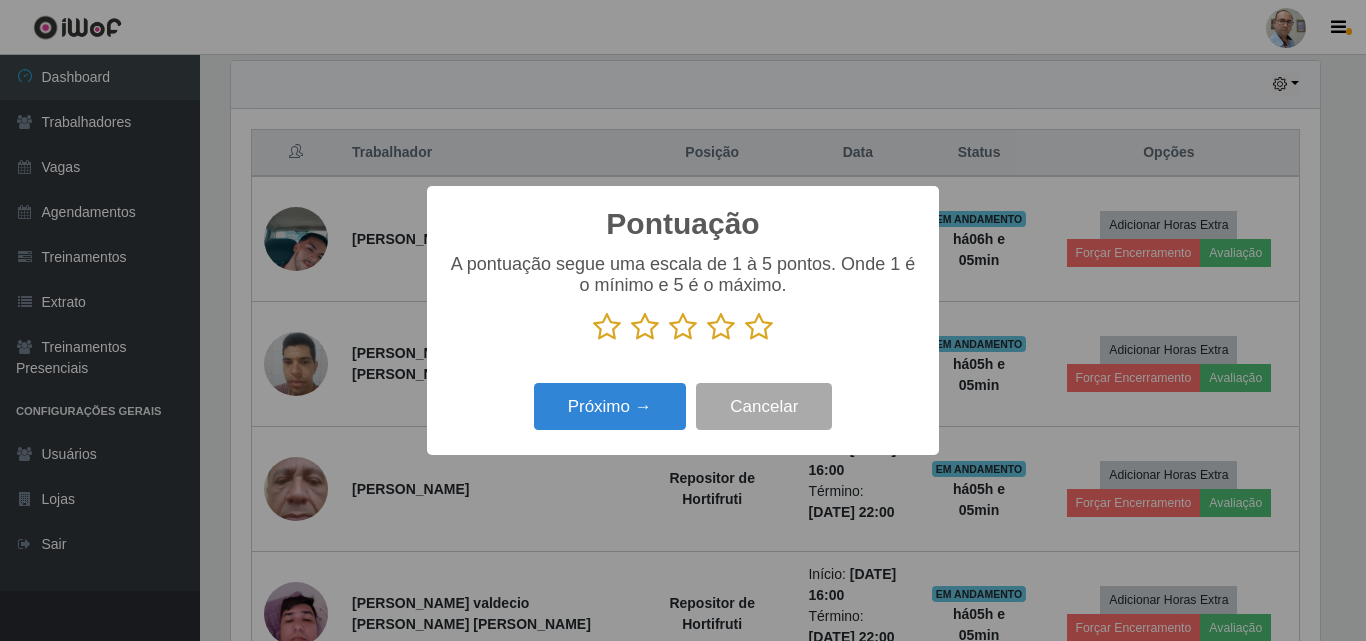click at bounding box center (759, 327) 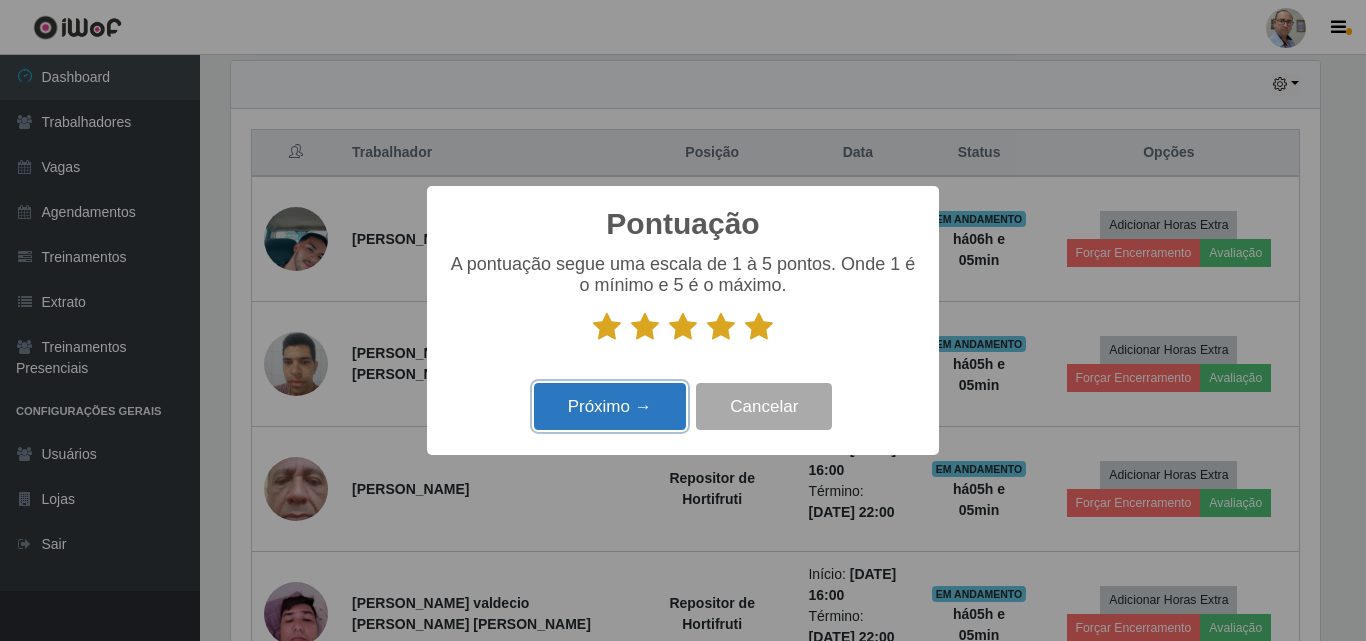 click on "Próximo →" at bounding box center (610, 406) 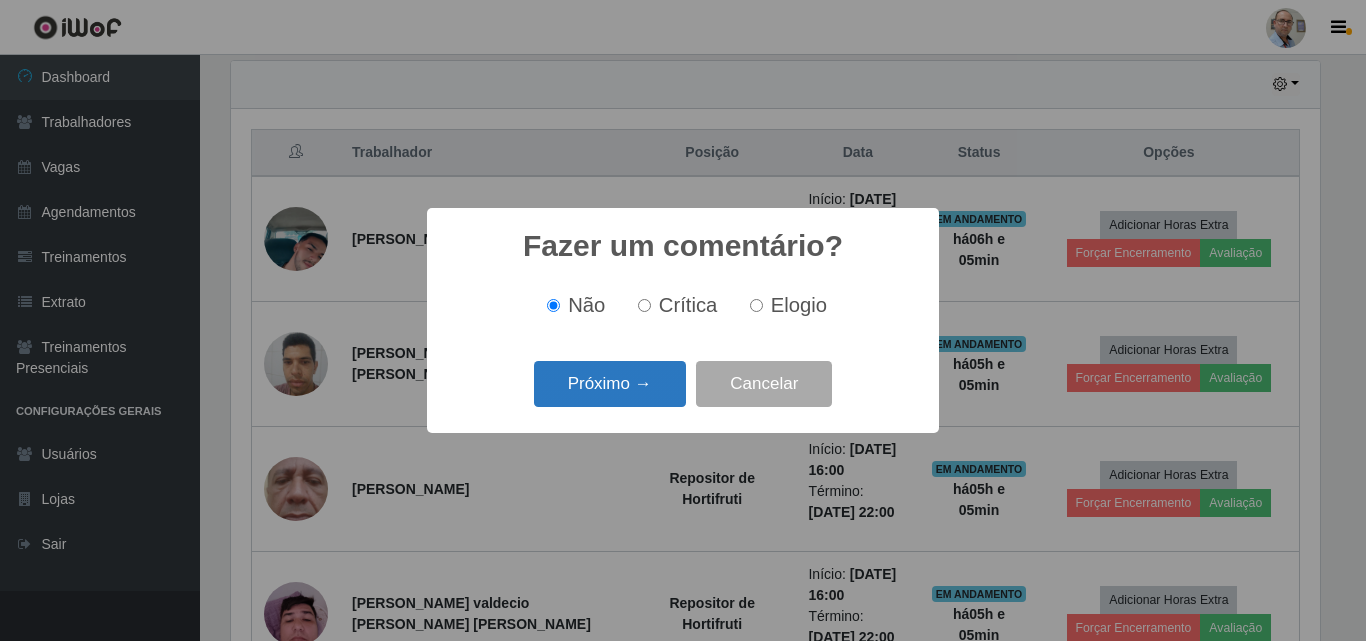 click on "Próximo →" at bounding box center [610, 384] 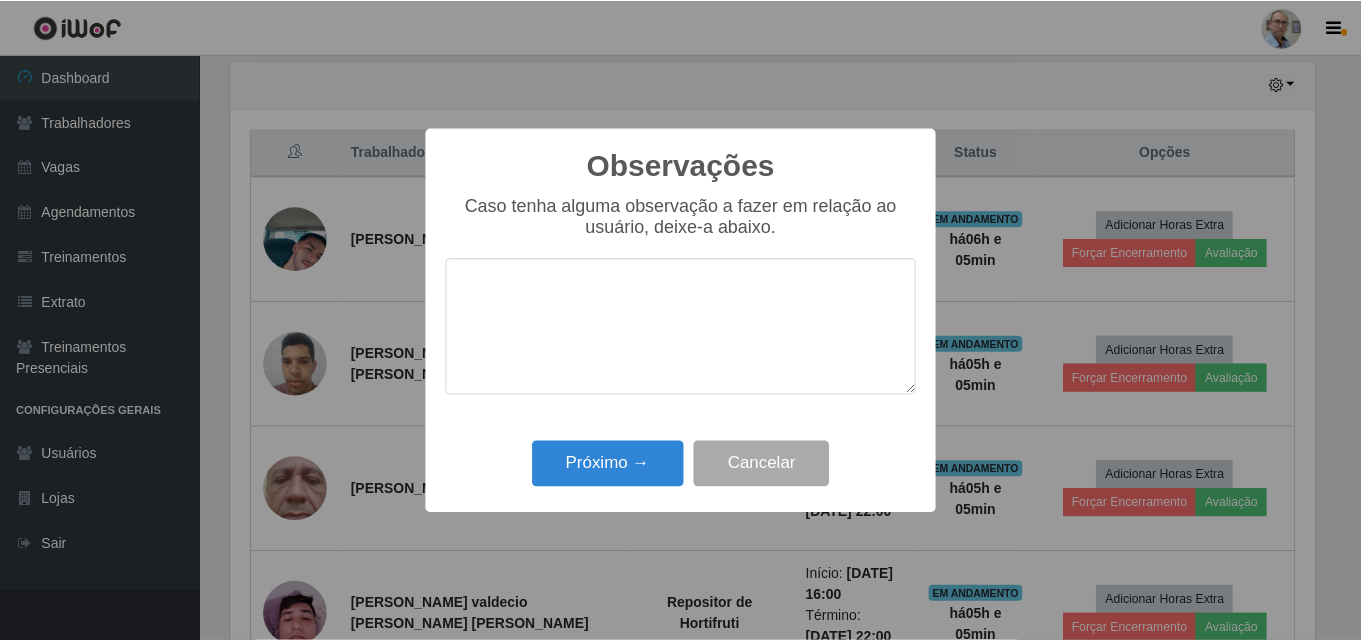 scroll, scrollTop: 999585, scrollLeft: 998911, axis: both 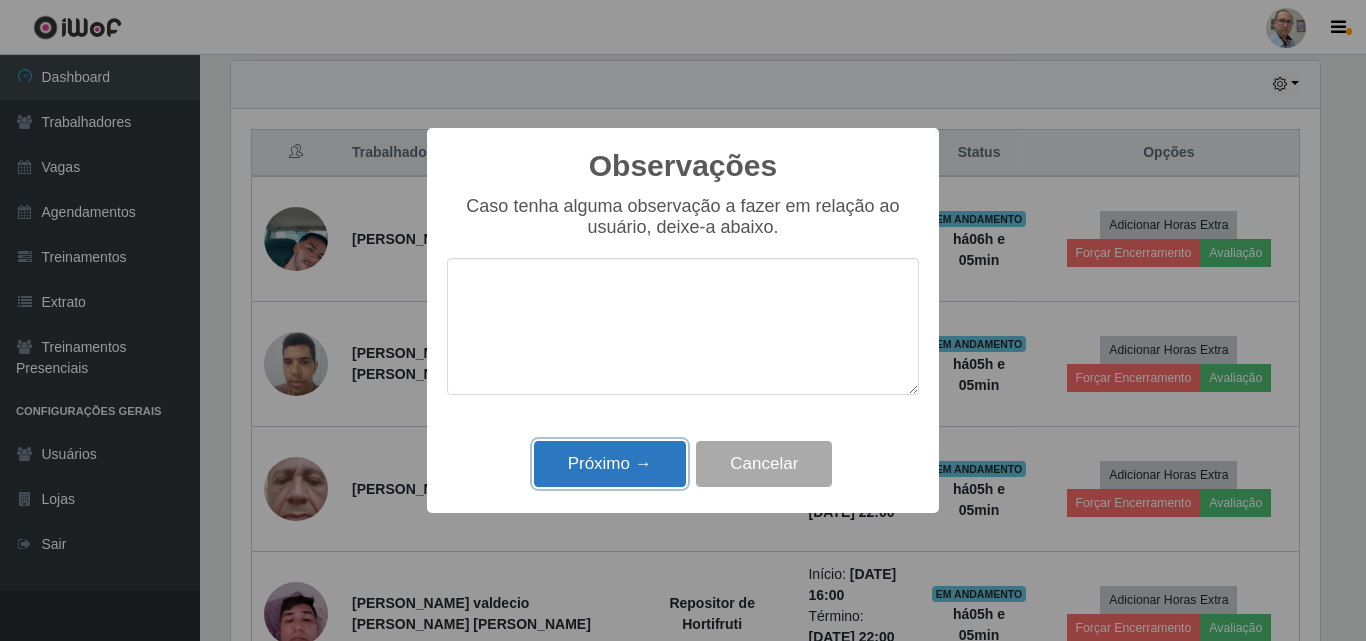 click on "Próximo →" at bounding box center [610, 464] 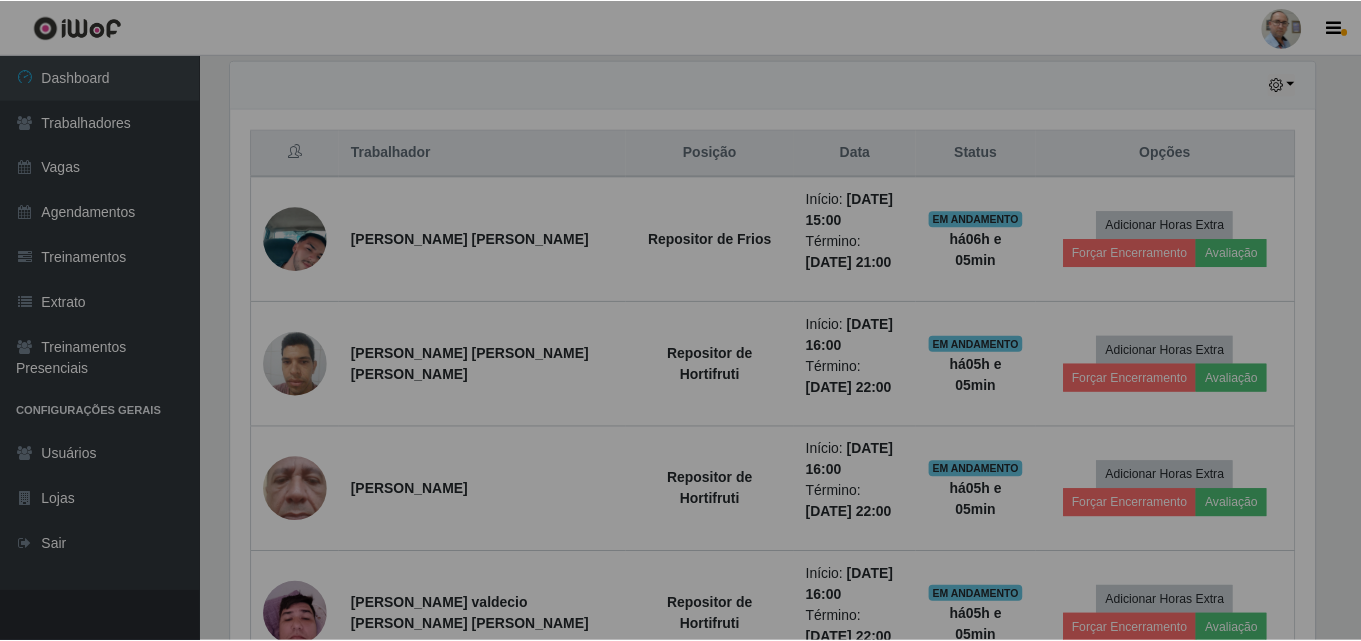 scroll, scrollTop: 999585, scrollLeft: 998901, axis: both 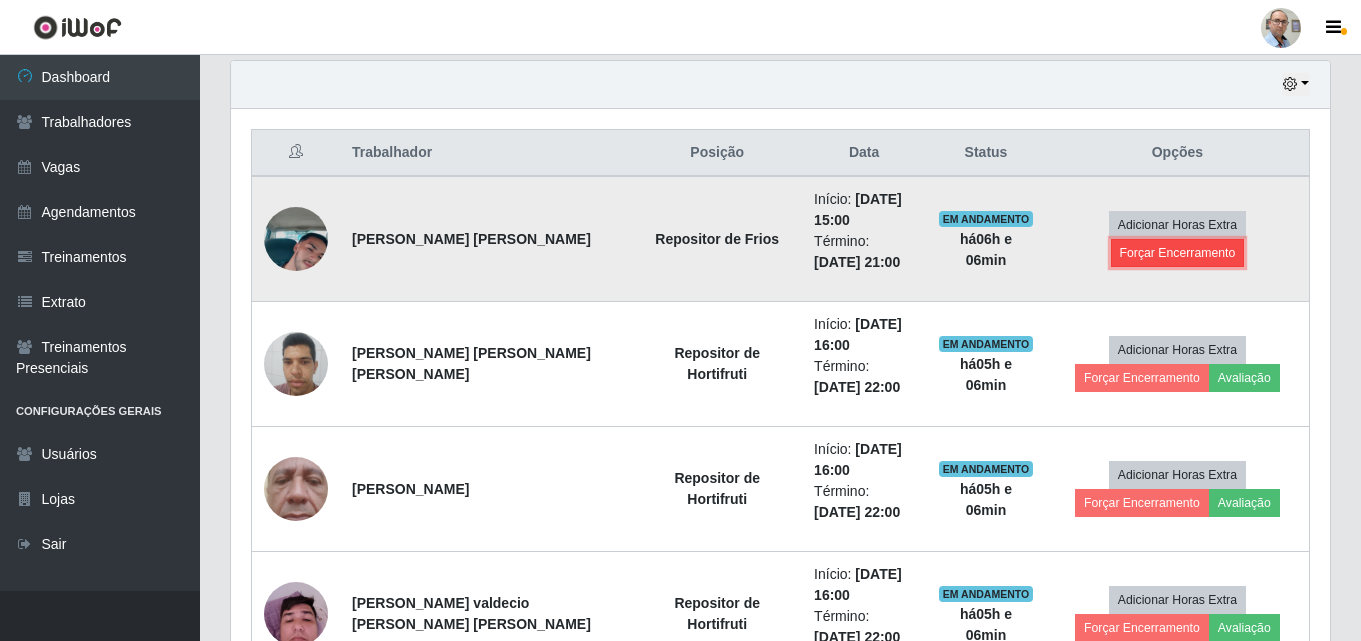 click on "Forçar Encerramento" at bounding box center [1178, 253] 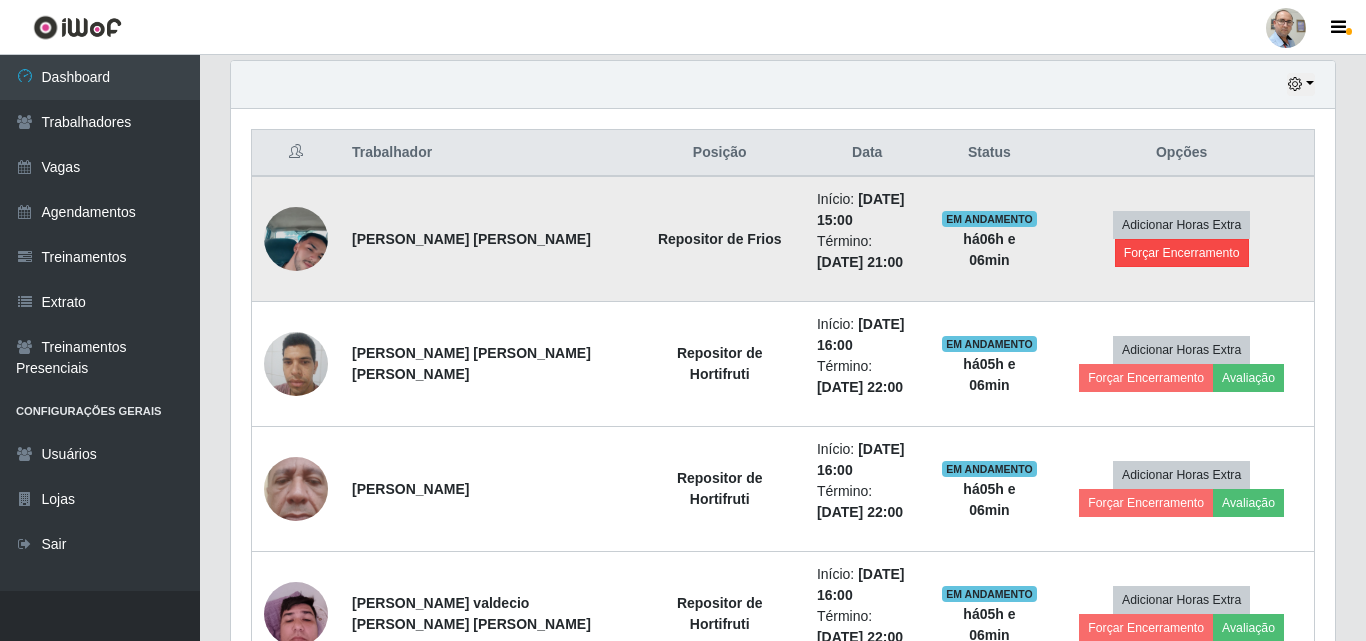 scroll, scrollTop: 999585, scrollLeft: 998911, axis: both 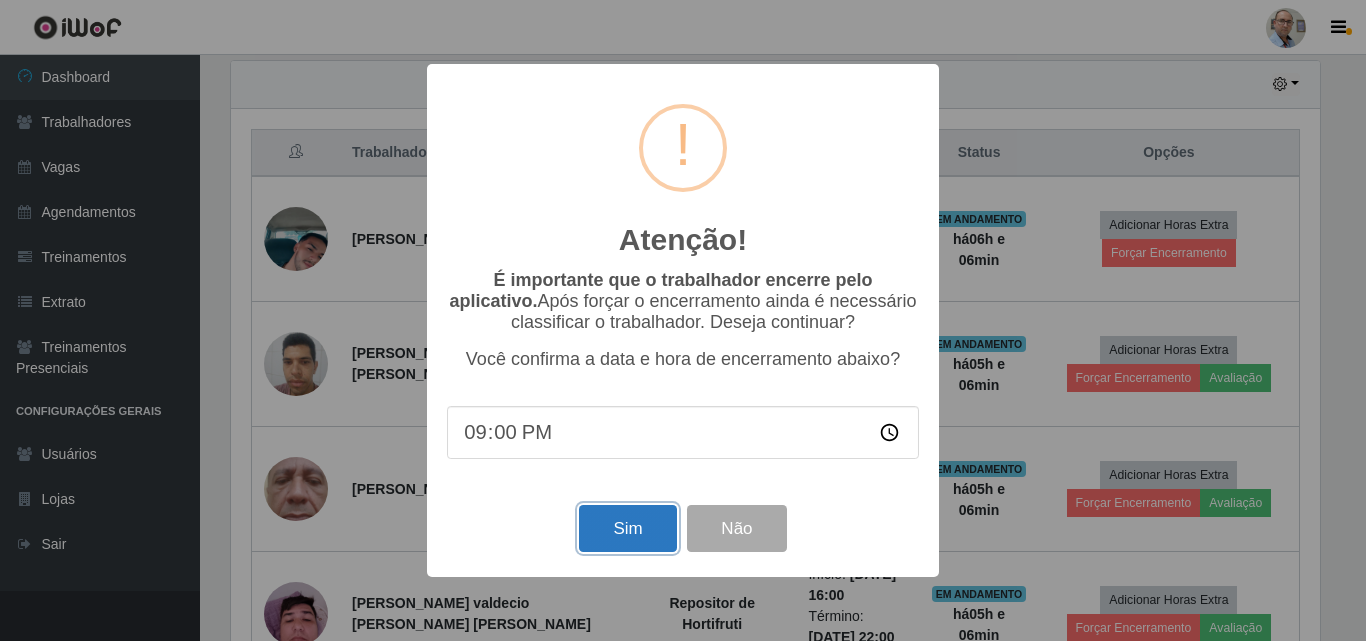 click on "Sim" at bounding box center [627, 528] 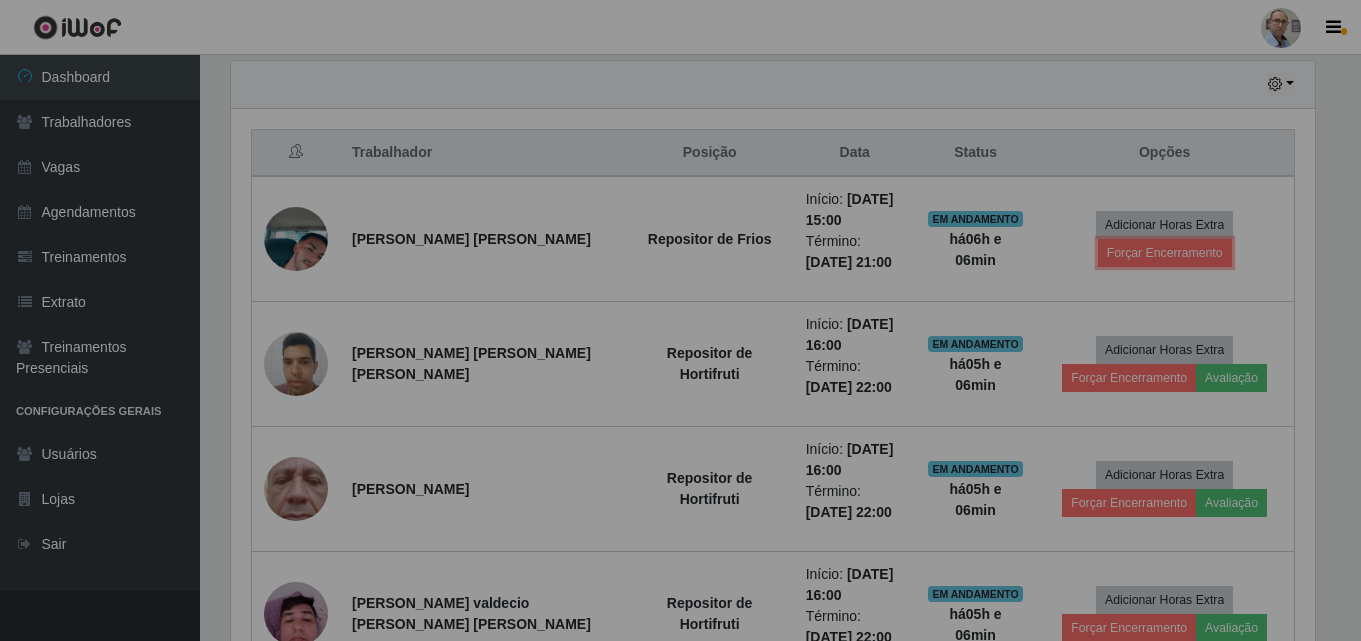 scroll, scrollTop: 999585, scrollLeft: 998901, axis: both 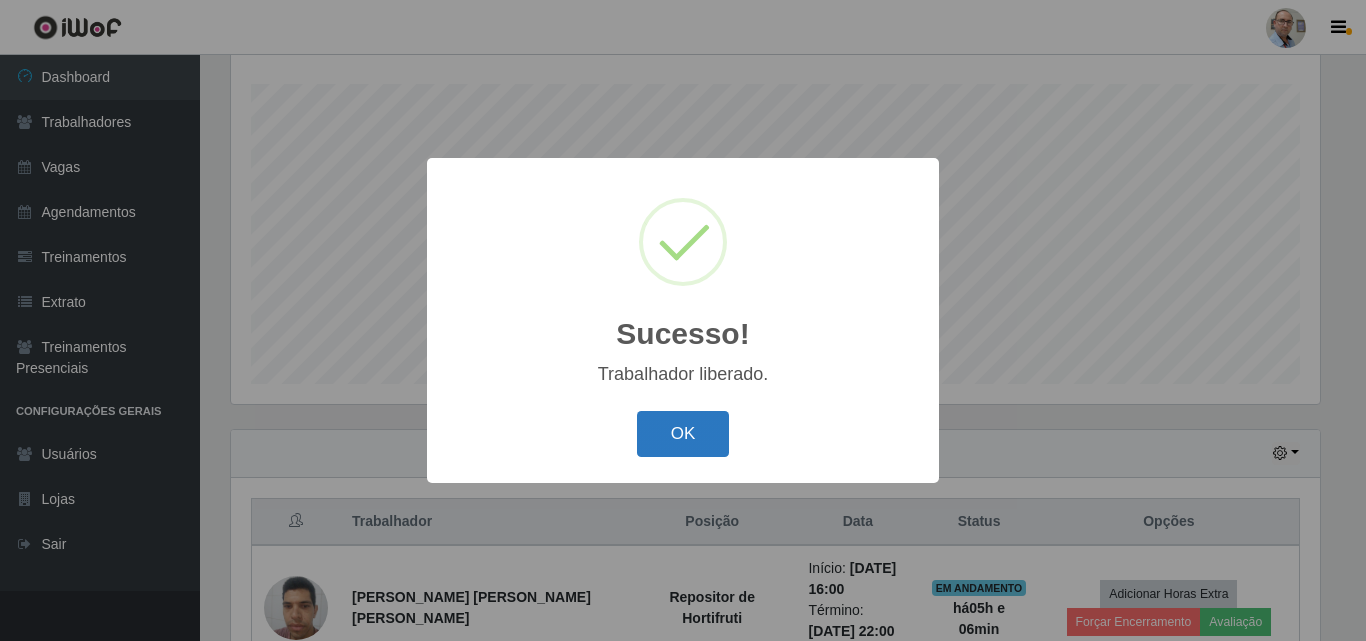 click on "OK" at bounding box center [683, 434] 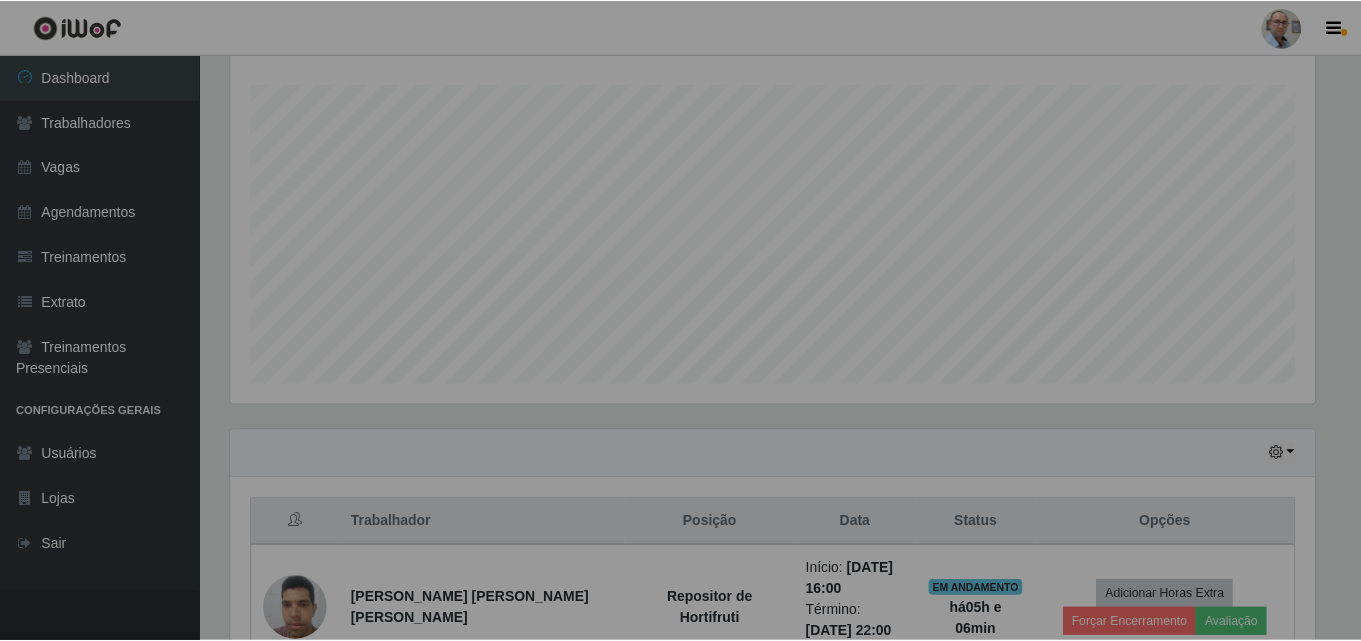 scroll, scrollTop: 999585, scrollLeft: 998901, axis: both 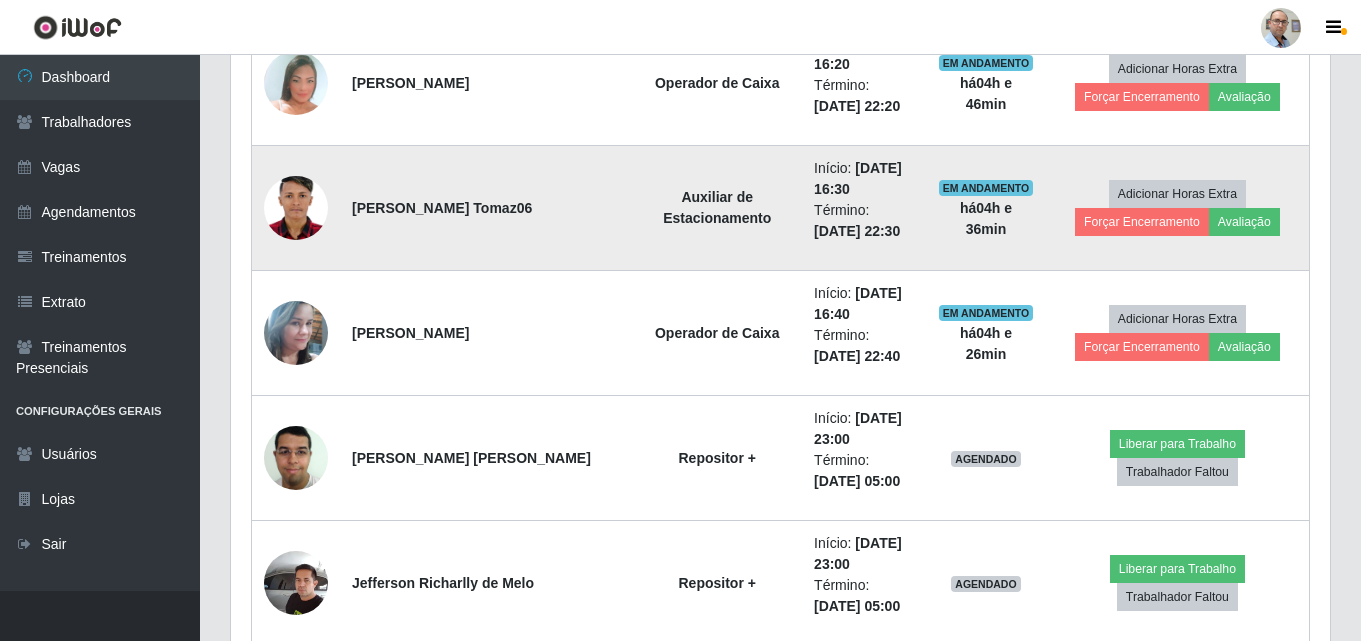 click at bounding box center [296, 208] 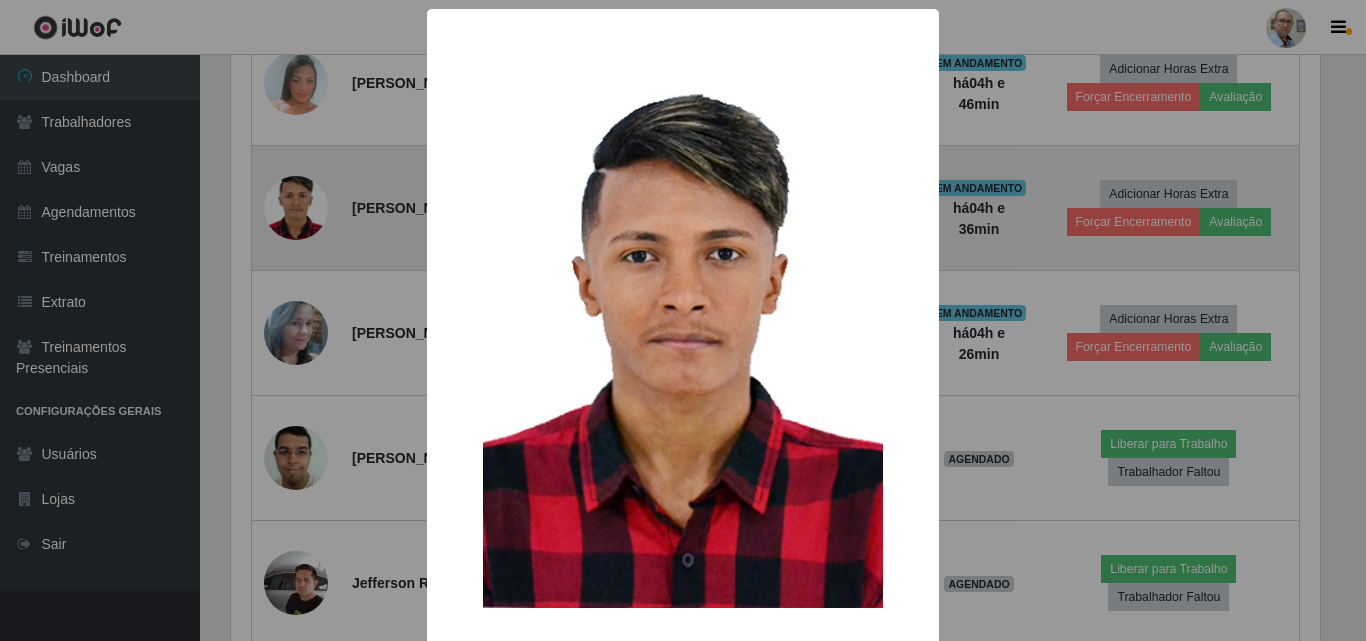scroll, scrollTop: 999585, scrollLeft: 998911, axis: both 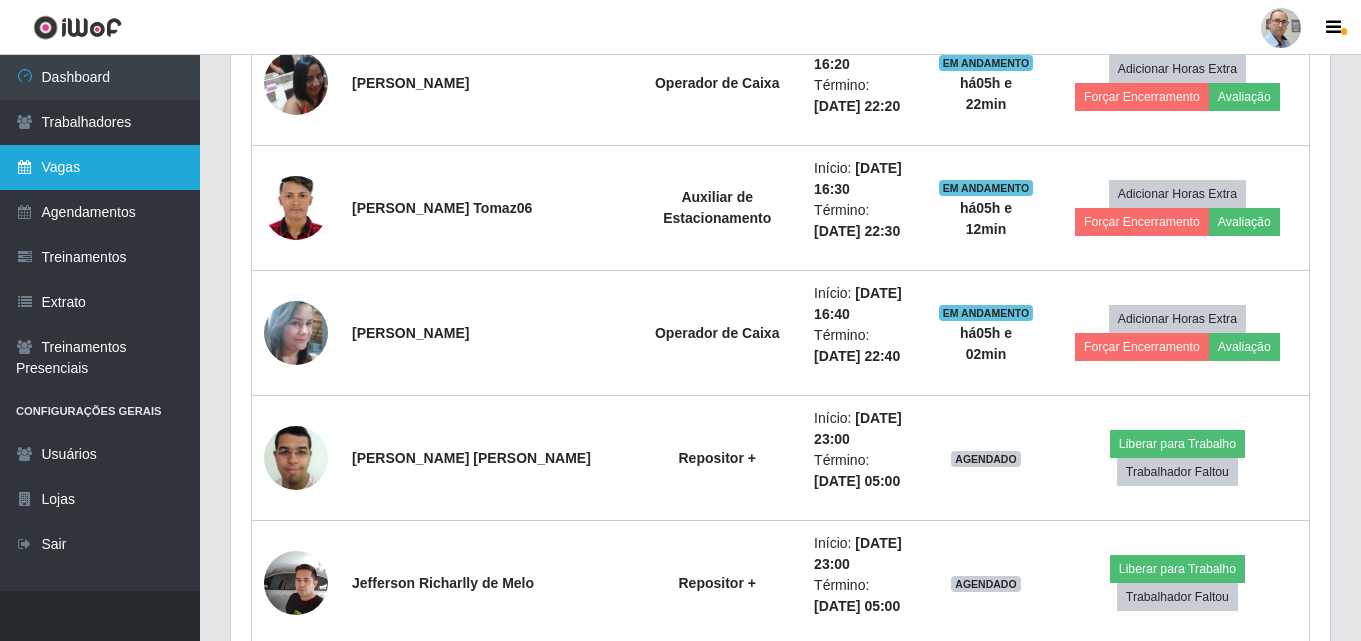 click on "Vagas" at bounding box center [100, 167] 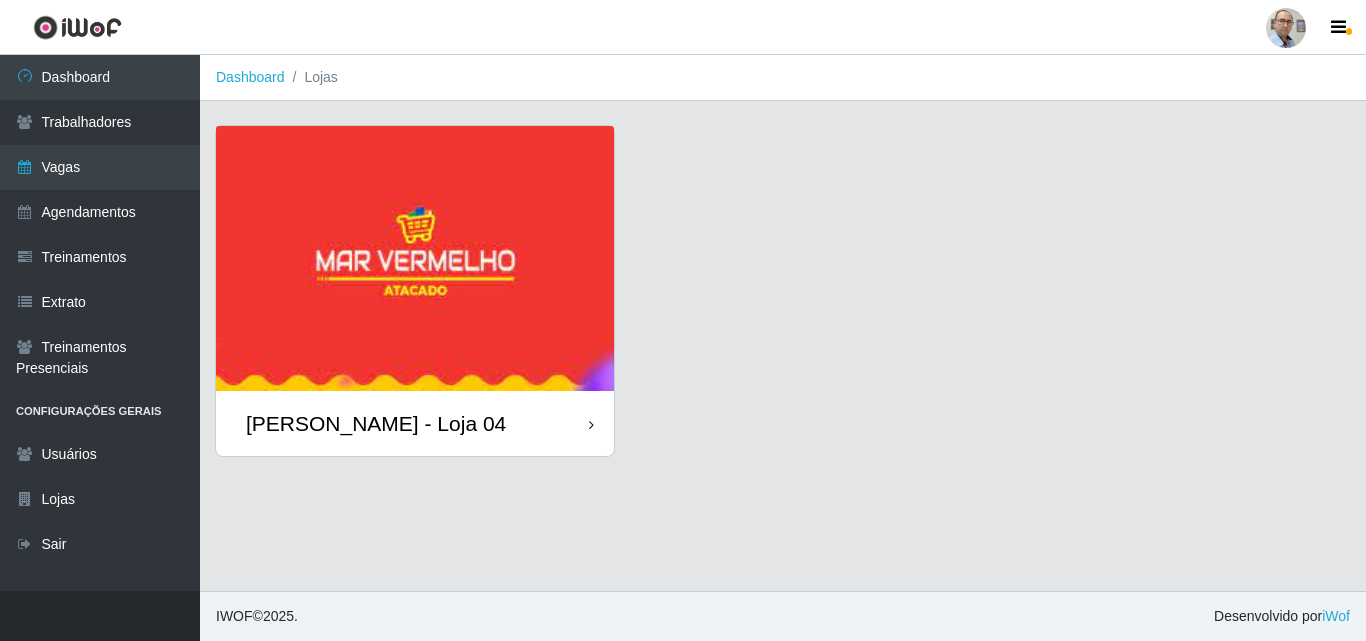 click on "[PERSON_NAME] - Loja 04" at bounding box center [415, 423] 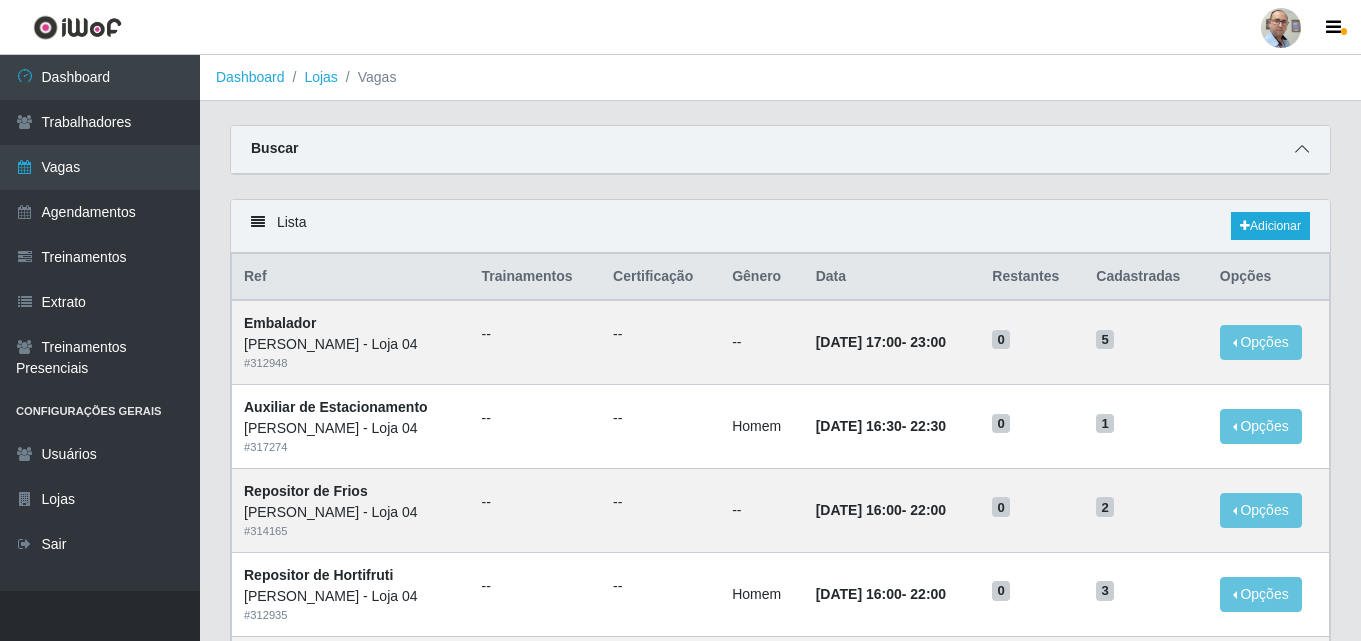 click at bounding box center [1302, 149] 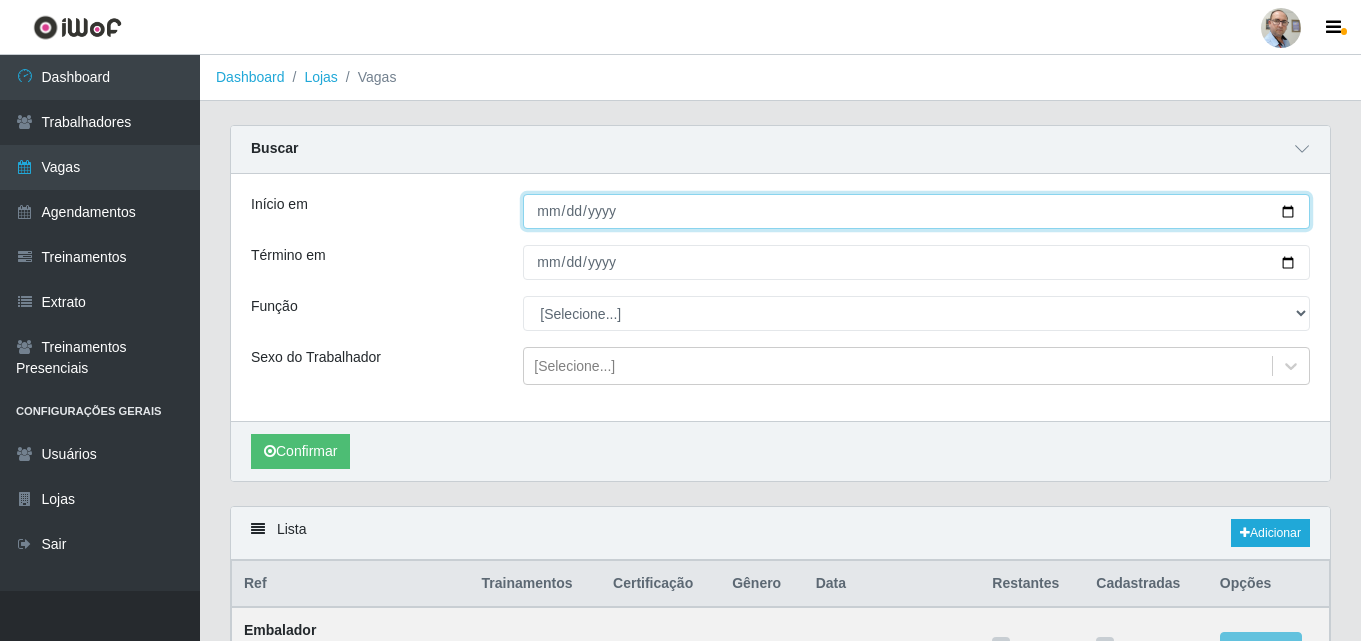 click on "Início em" at bounding box center [916, 211] 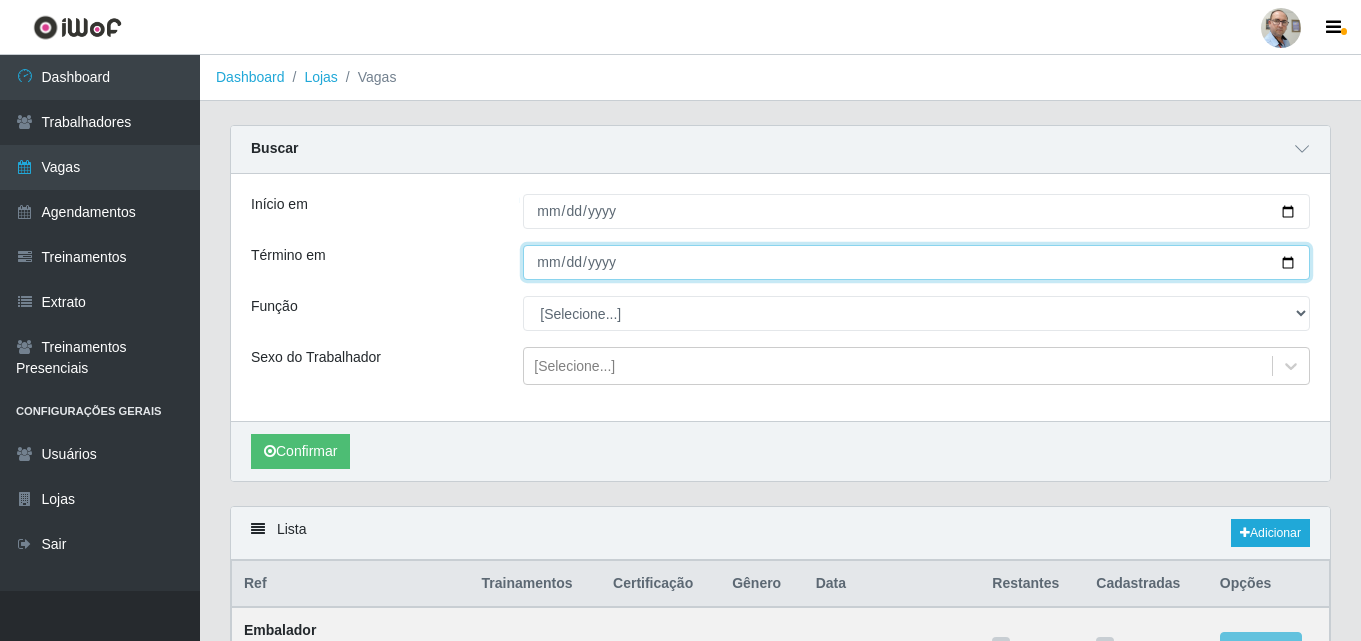 click on "Término em" at bounding box center [916, 262] 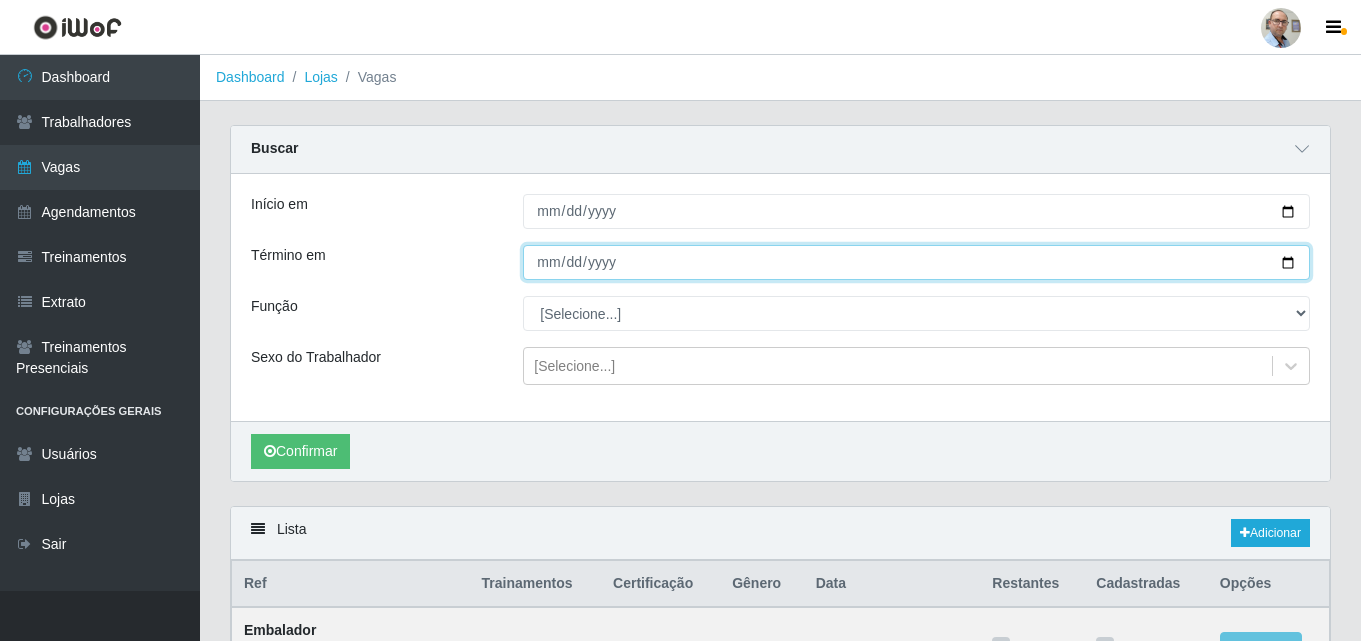 type on "[DATE]" 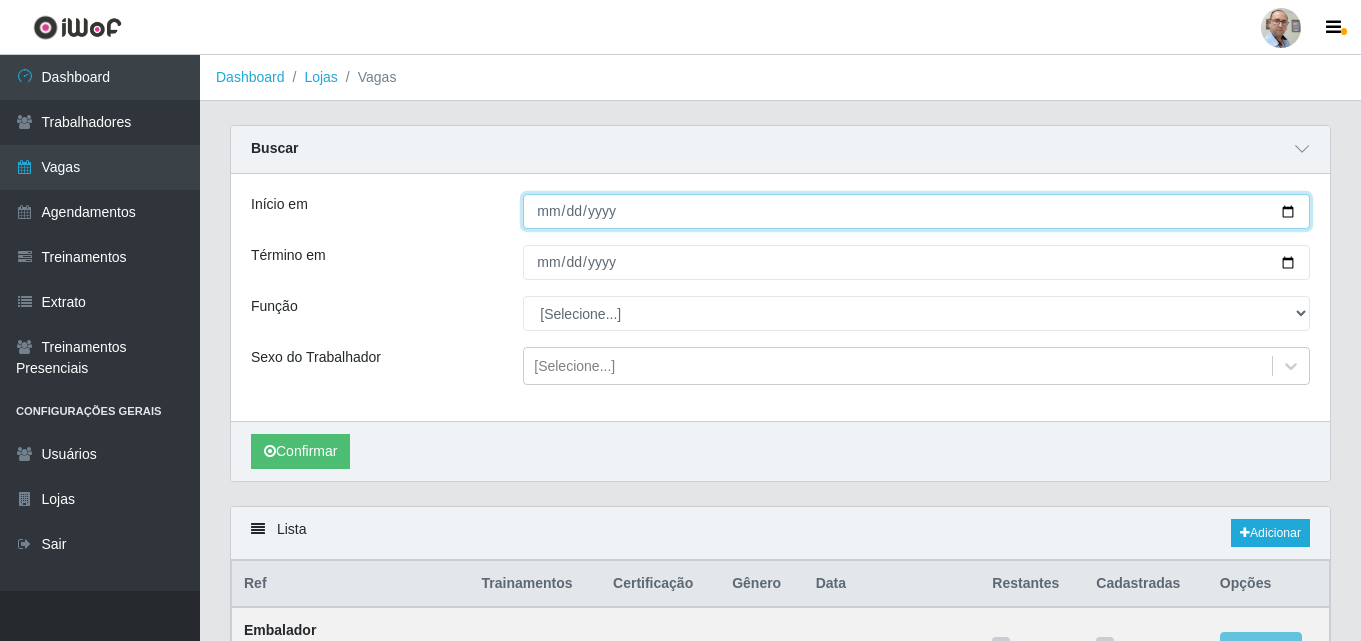 click on "2025-07-21" at bounding box center [916, 211] 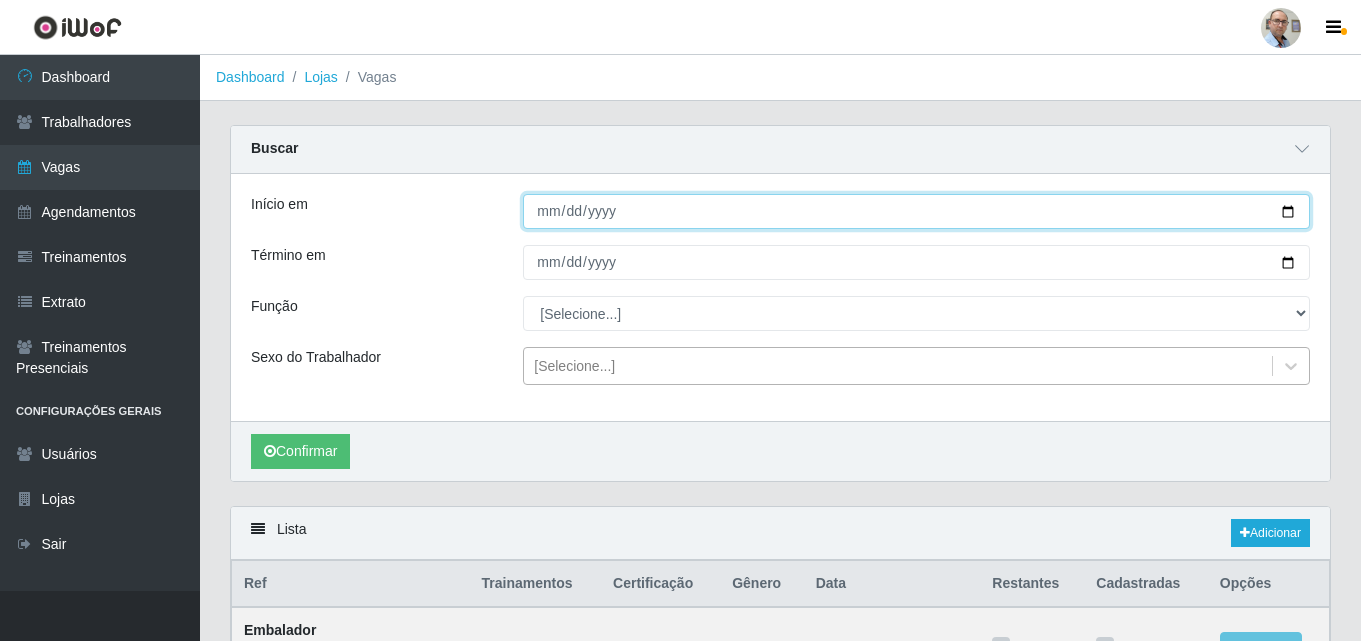 type on "[DATE]" 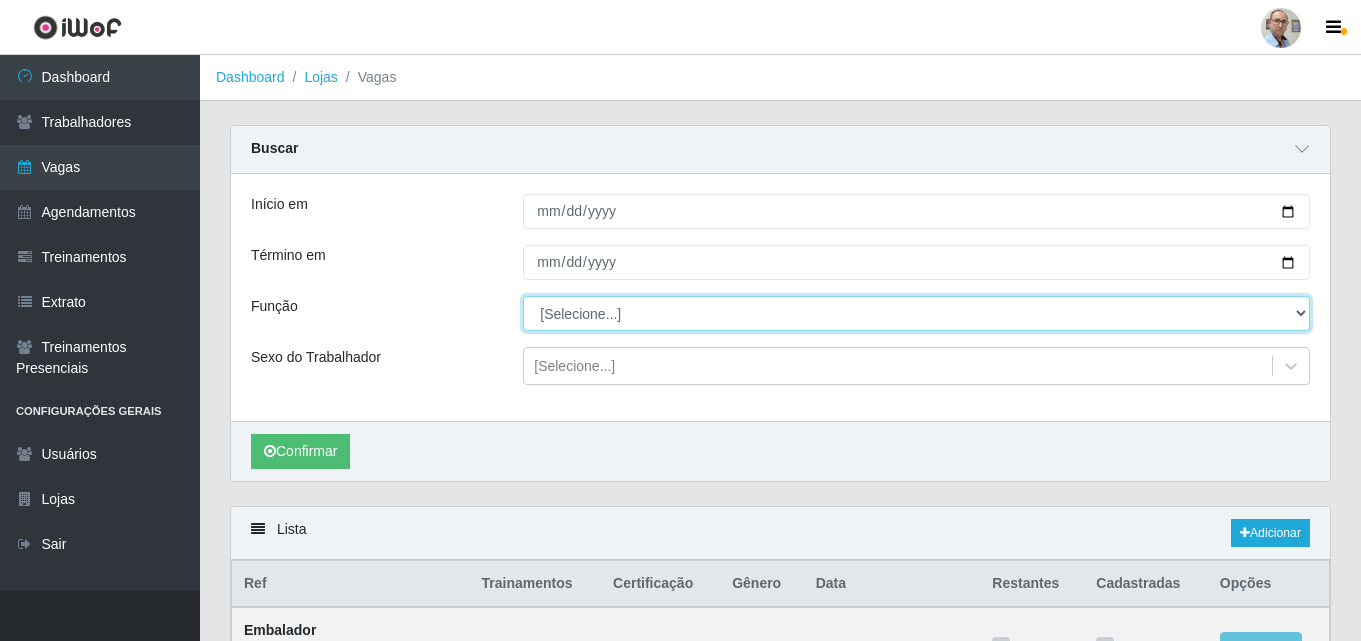 click on "[Selecione...] ASG ASG + ASG ++ Auxiliar de Depósito  Auxiliar de Depósito + Auxiliar de Depósito ++ Auxiliar de Estacionamento Auxiliar de Estacionamento + Auxiliar de Estacionamento ++ Balconista de Frios Balconista de Frios + Balconista de Padaria  Balconista de Padaria + Embalador Embalador + Embalador ++ Operador de Caixa Operador de Caixa + Operador de Caixa ++ Repositor  Repositor + Repositor ++ Repositor de Frios Repositor de Frios + Repositor de Frios ++ Repositor de Hortifruti Repositor de Hortifruti + Repositor de Hortifruti ++" at bounding box center [916, 313] 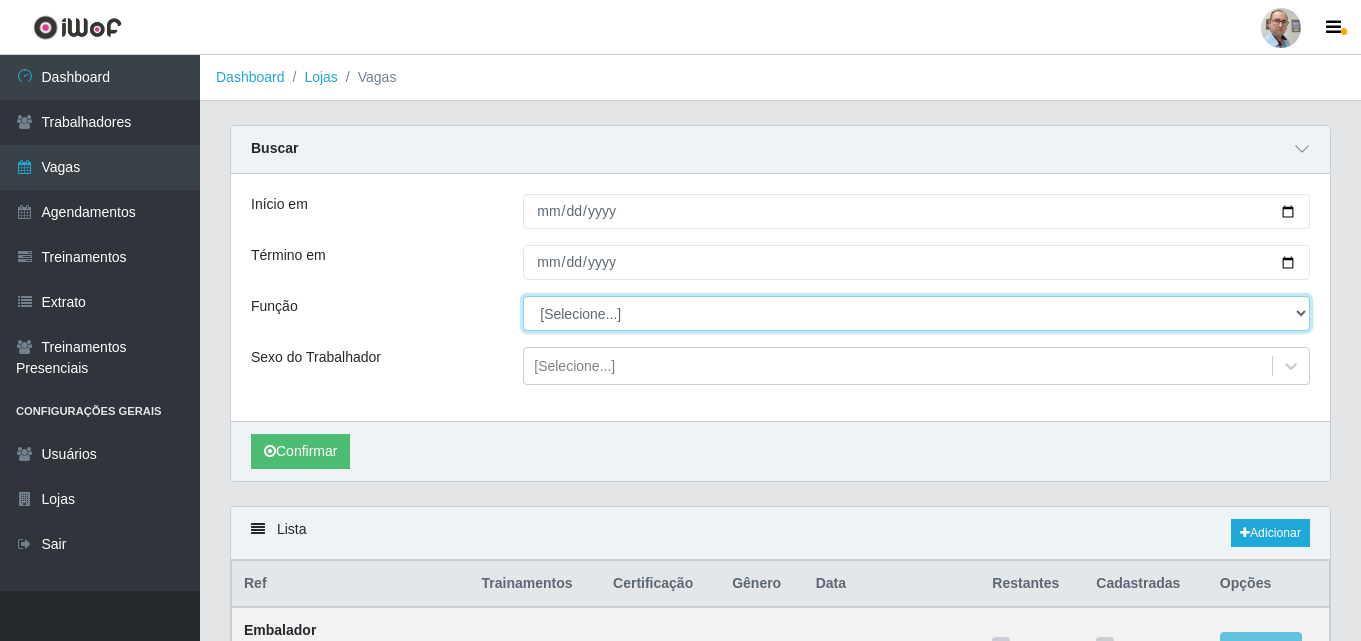 select on "112" 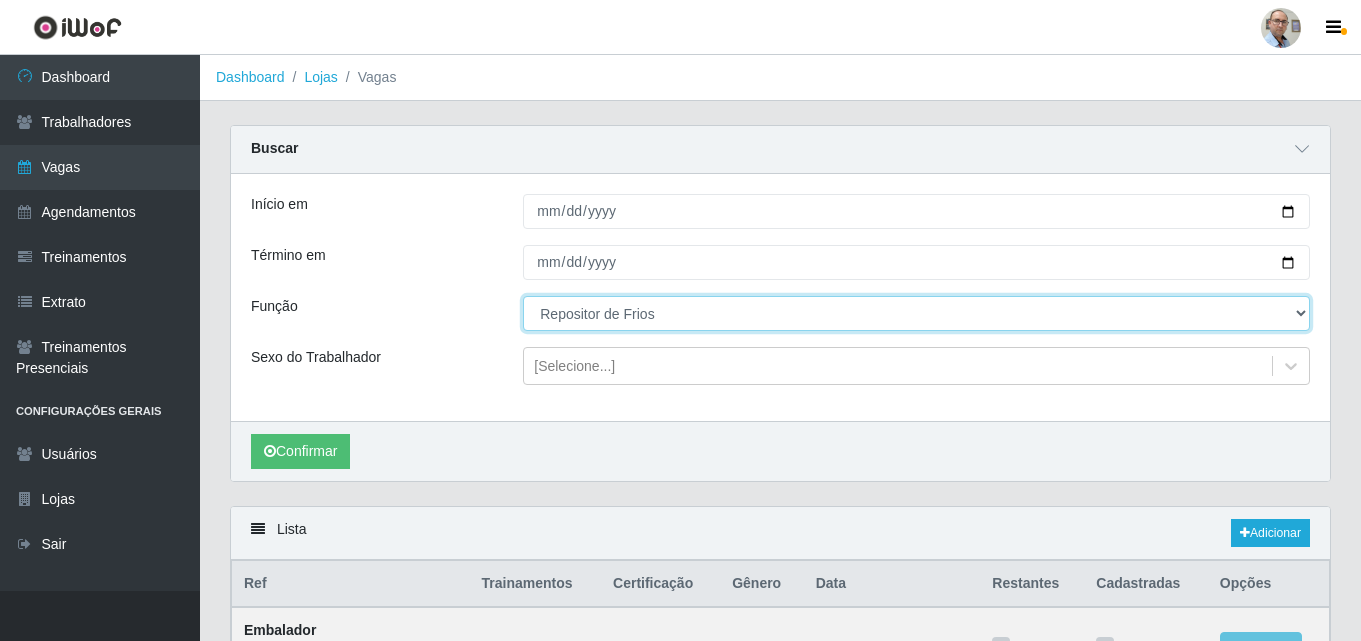 click on "[Selecione...] ASG ASG + ASG ++ Auxiliar de Depósito  Auxiliar de Depósito + Auxiliar de Depósito ++ Auxiliar de Estacionamento Auxiliar de Estacionamento + Auxiliar de Estacionamento ++ Balconista de Frios Balconista de Frios + Balconista de Padaria  Balconista de Padaria + Embalador Embalador + Embalador ++ Operador de Caixa Operador de Caixa + Operador de Caixa ++ Repositor  Repositor + Repositor ++ Repositor de Frios Repositor de Frios + Repositor de Frios ++ Repositor de Hortifruti Repositor de Hortifruti + Repositor de Hortifruti ++" at bounding box center [916, 313] 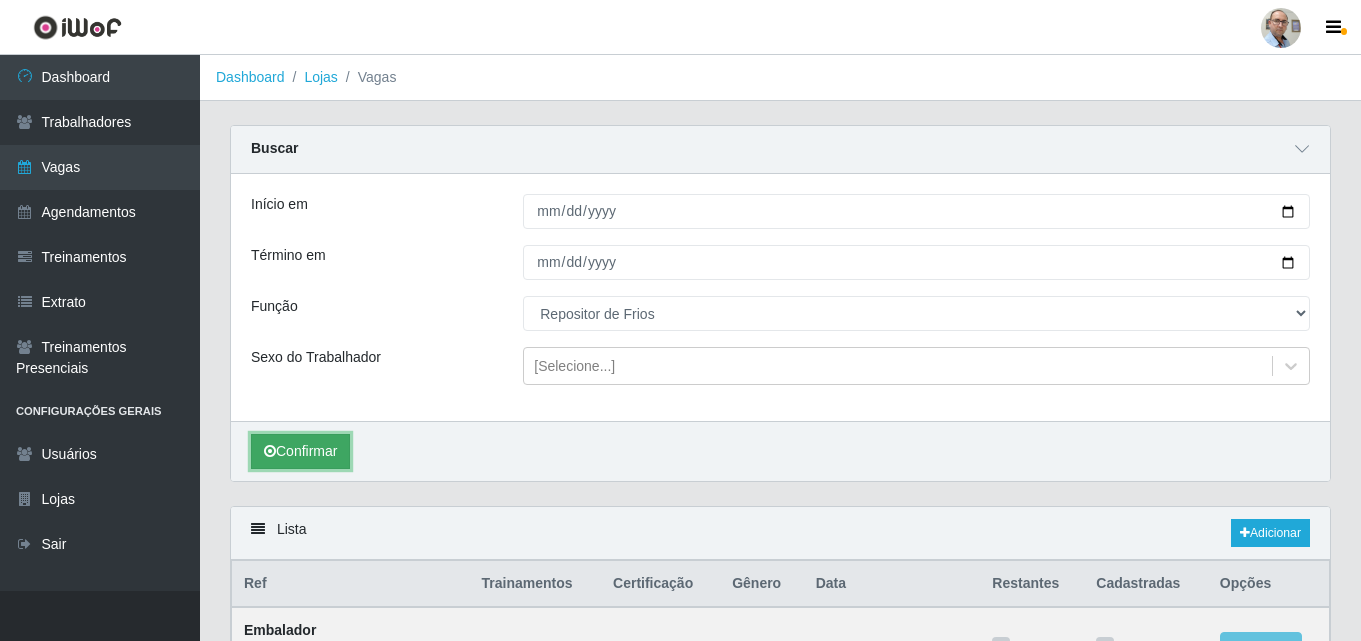 click on "Confirmar" at bounding box center (300, 451) 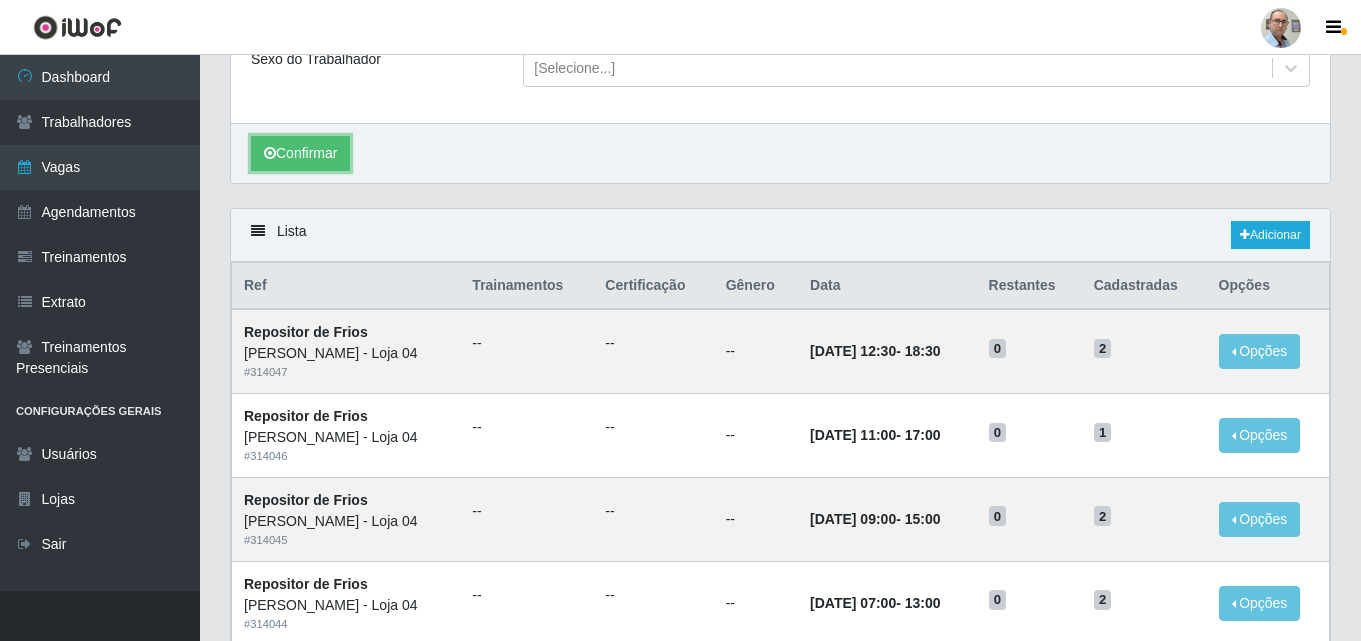 scroll, scrollTop: 400, scrollLeft: 0, axis: vertical 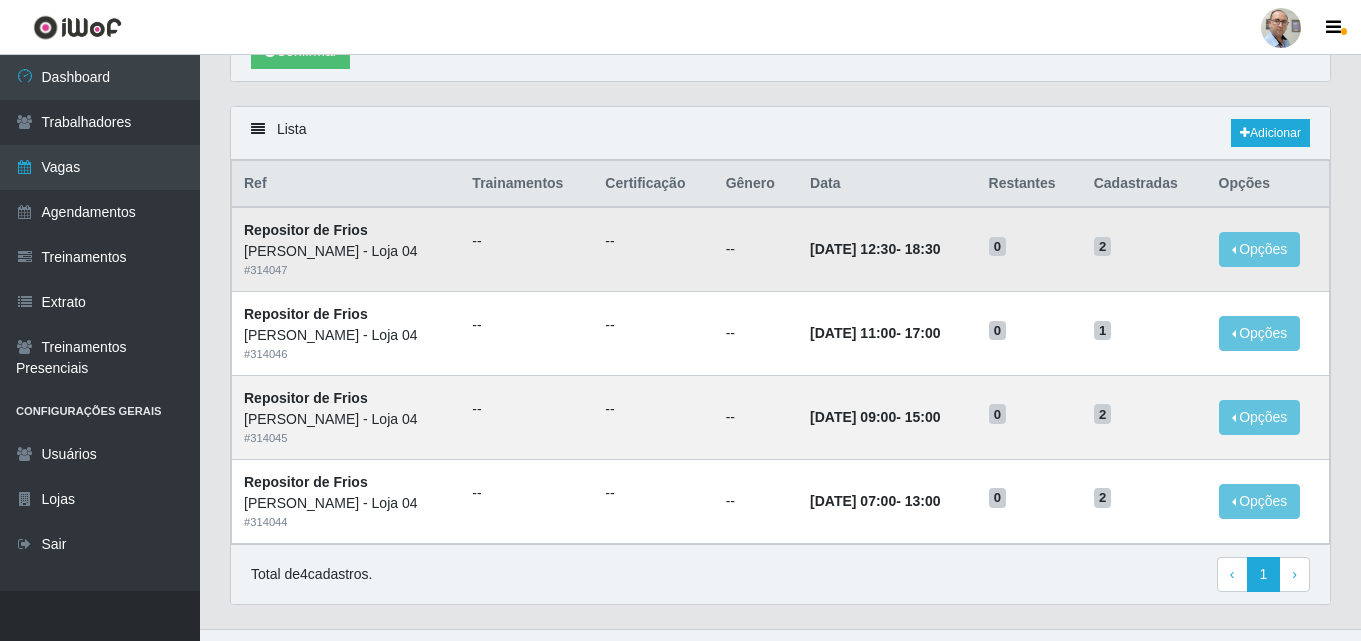 drag, startPoint x: 862, startPoint y: 253, endPoint x: 945, endPoint y: 252, distance: 83.00603 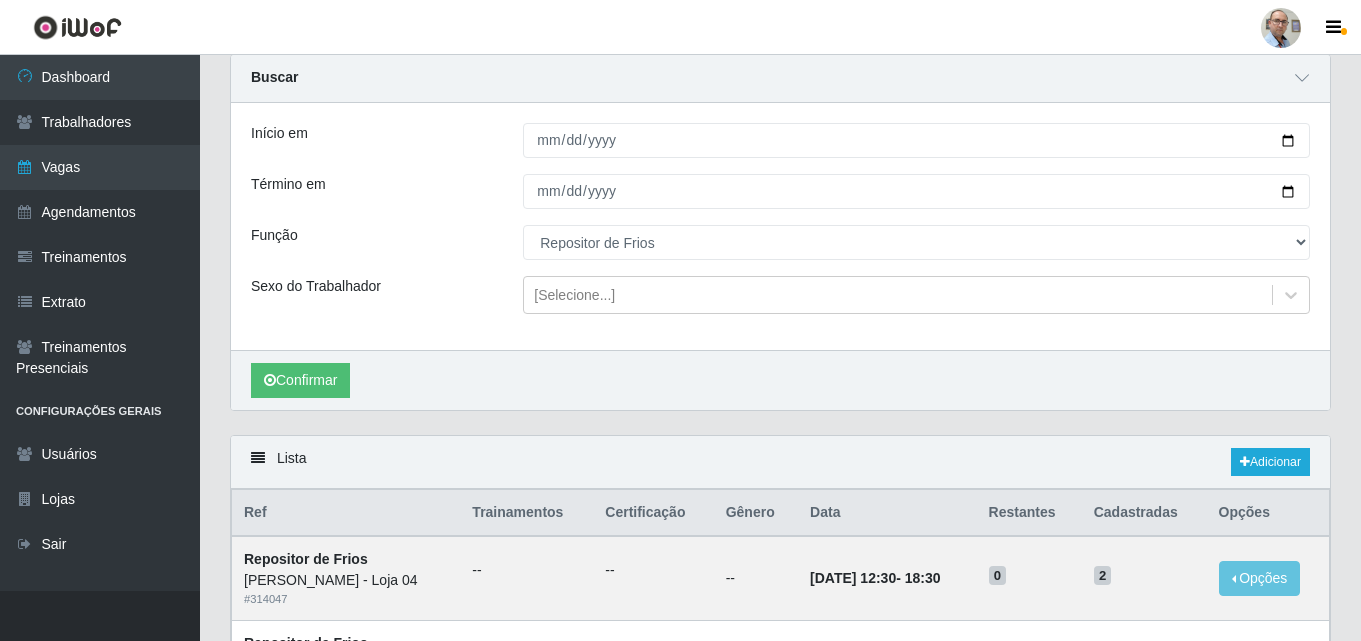 scroll, scrollTop: 39, scrollLeft: 0, axis: vertical 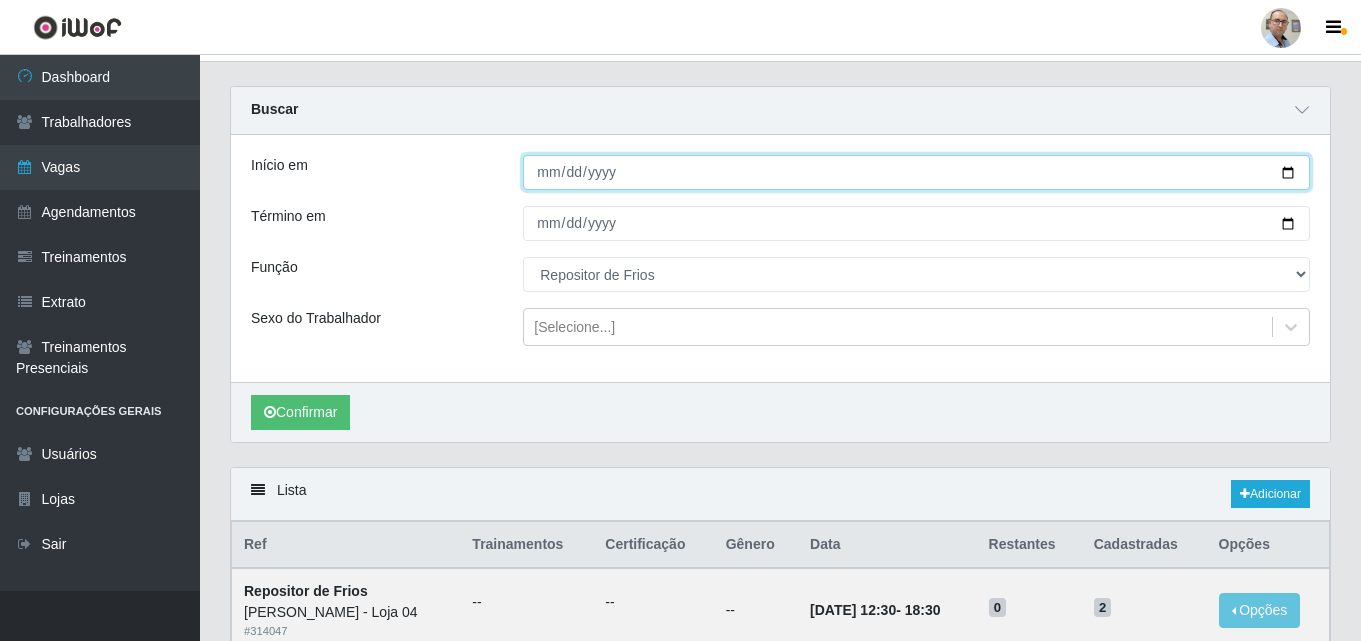 click on "[DATE]" at bounding box center [916, 172] 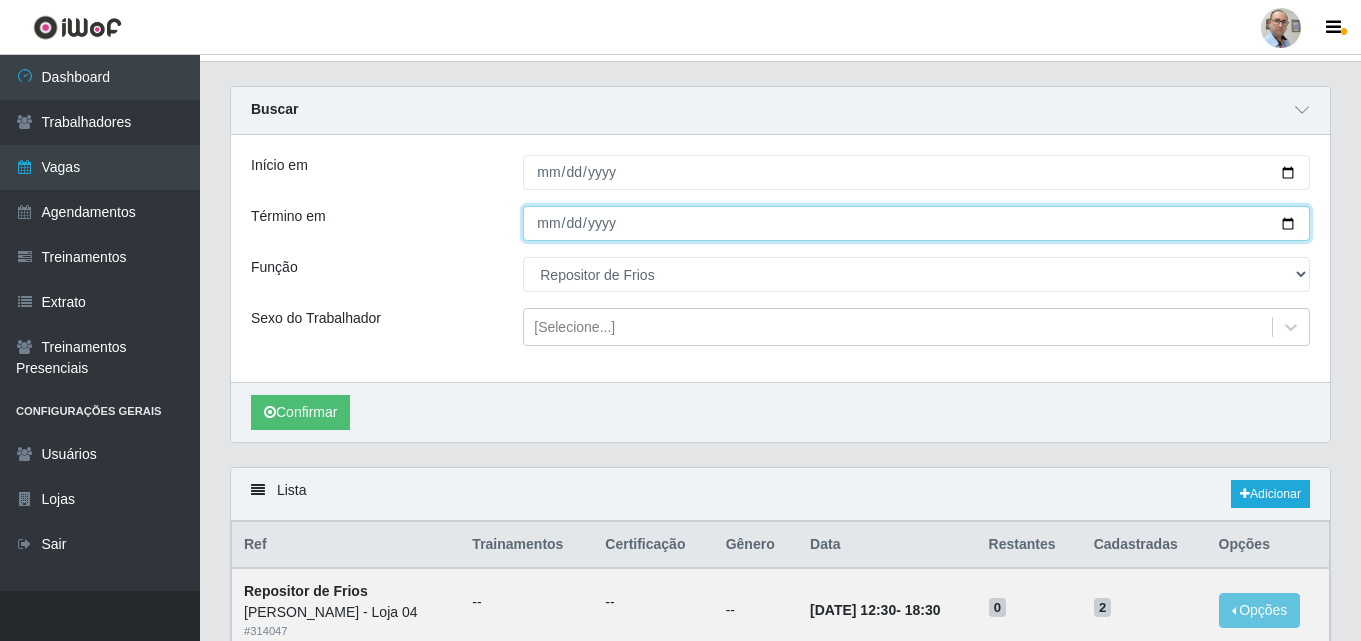 click on "[DATE]" at bounding box center (916, 223) 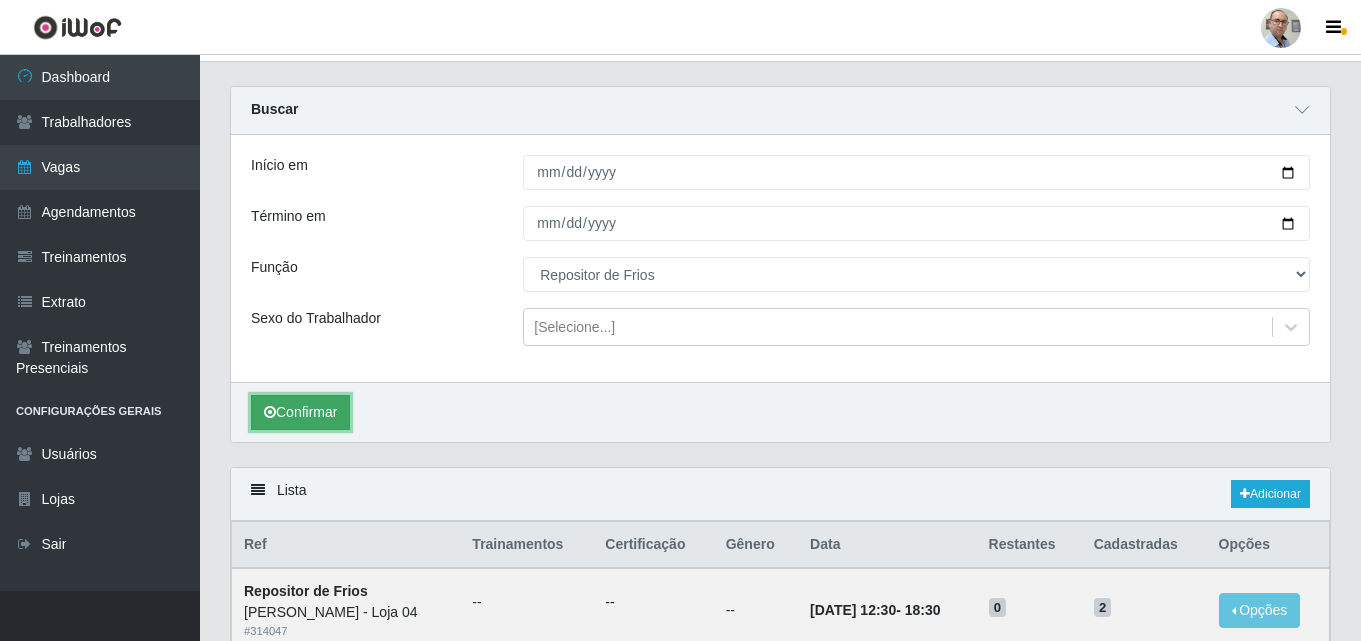 click on "Confirmar" at bounding box center (300, 412) 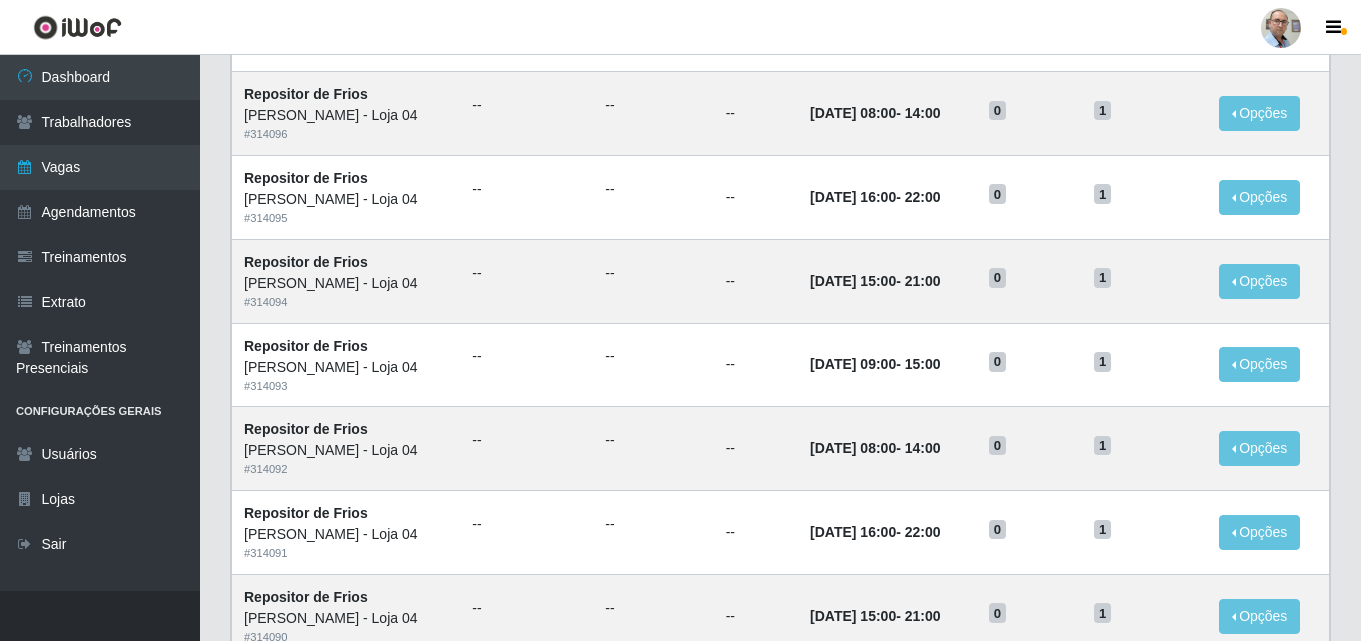 scroll, scrollTop: 1361, scrollLeft: 0, axis: vertical 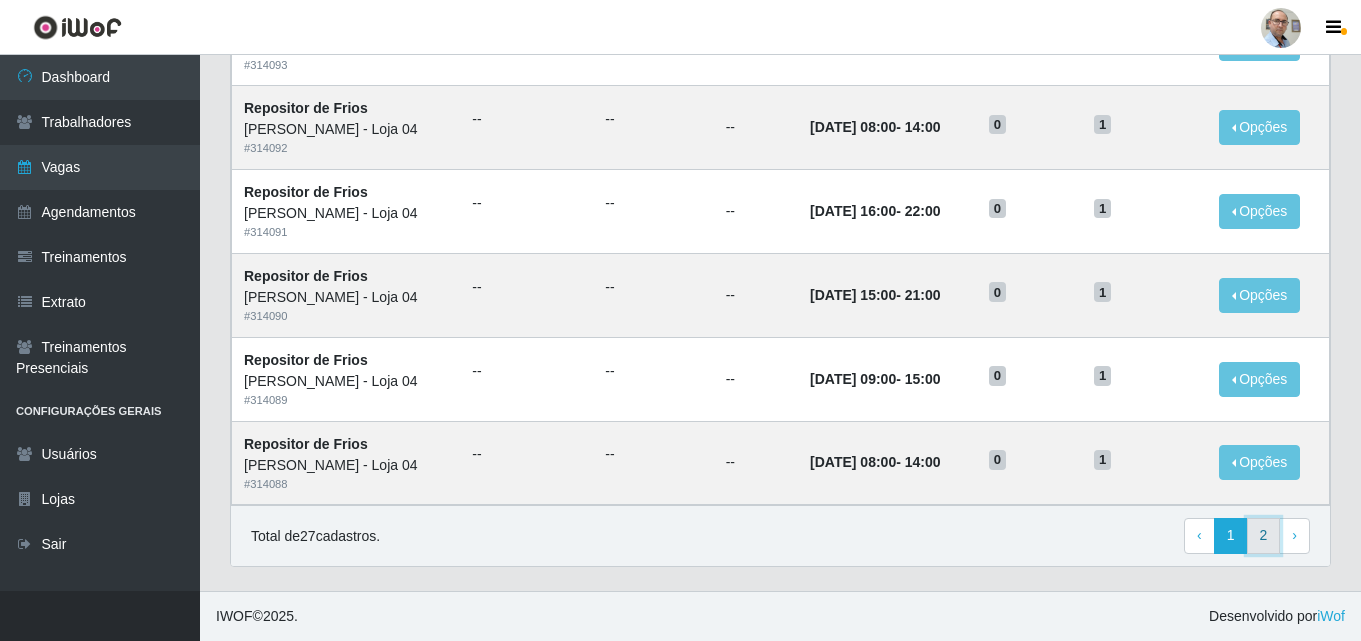 click on "2" at bounding box center (1264, 536) 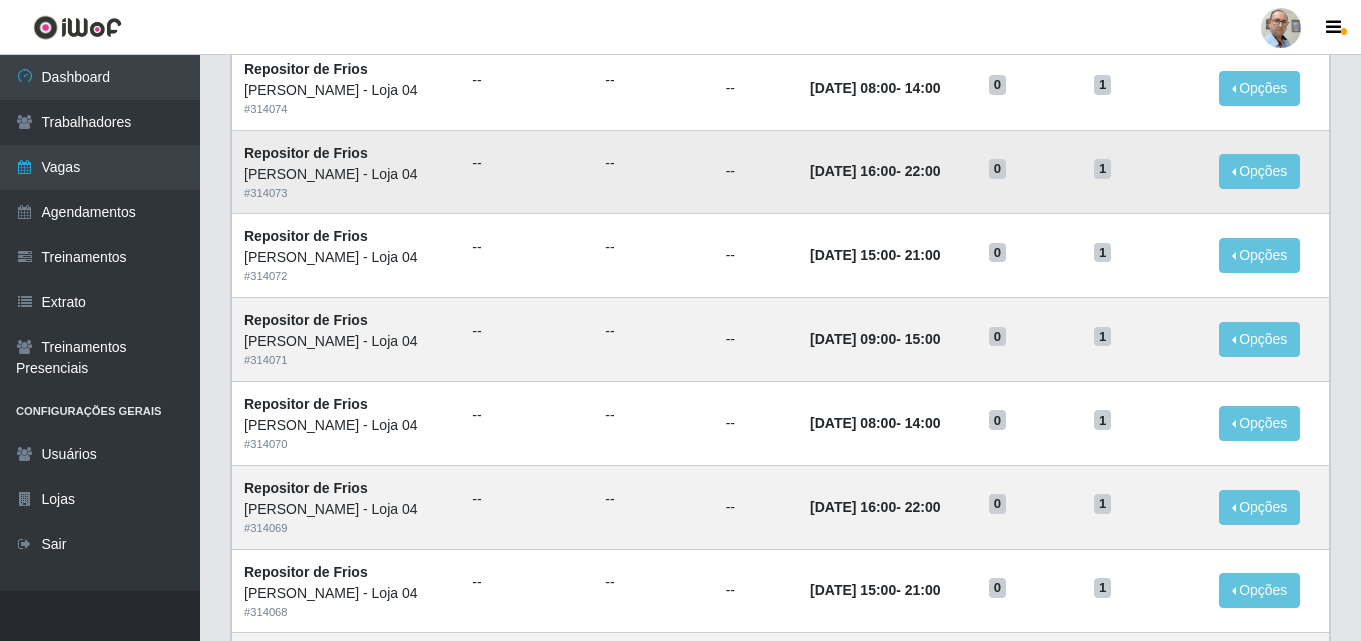 scroll, scrollTop: 802, scrollLeft: 0, axis: vertical 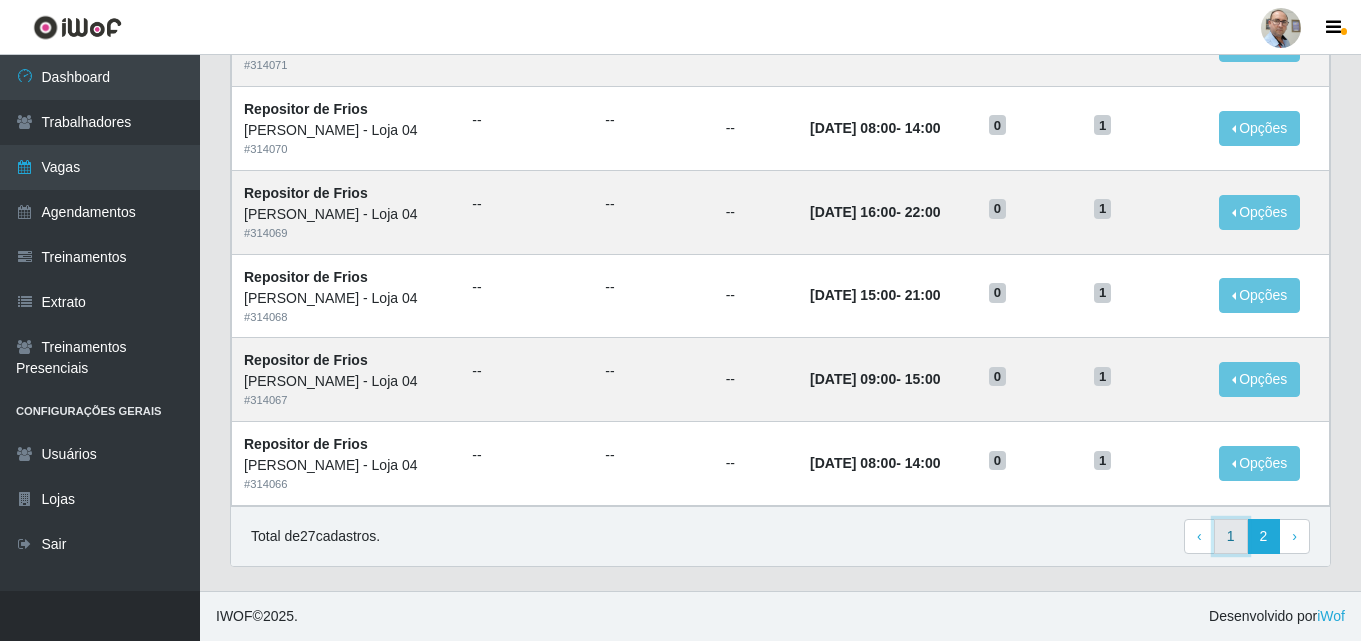 click on "1" at bounding box center [1231, 537] 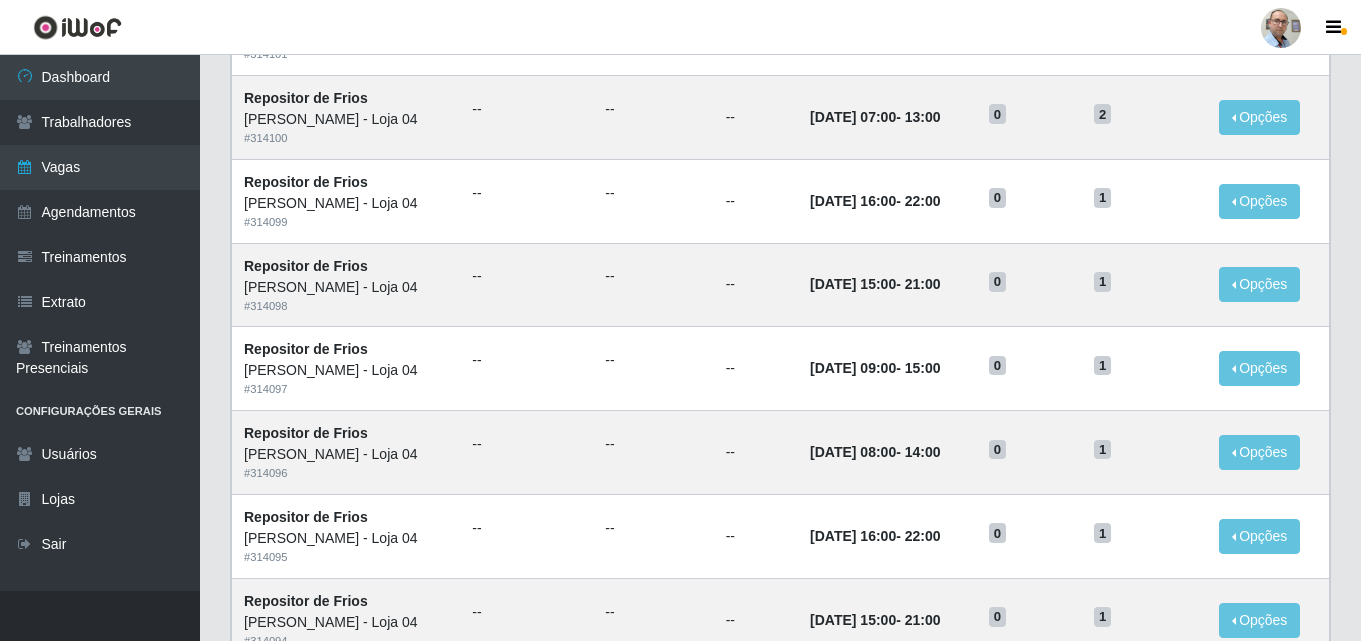 scroll, scrollTop: 454, scrollLeft: 0, axis: vertical 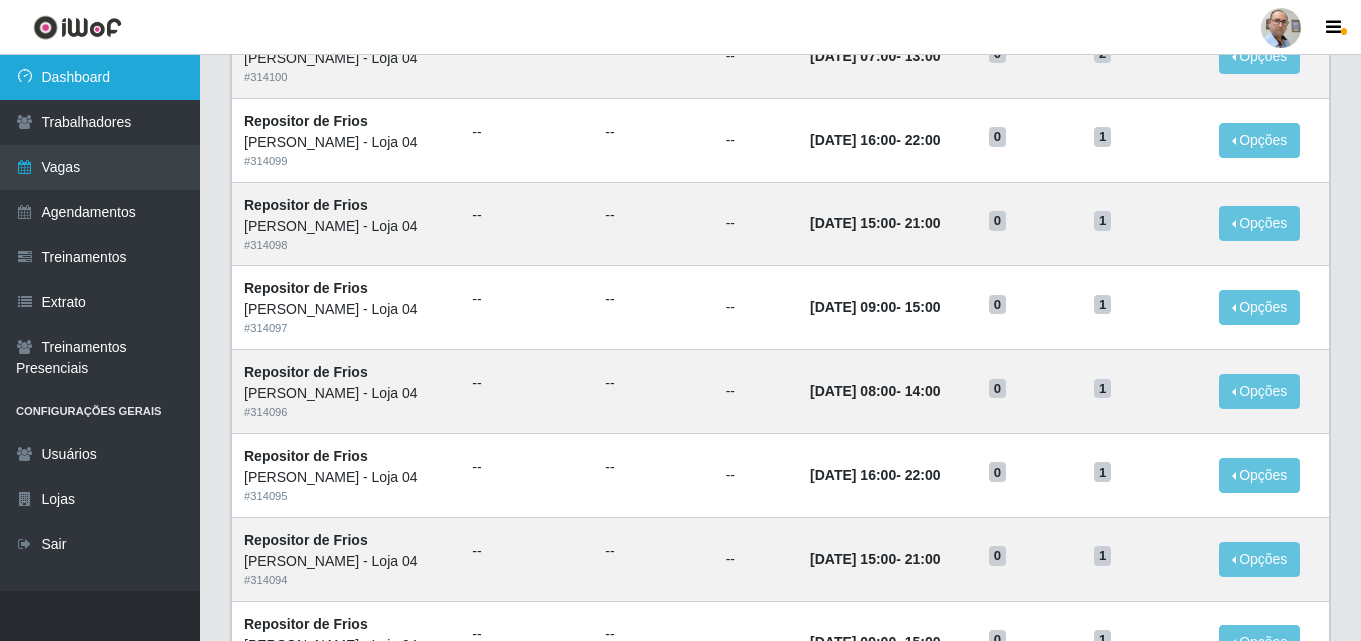 click on "Dashboard" at bounding box center (100, 77) 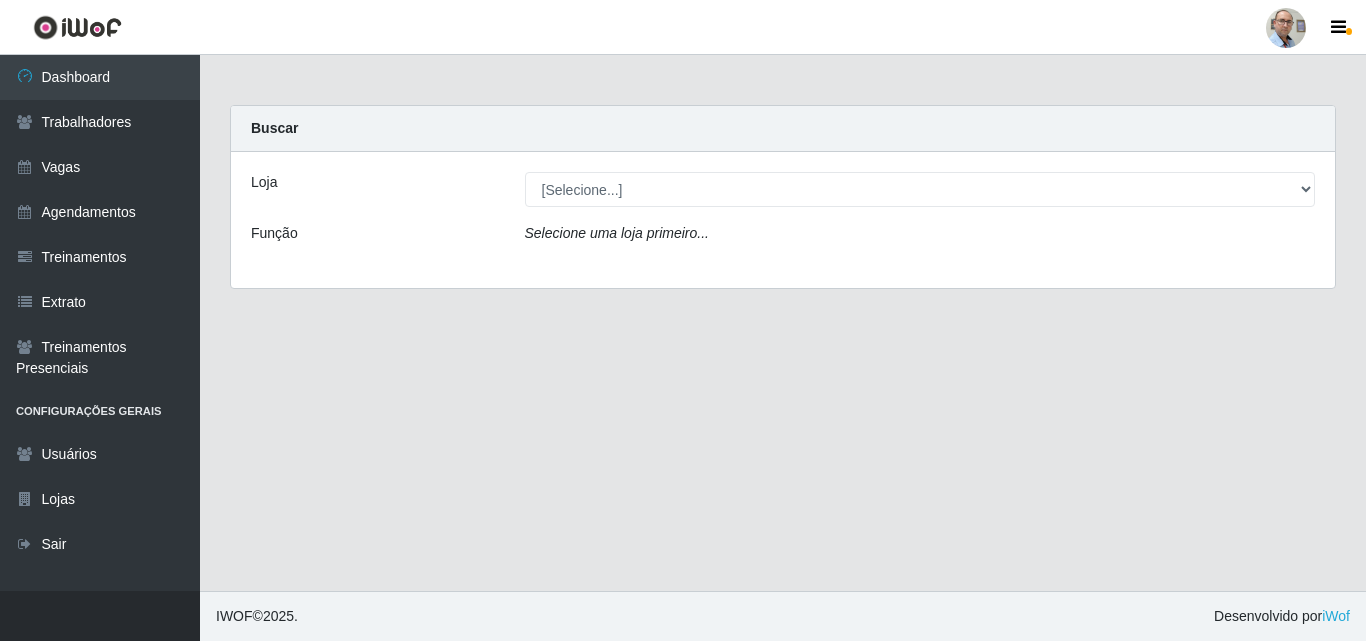 click on "Loja [Selecione...] Mar Vermelho - Loja 04 Função Selecione uma loja primeiro..." at bounding box center [783, 220] 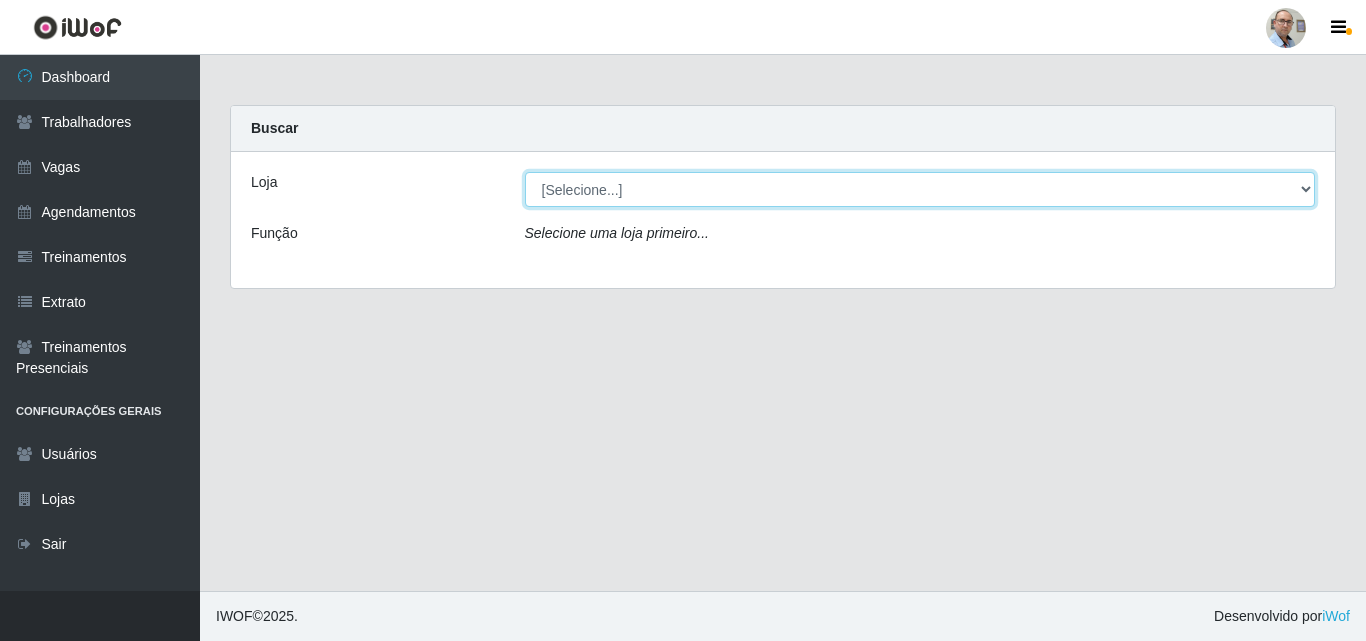 click on "[Selecione...] Mar Vermelho - Loja 04" at bounding box center (920, 189) 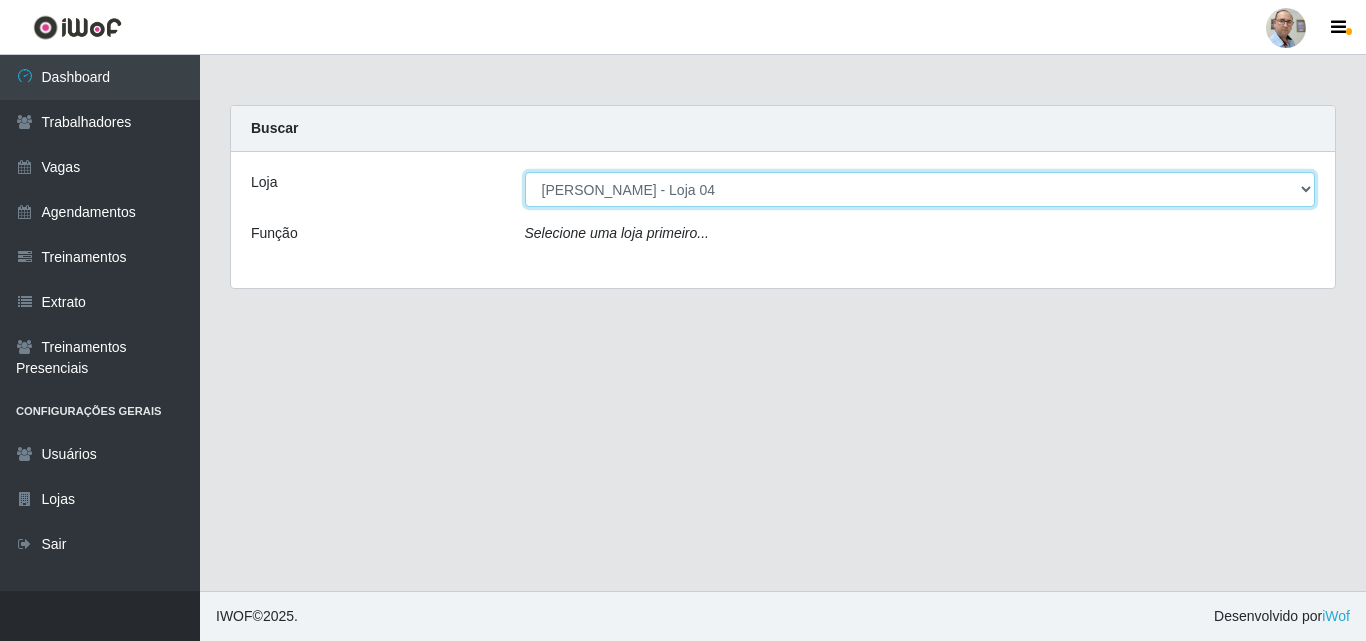 click on "[Selecione...] Mar Vermelho - Loja 04" at bounding box center [920, 189] 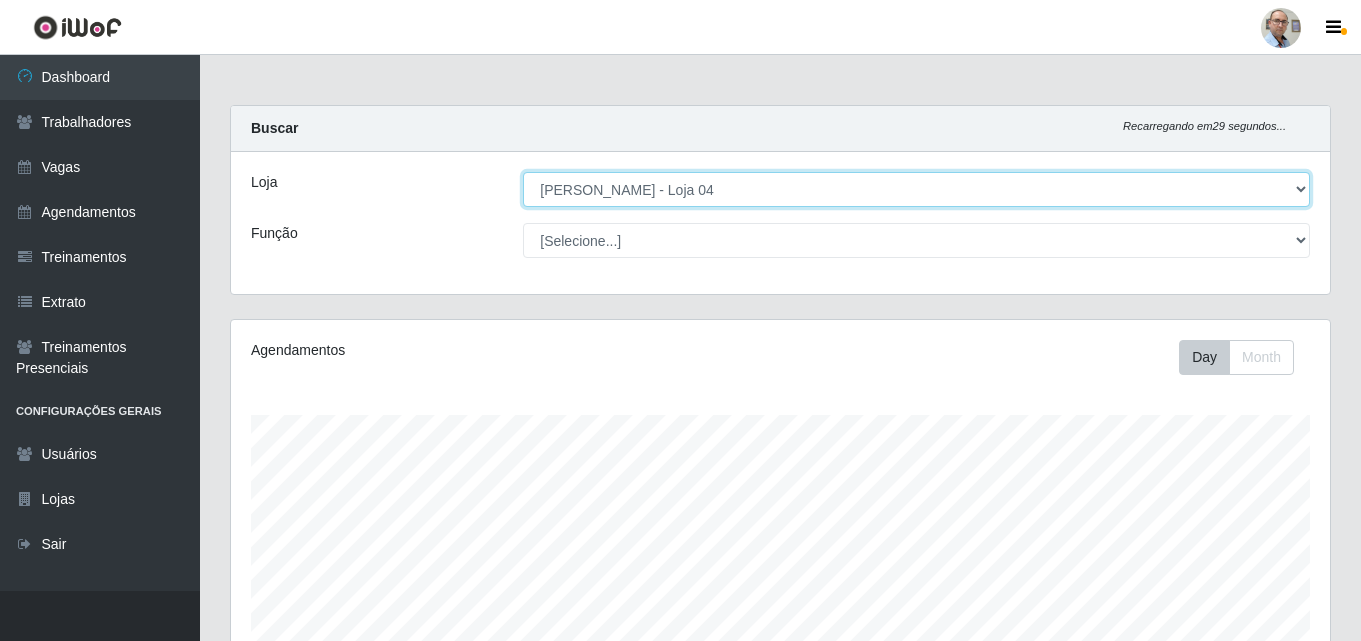 scroll, scrollTop: 999585, scrollLeft: 998901, axis: both 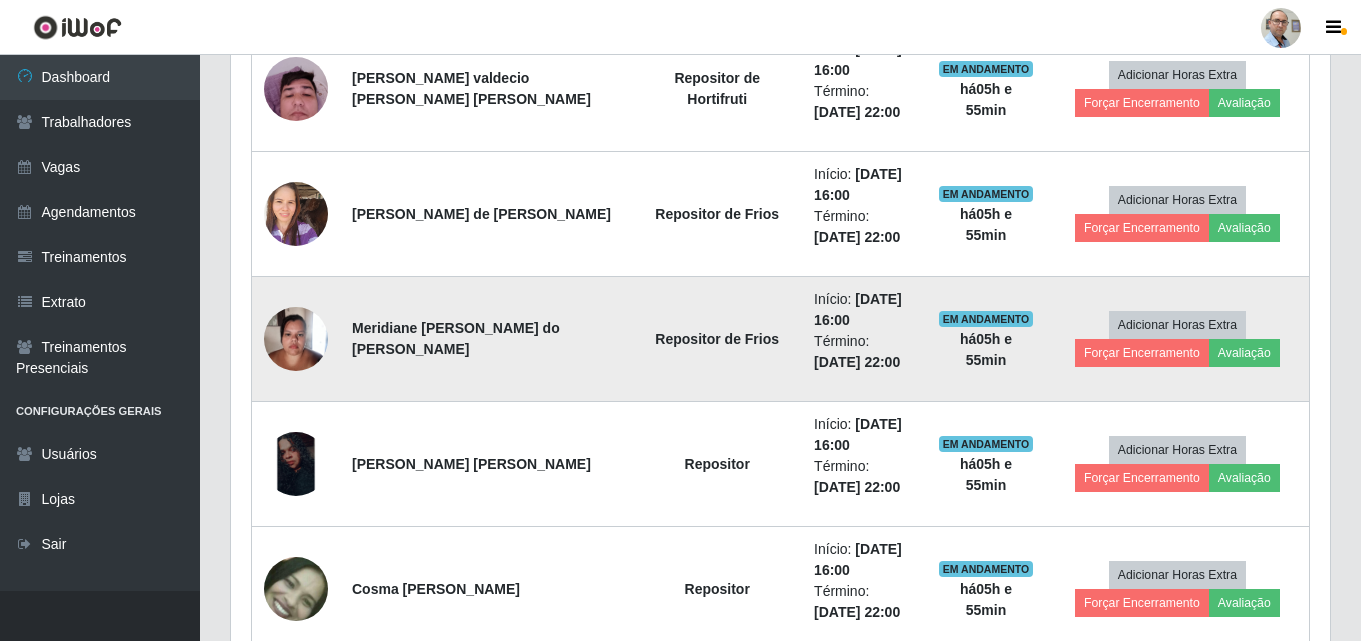 click at bounding box center (296, 338) 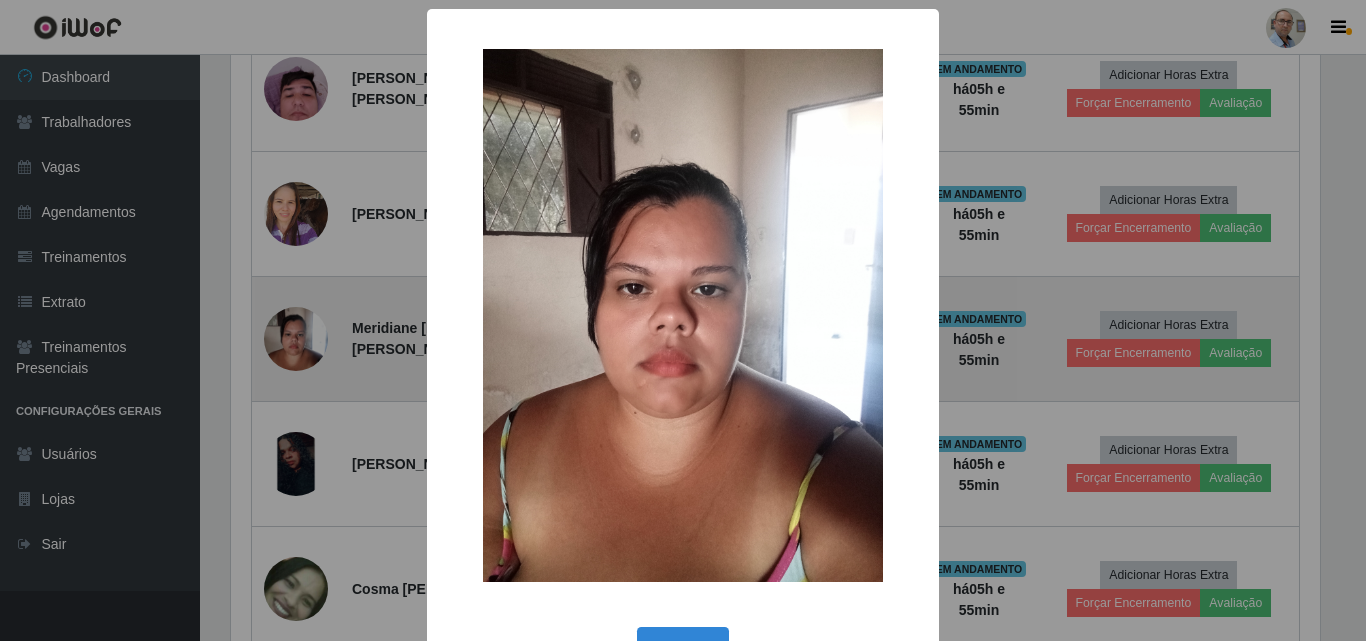 type 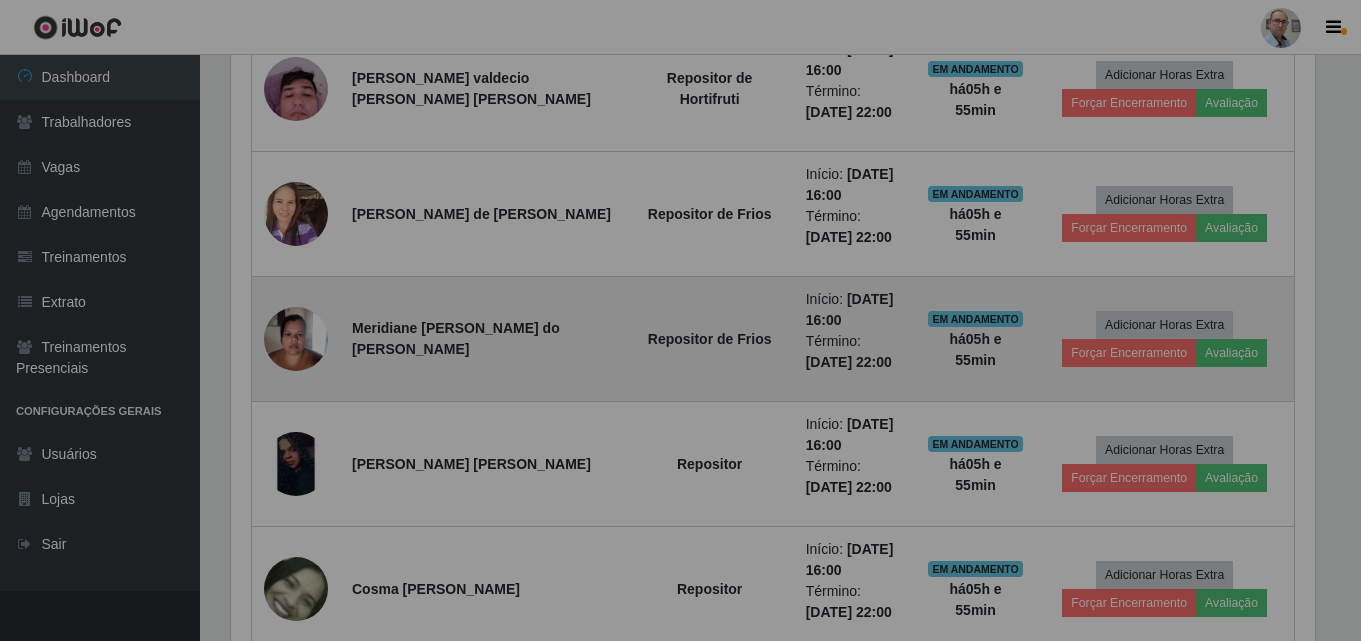 scroll, scrollTop: 999585, scrollLeft: 998901, axis: both 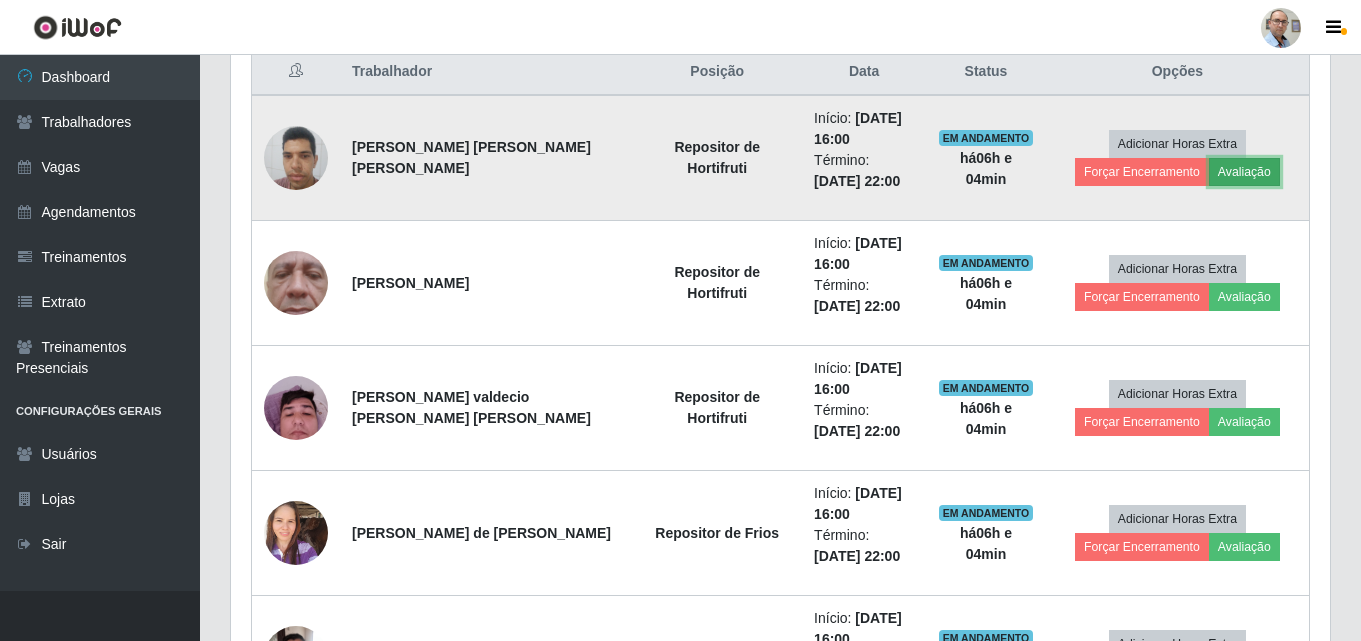 click on "Avaliação" at bounding box center (1244, 172) 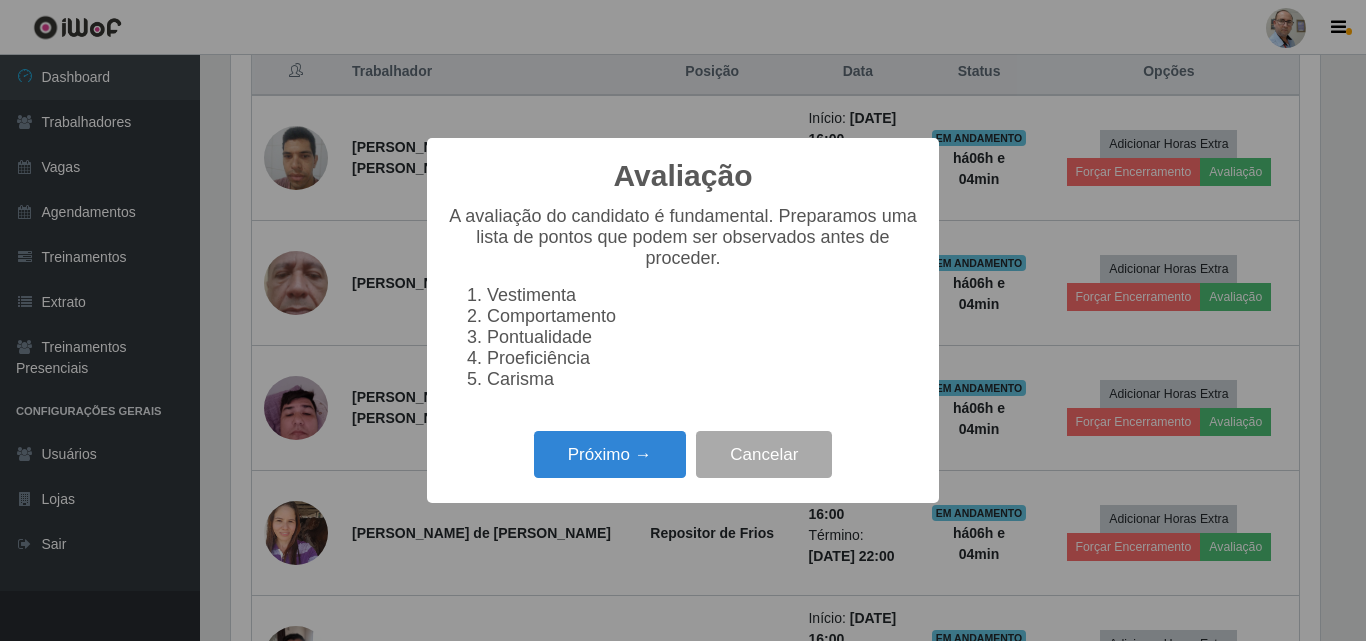 scroll, scrollTop: 999585, scrollLeft: 998911, axis: both 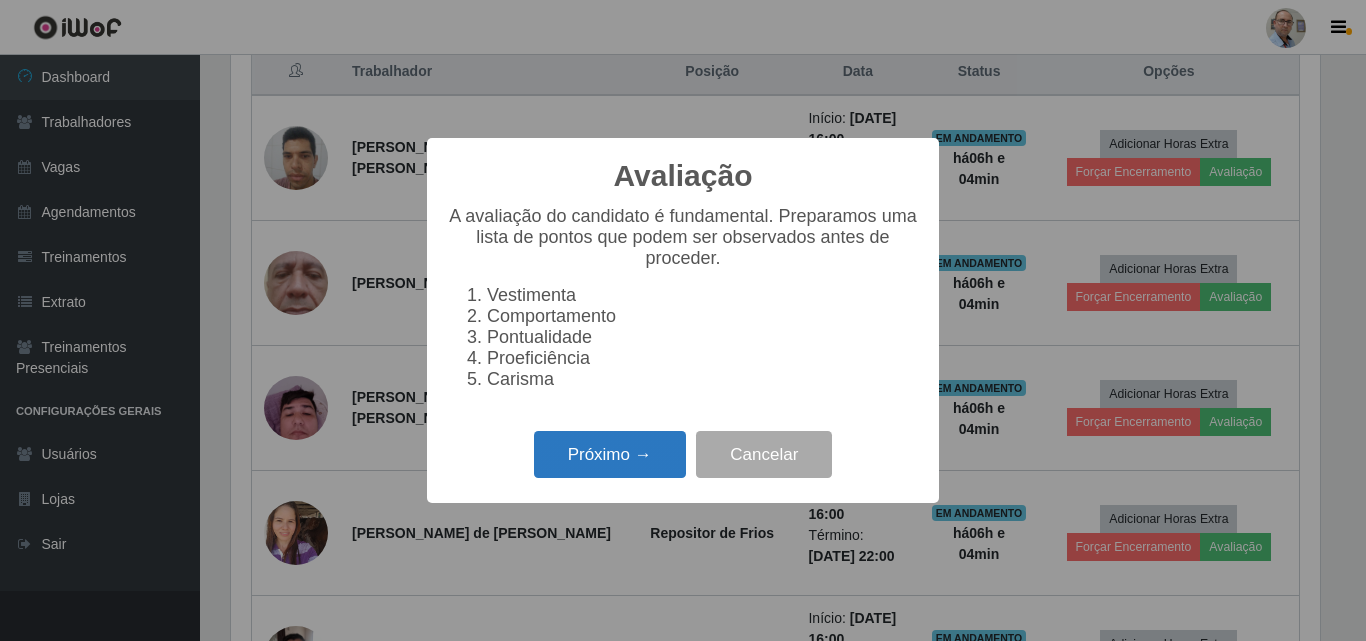 click on "Próximo →" at bounding box center (610, 454) 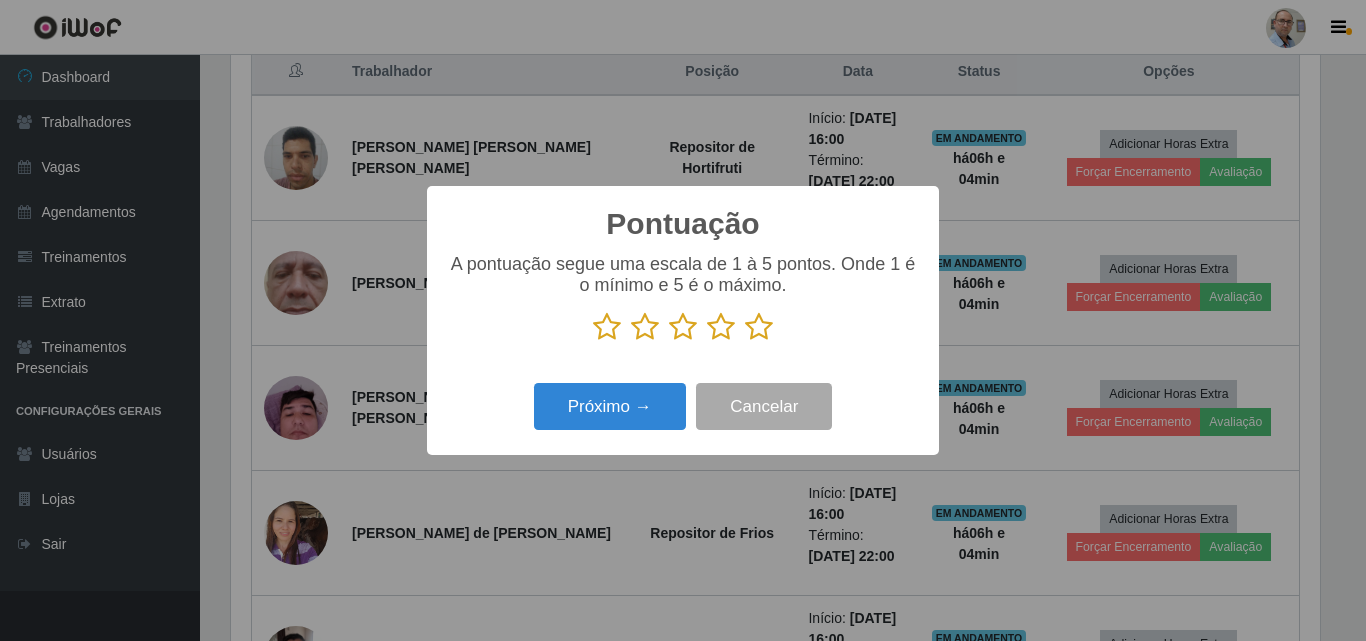 click at bounding box center (759, 327) 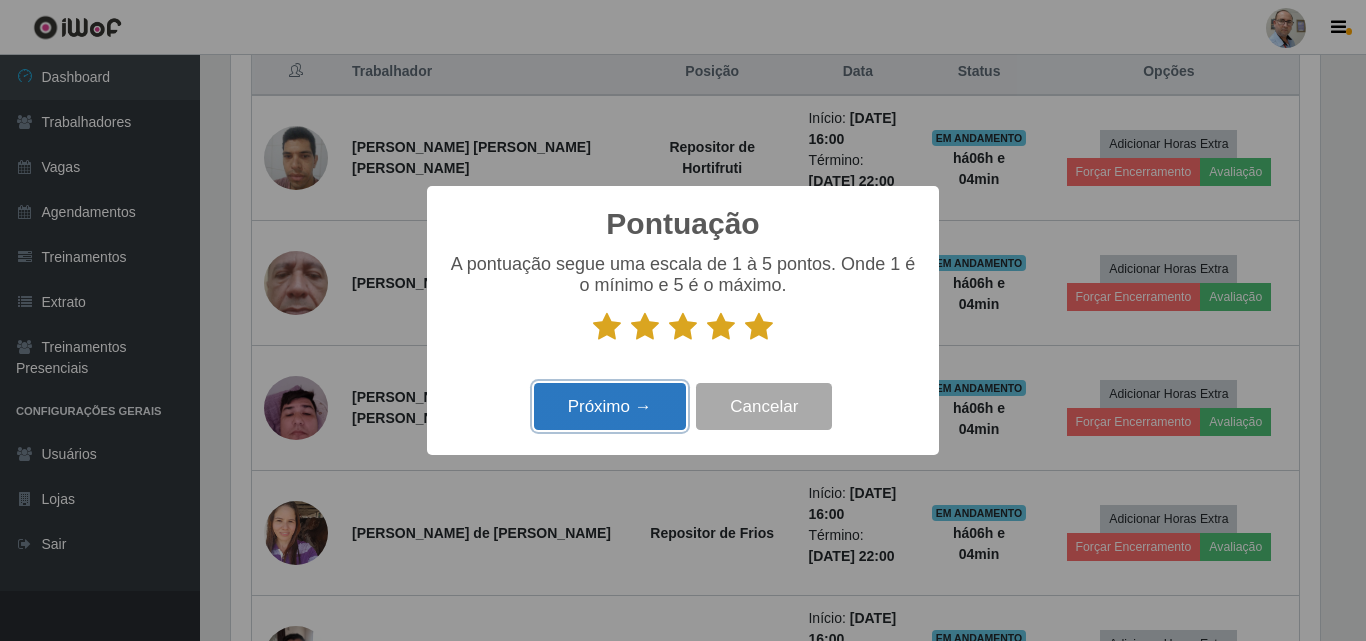 click on "Próximo →" at bounding box center [610, 406] 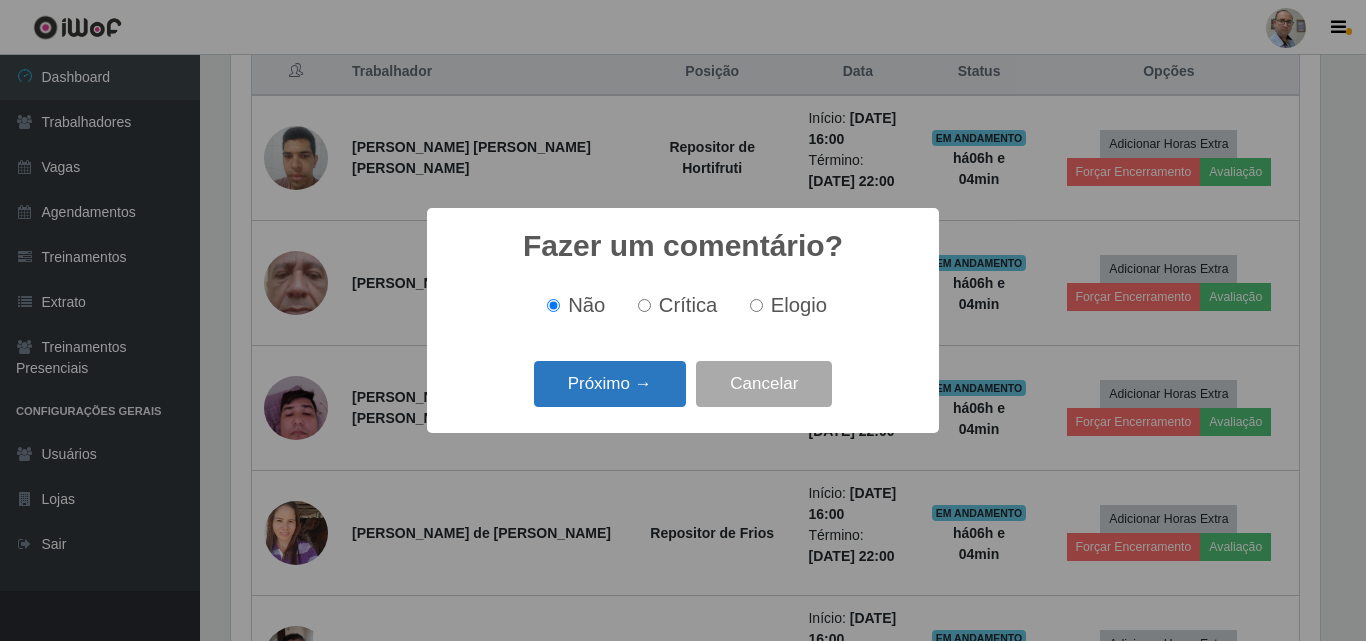 click on "Próximo →" at bounding box center [610, 384] 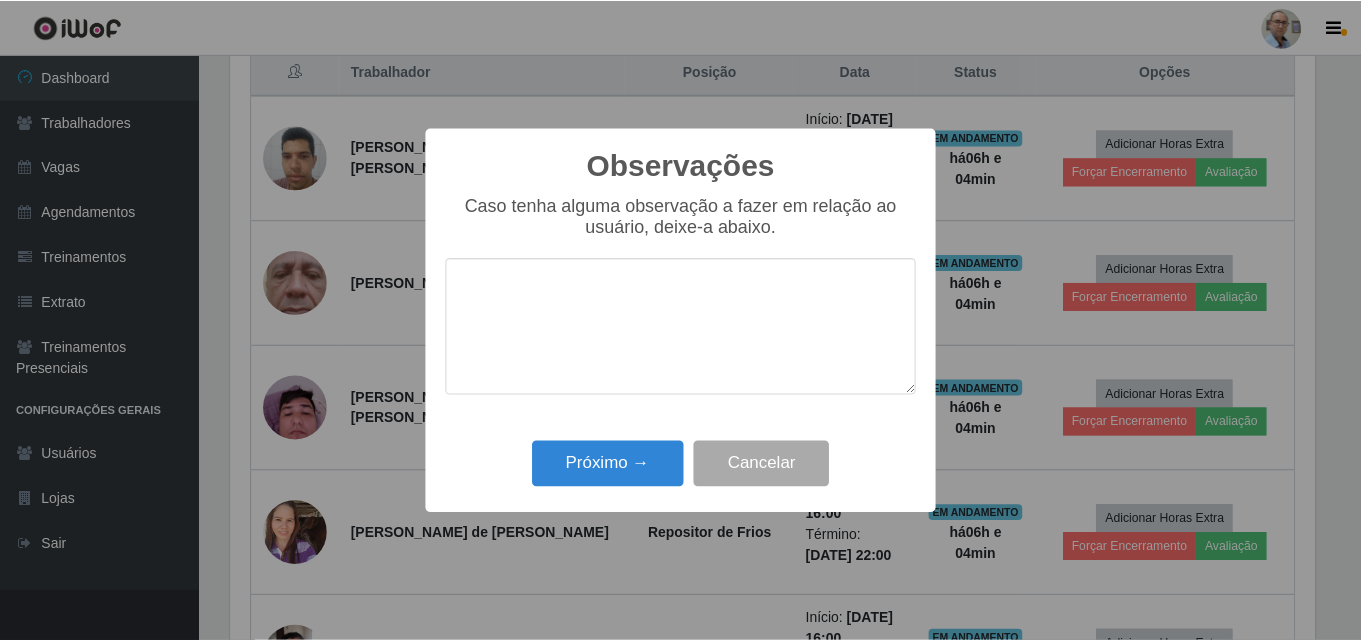 scroll, scrollTop: 999585, scrollLeft: 998911, axis: both 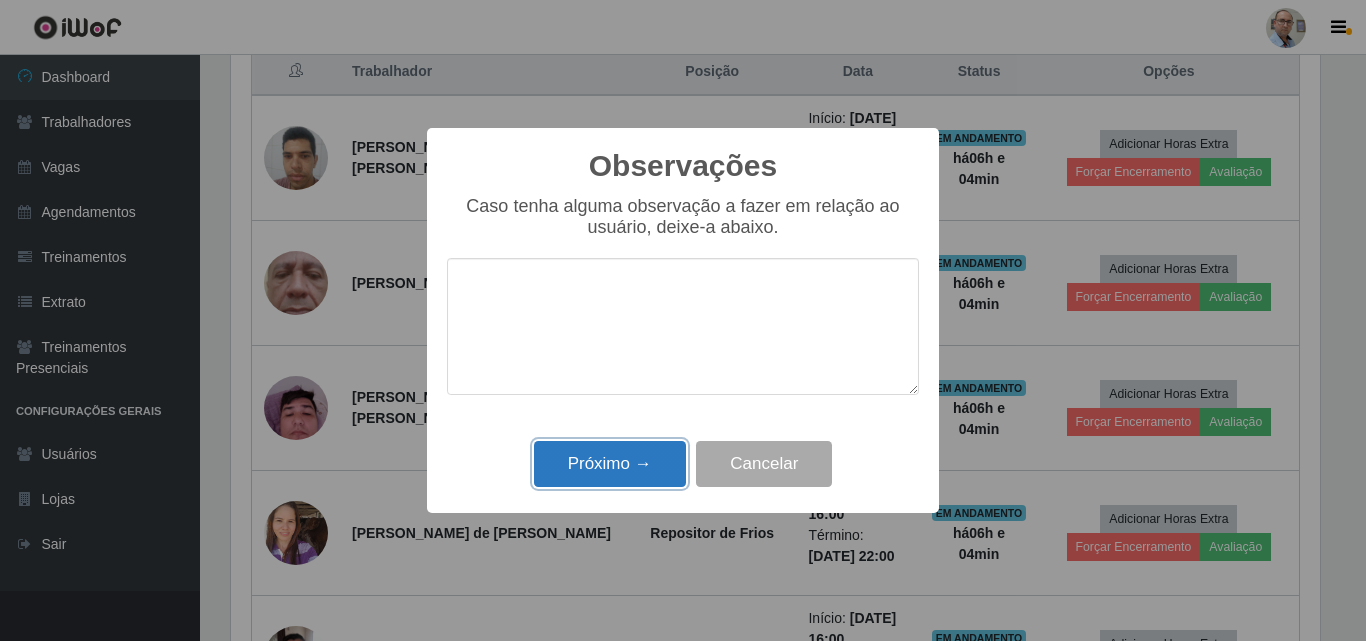 click on "Próximo →" at bounding box center (610, 464) 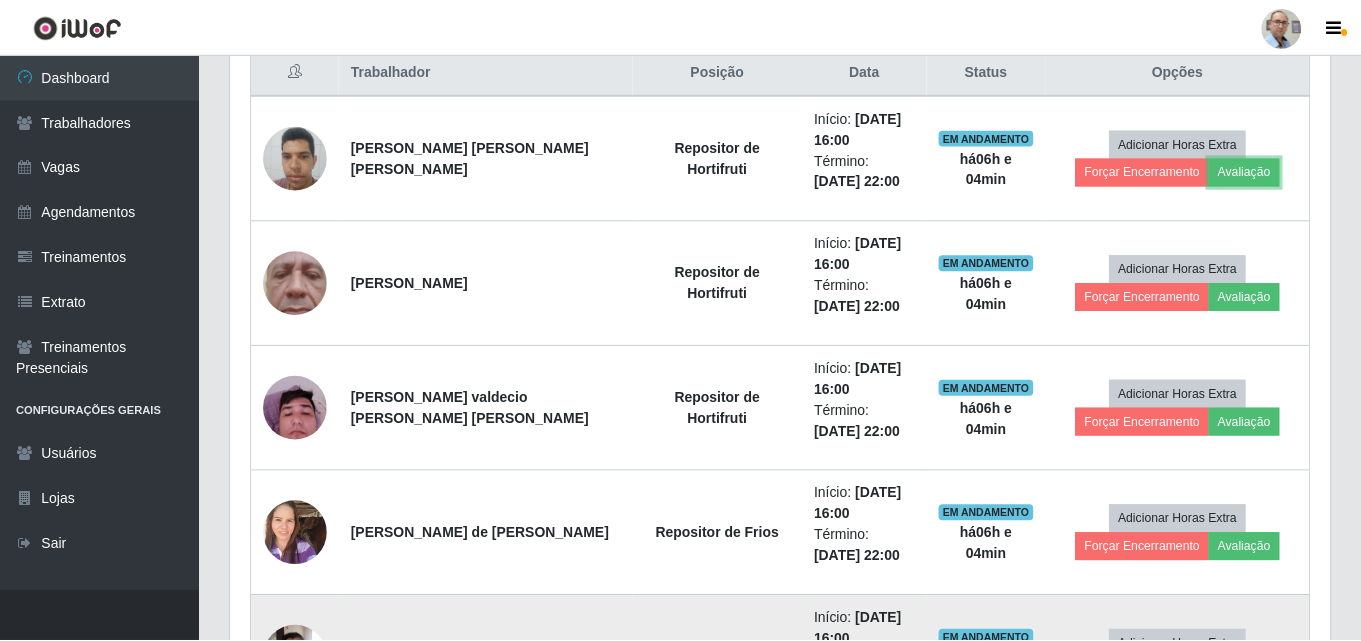 scroll, scrollTop: 999585, scrollLeft: 998901, axis: both 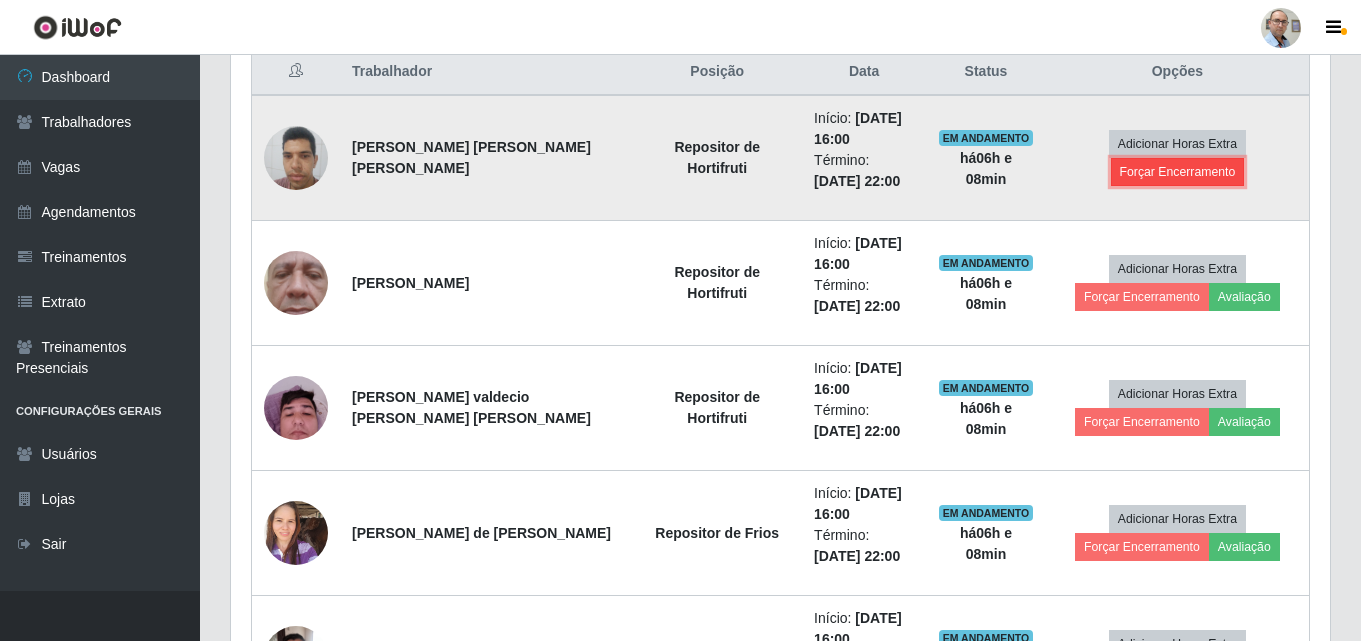 click on "Forçar Encerramento" at bounding box center [1178, 172] 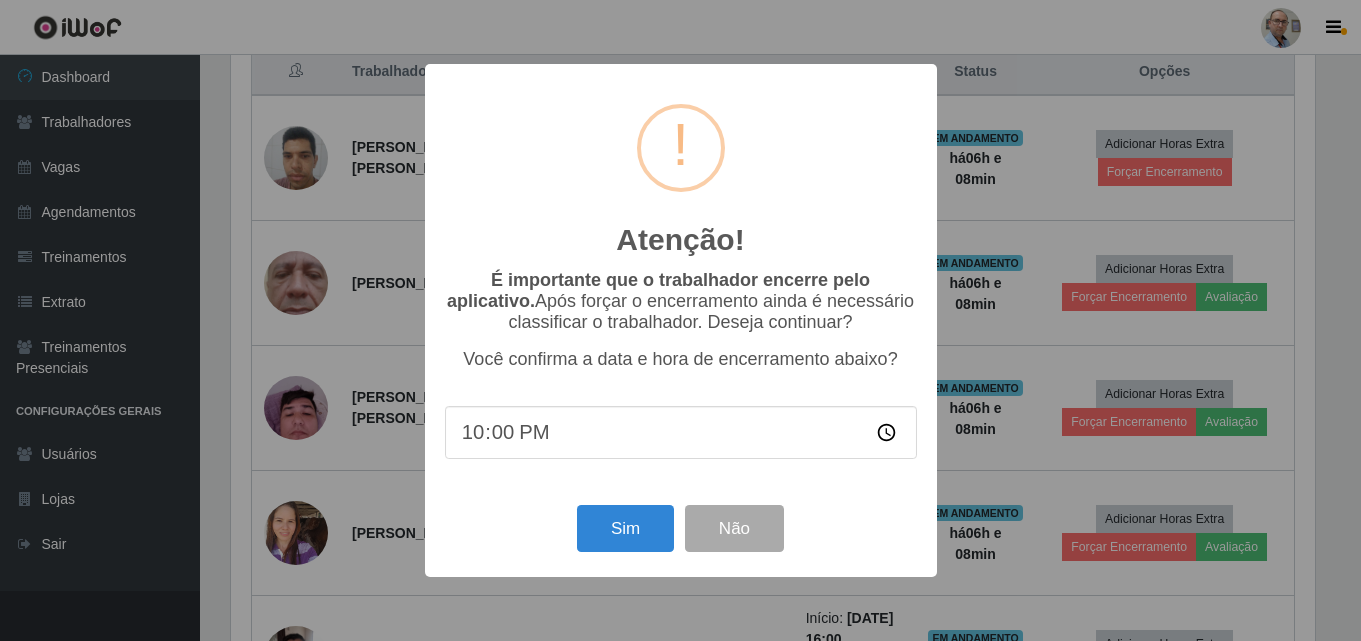 scroll, scrollTop: 999585, scrollLeft: 998911, axis: both 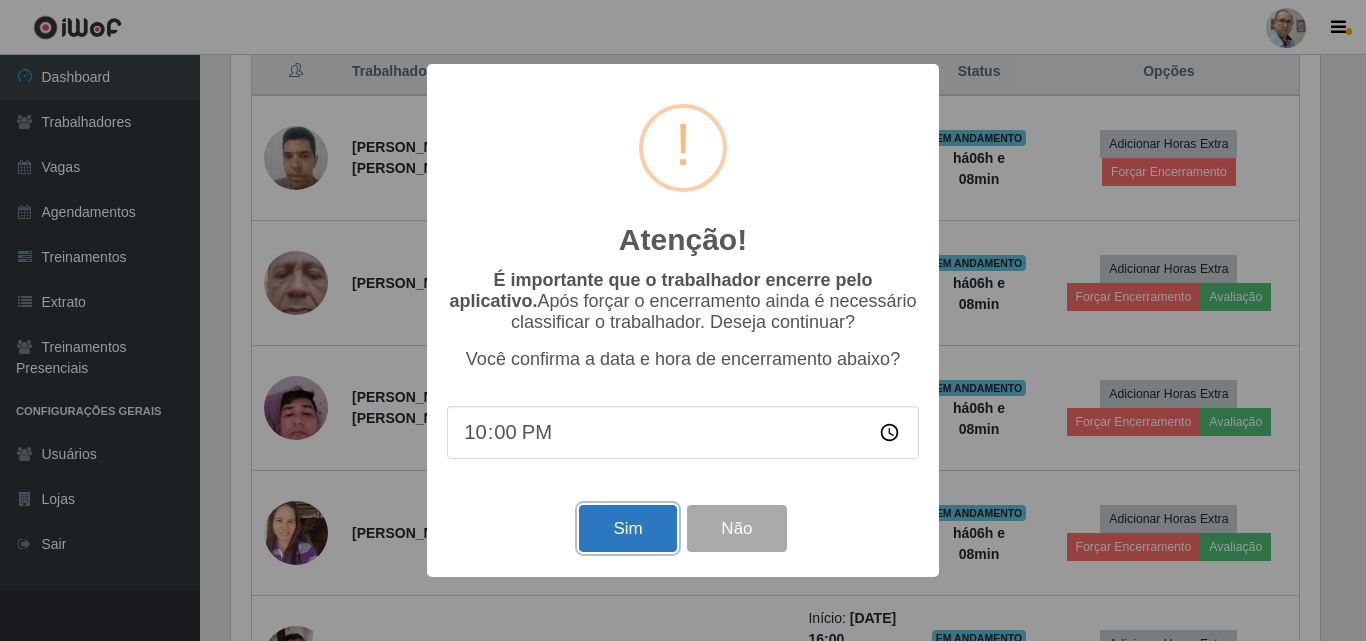 click on "Sim" at bounding box center [627, 528] 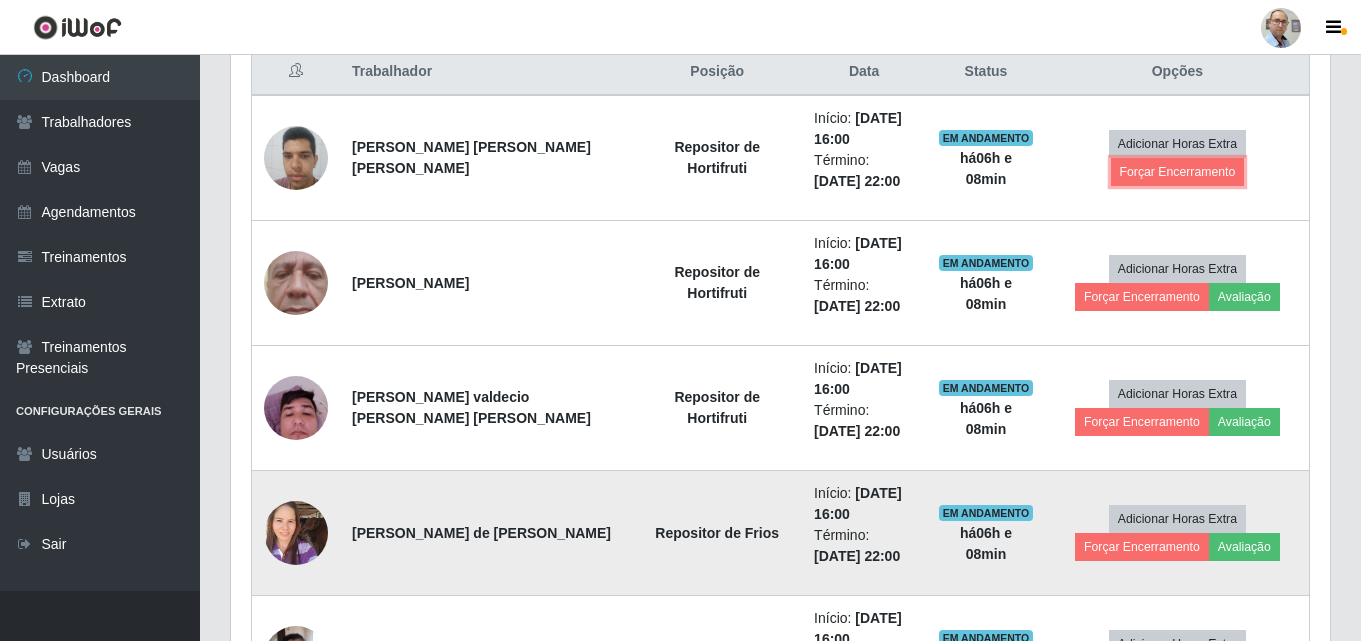 scroll, scrollTop: 999585, scrollLeft: 998901, axis: both 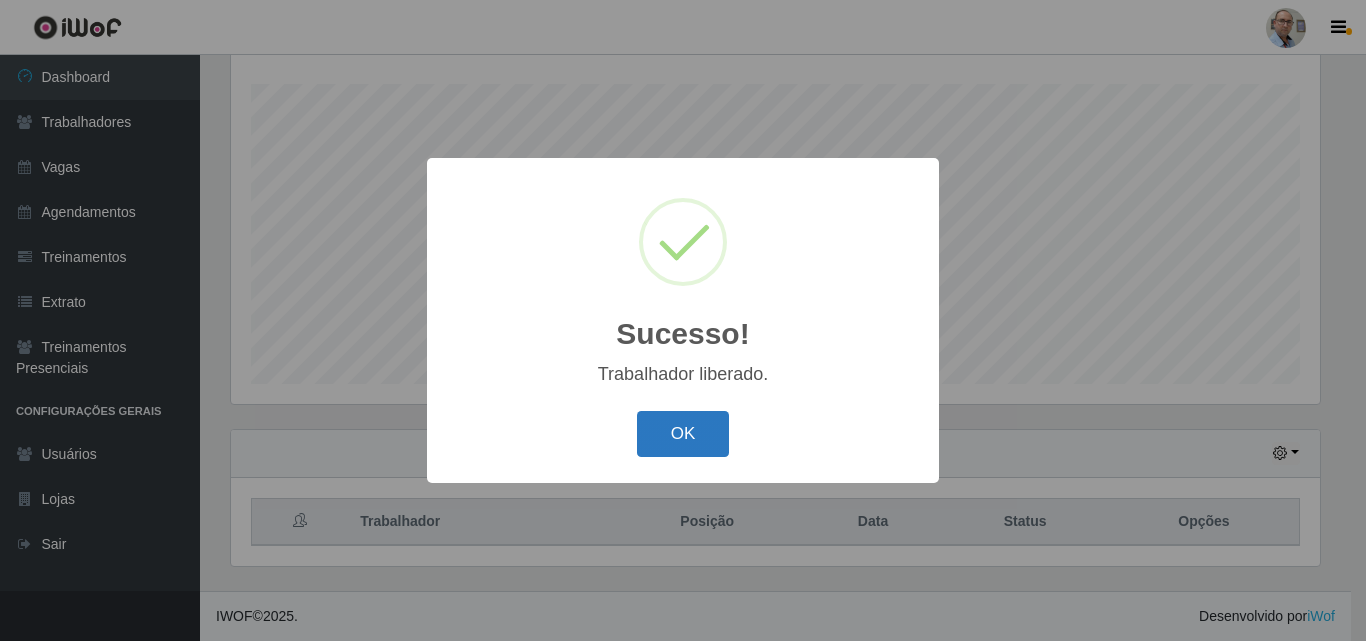 click on "OK" at bounding box center (683, 434) 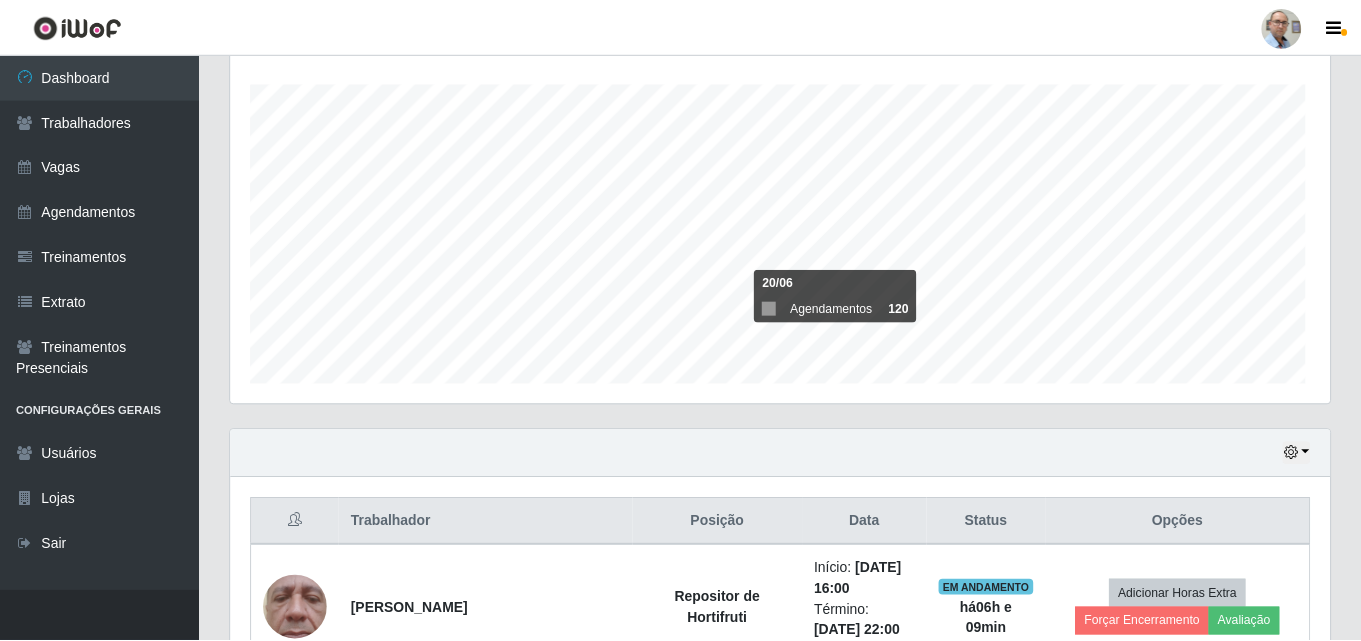 scroll, scrollTop: 999585, scrollLeft: 998901, axis: both 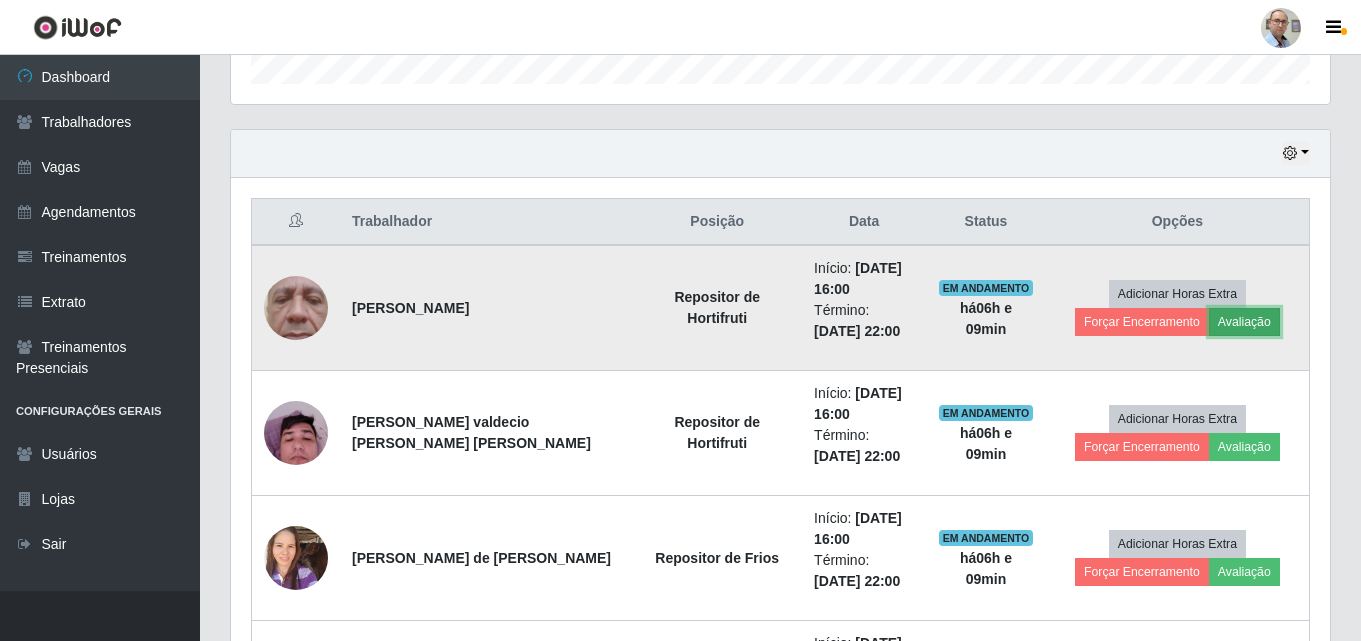 click on "Avaliação" at bounding box center (1244, 322) 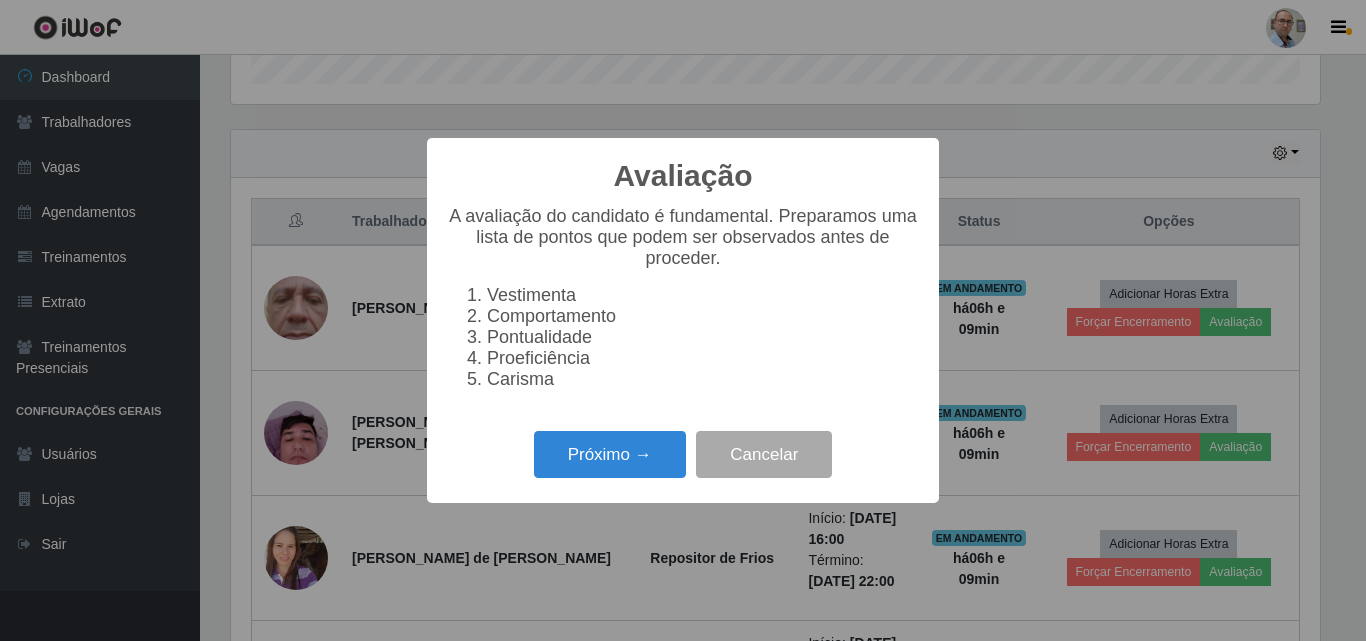 scroll, scrollTop: 999585, scrollLeft: 998911, axis: both 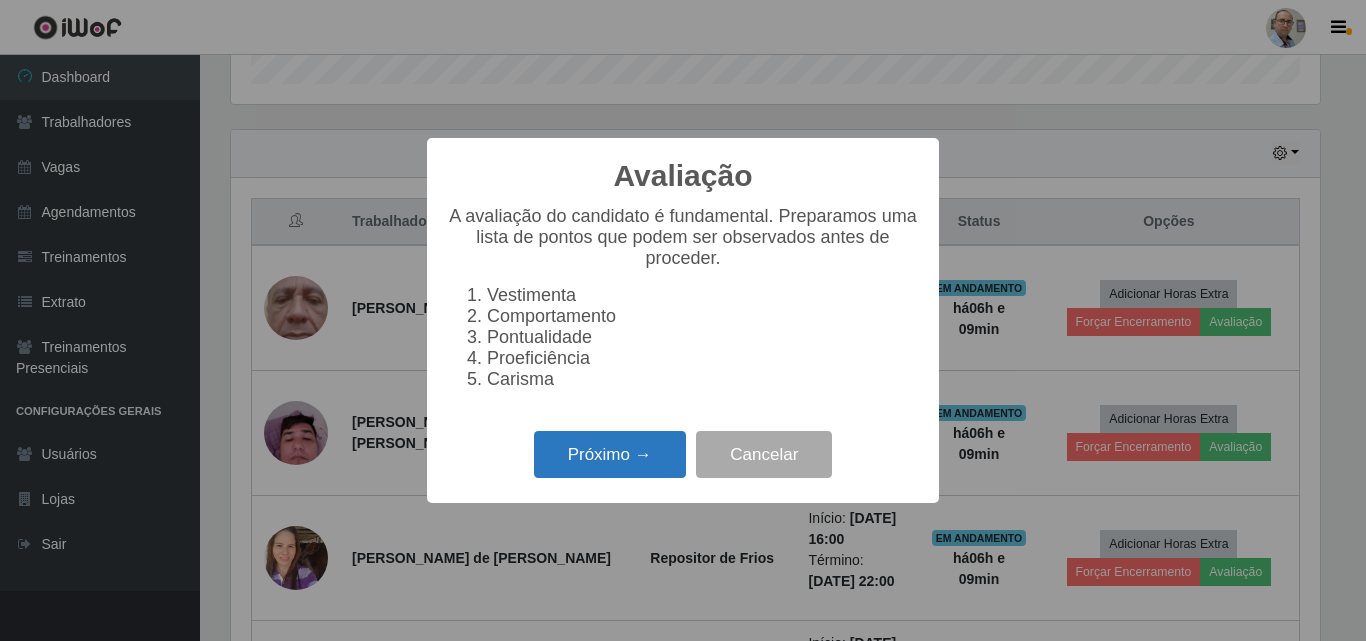 click on "Próximo →" at bounding box center [610, 454] 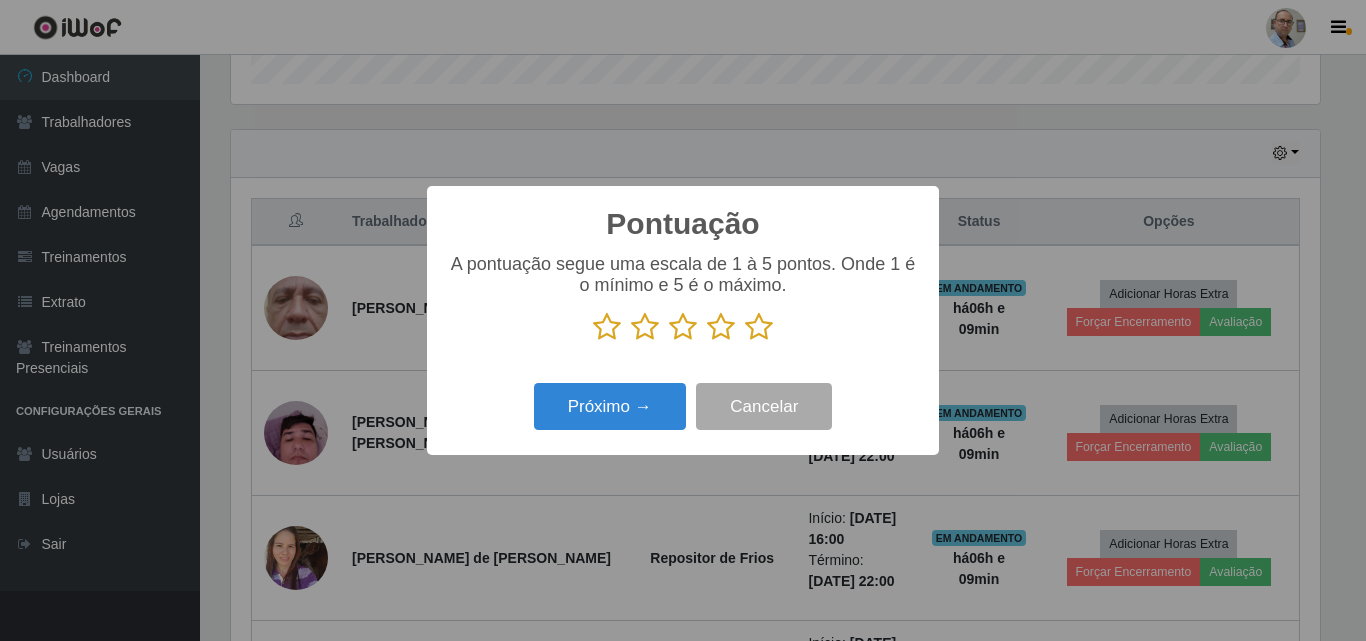 scroll, scrollTop: 999585, scrollLeft: 998911, axis: both 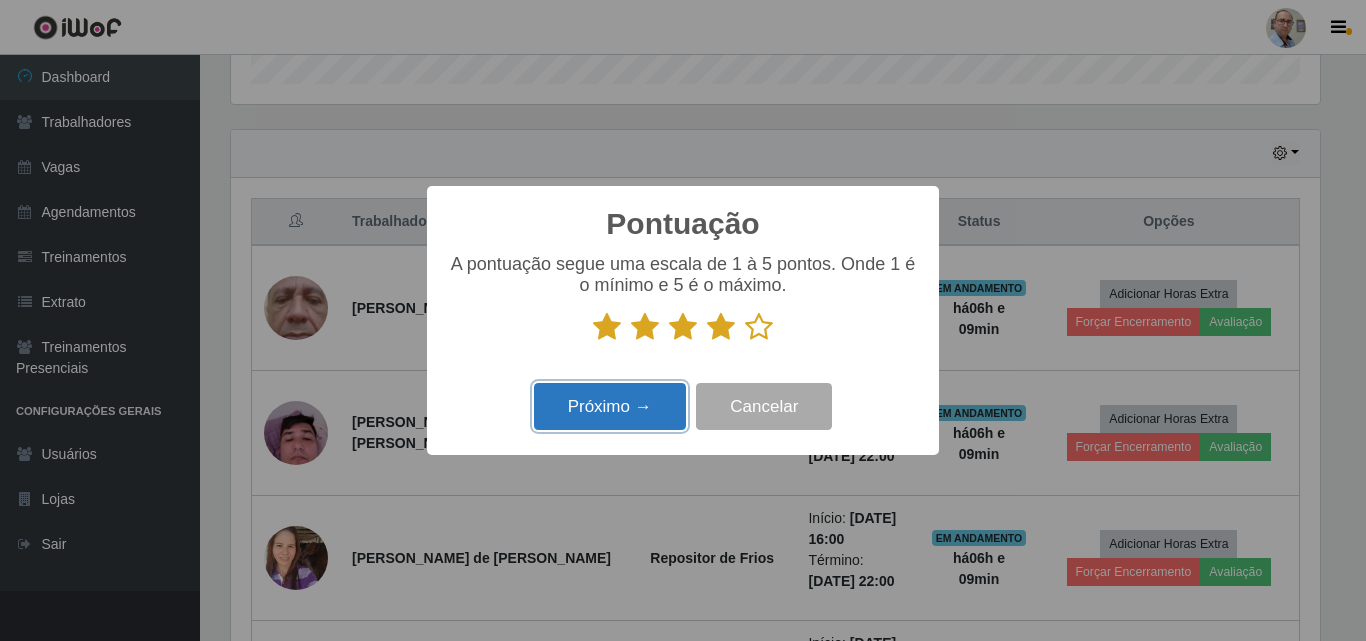click on "Próximo →" at bounding box center [610, 406] 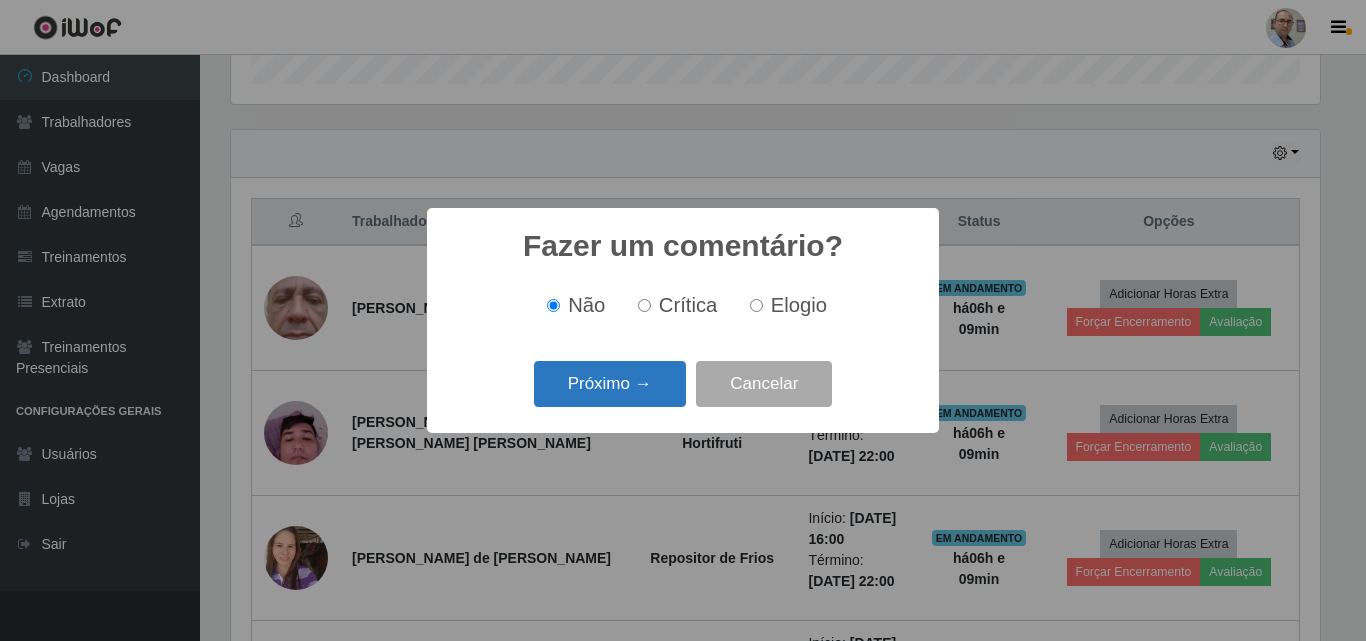 click on "Próximo →" at bounding box center [610, 384] 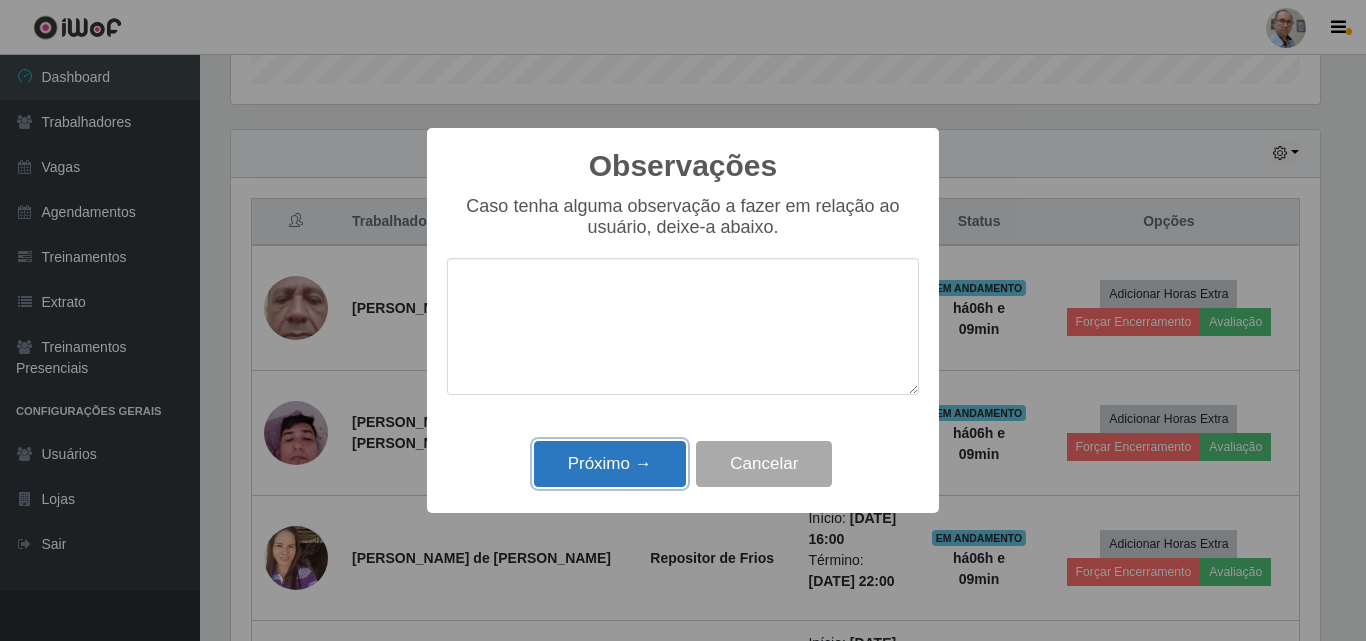 click on "Próximo →" at bounding box center (610, 464) 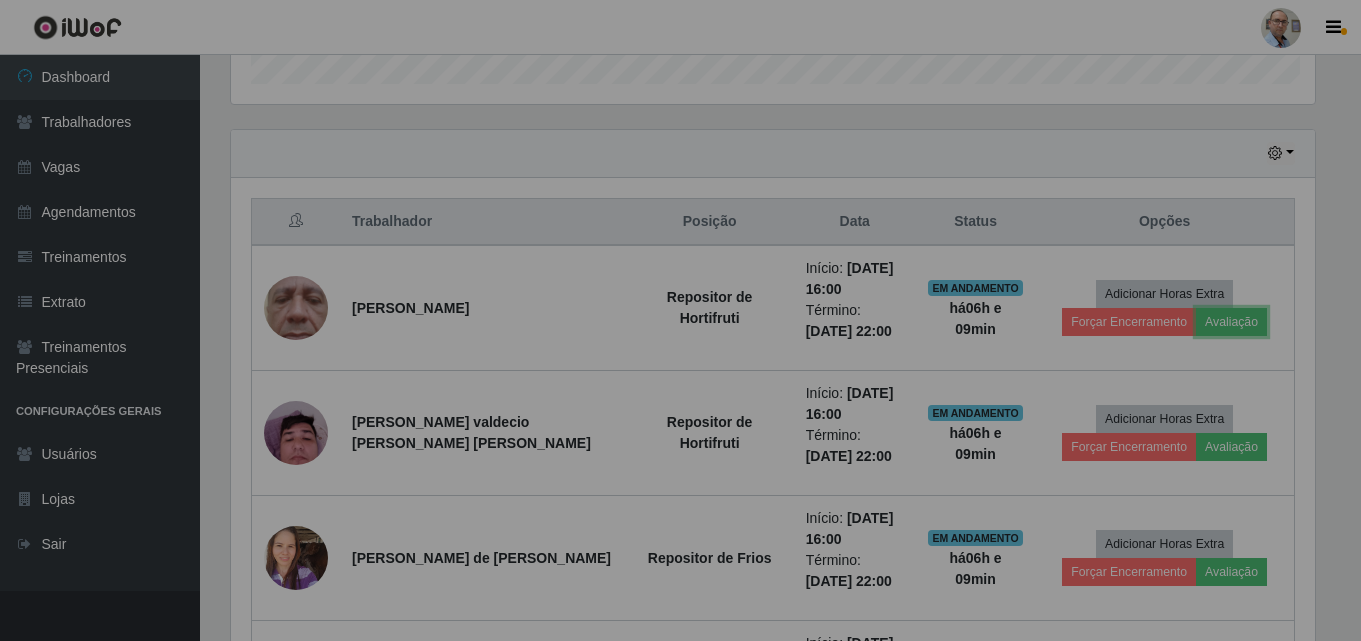 scroll, scrollTop: 999585, scrollLeft: 998901, axis: both 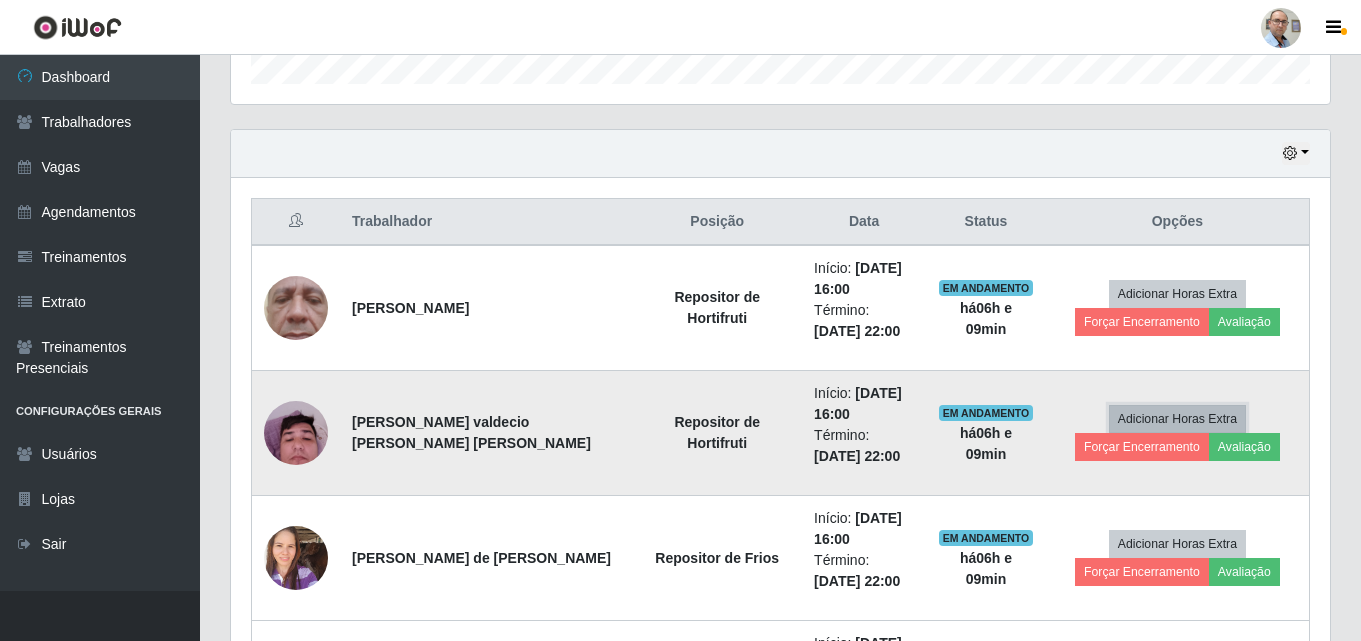 click on "Adicionar Horas Extra" at bounding box center (1177, 419) 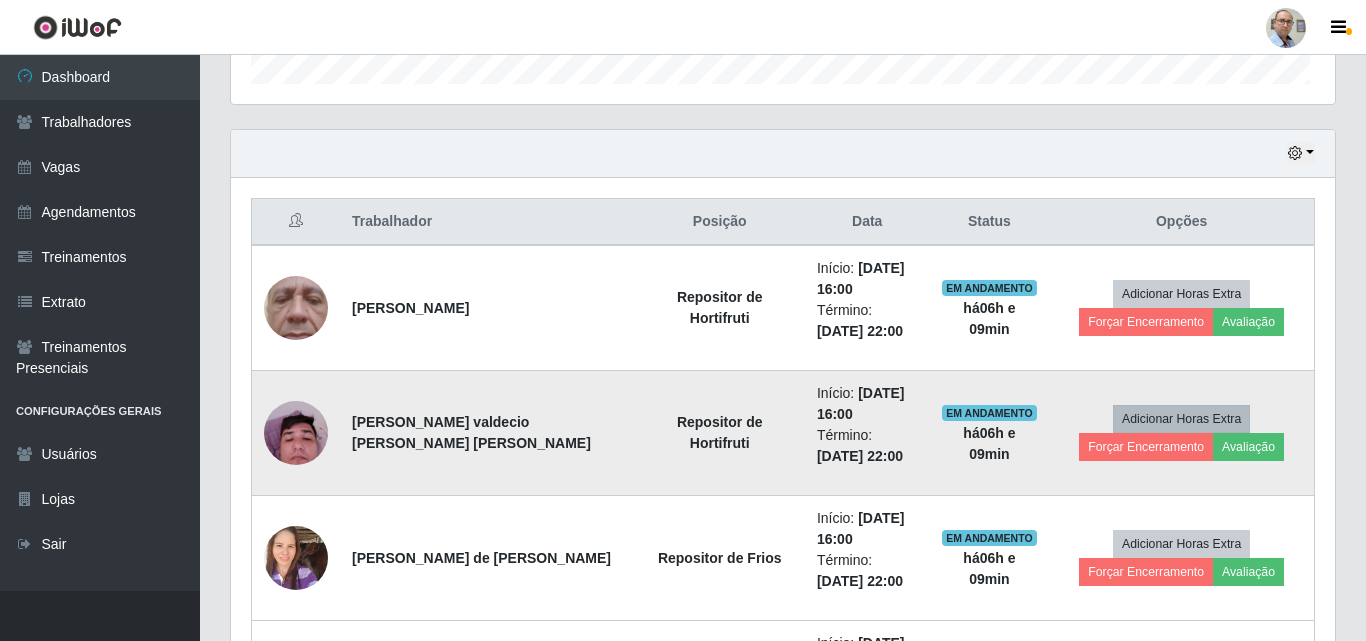 scroll, scrollTop: 999585, scrollLeft: 998911, axis: both 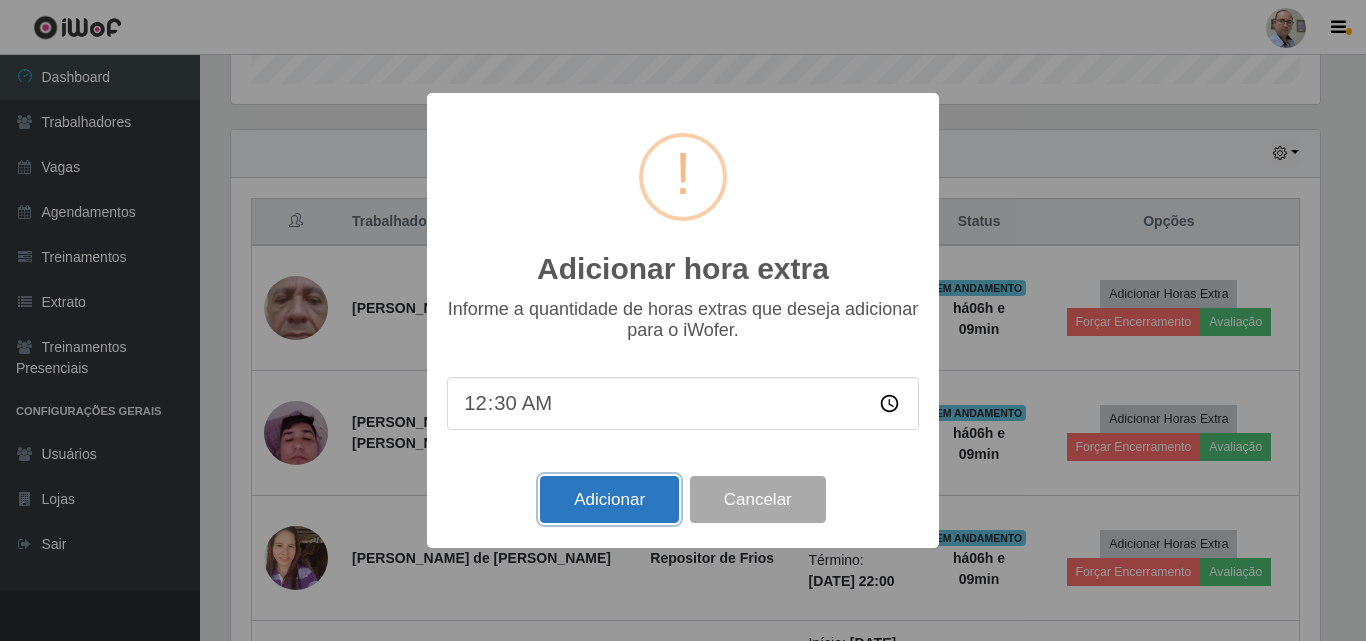 click on "Adicionar" at bounding box center [609, 499] 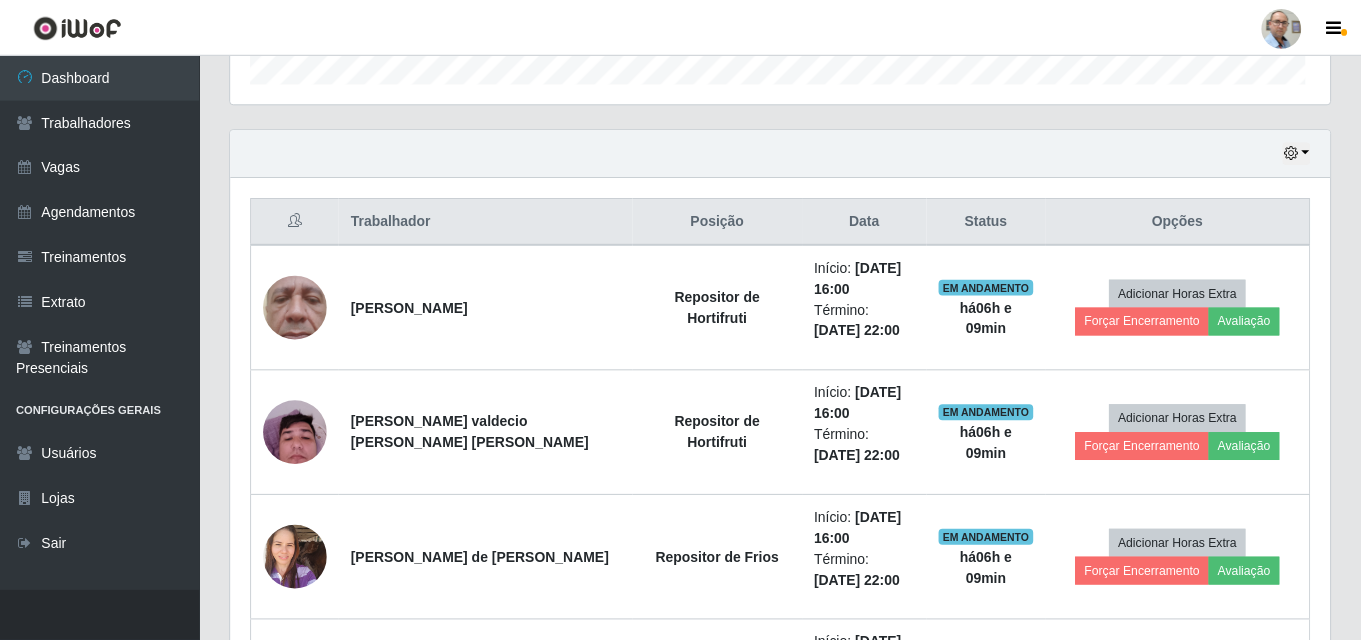 scroll, scrollTop: 999585, scrollLeft: 998901, axis: both 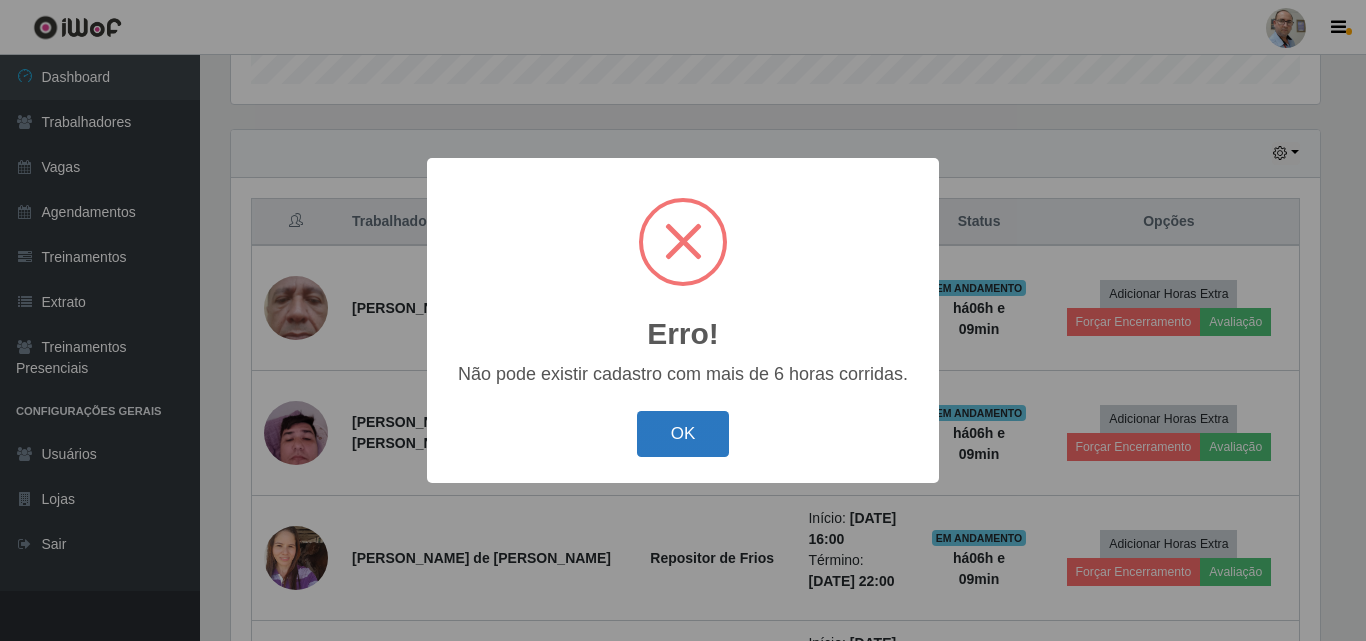 click on "OK" at bounding box center [683, 434] 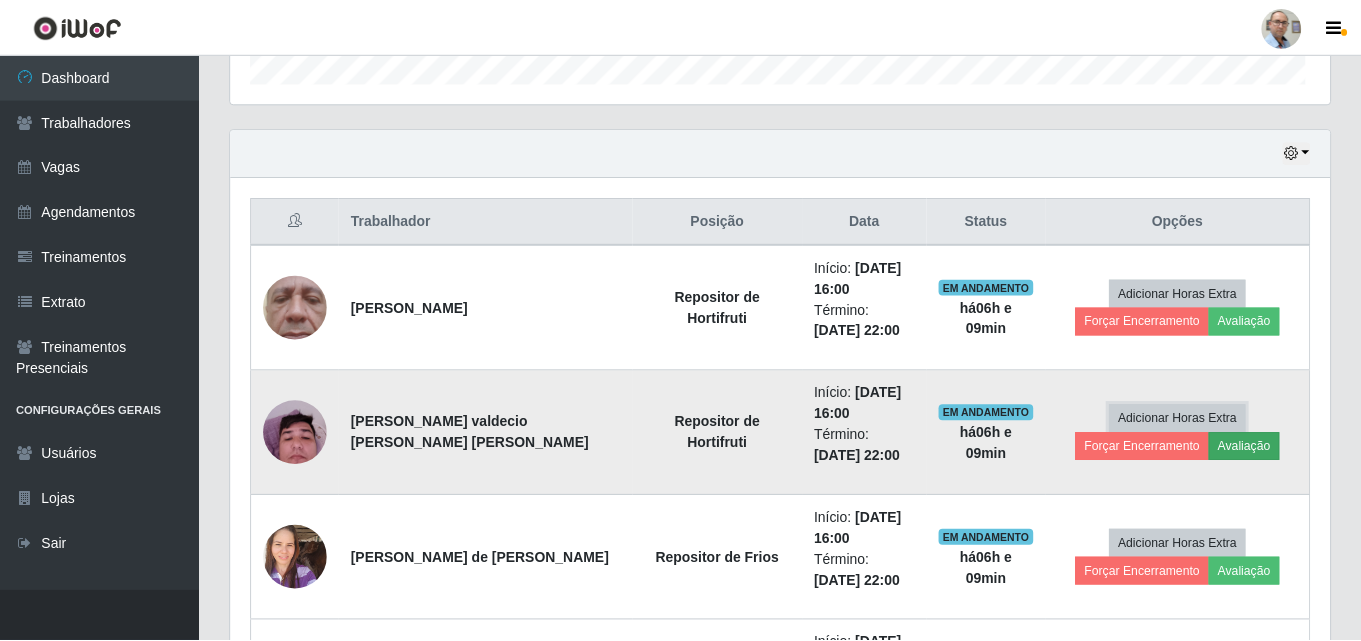 scroll, scrollTop: 999585, scrollLeft: 998901, axis: both 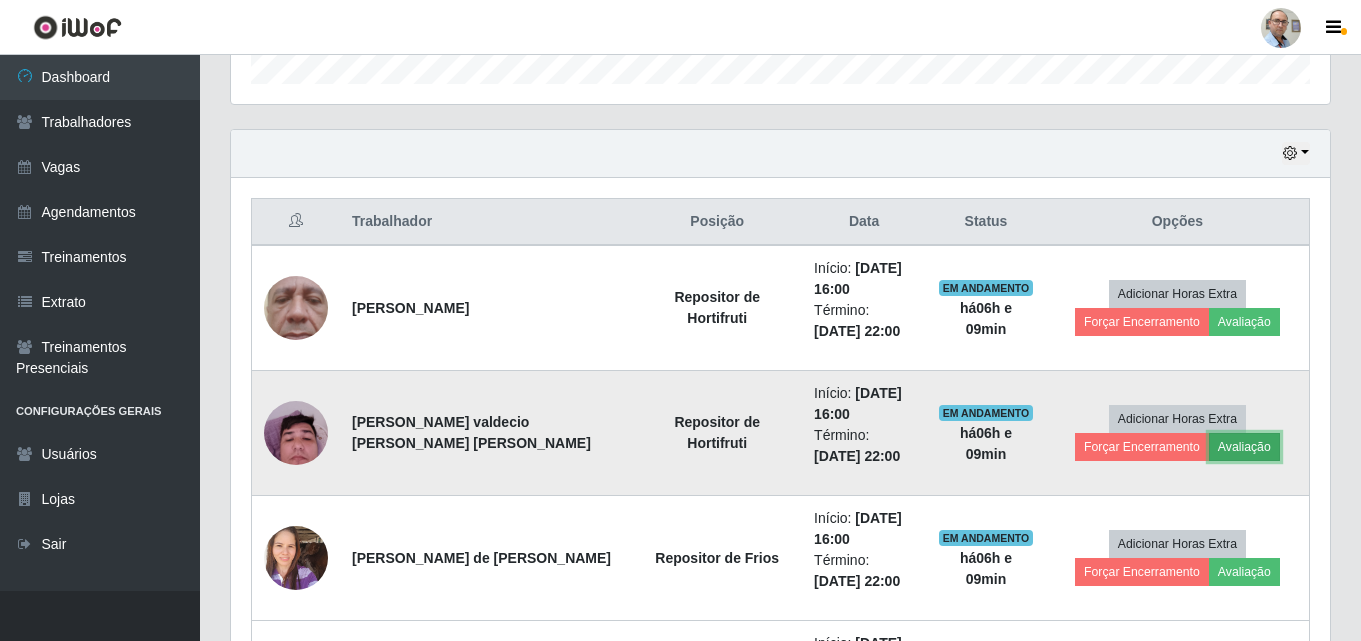 click on "Avaliação" at bounding box center [1244, 447] 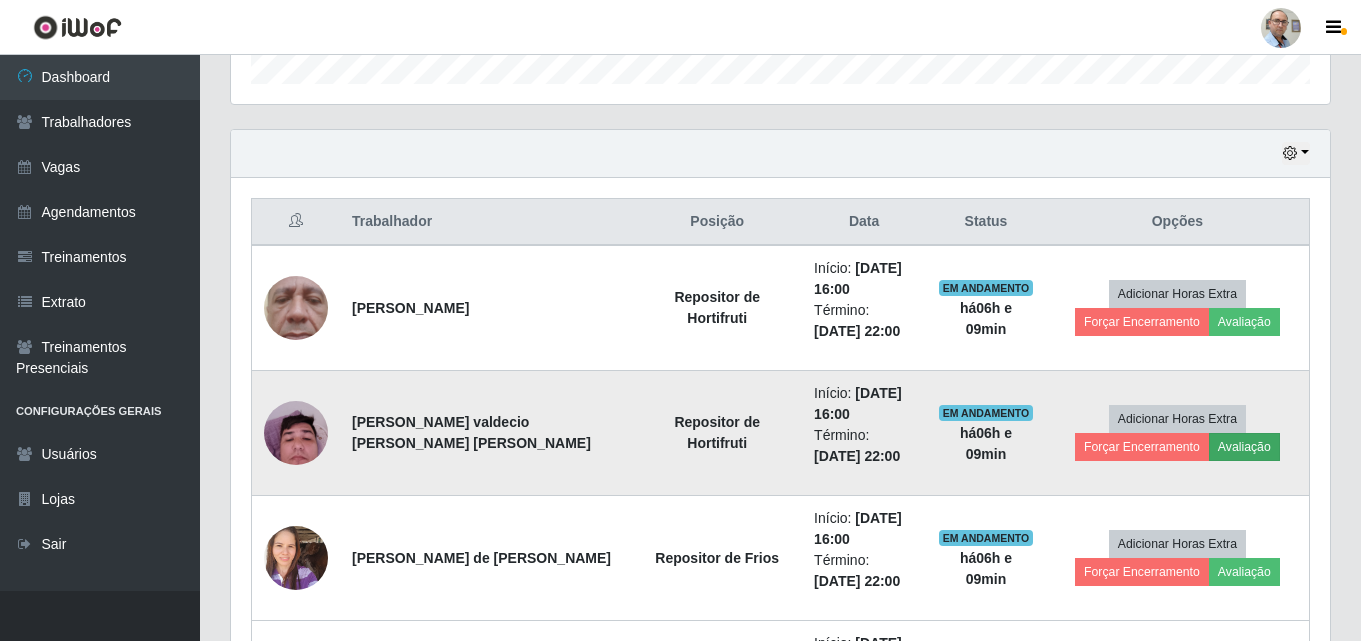 scroll, scrollTop: 999585, scrollLeft: 998911, axis: both 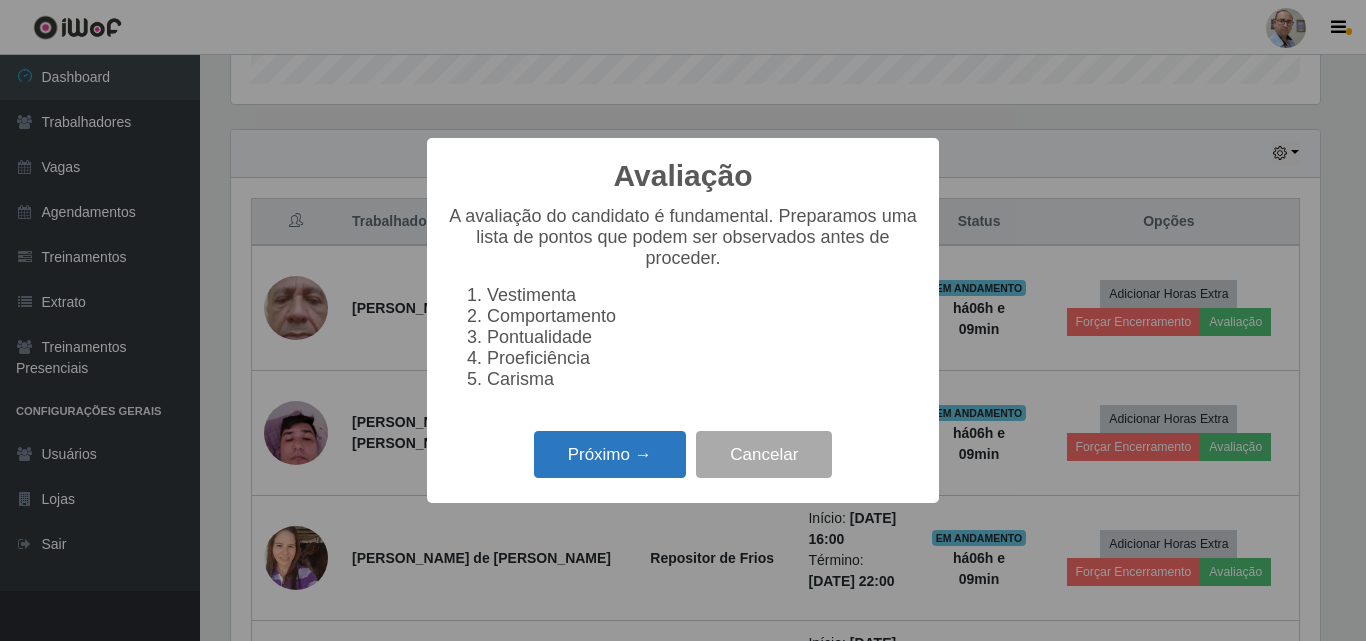 click on "Próximo →" at bounding box center (610, 454) 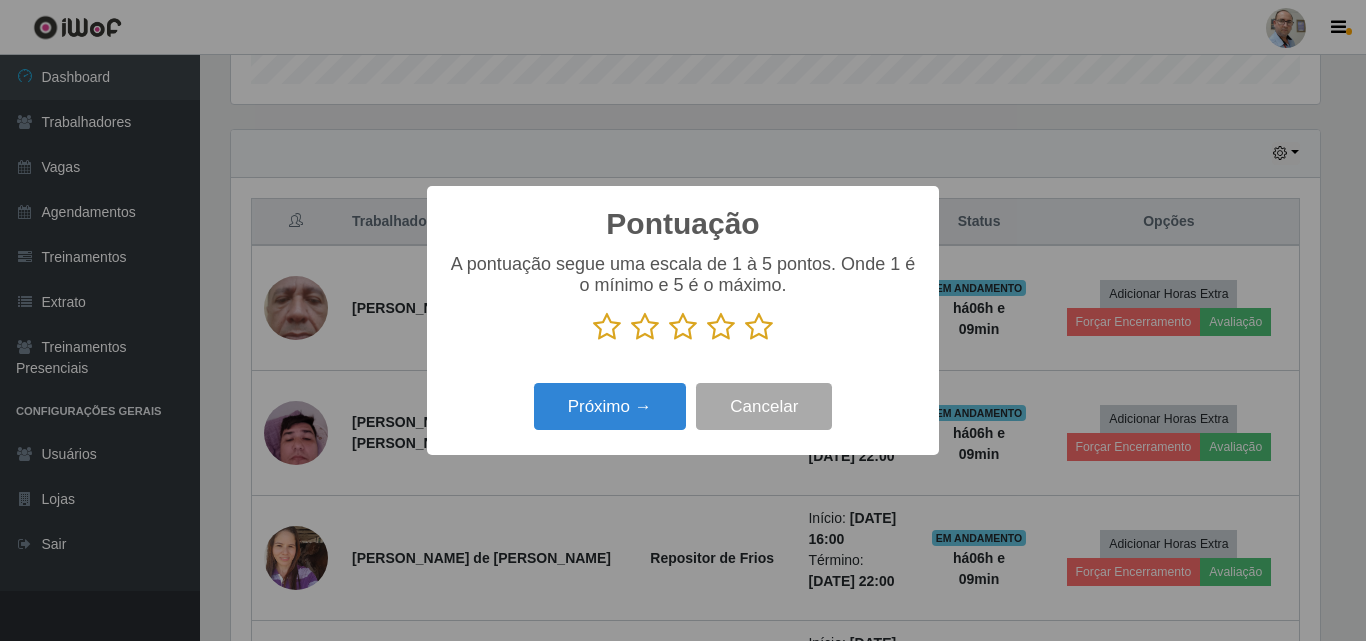 scroll, scrollTop: 999585, scrollLeft: 998911, axis: both 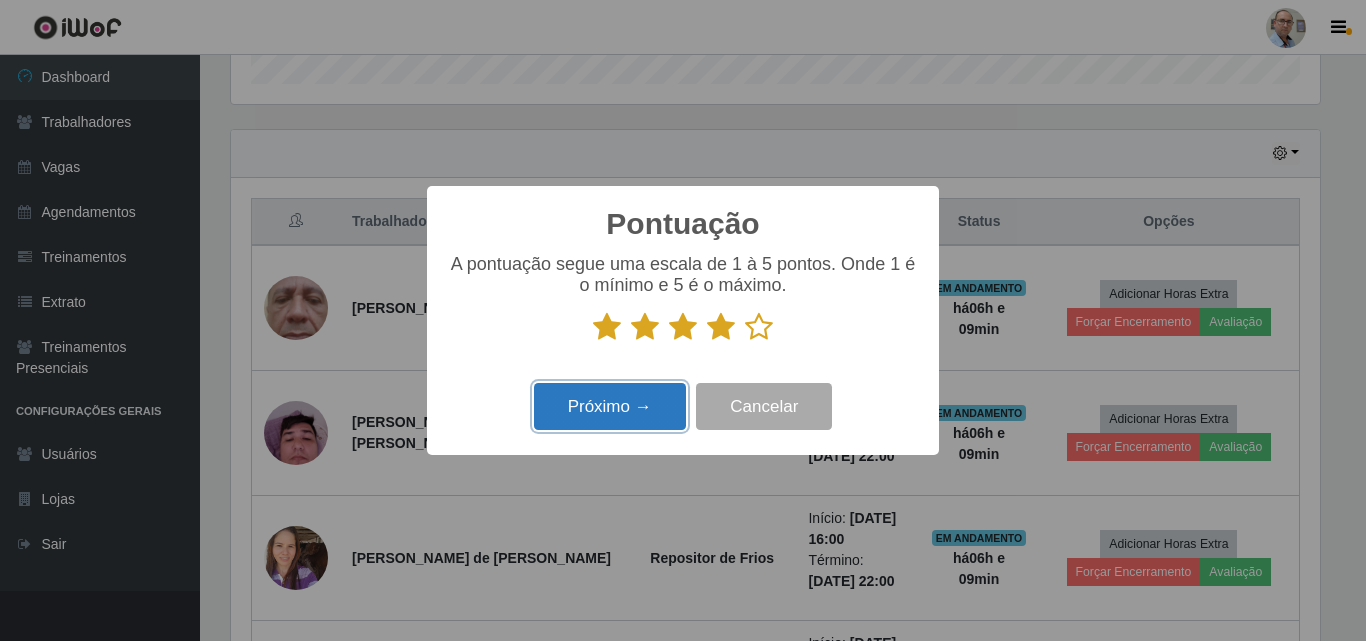 click on "Próximo →" at bounding box center (610, 406) 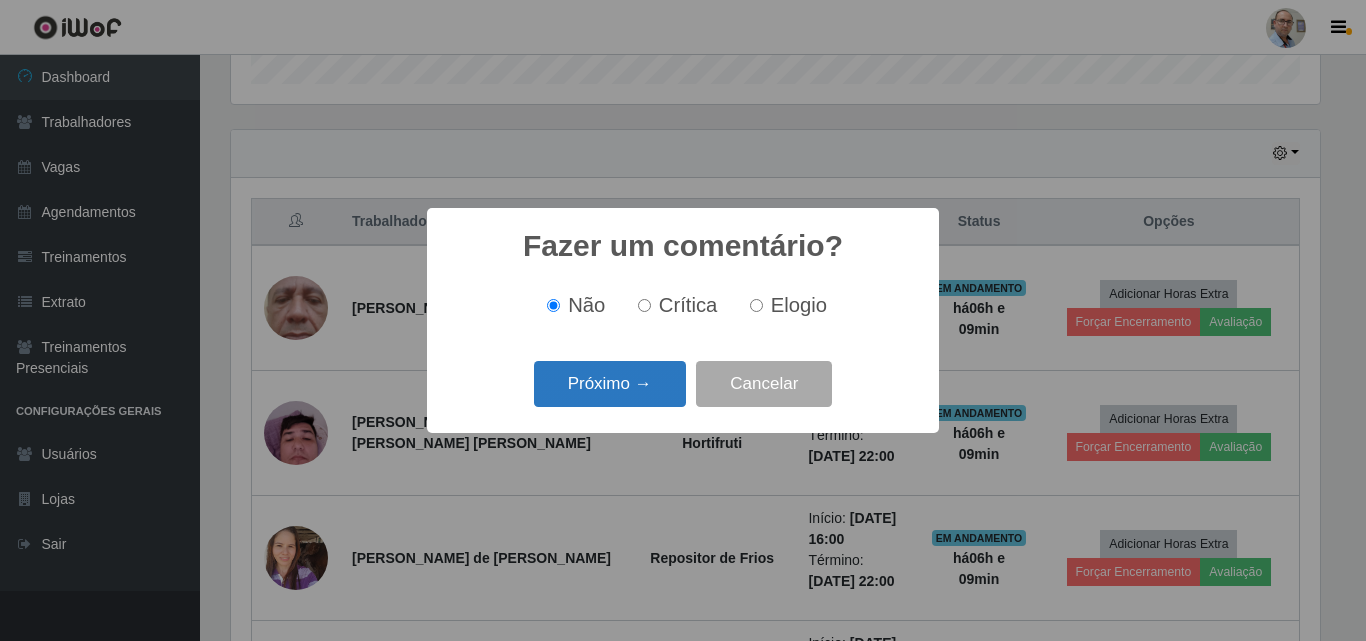 click on "Próximo →" at bounding box center [610, 384] 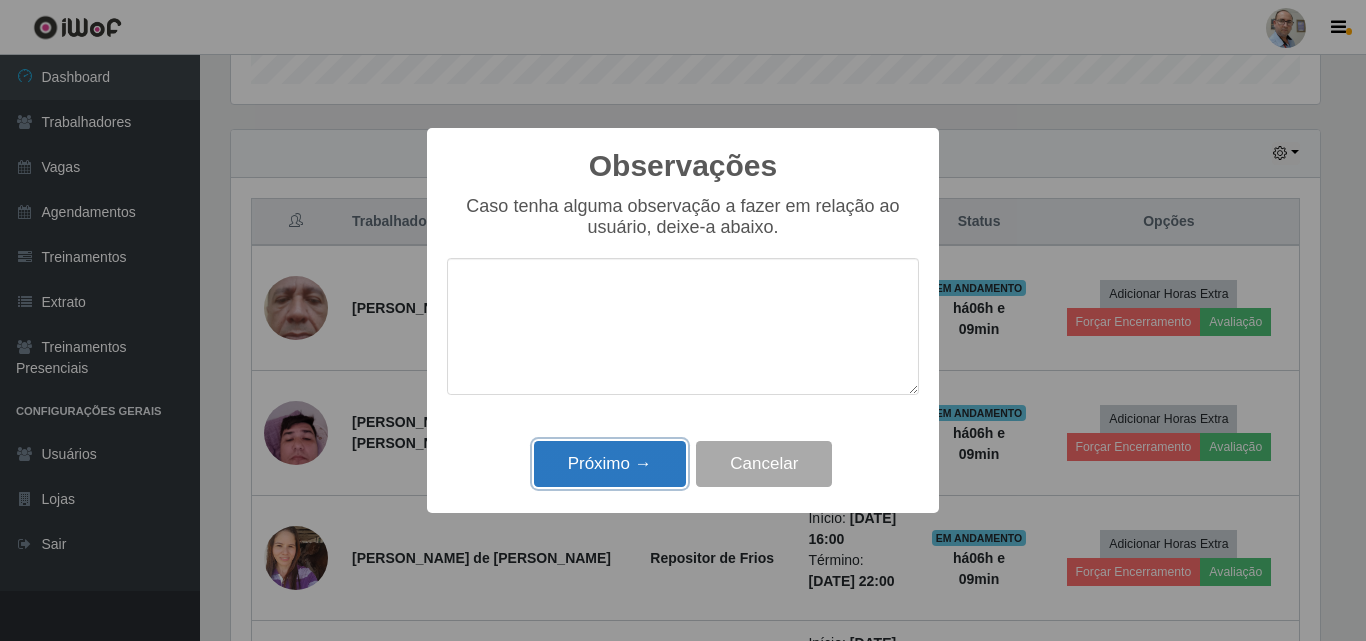 click on "Próximo →" at bounding box center [610, 464] 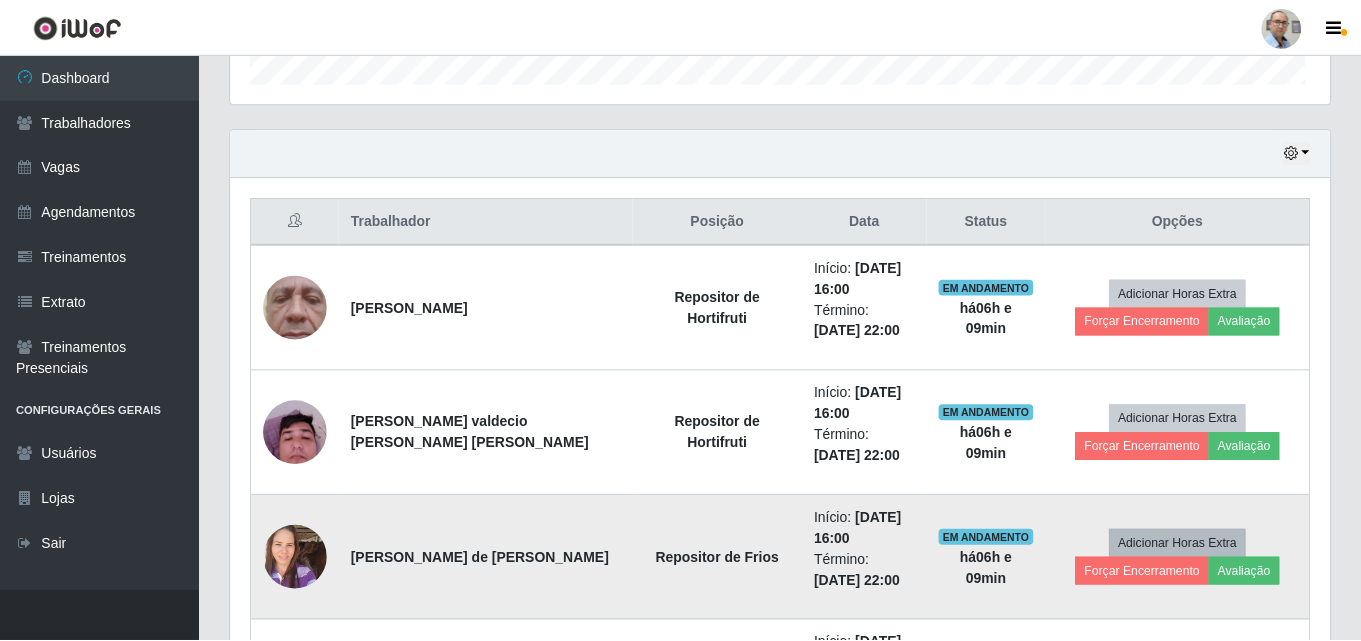 scroll, scrollTop: 999585, scrollLeft: 998901, axis: both 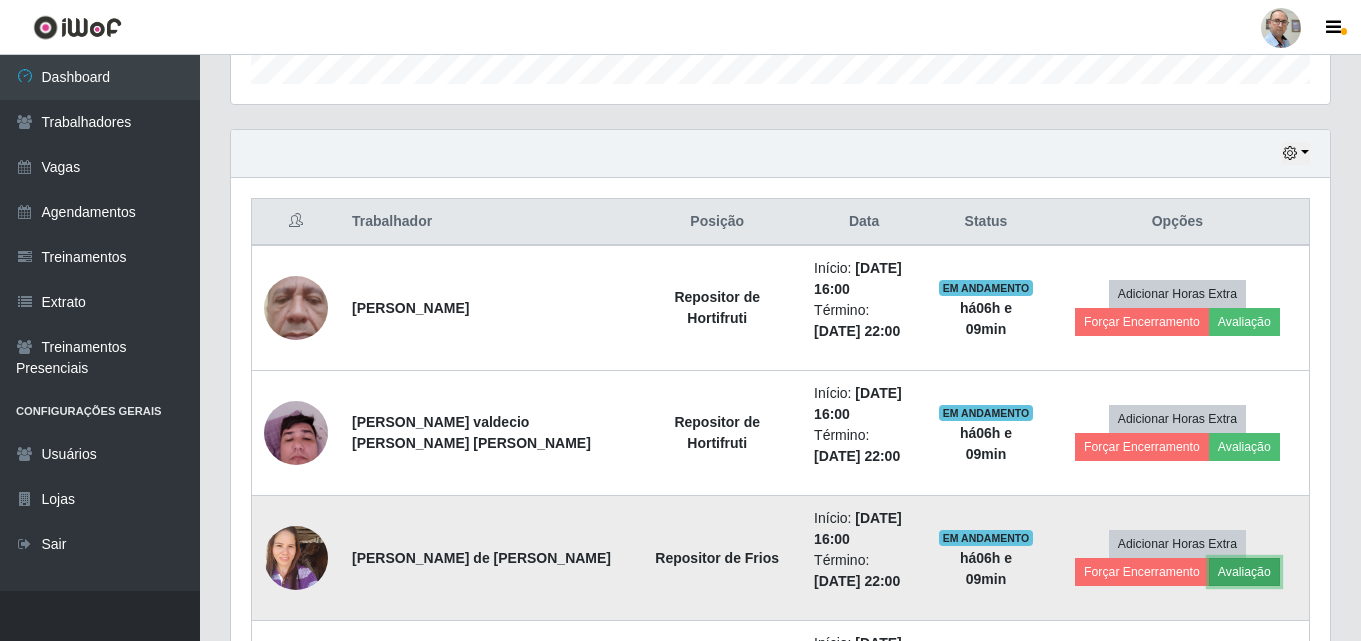 click on "Avaliação" at bounding box center (1244, 572) 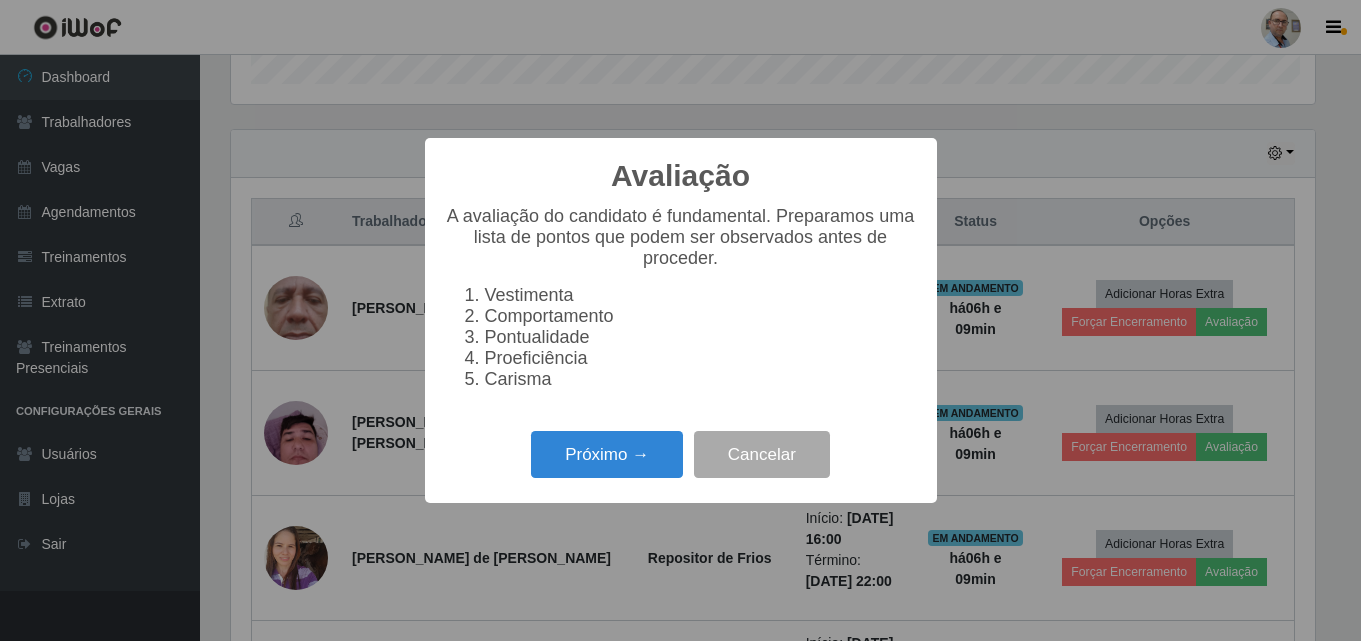 scroll, scrollTop: 999585, scrollLeft: 998911, axis: both 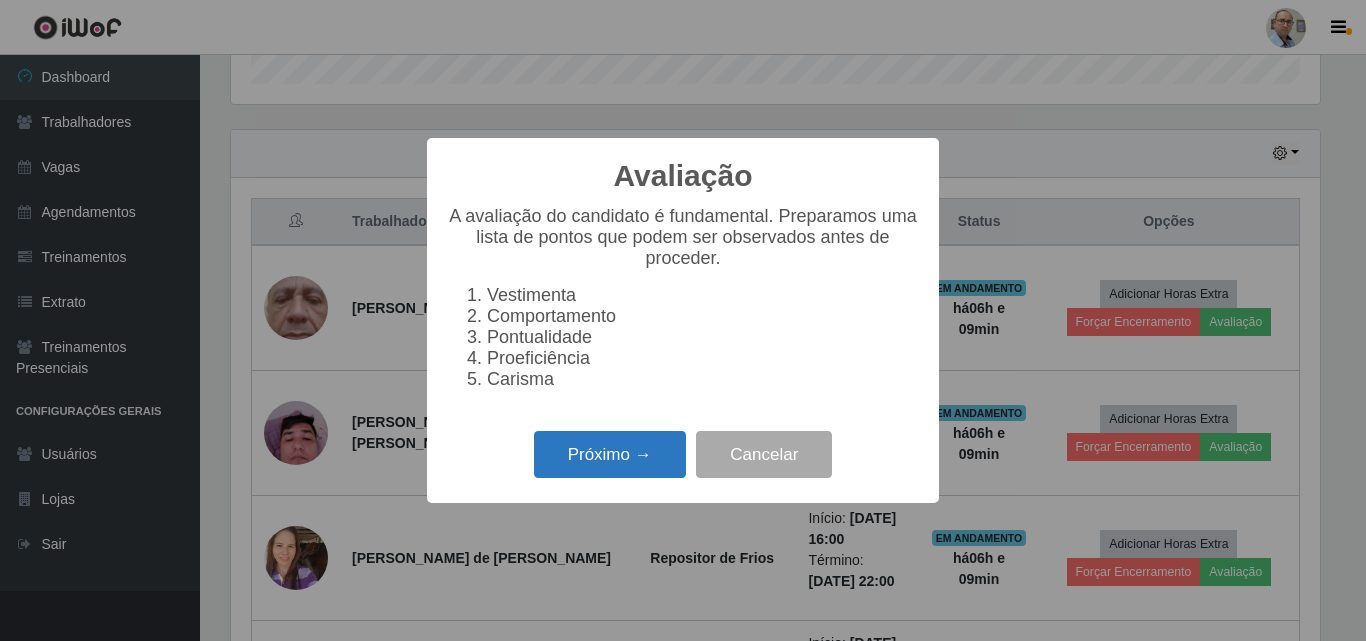 click on "Próximo →" at bounding box center [610, 454] 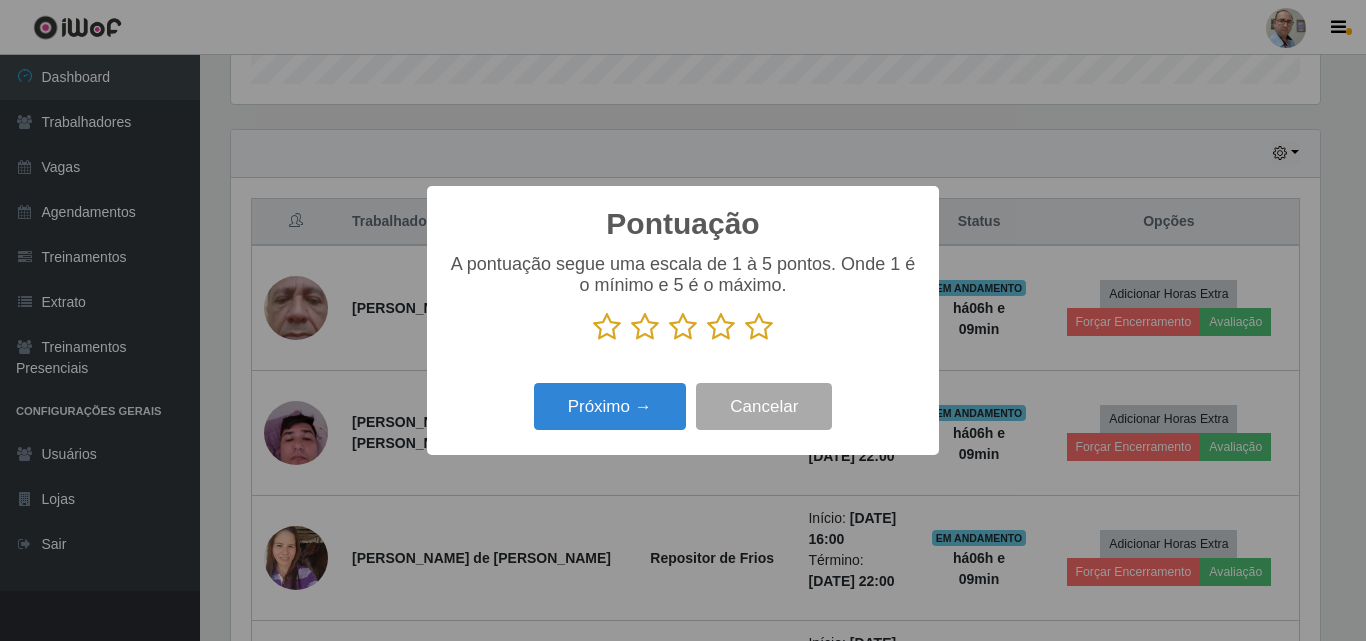 click at bounding box center [759, 327] 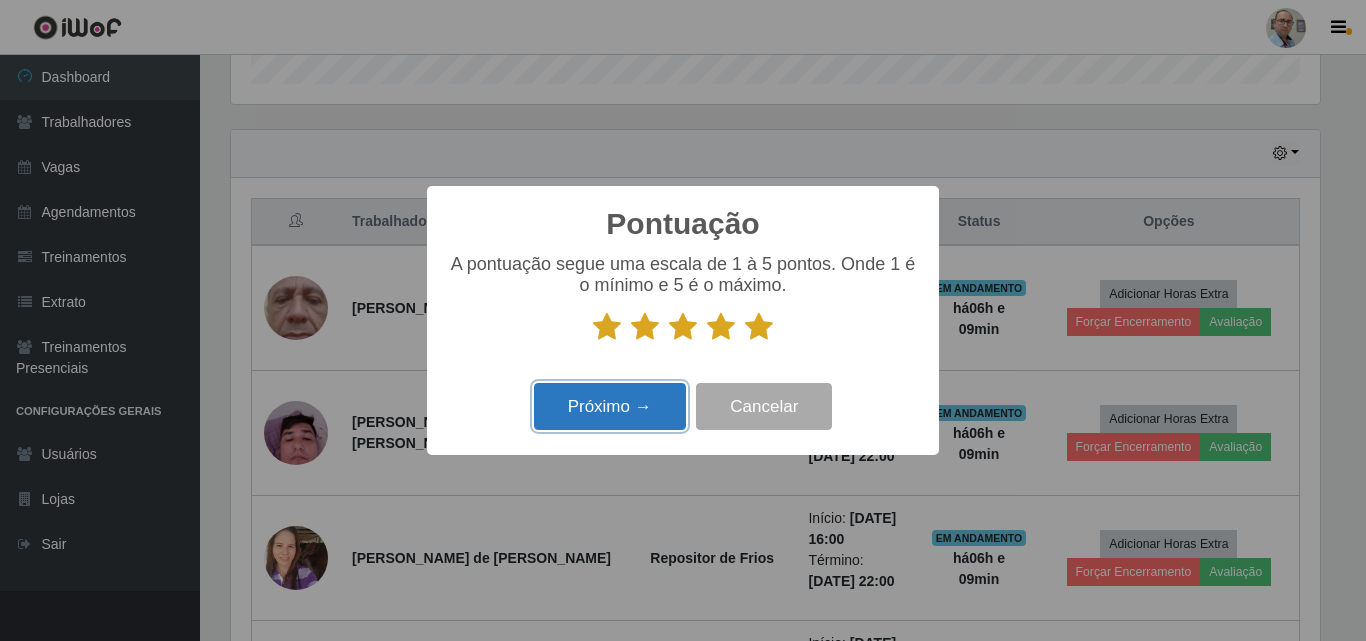 click on "Próximo →" at bounding box center (610, 406) 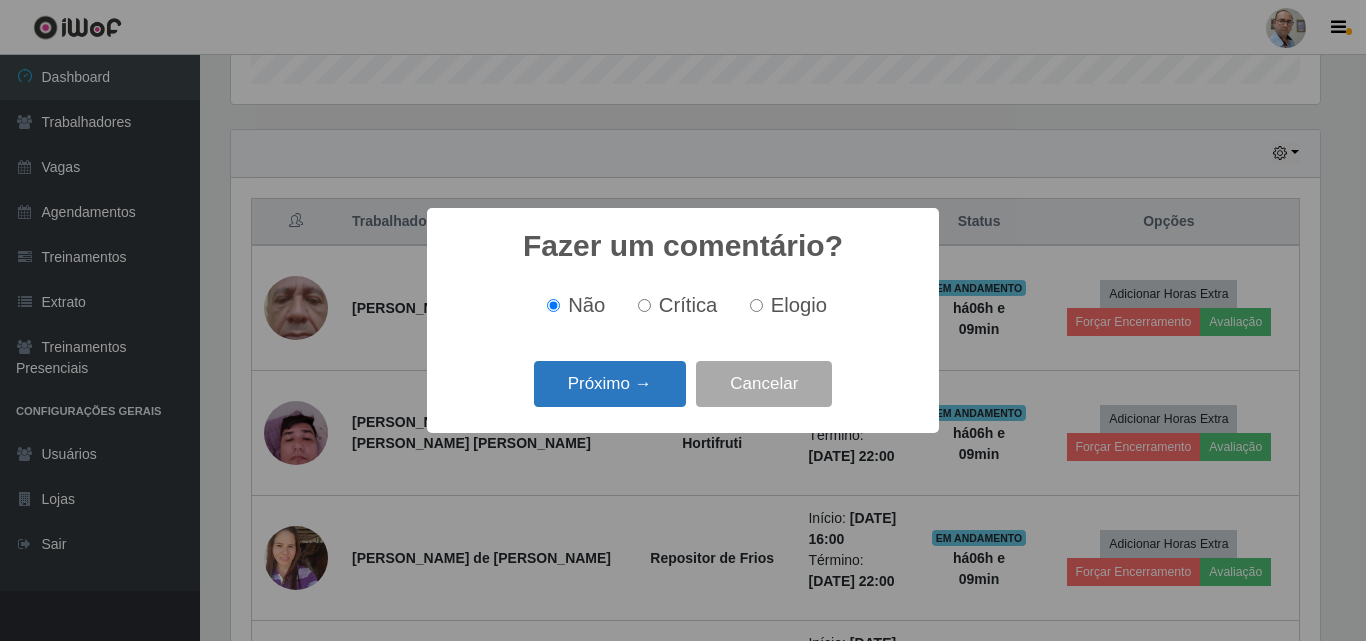 click on "Próximo →" at bounding box center (610, 384) 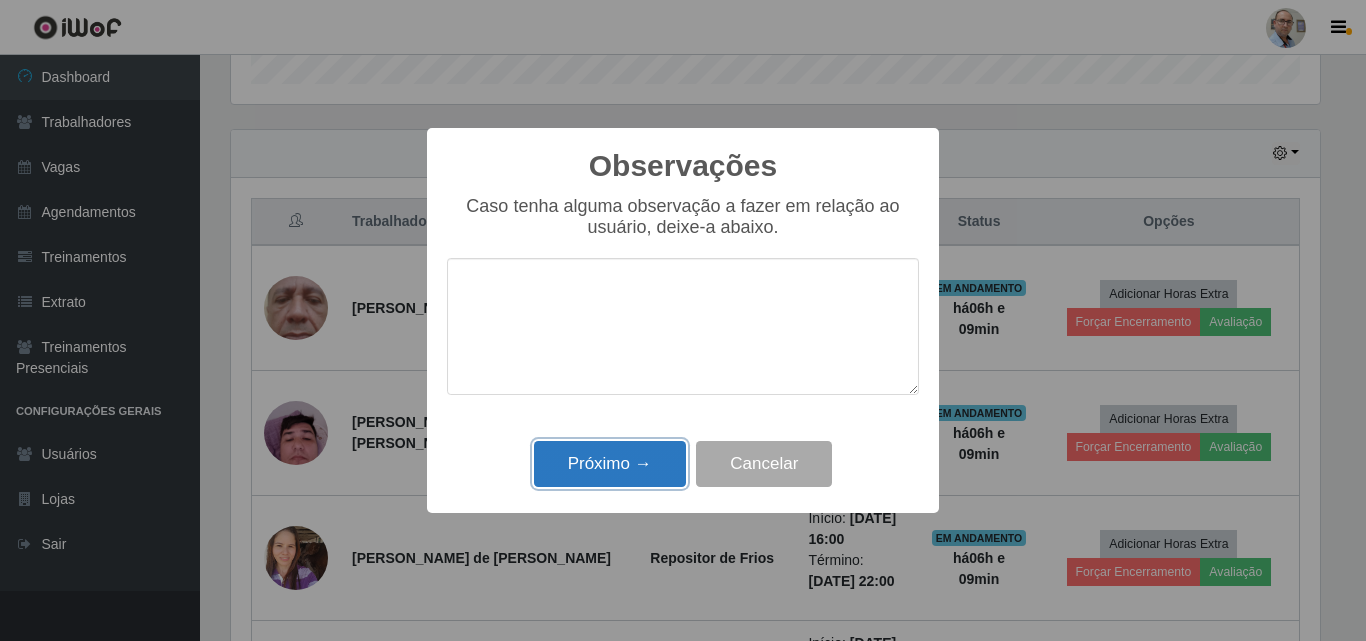 click on "Próximo →" at bounding box center (610, 464) 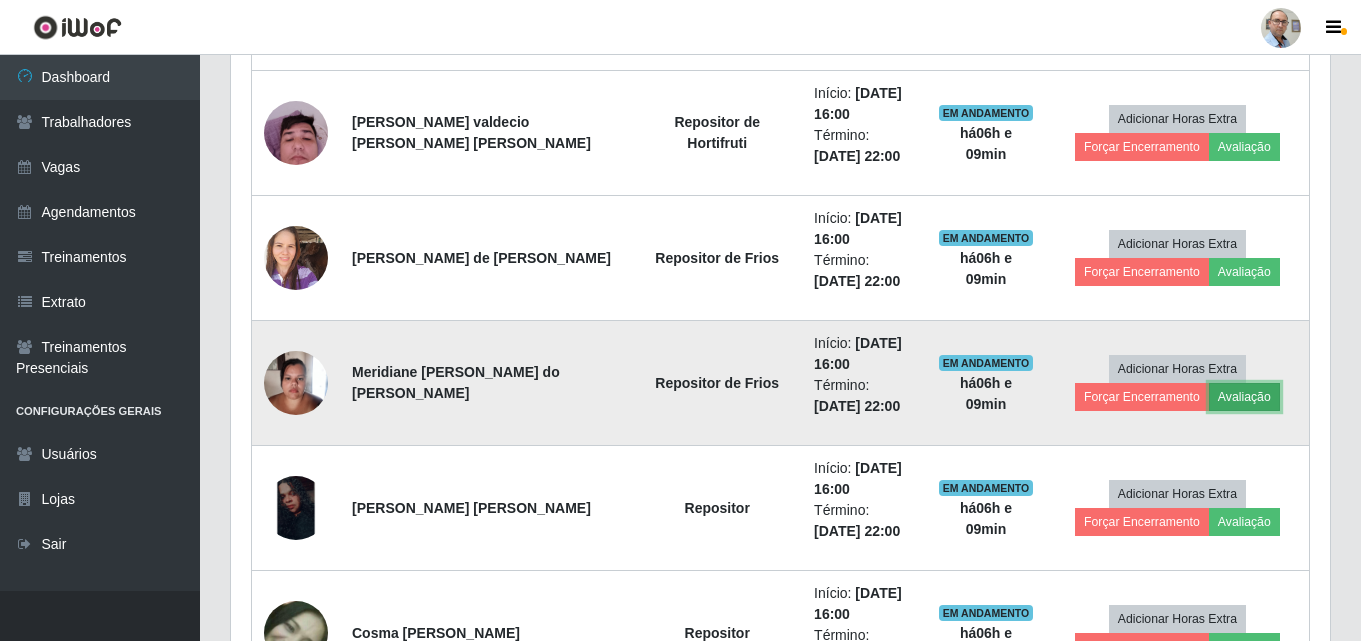 click on "Avaliação" at bounding box center [1244, 397] 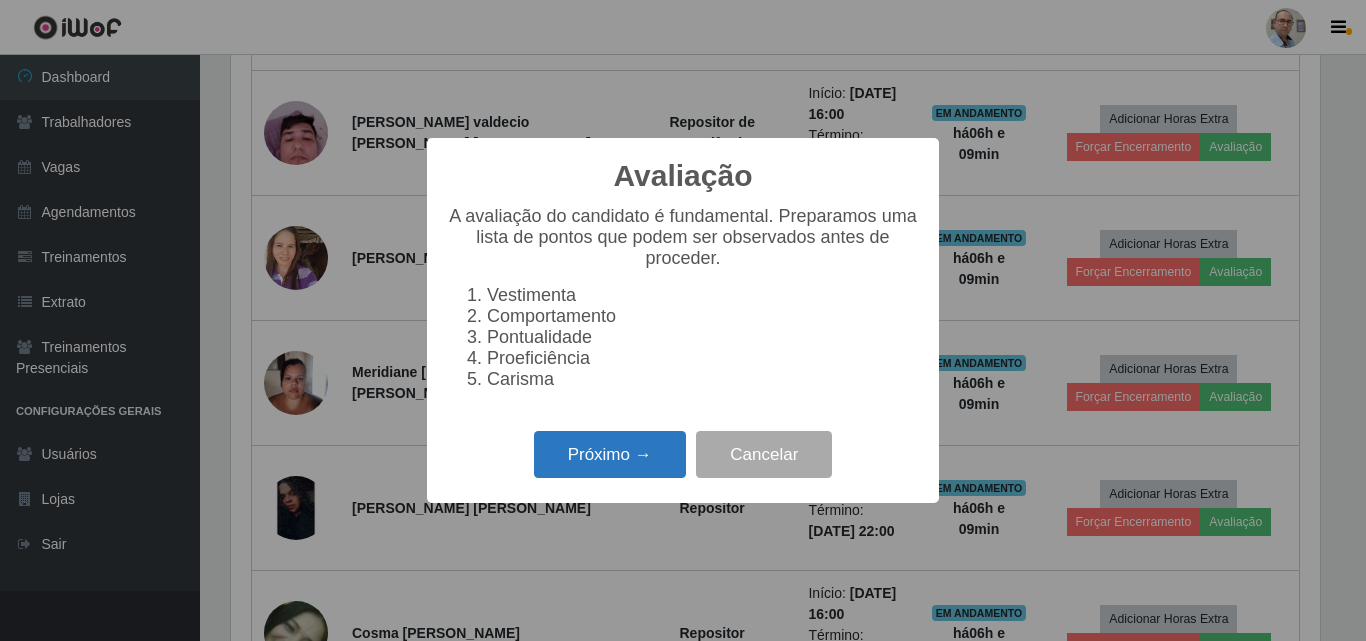 click on "Próximo →" at bounding box center [610, 454] 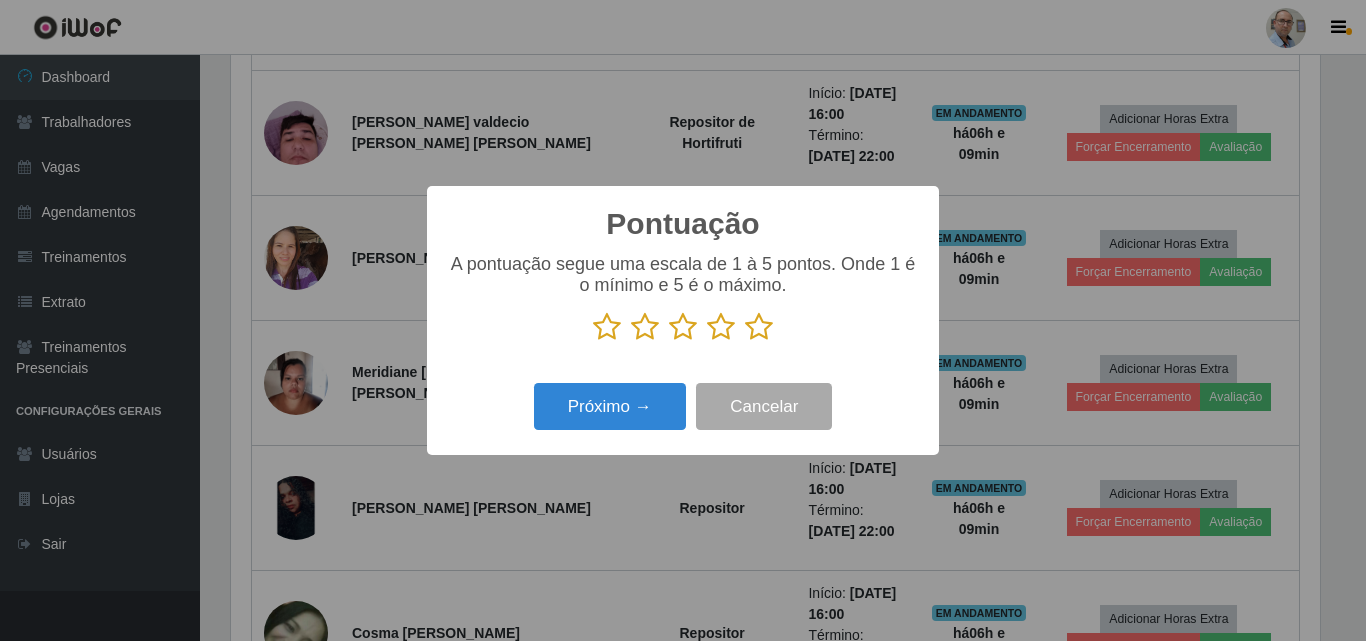 click at bounding box center [683, 327] 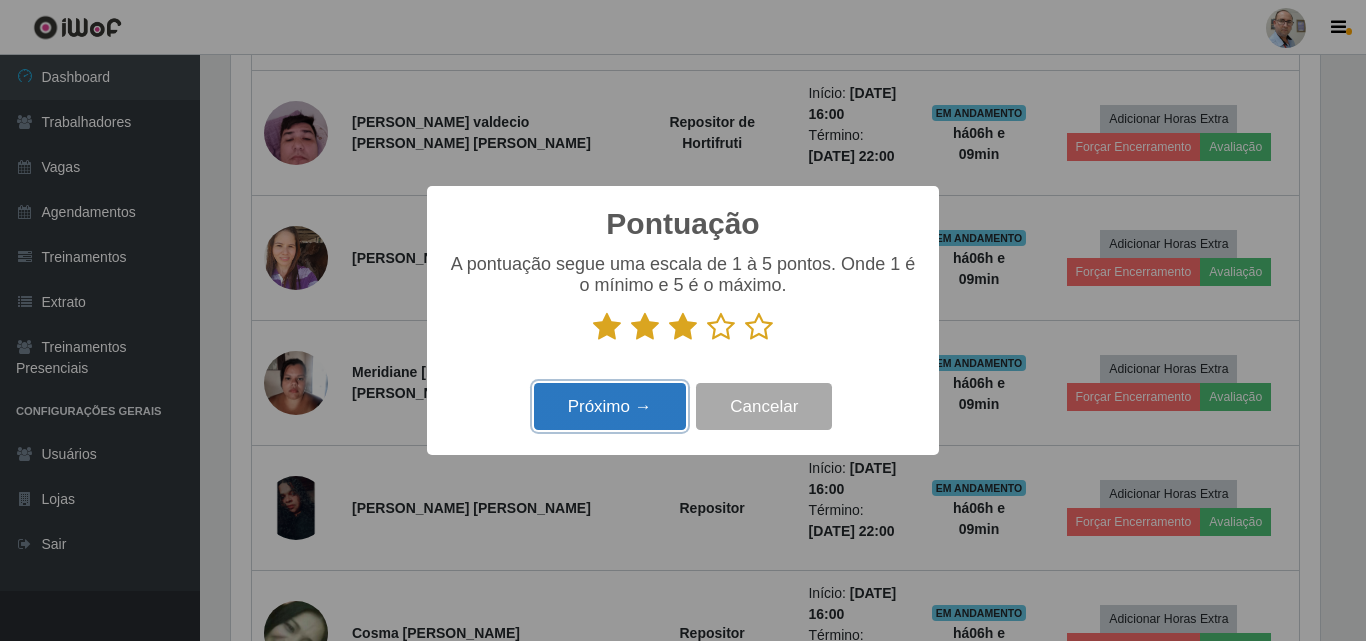 click on "Próximo →" at bounding box center [610, 406] 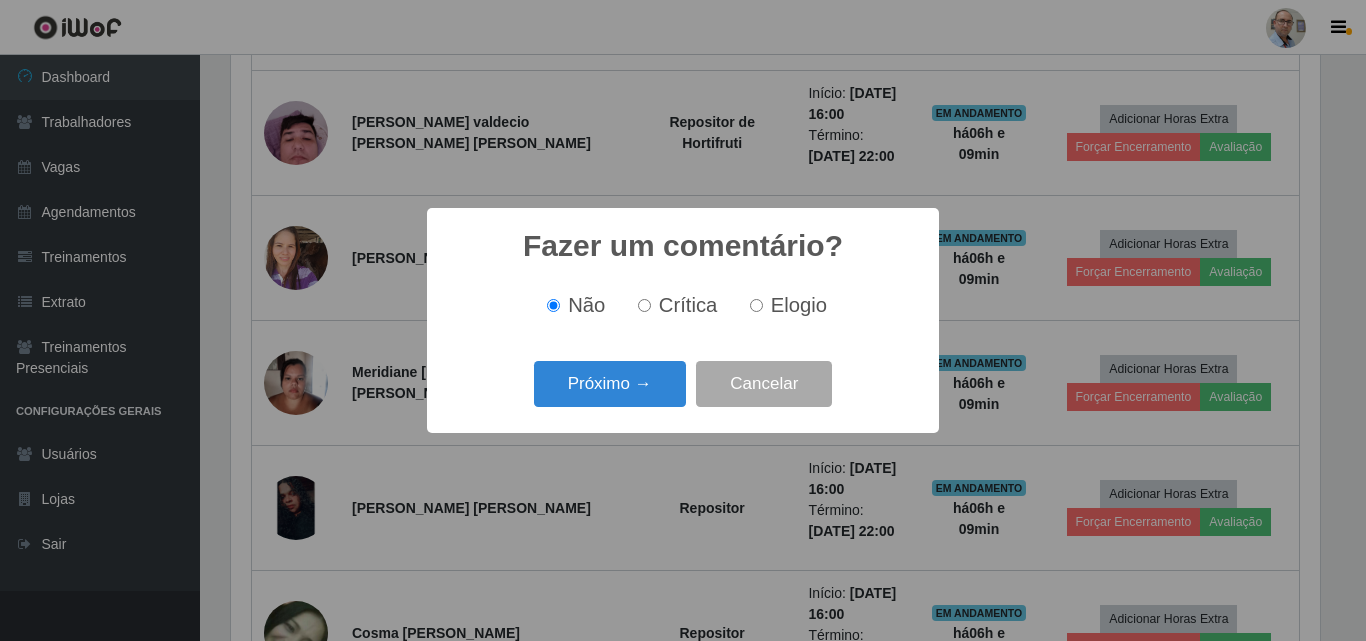 click on "Crítica" at bounding box center (644, 305) 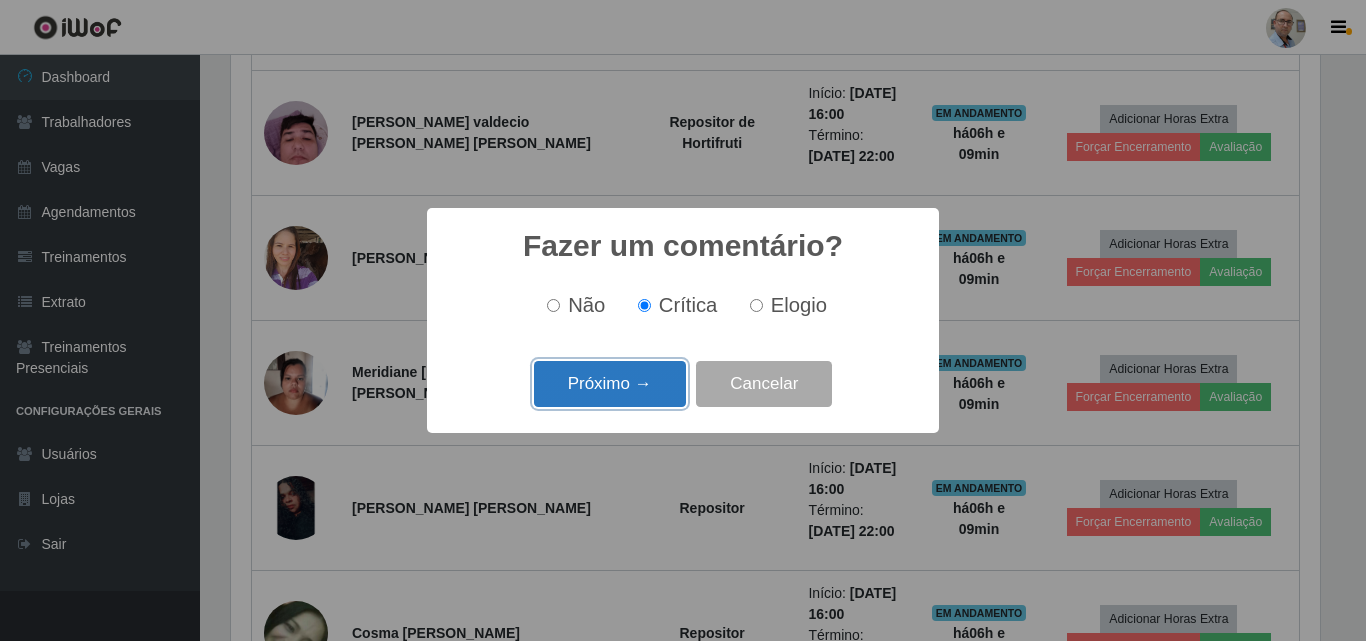 click on "Próximo →" at bounding box center (610, 384) 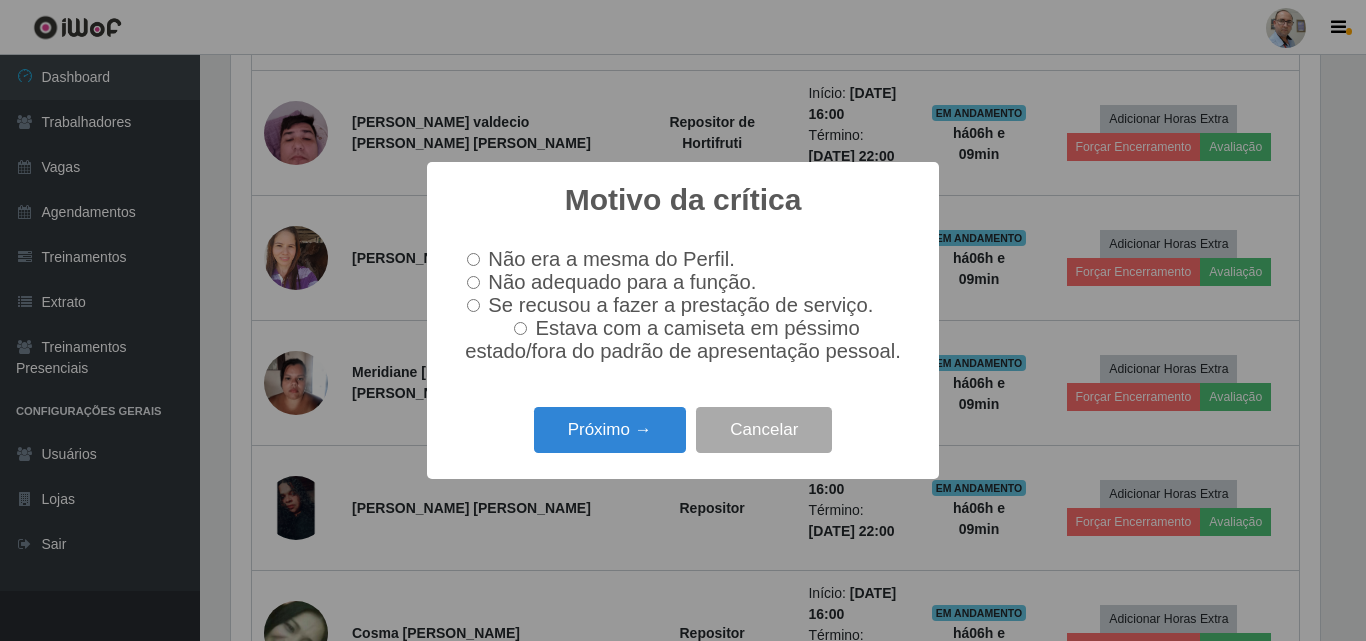 click on "Não adequado para a função." at bounding box center [473, 282] 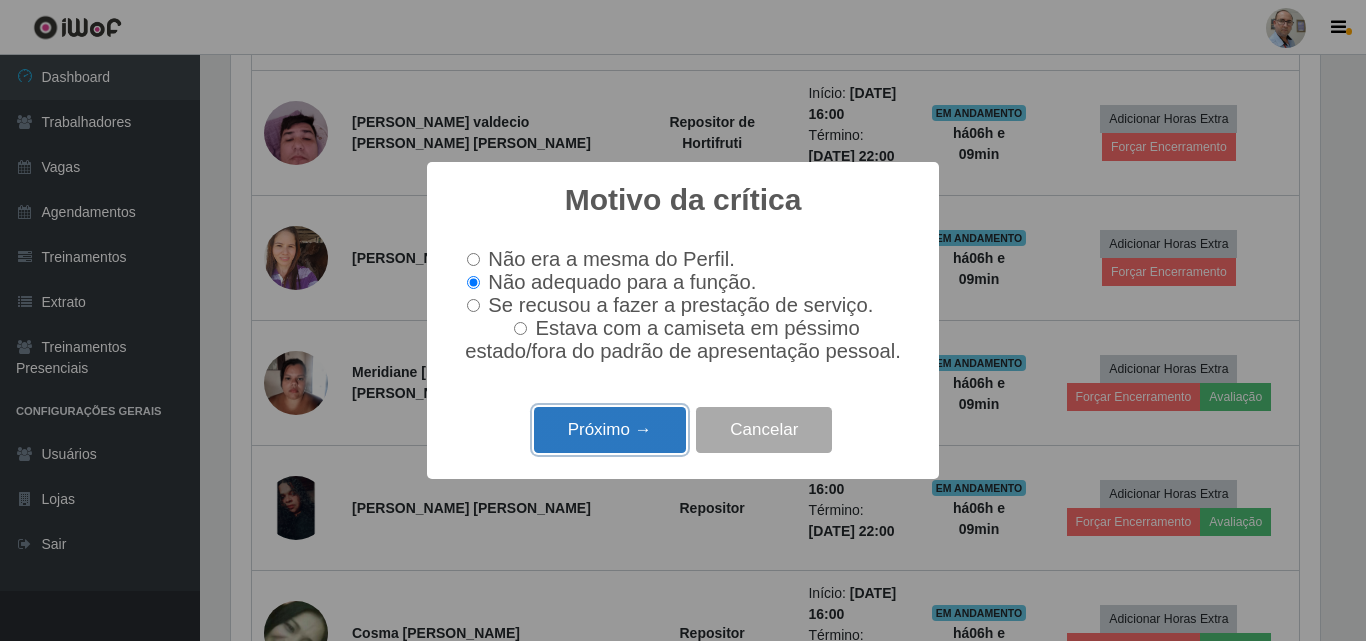 click on "Próximo →" at bounding box center (610, 430) 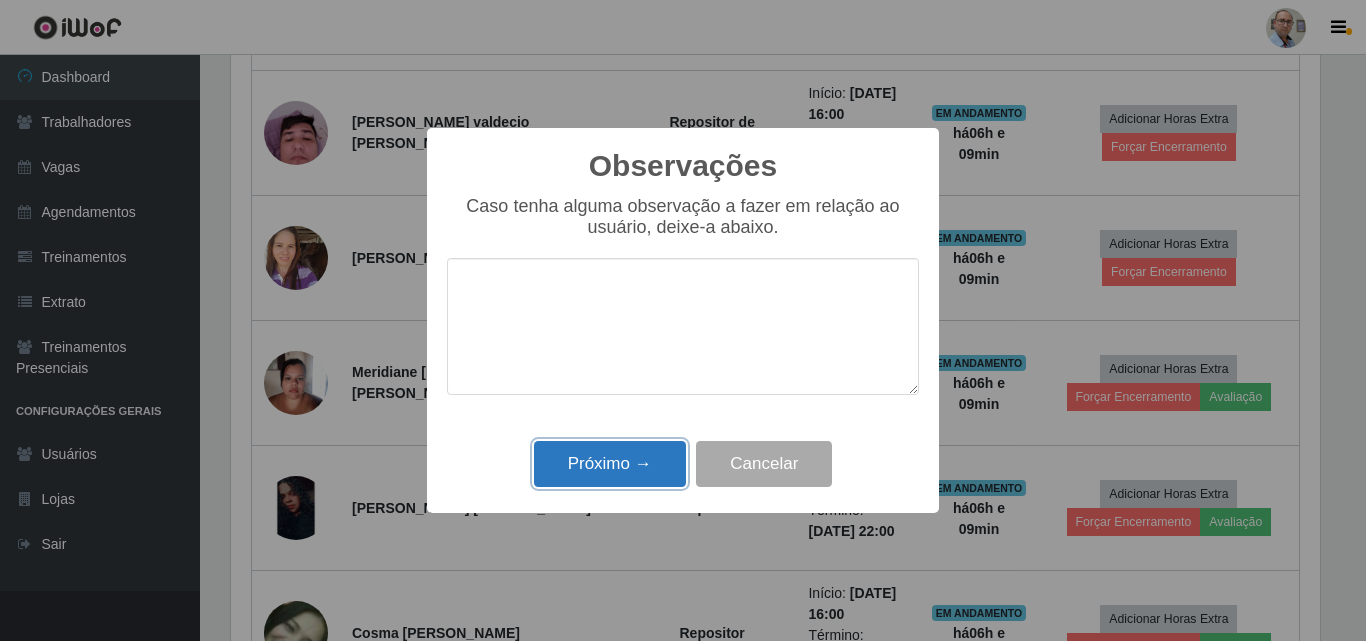 click on "Próximo →" at bounding box center [610, 464] 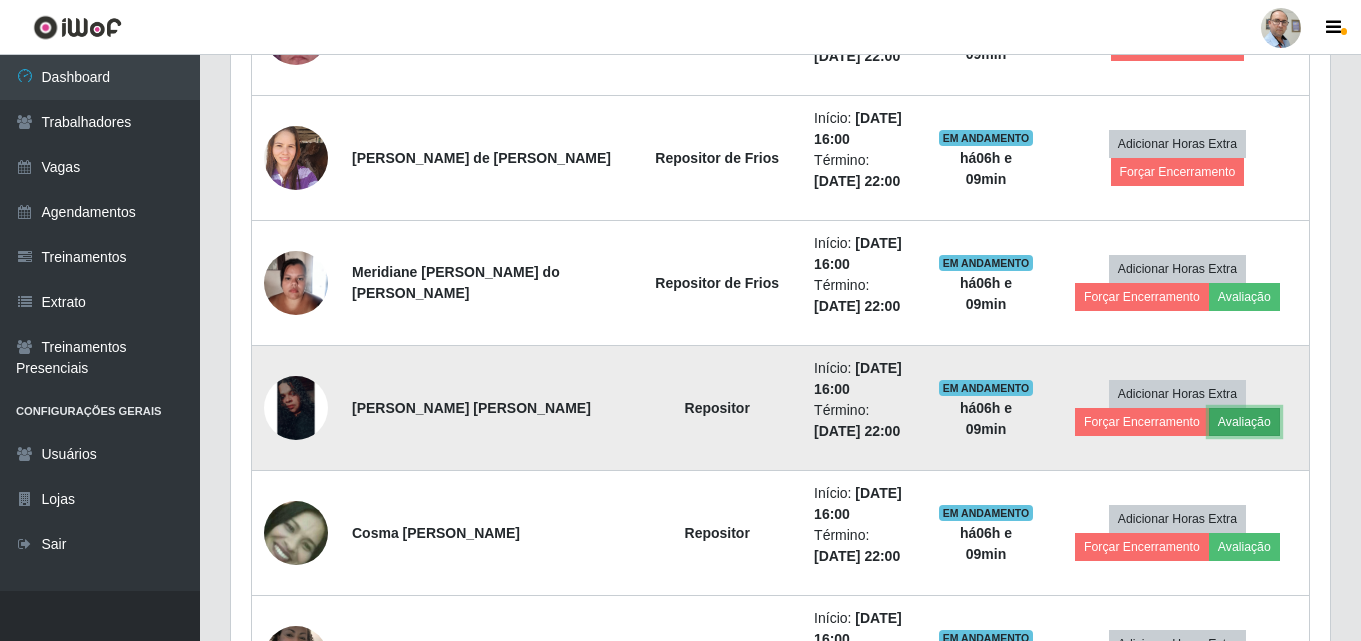 click on "Avaliação" at bounding box center (1244, 422) 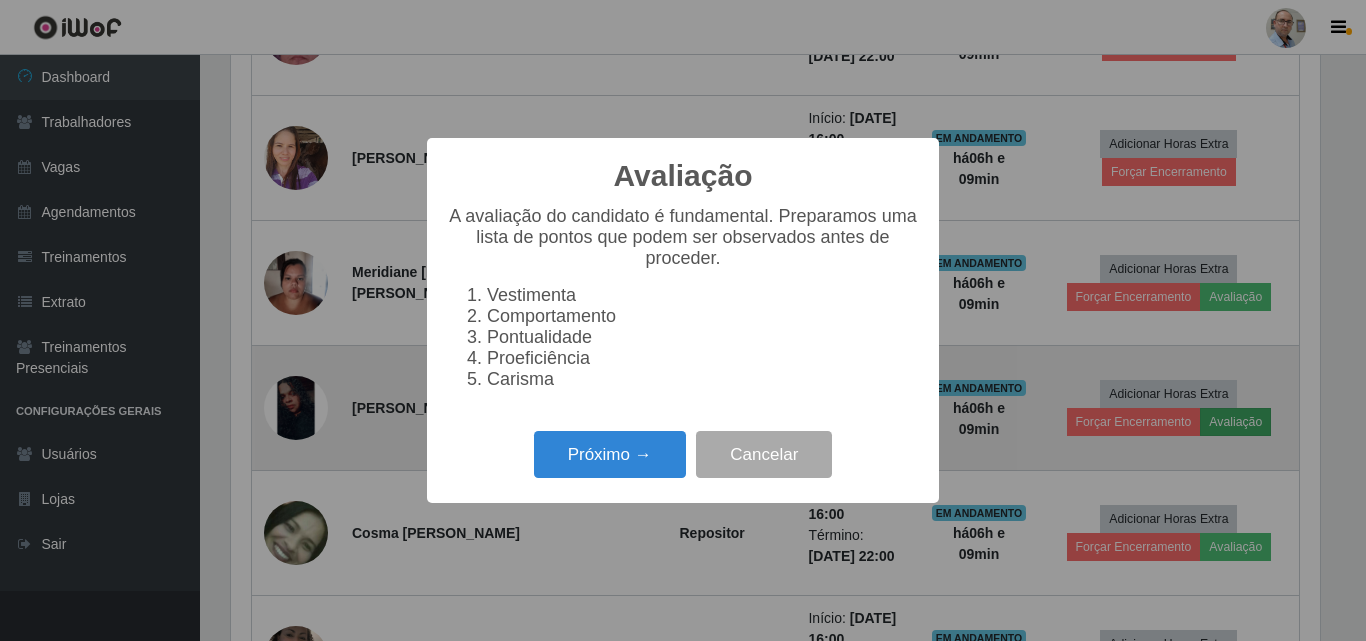 type 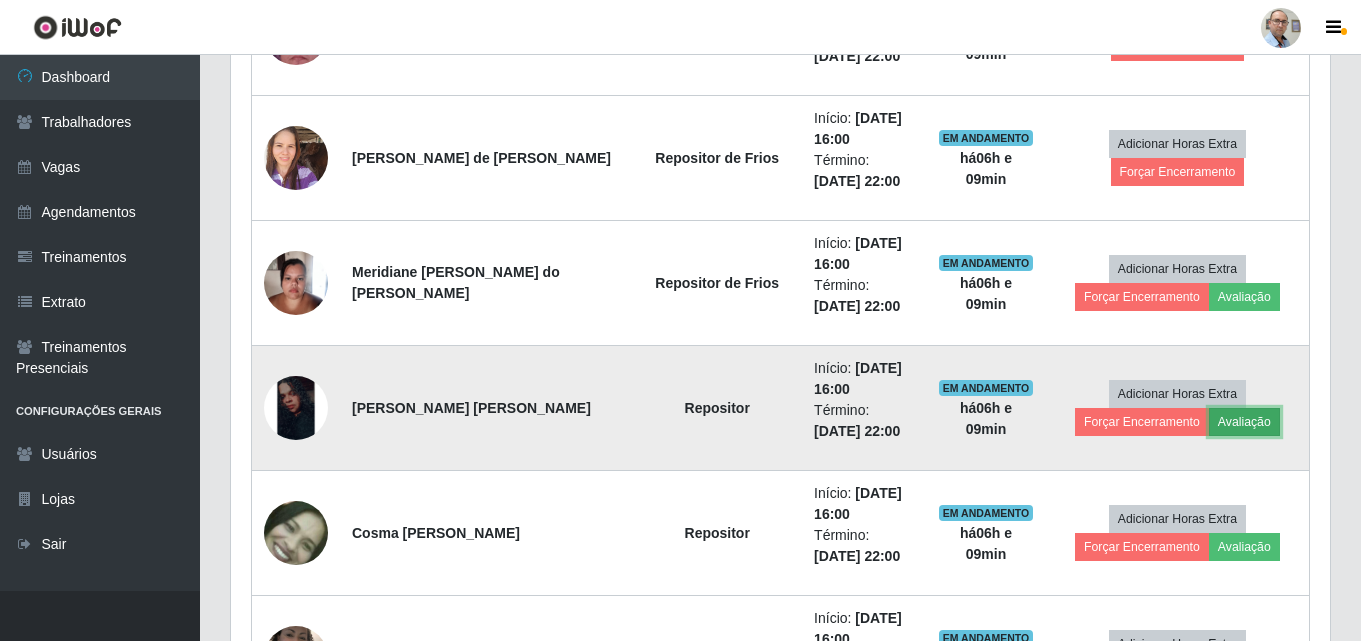 click on "Avaliação" at bounding box center [1244, 422] 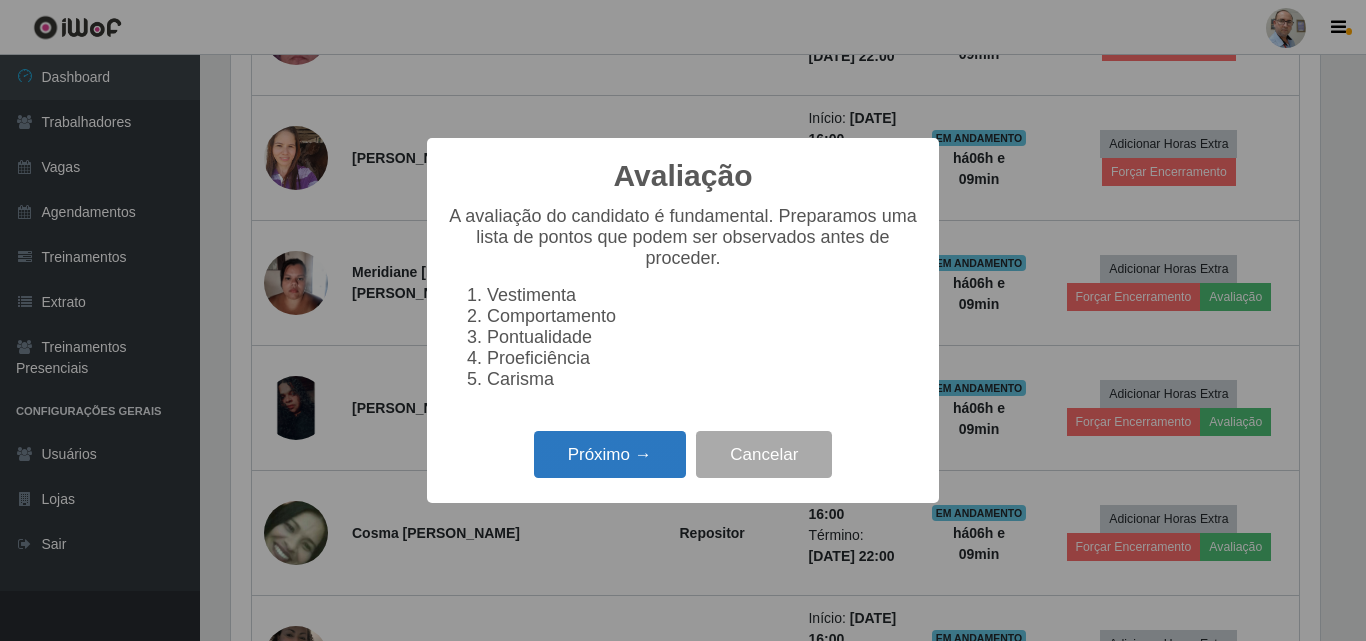 click on "Próximo →" at bounding box center (610, 454) 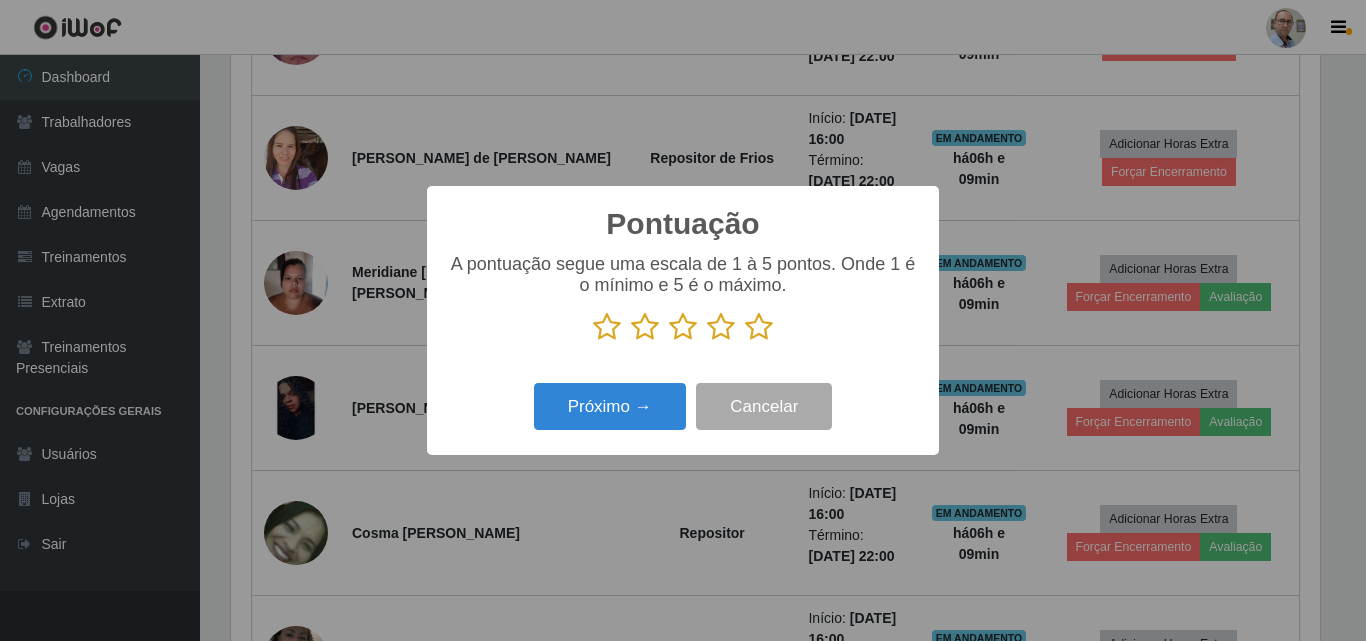 click at bounding box center (759, 327) 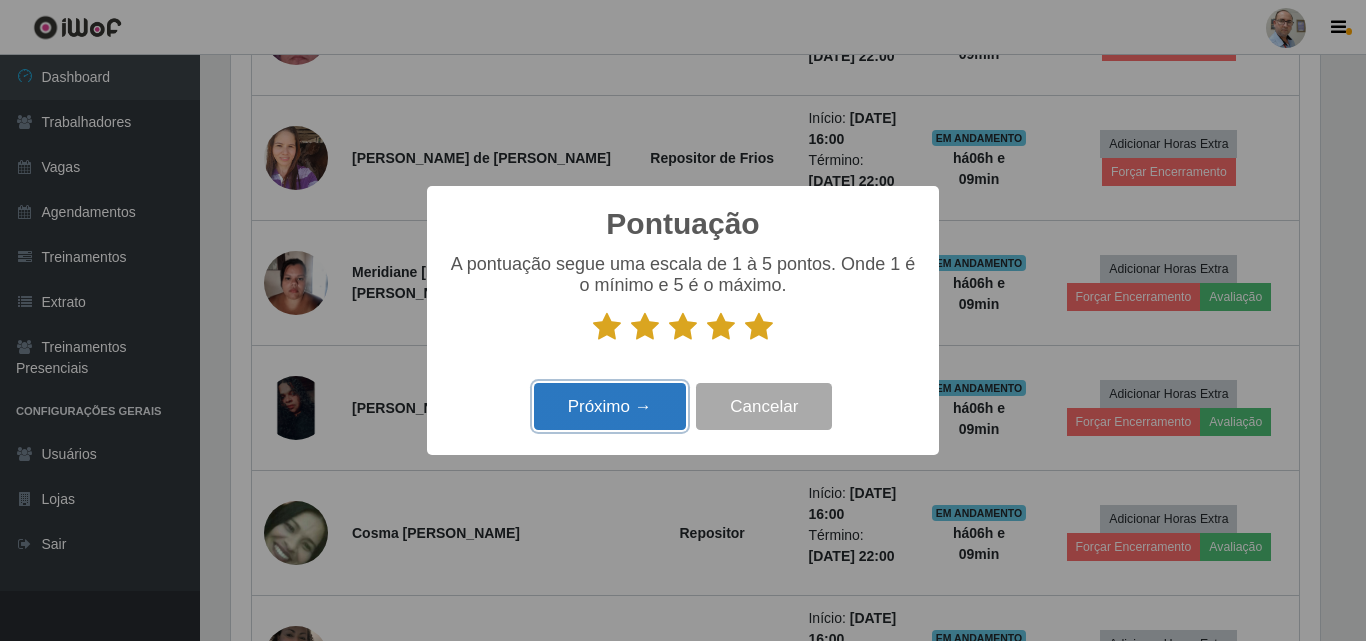 click on "Próximo →" at bounding box center [610, 406] 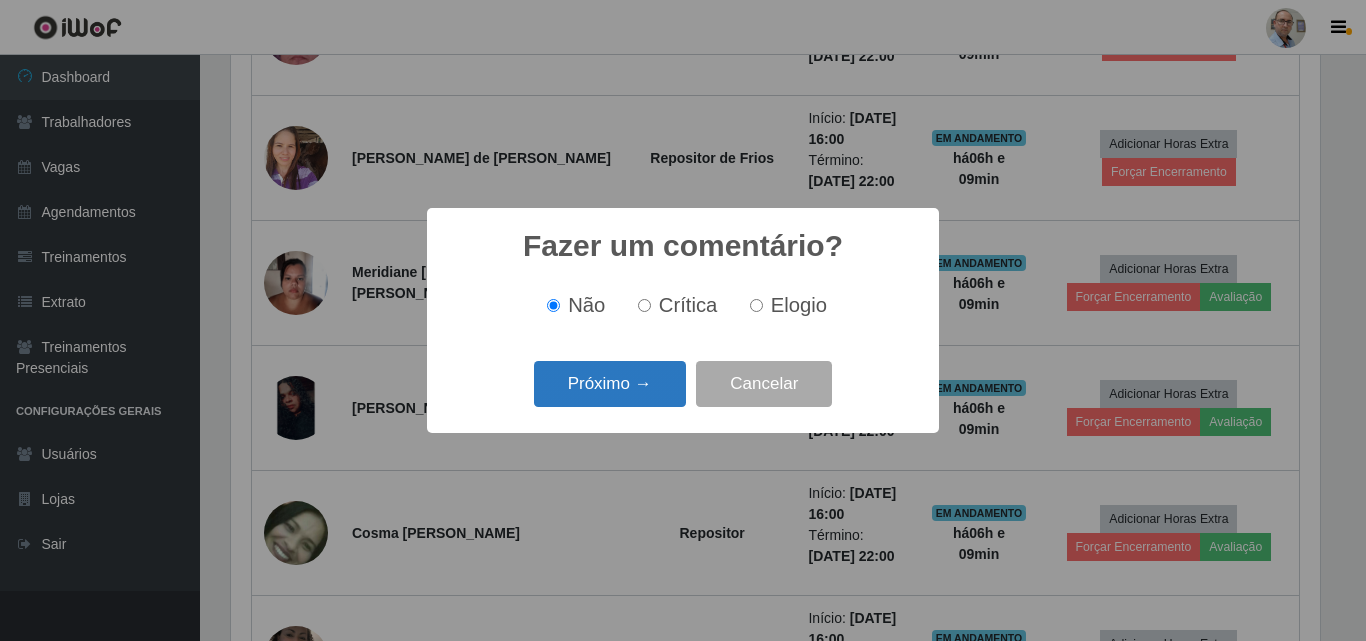 click on "Próximo →" at bounding box center [610, 384] 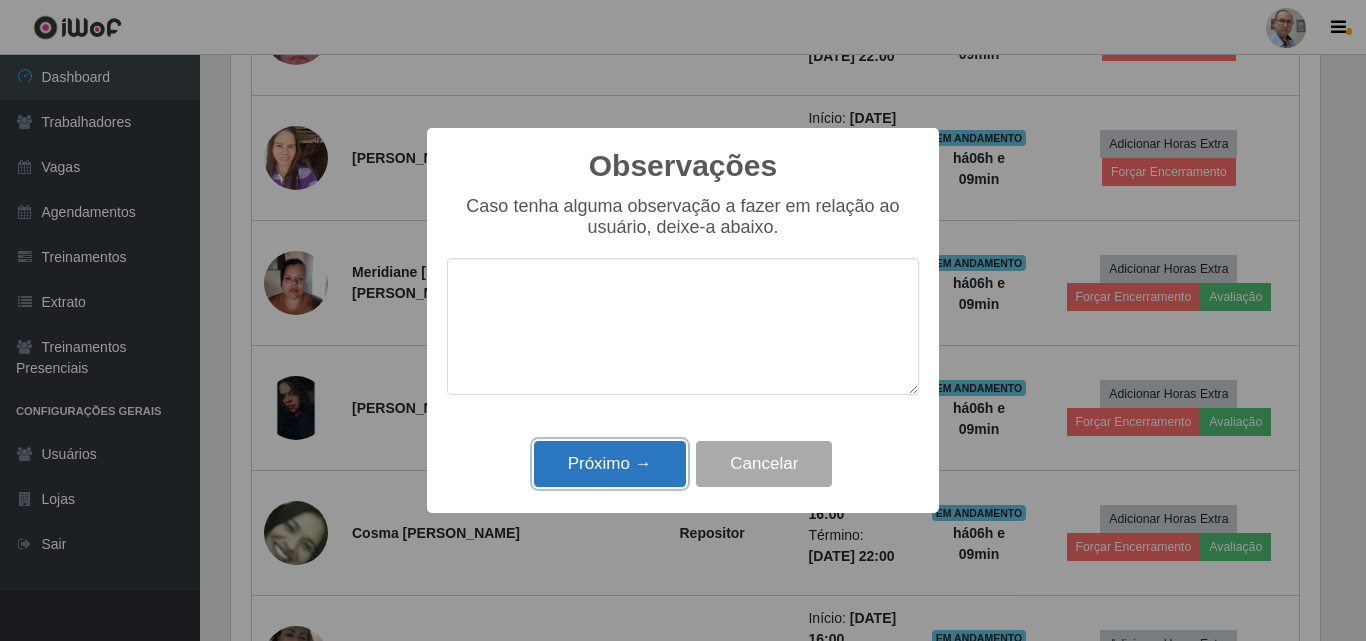 click on "Próximo →" at bounding box center (610, 464) 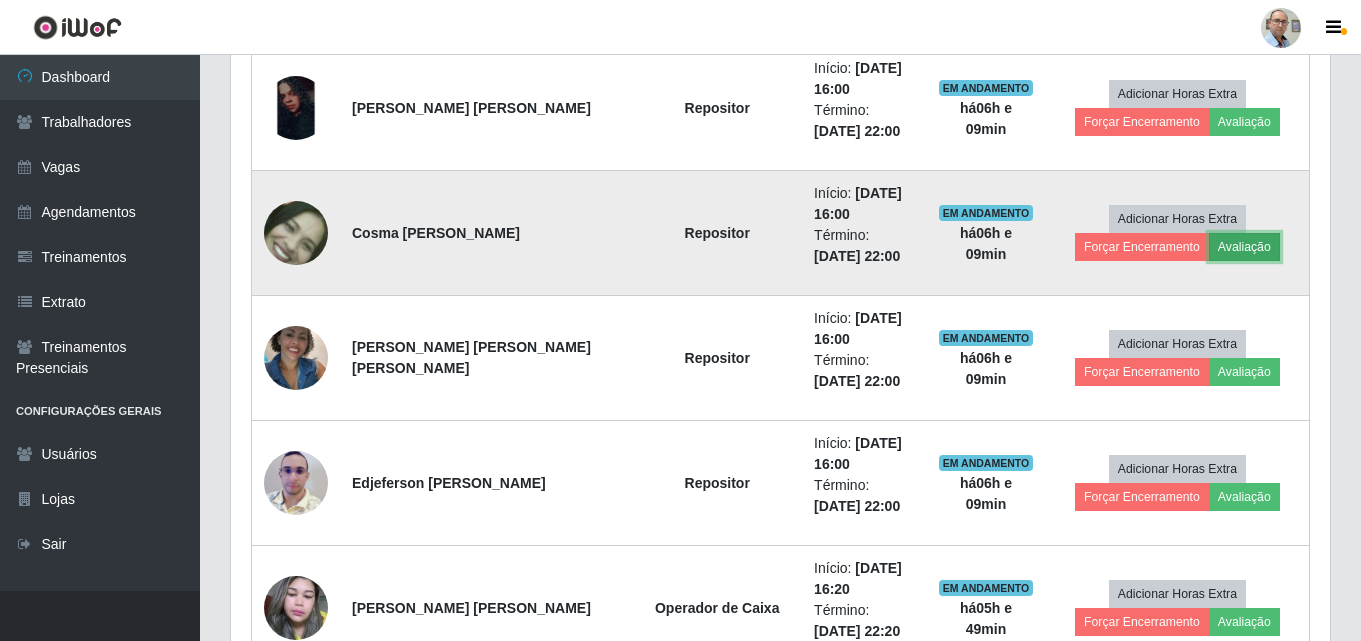 click on "Avaliação" at bounding box center (1244, 247) 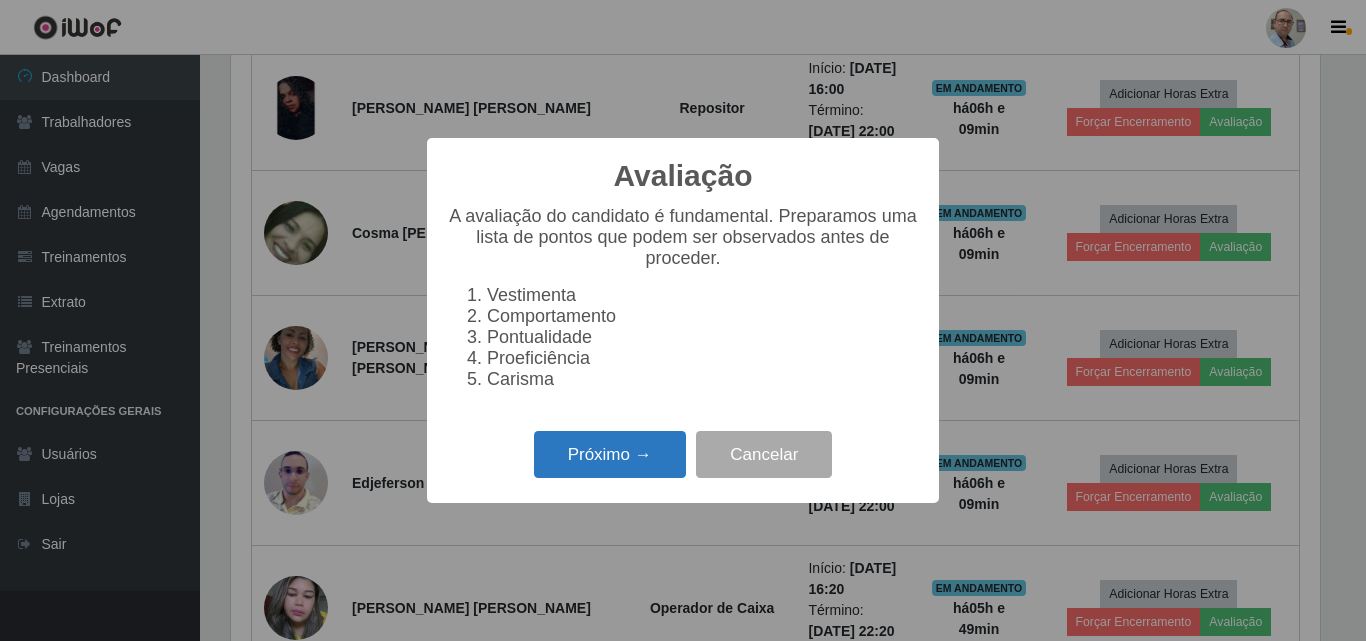 click on "Próximo →" at bounding box center (610, 454) 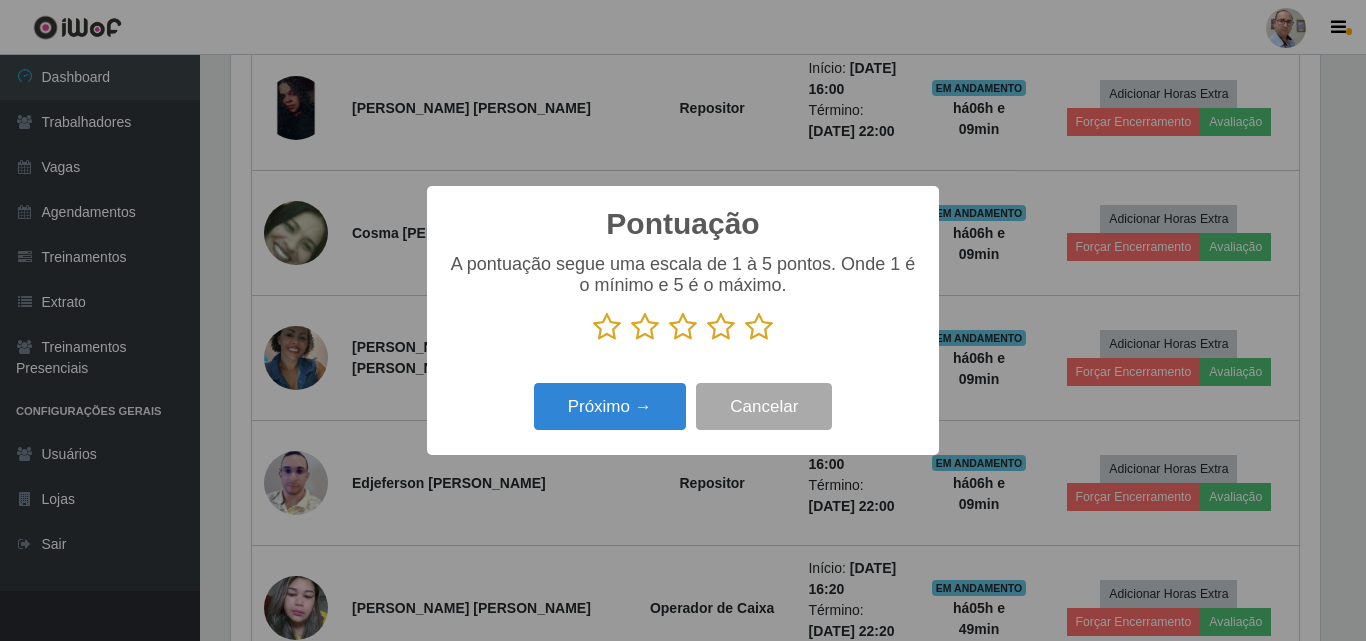 click at bounding box center [759, 327] 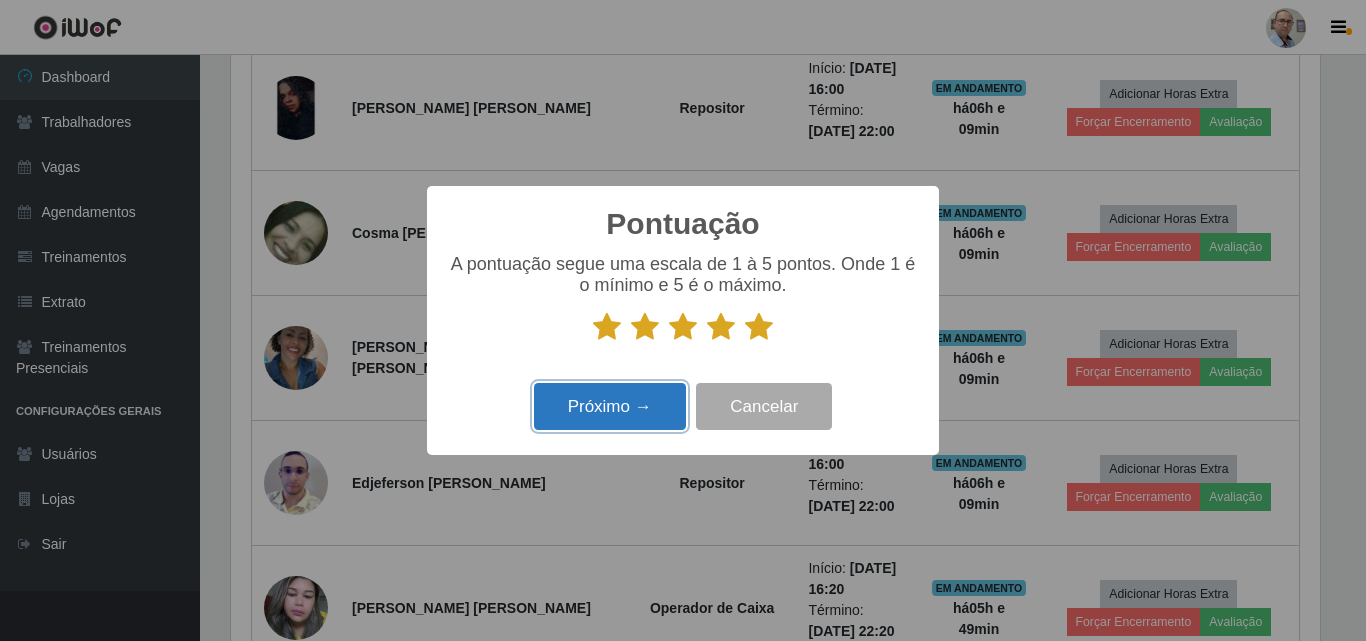 click on "Próximo →" at bounding box center [610, 406] 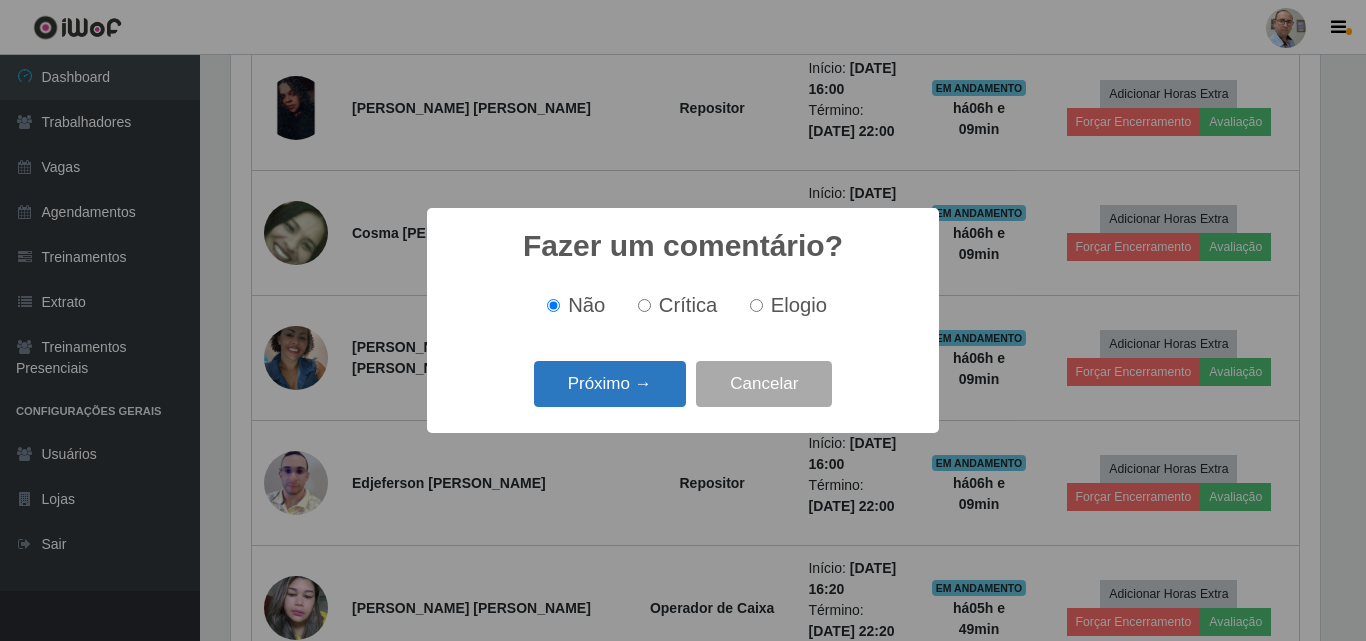 click on "Próximo →" at bounding box center (610, 384) 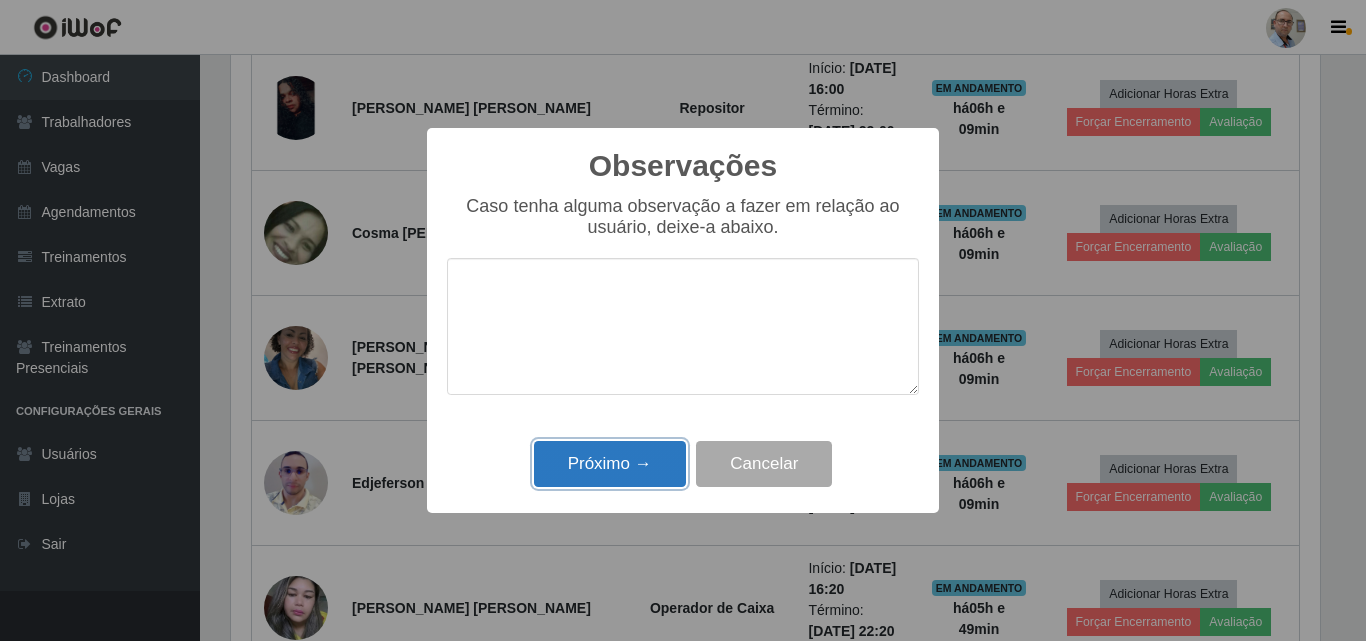click on "Próximo →" at bounding box center [610, 464] 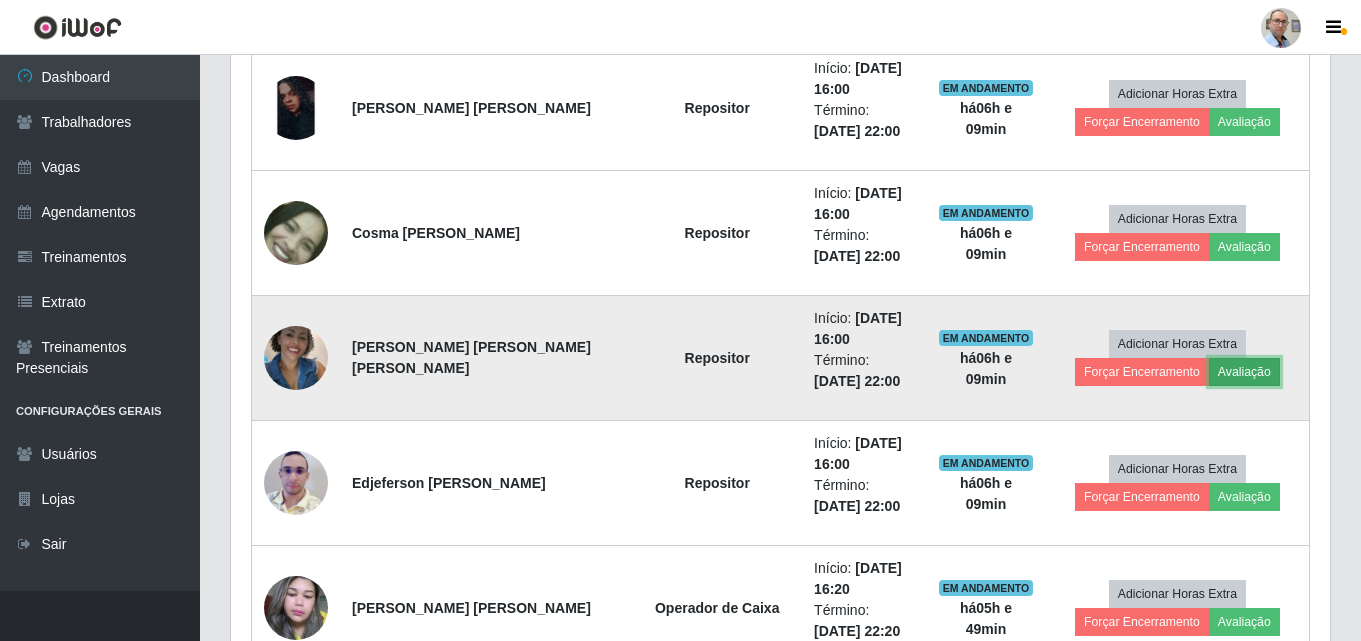 click on "Avaliação" at bounding box center (1244, 372) 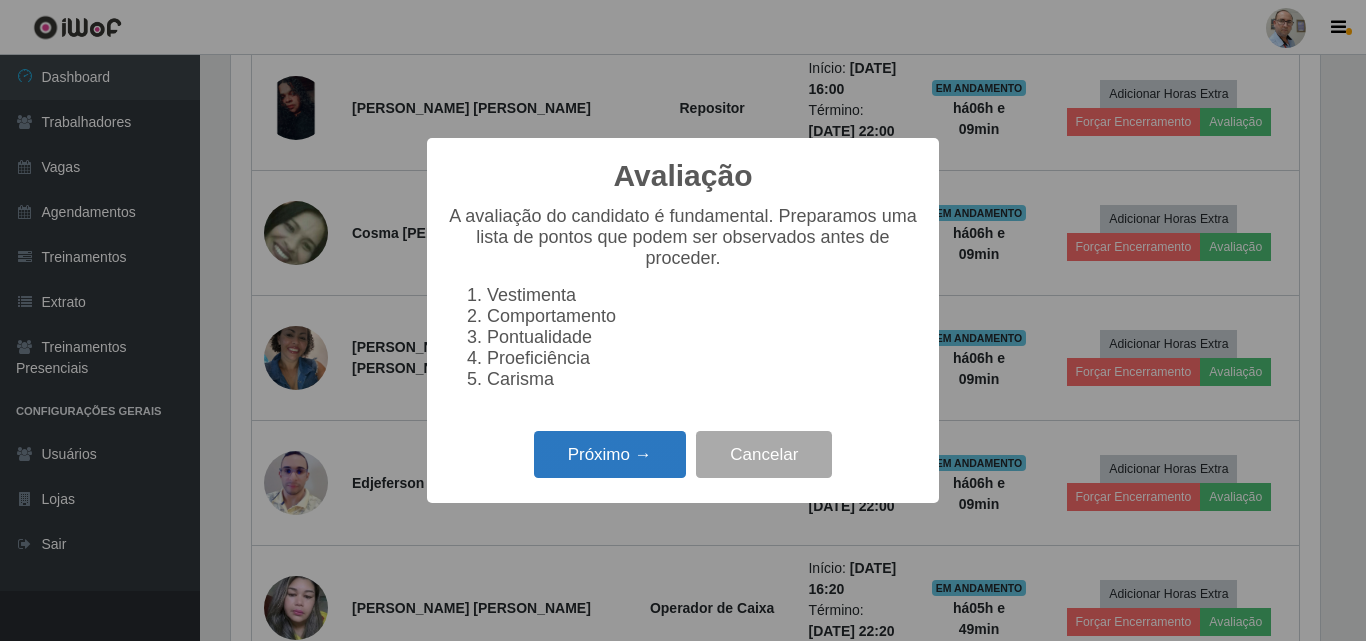 click on "Próximo →" at bounding box center (610, 454) 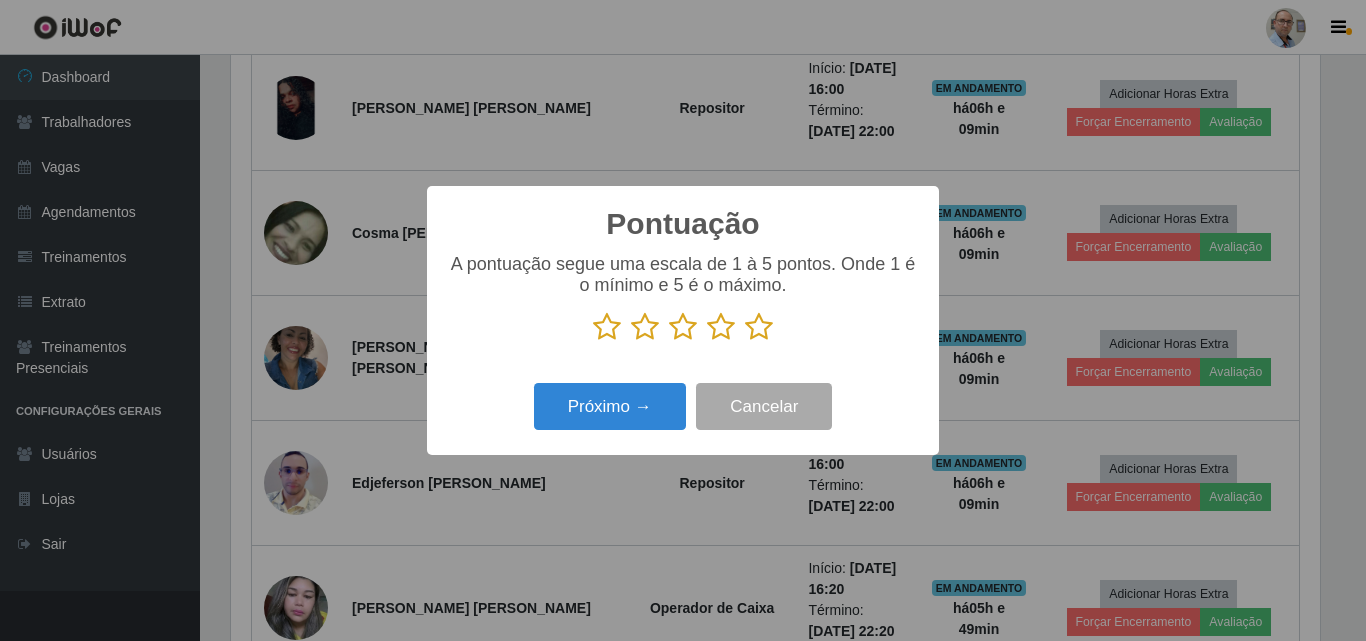 click at bounding box center (759, 327) 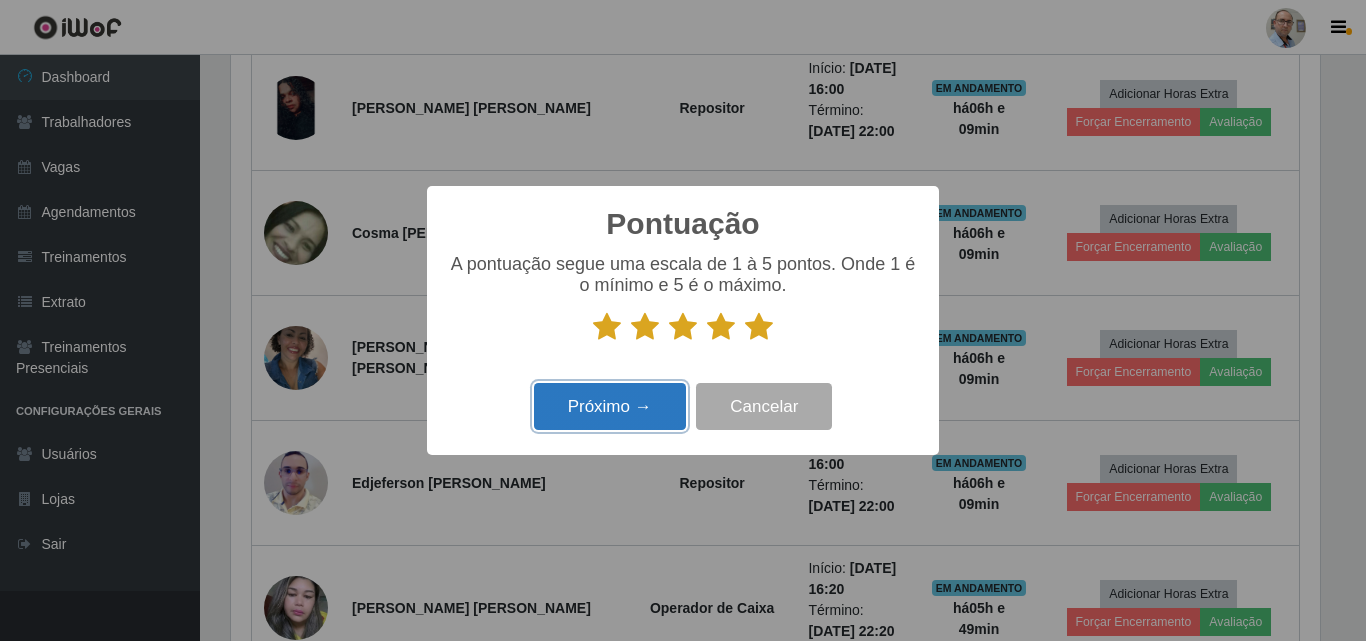 click on "Próximo →" at bounding box center (610, 406) 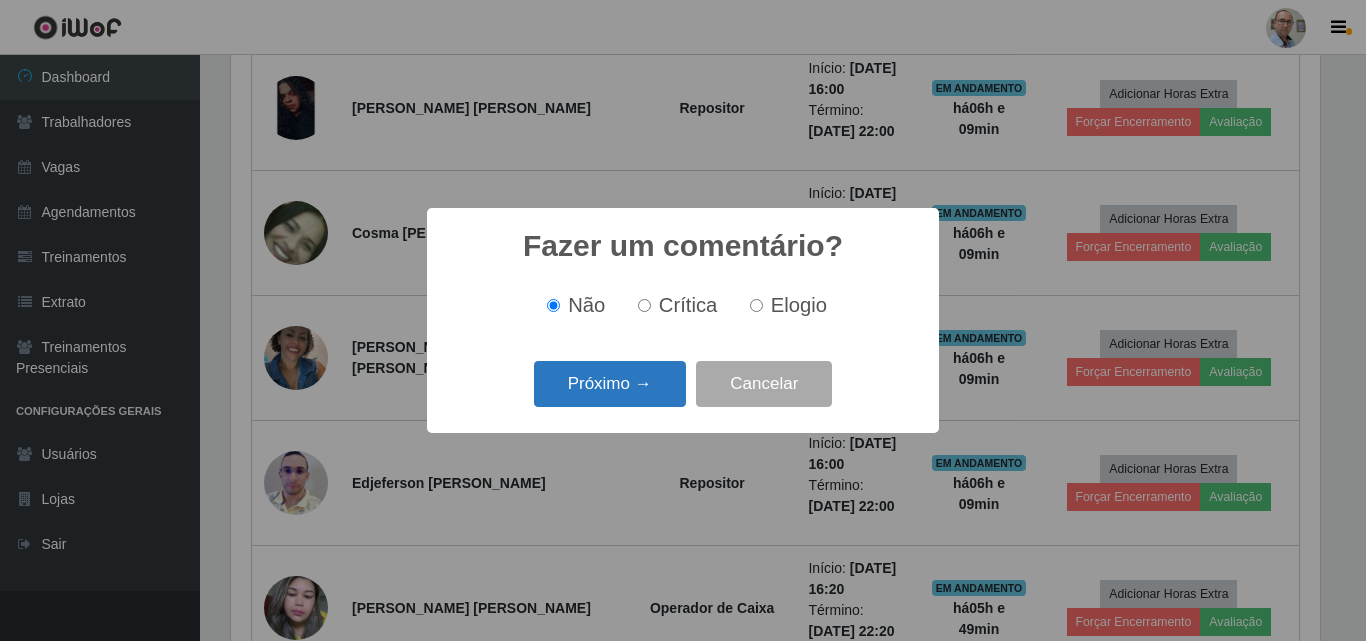 click on "Próximo →" at bounding box center [610, 384] 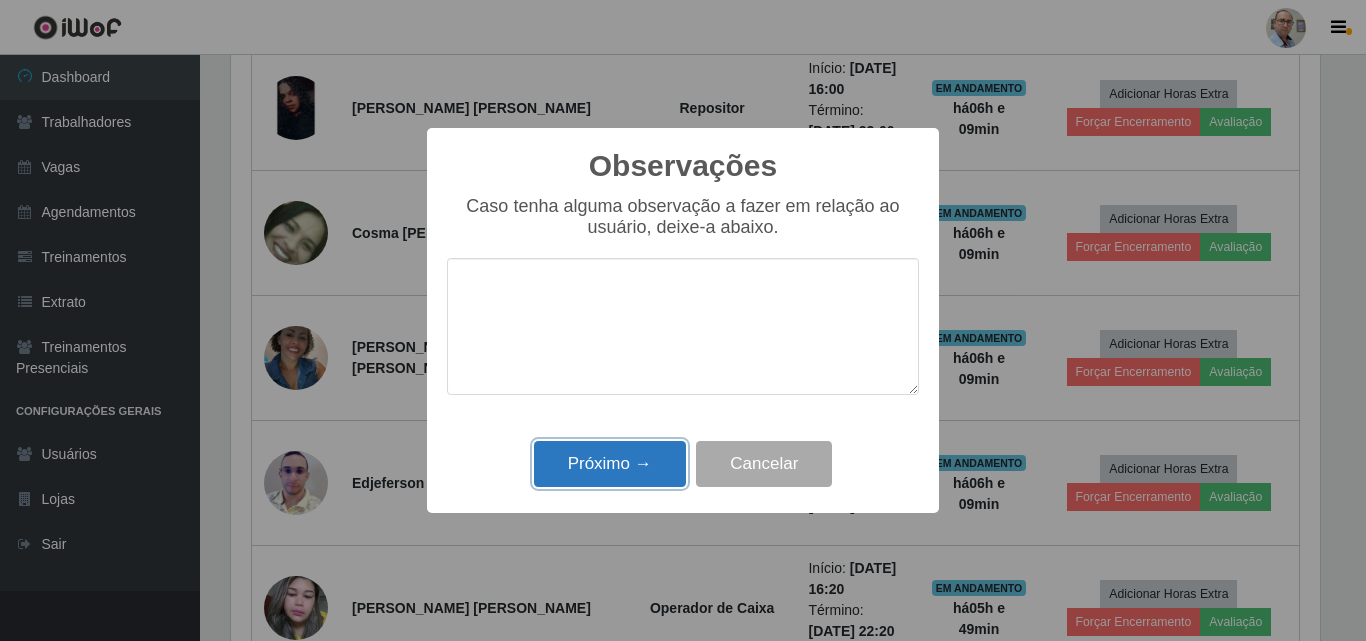 click on "Próximo →" at bounding box center [610, 464] 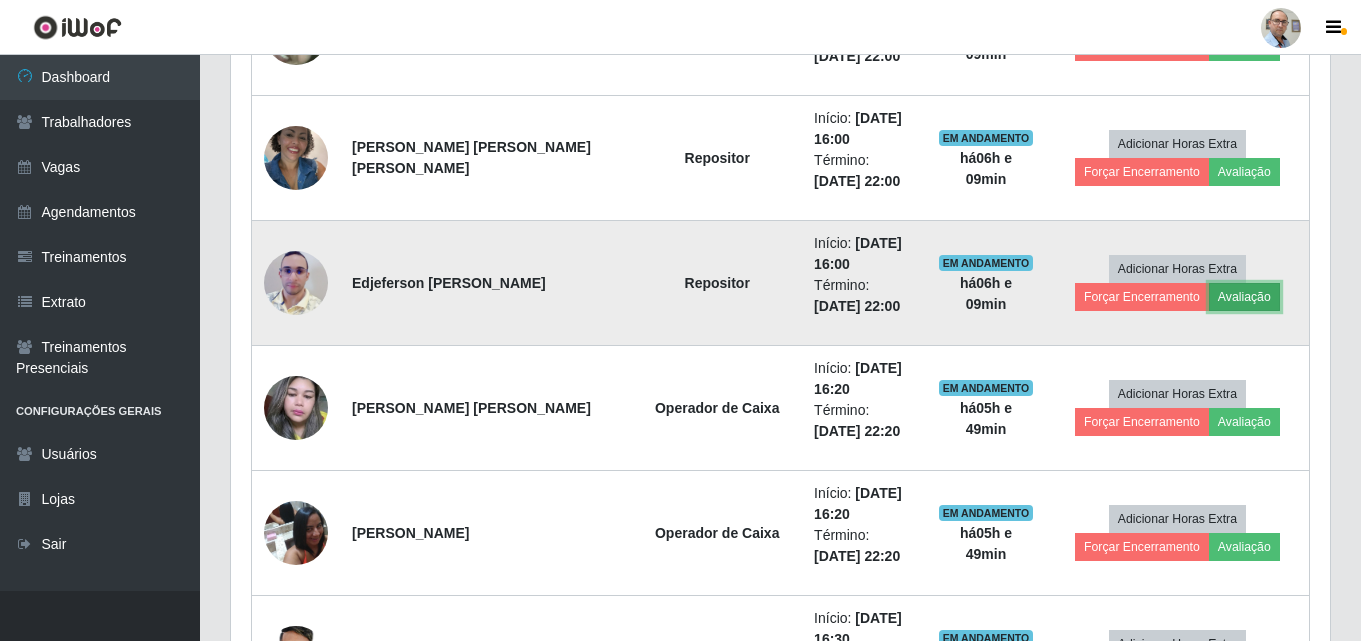 click on "Avaliação" at bounding box center (1244, 297) 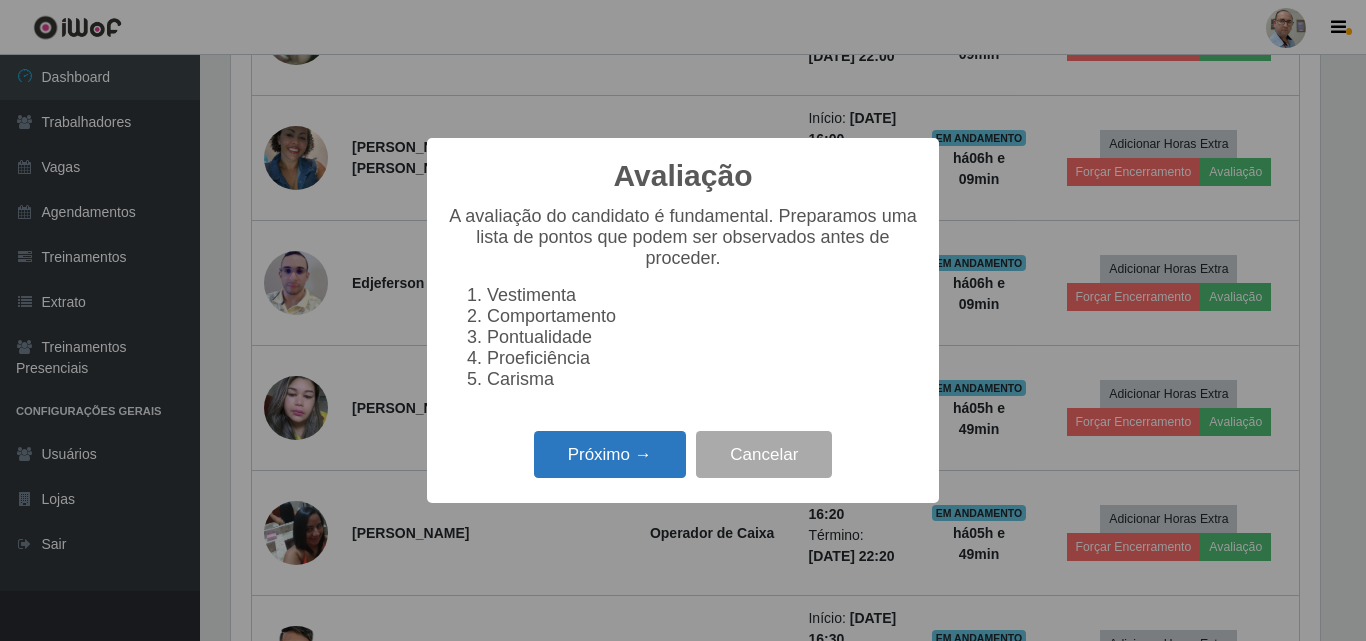 click on "Próximo →" at bounding box center (610, 454) 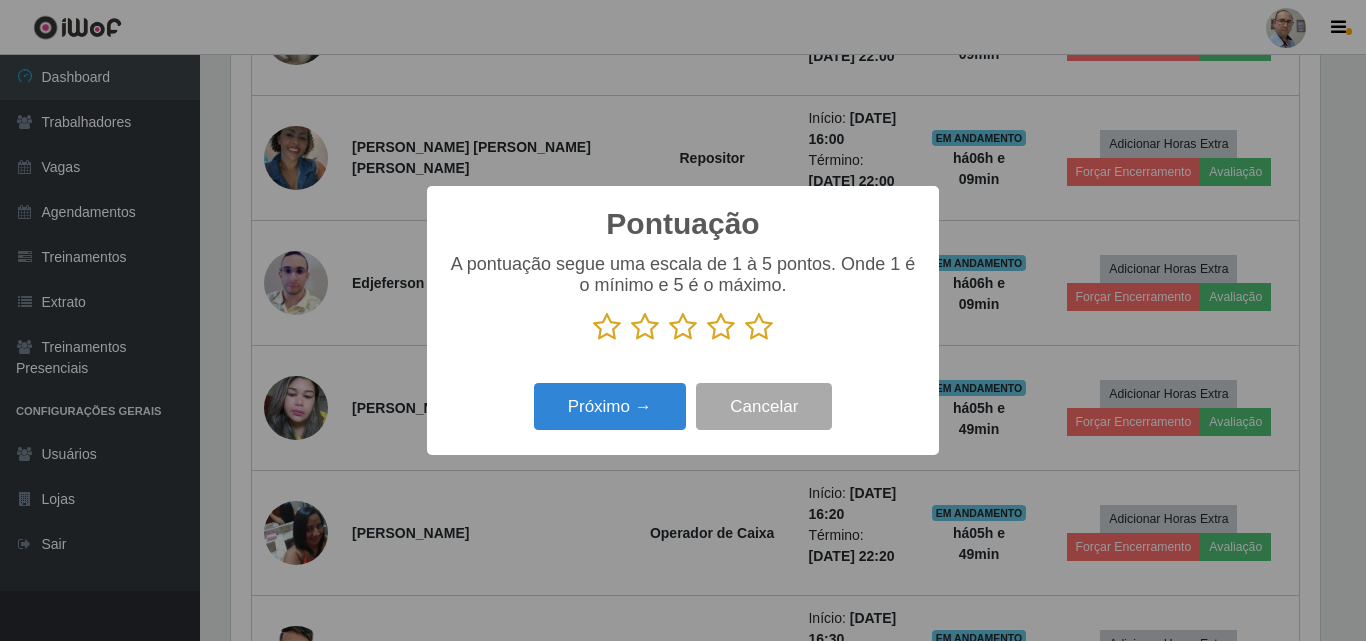 click at bounding box center (759, 327) 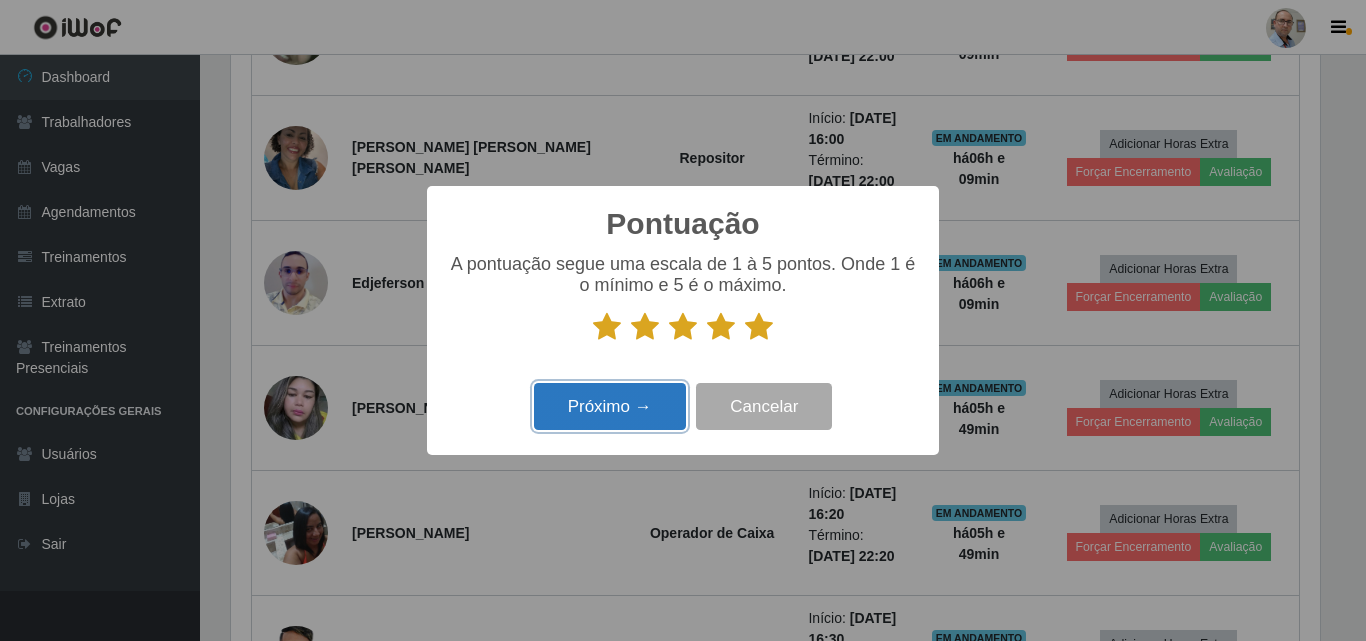 click on "Próximo →" at bounding box center (610, 406) 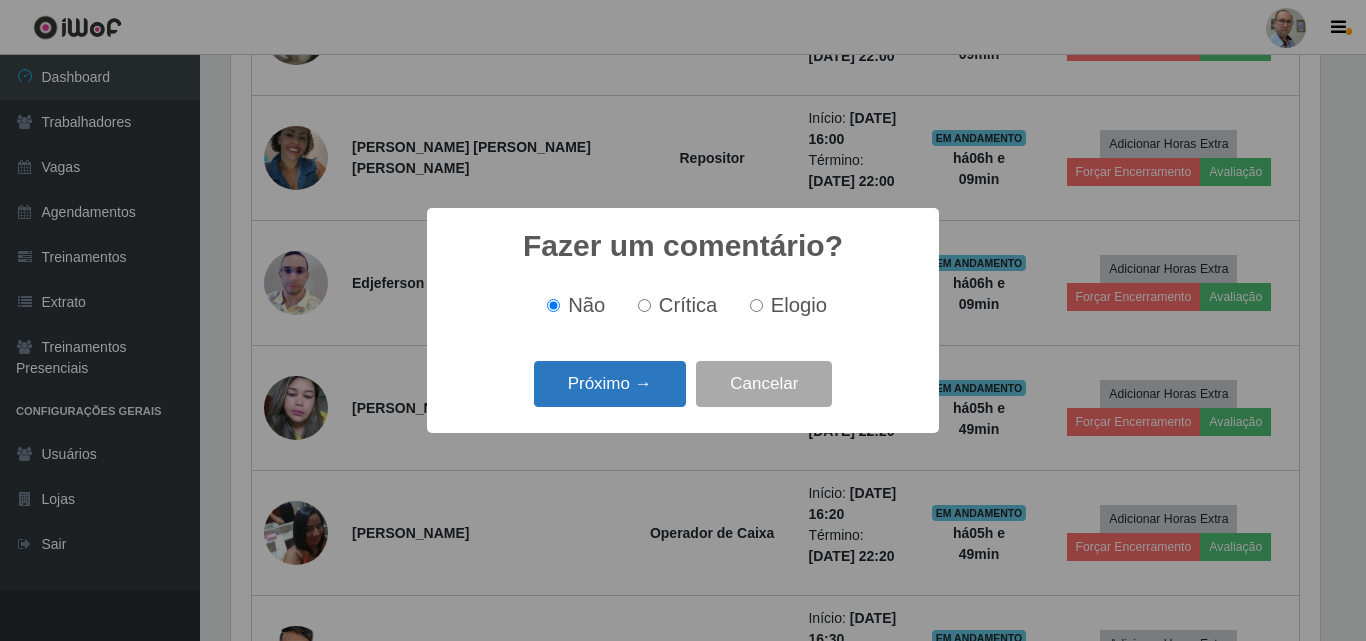 click on "Próximo →" at bounding box center (610, 384) 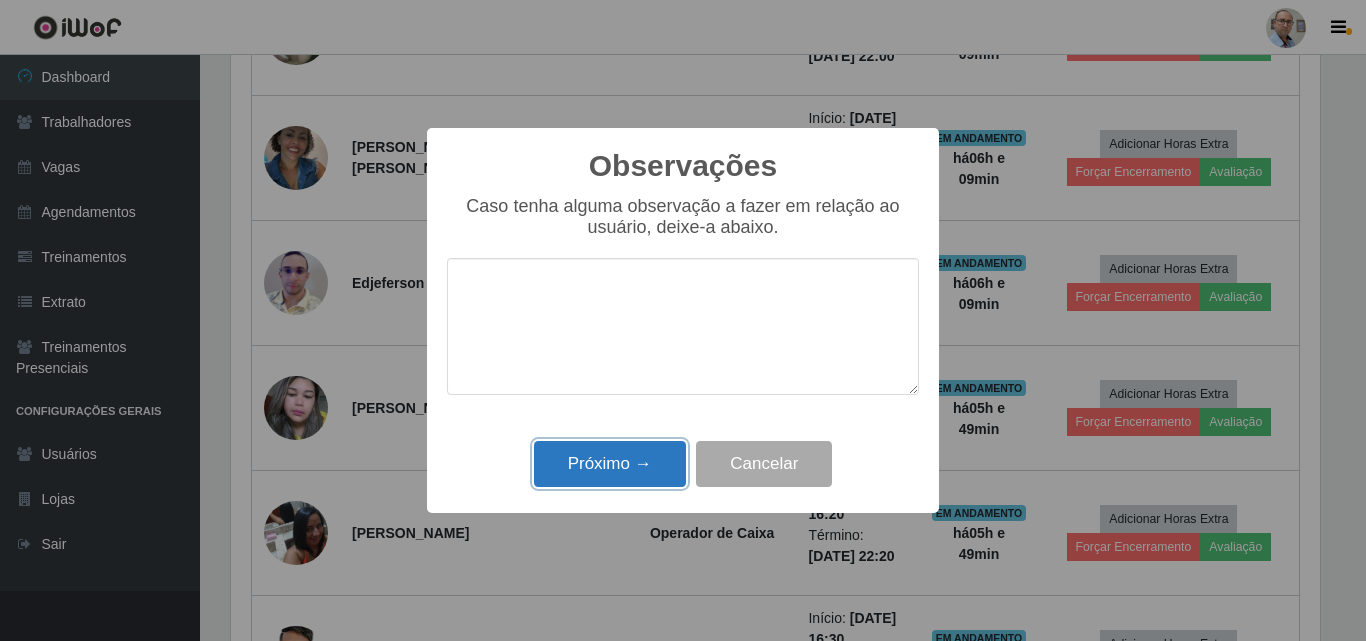 click on "Próximo →" at bounding box center [610, 464] 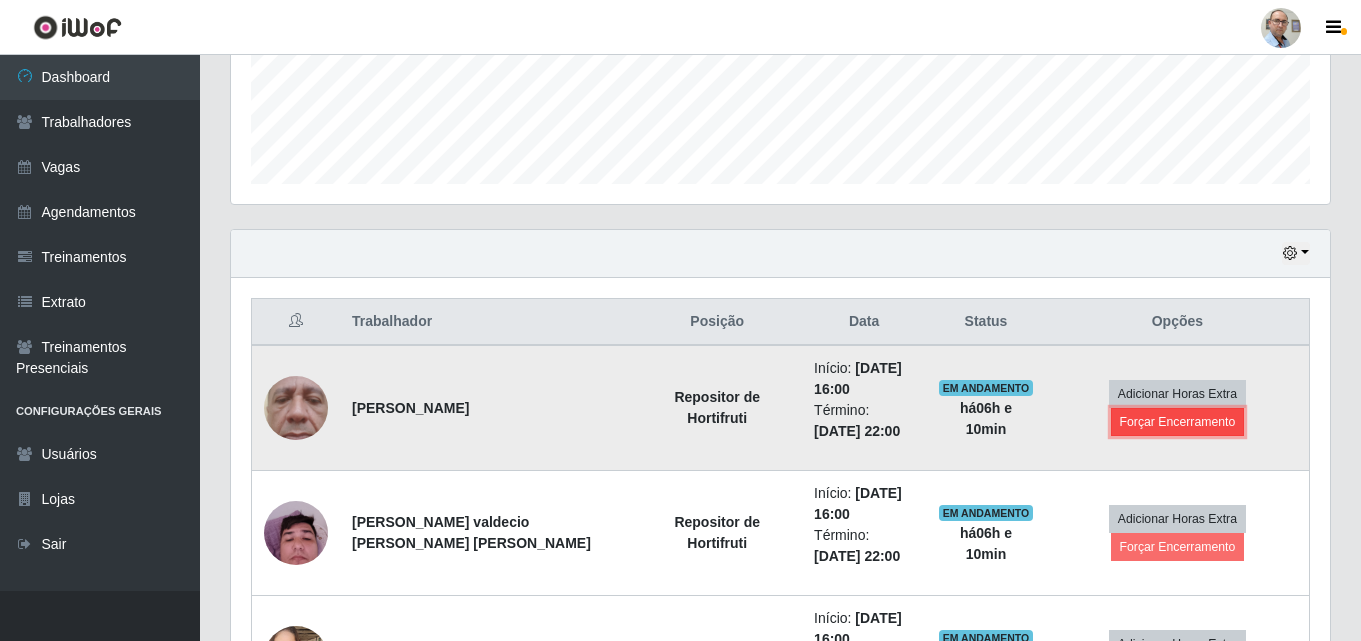 click on "Forçar Encerramento" at bounding box center [1178, 422] 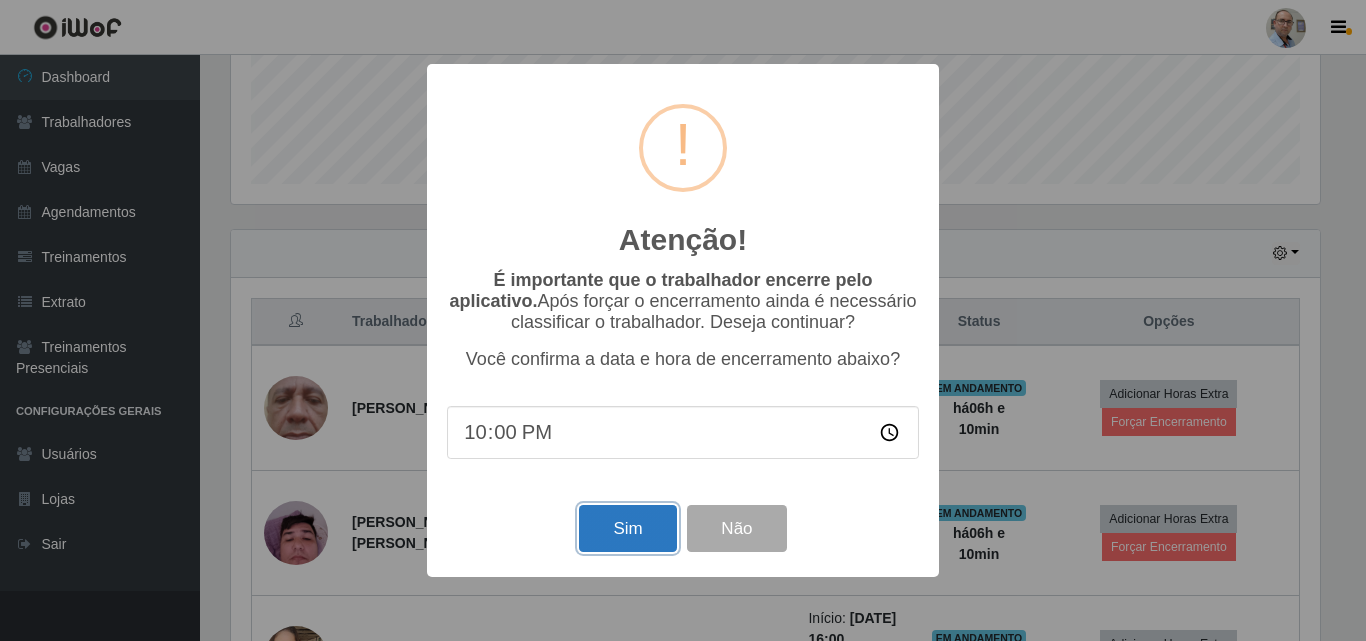 click on "Sim" at bounding box center [627, 528] 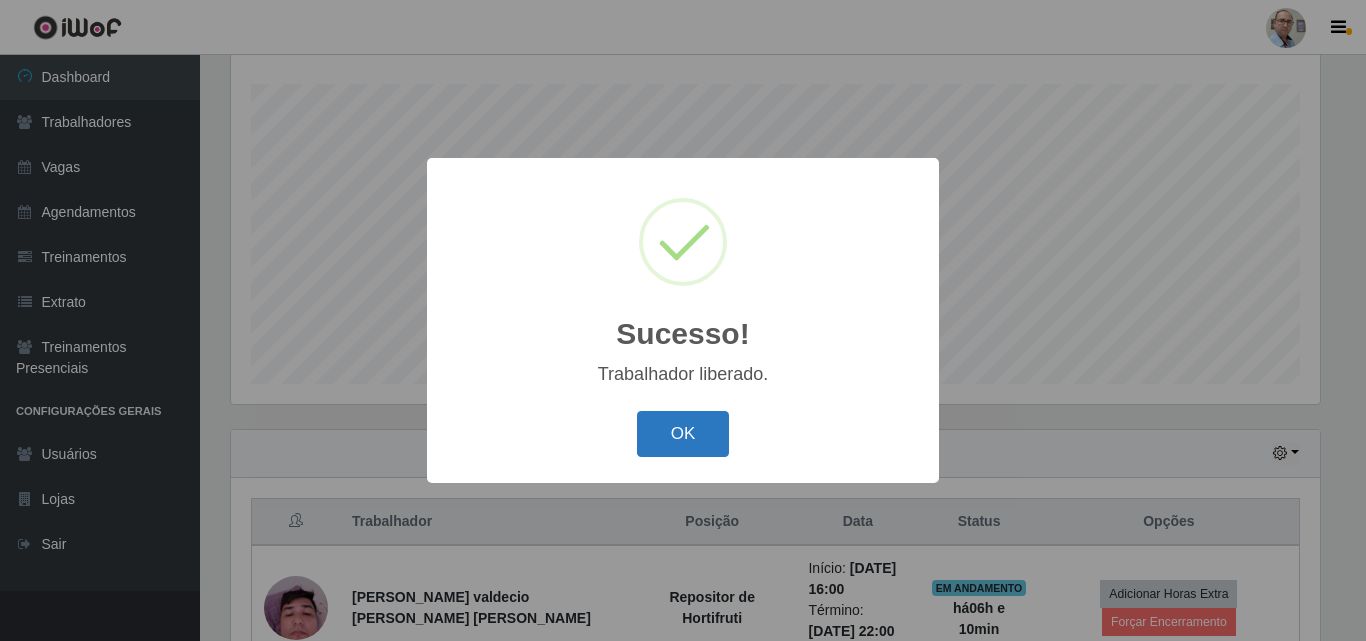 click on "OK" at bounding box center (683, 434) 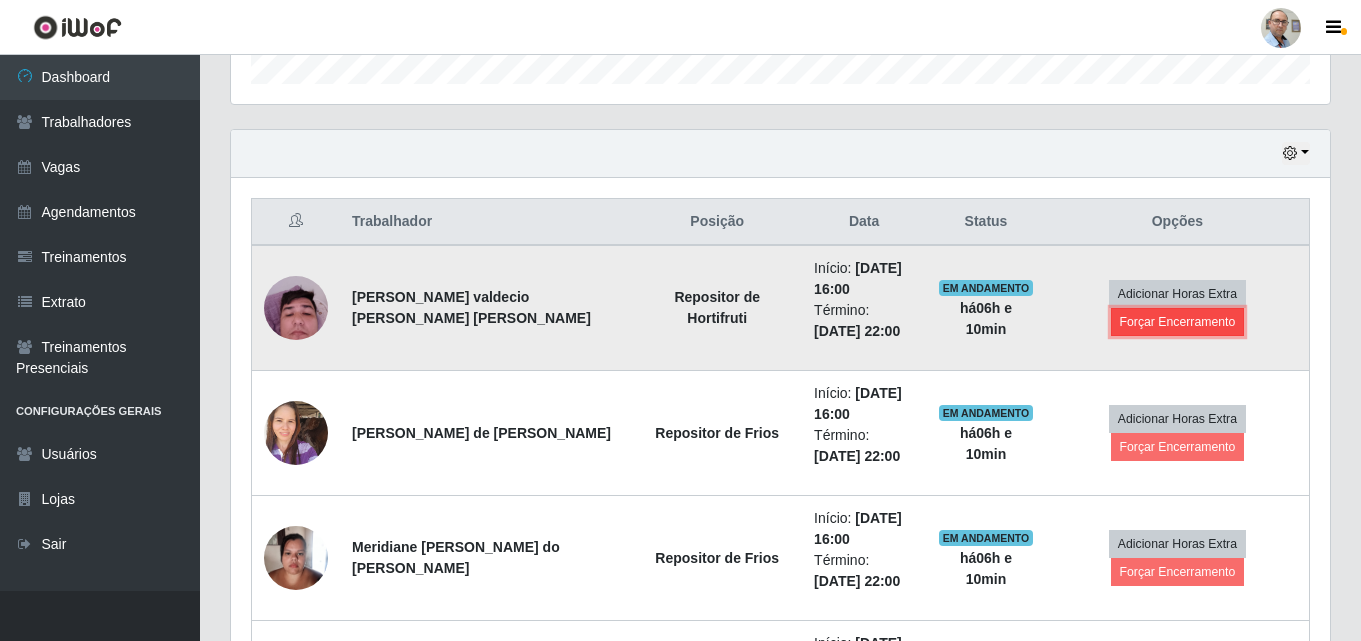 click on "Forçar Encerramento" at bounding box center (1178, 322) 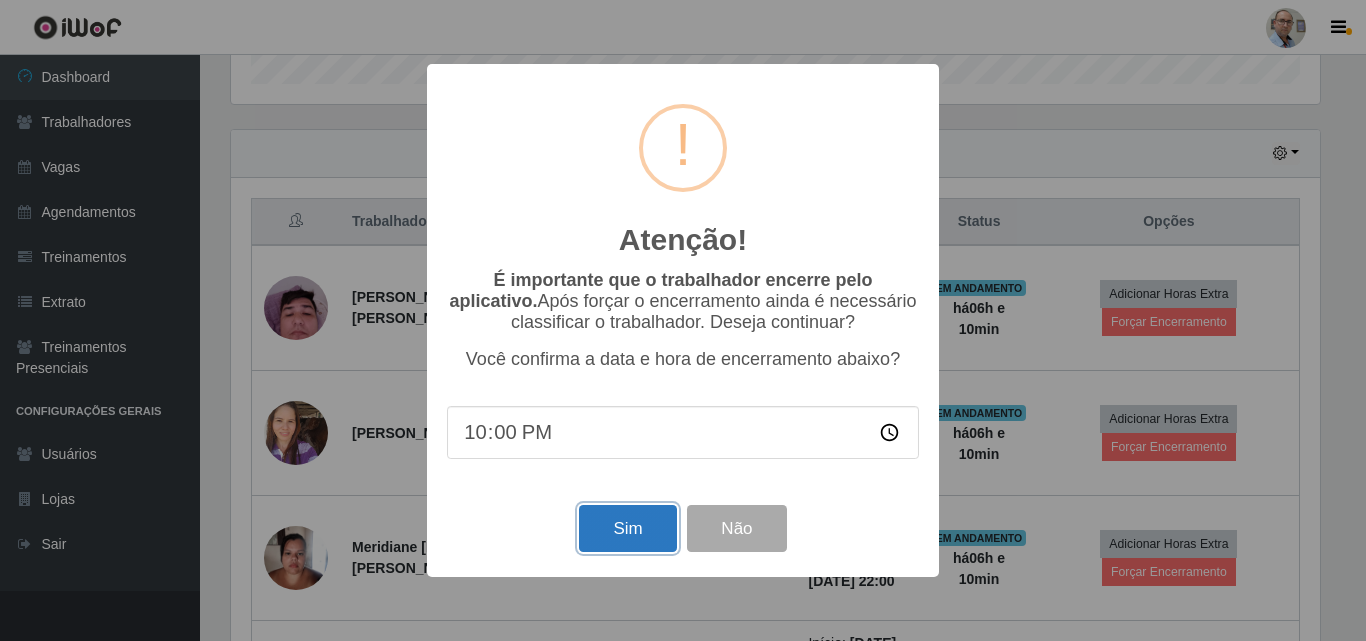 click on "Sim" at bounding box center (627, 528) 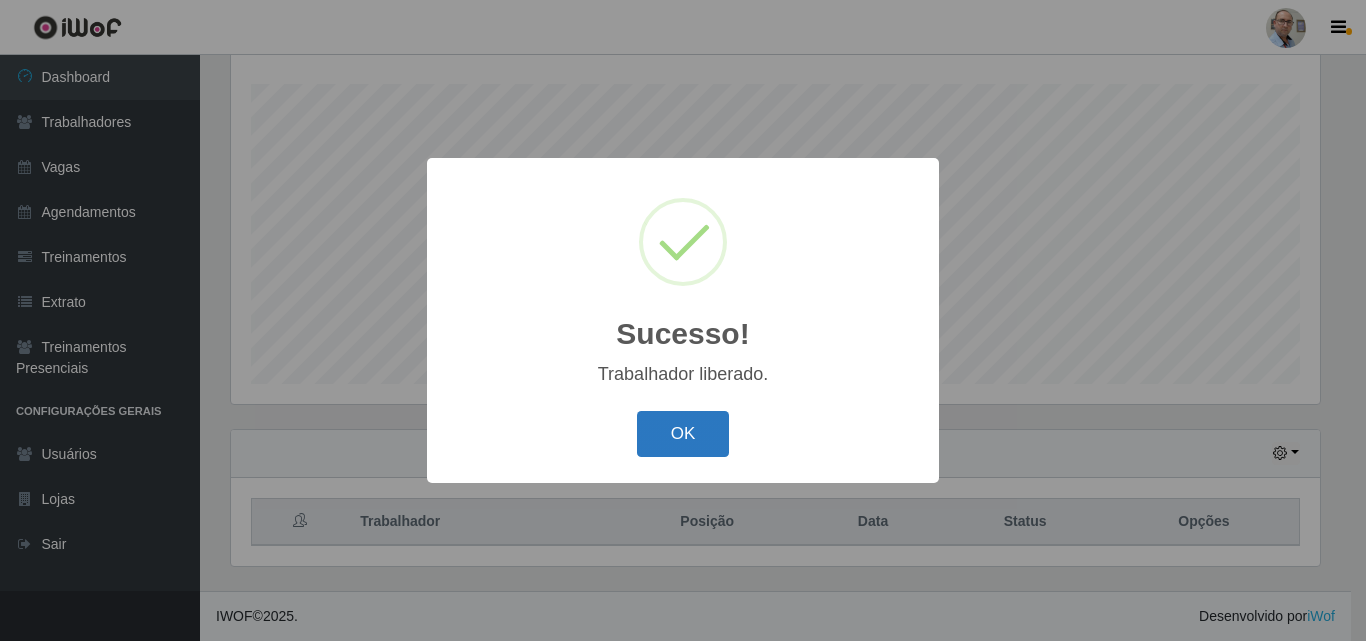 click on "OK" at bounding box center [683, 434] 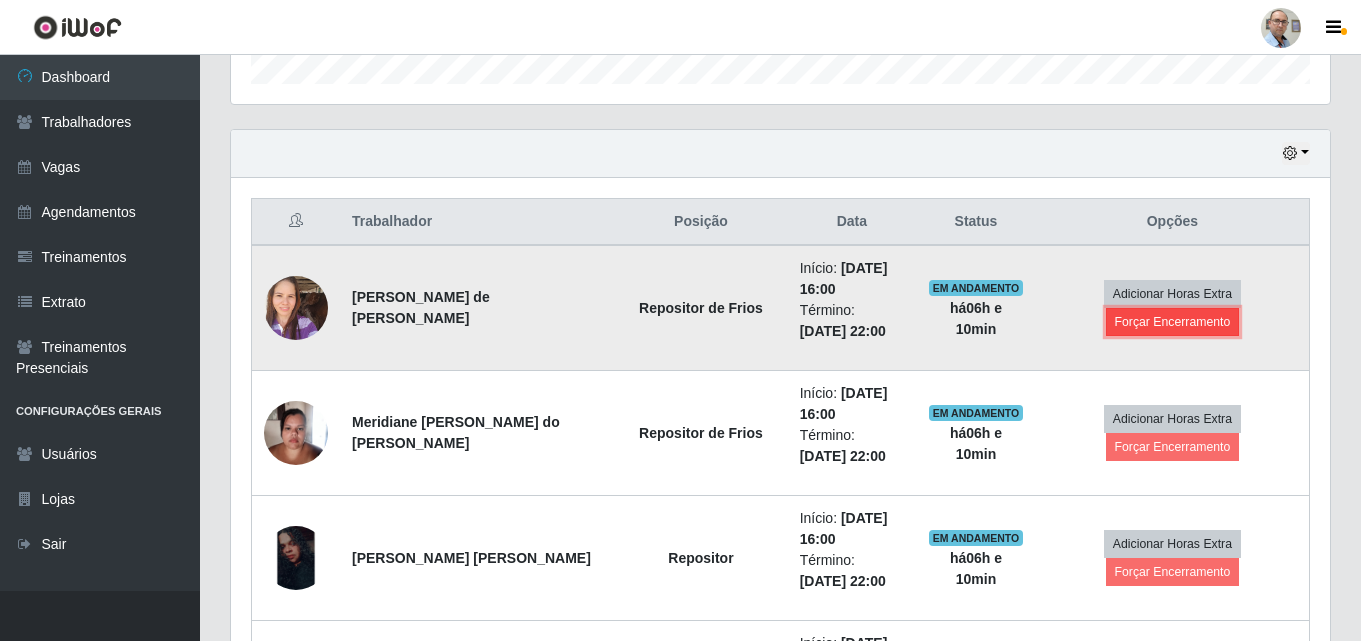 click on "Forçar Encerramento" at bounding box center [1173, 322] 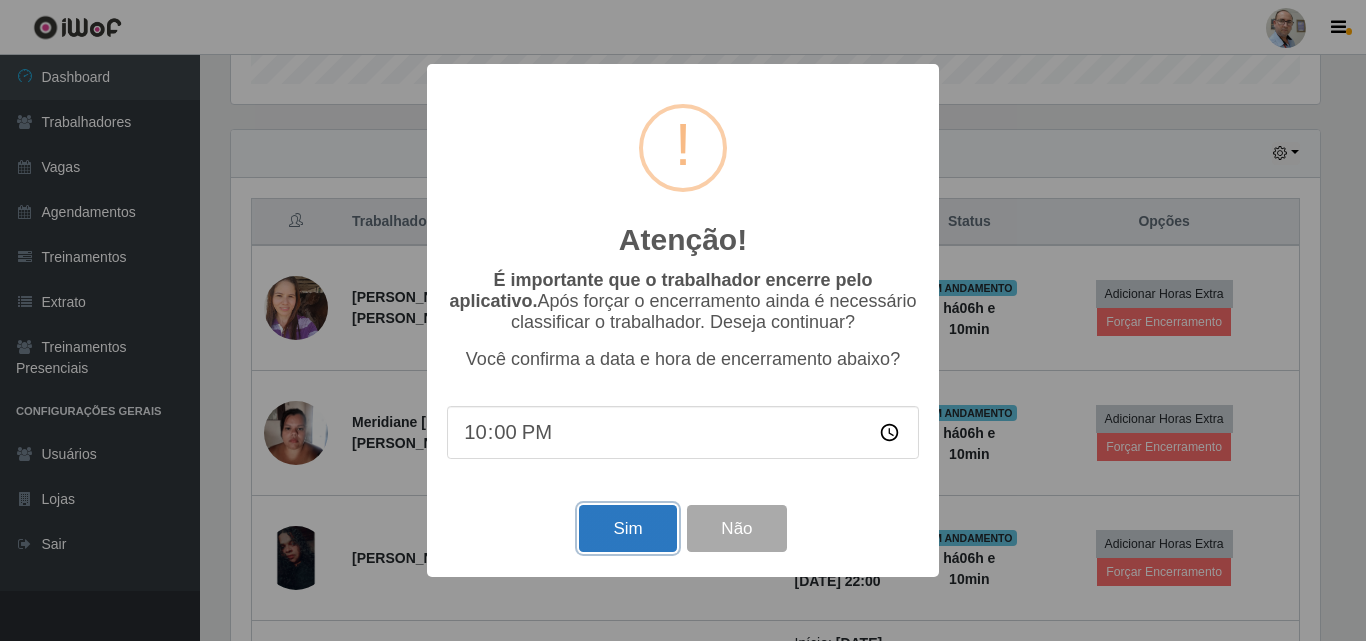 click on "Sim" at bounding box center (627, 528) 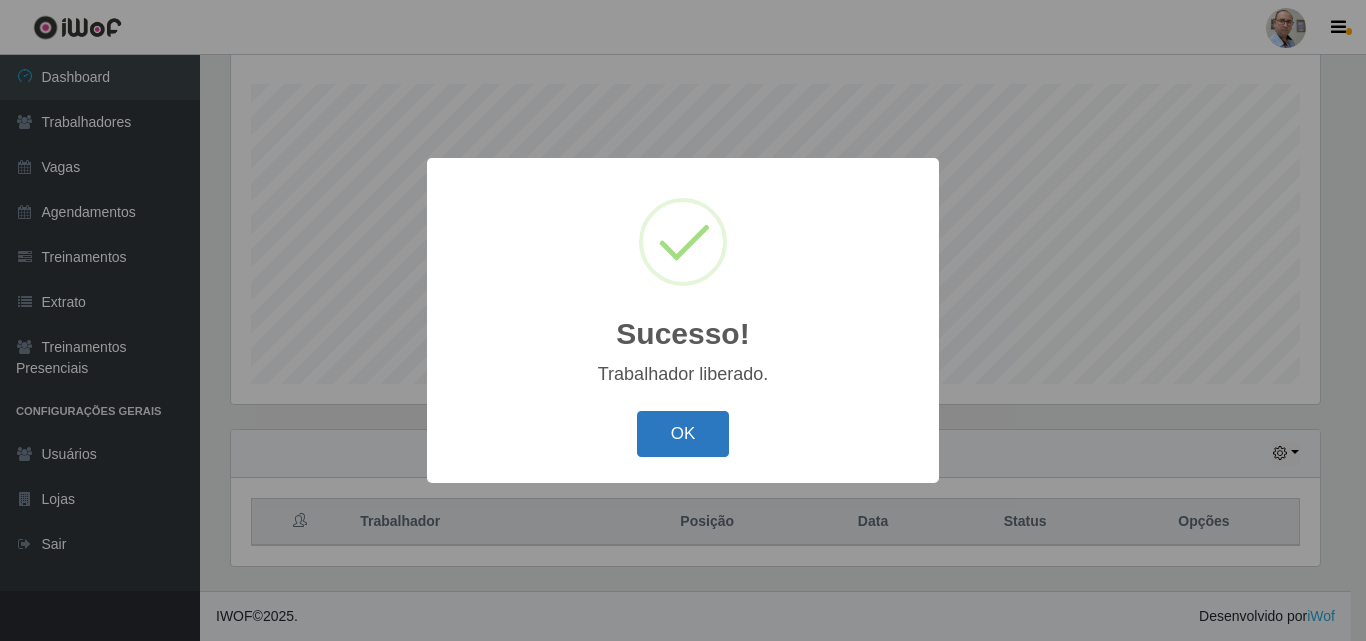 click on "OK" at bounding box center (683, 434) 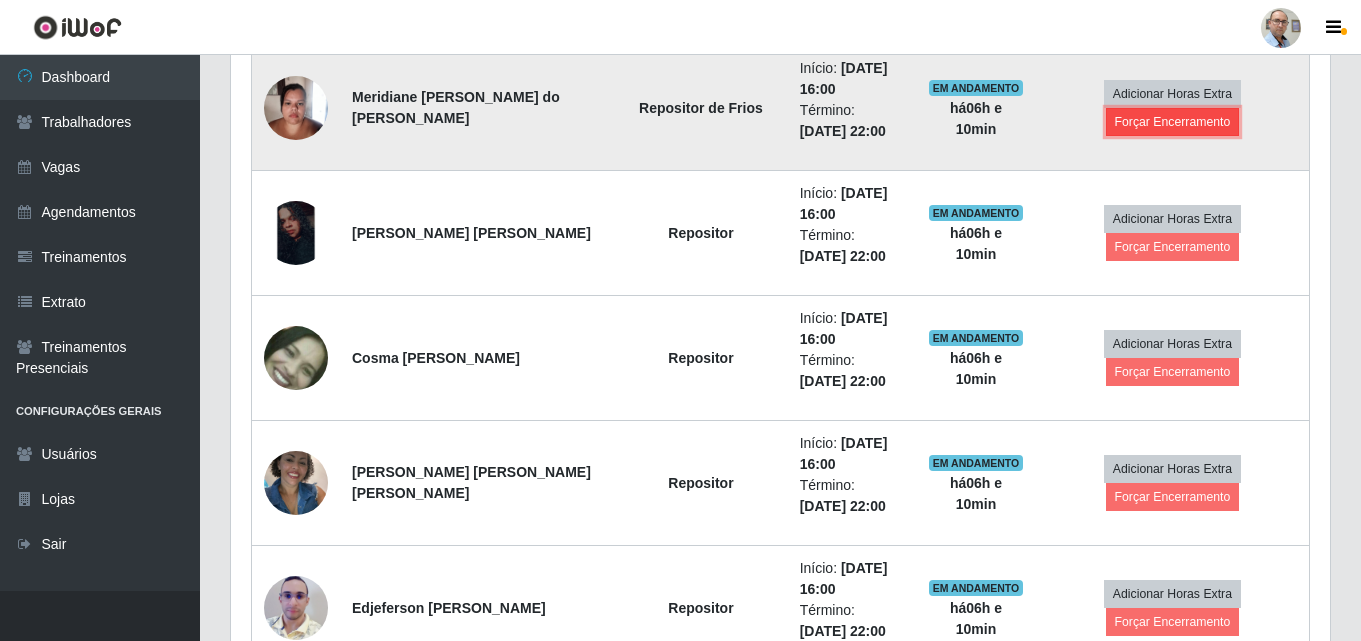 click on "Forçar Encerramento" at bounding box center [1173, 122] 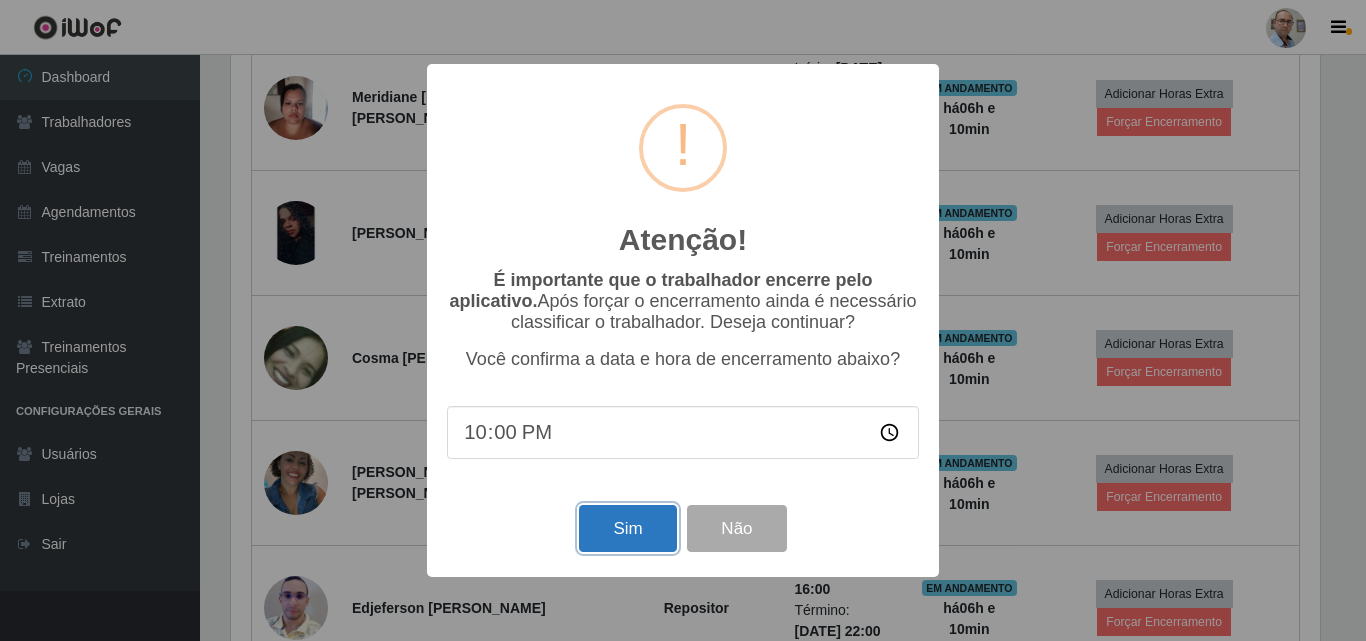click on "Sim" at bounding box center [627, 528] 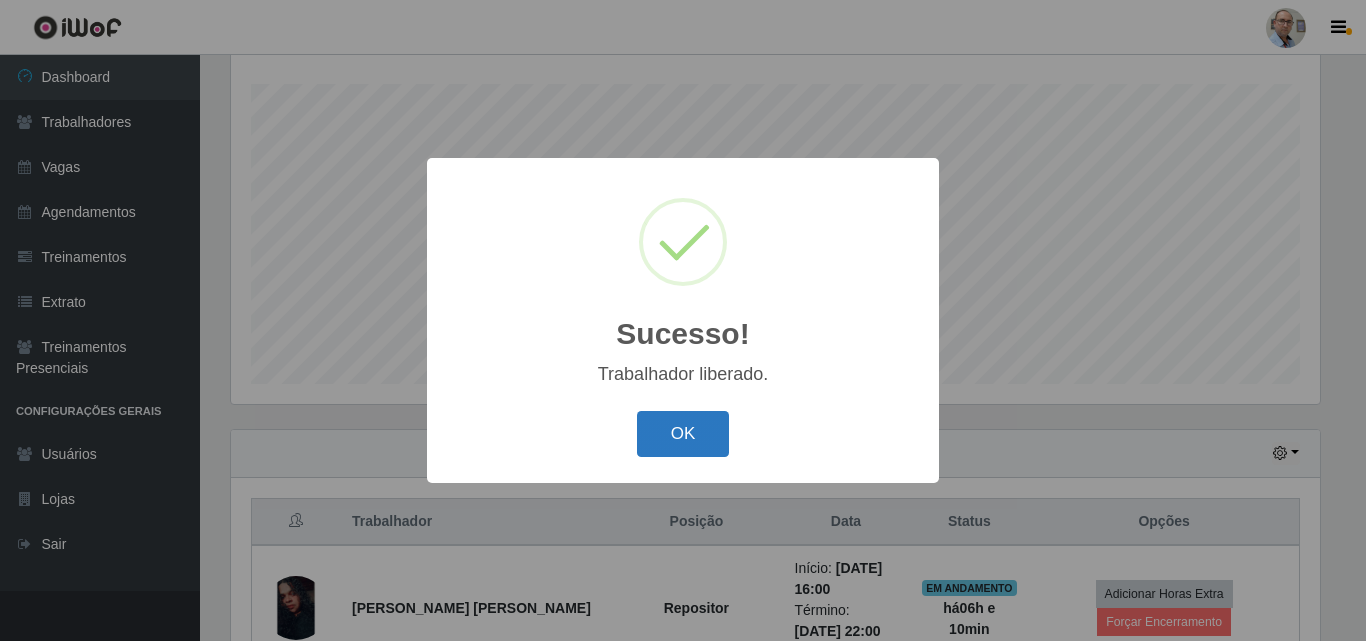 click on "OK" at bounding box center (683, 434) 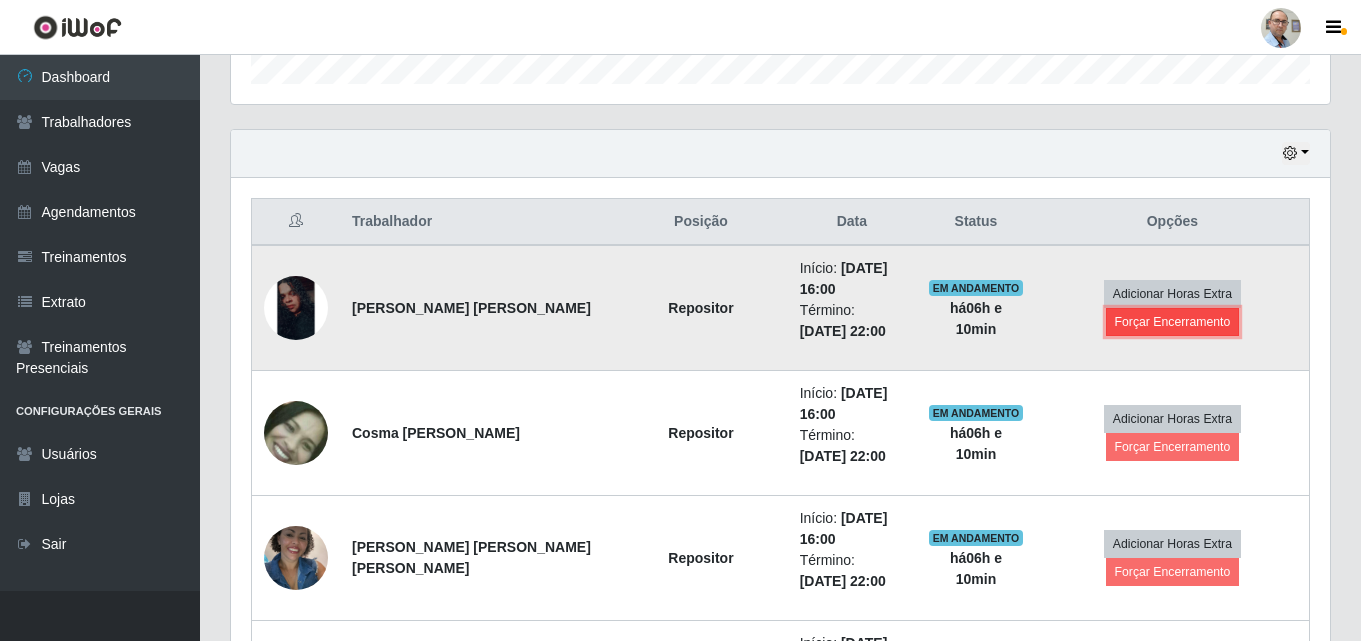 click on "Forçar Encerramento" at bounding box center [1173, 322] 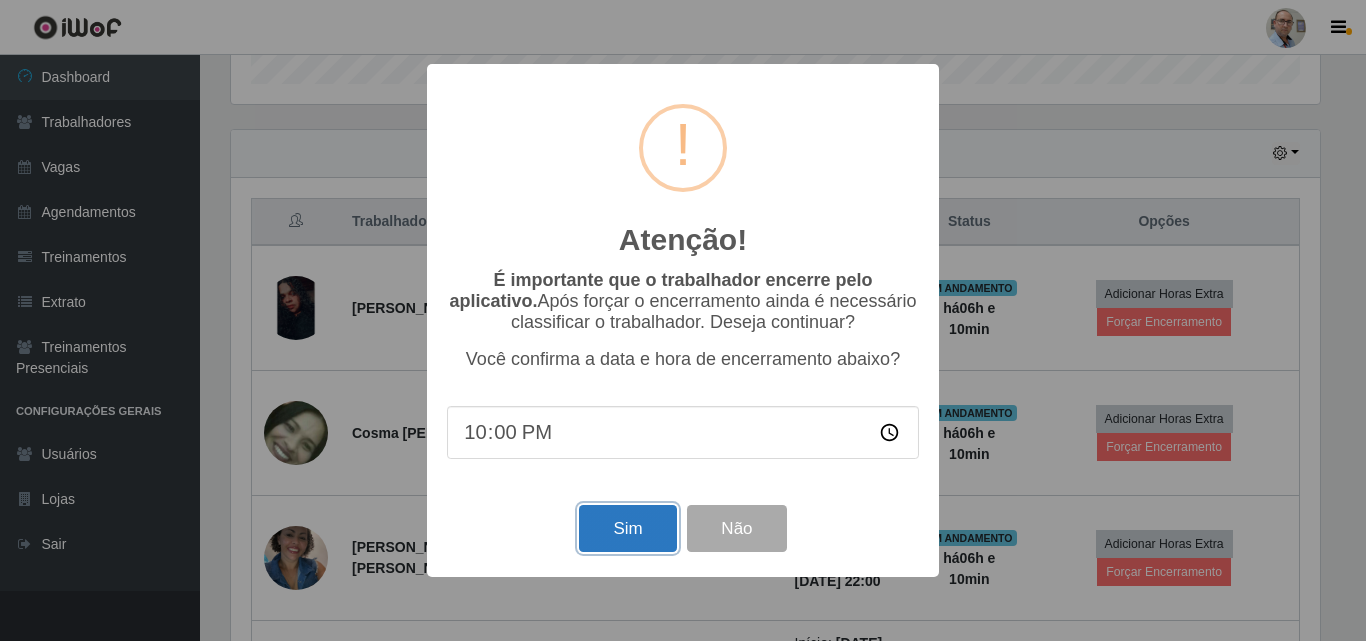 click on "Sim" at bounding box center [627, 528] 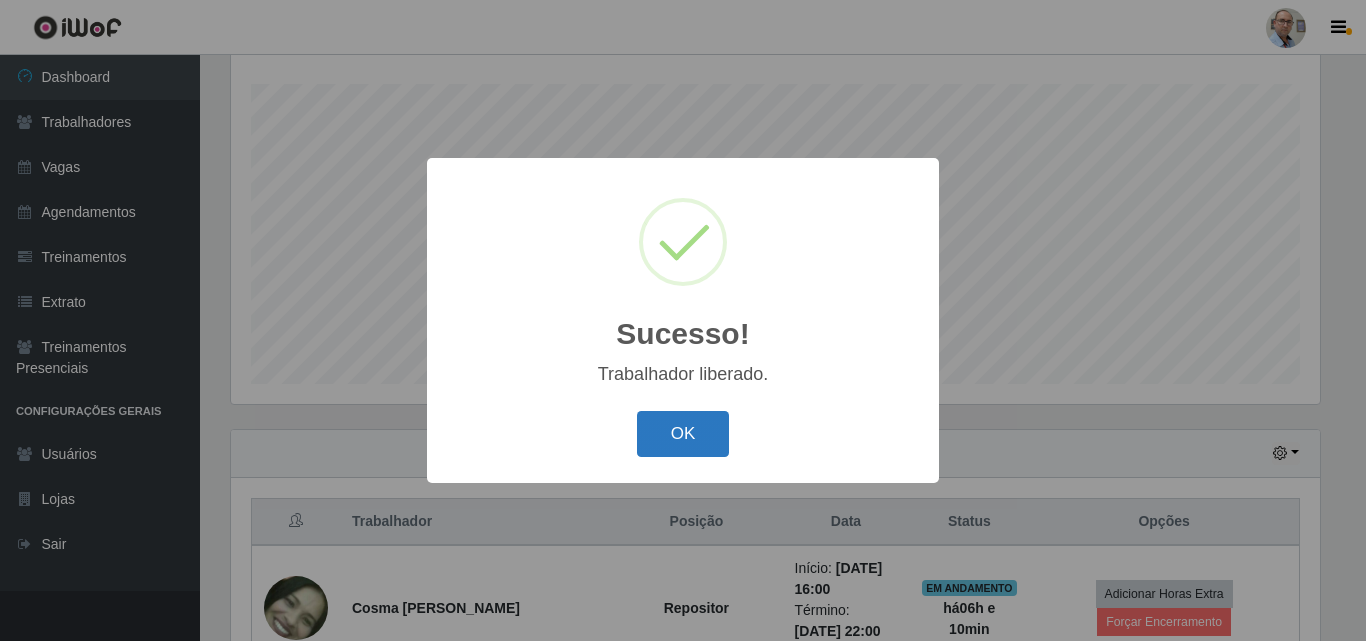 click on "OK" at bounding box center [683, 434] 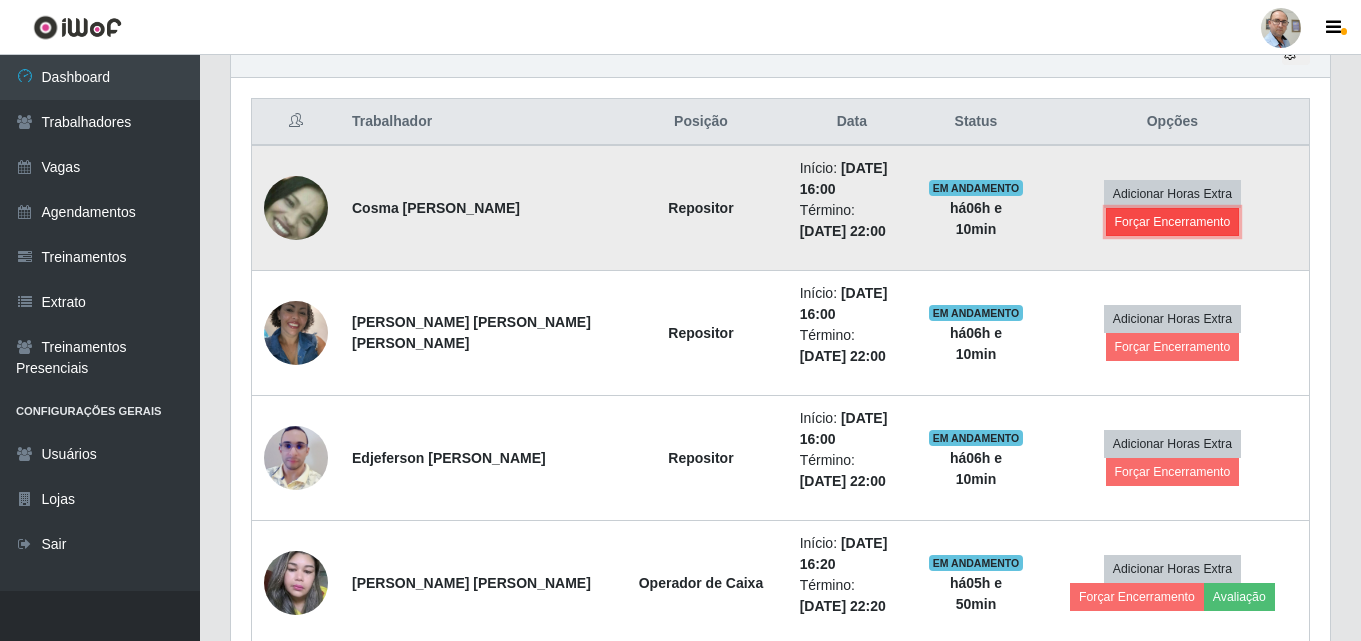 click on "Forçar Encerramento" at bounding box center (1173, 222) 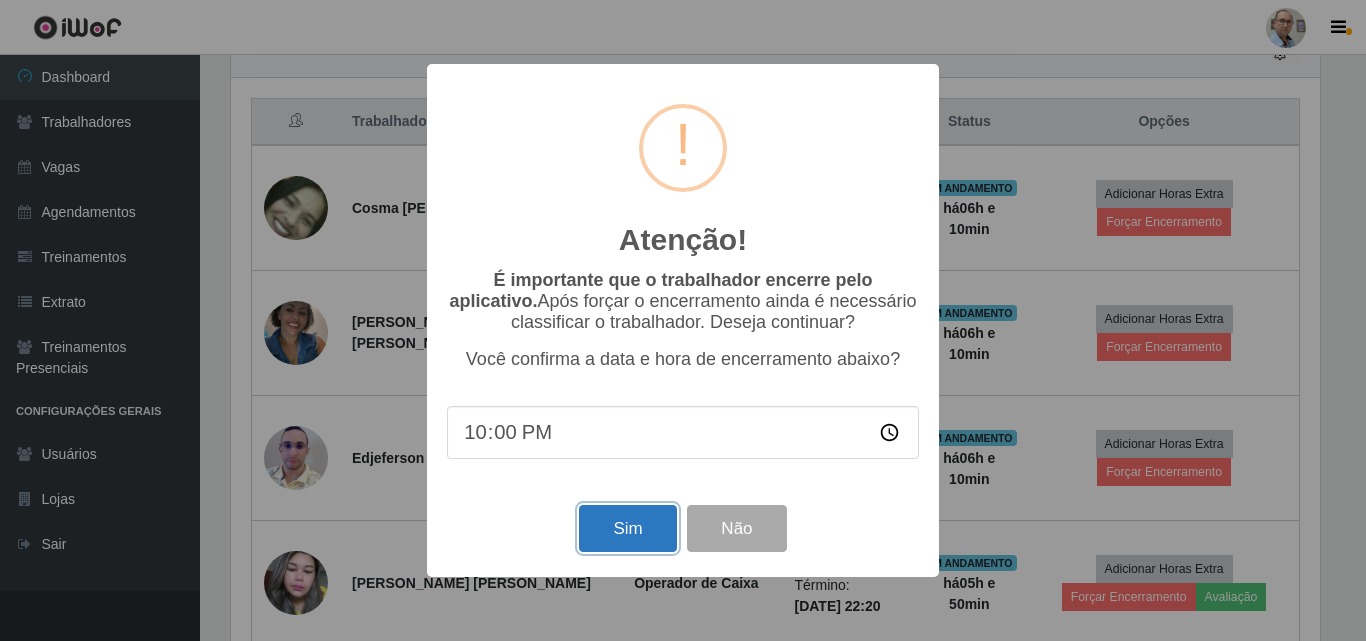click on "Sim" at bounding box center [627, 528] 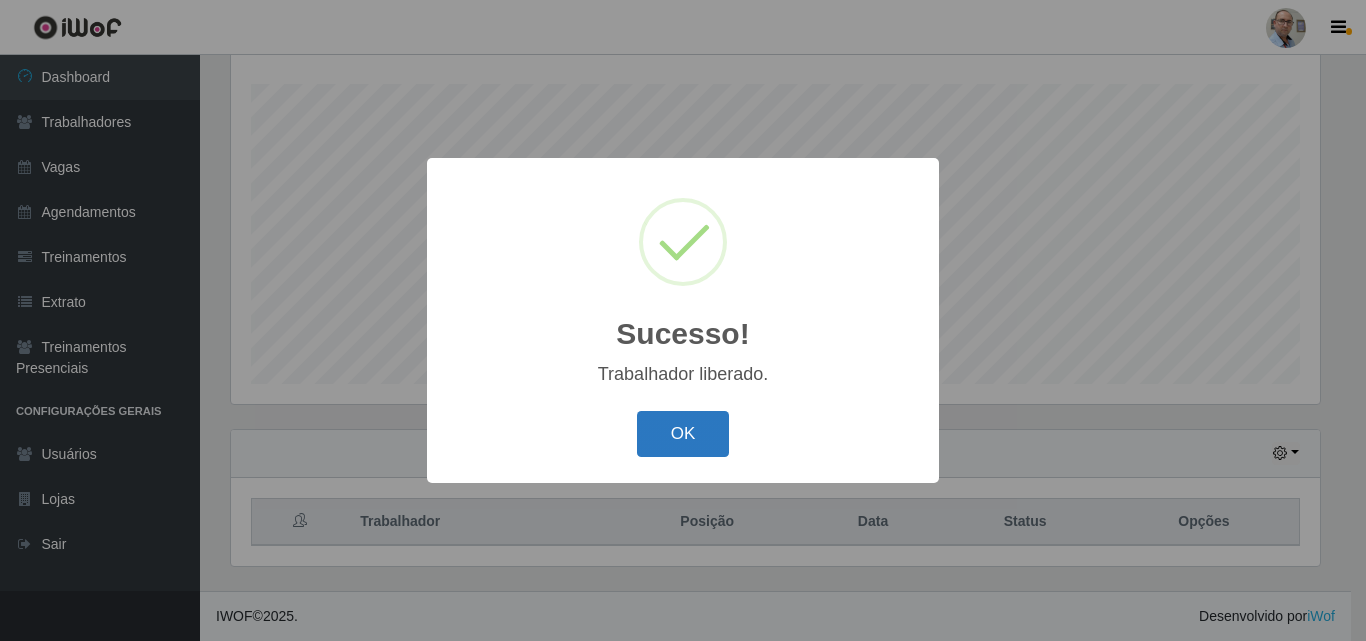 click on "OK" at bounding box center (683, 434) 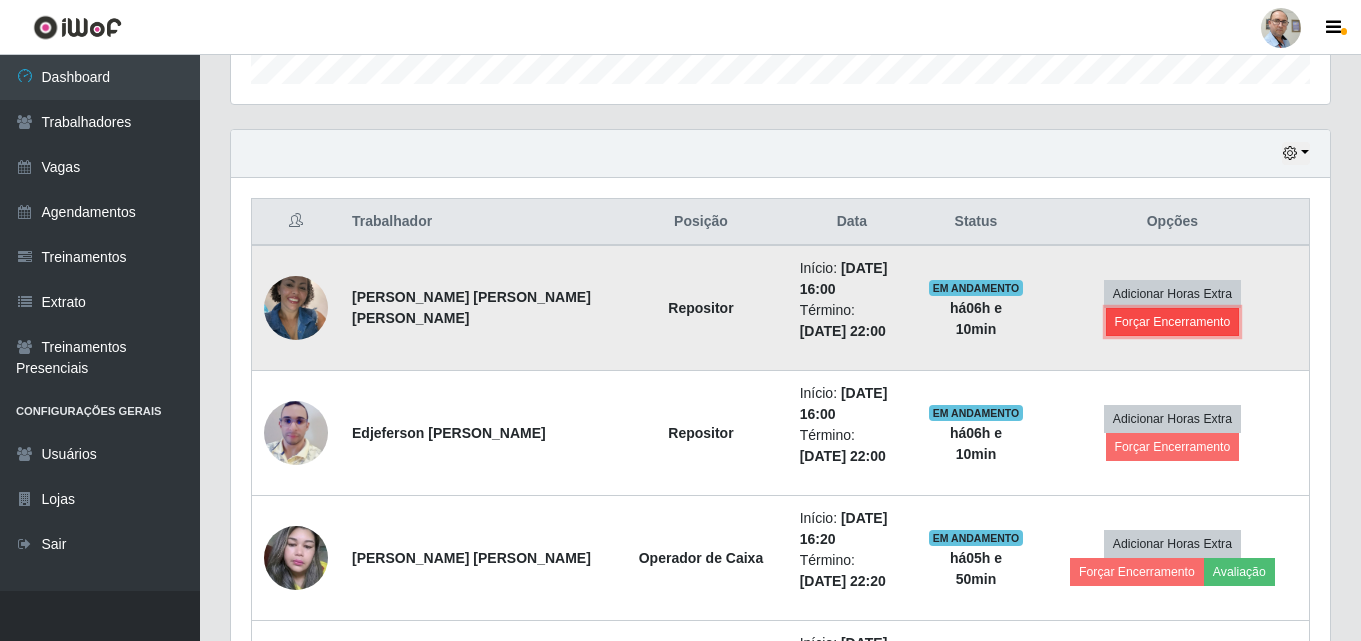 click on "Forçar Encerramento" at bounding box center (1173, 322) 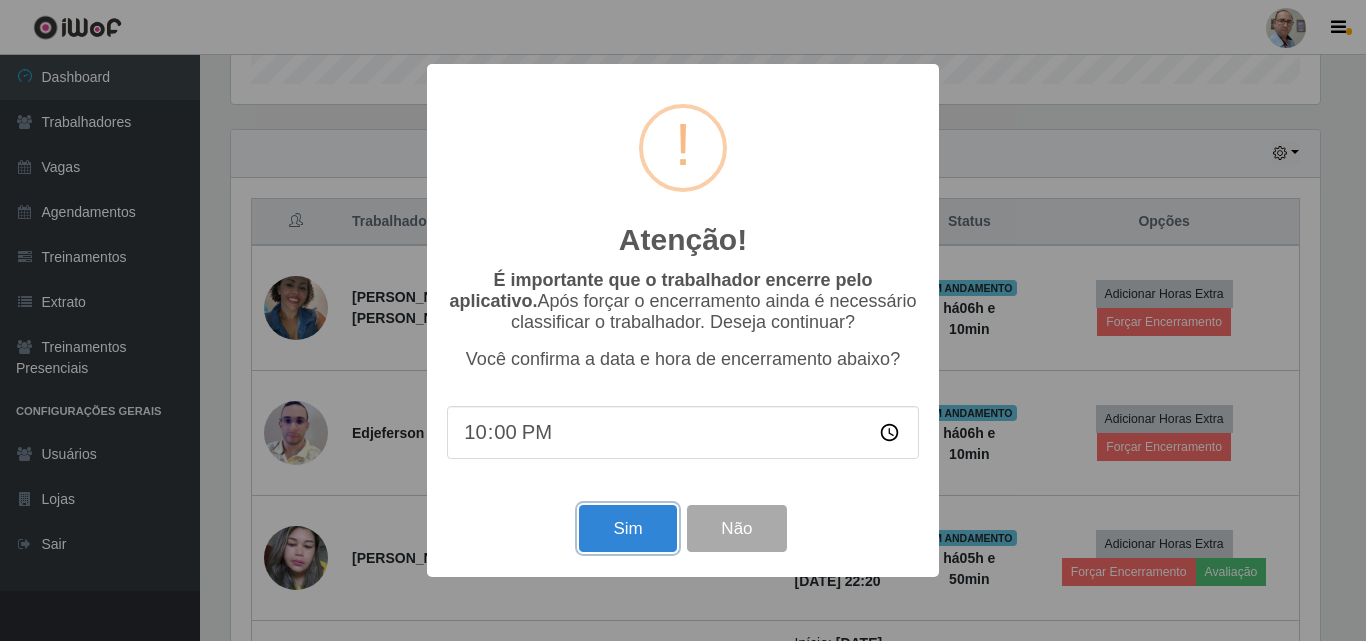 drag, startPoint x: 603, startPoint y: 522, endPoint x: 610, endPoint y: 545, distance: 24.04163 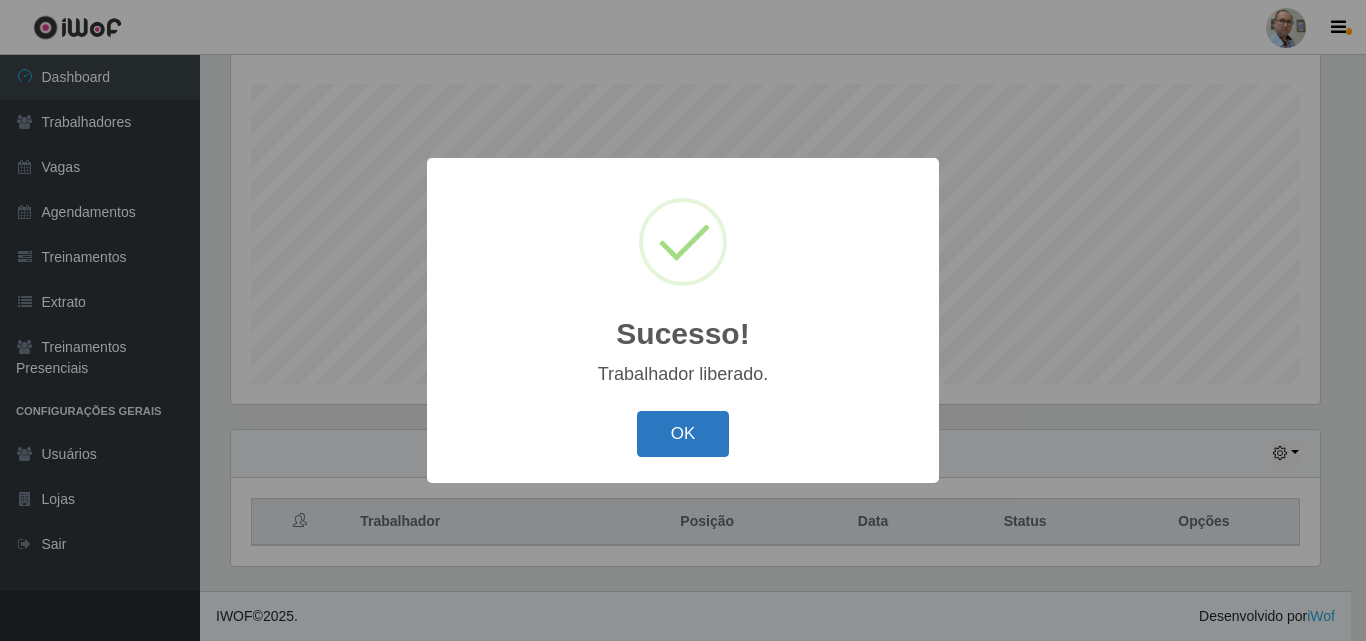 click on "OK" at bounding box center [683, 434] 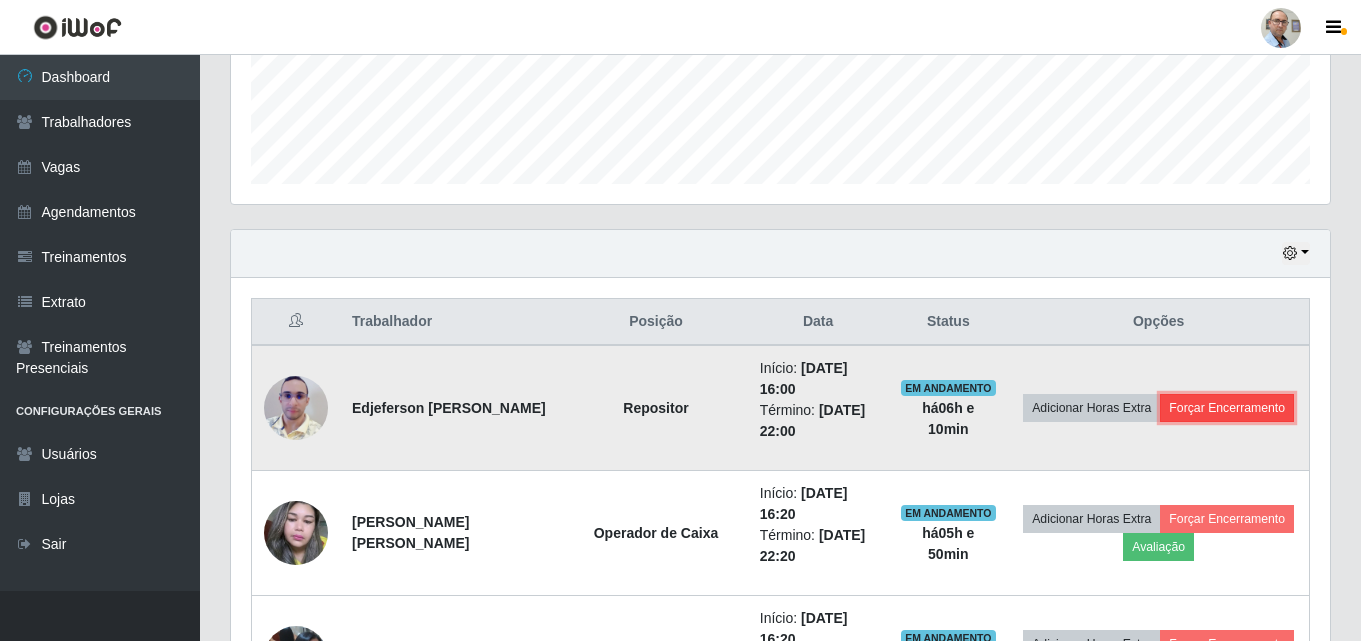 click on "Forçar Encerramento" at bounding box center [1227, 408] 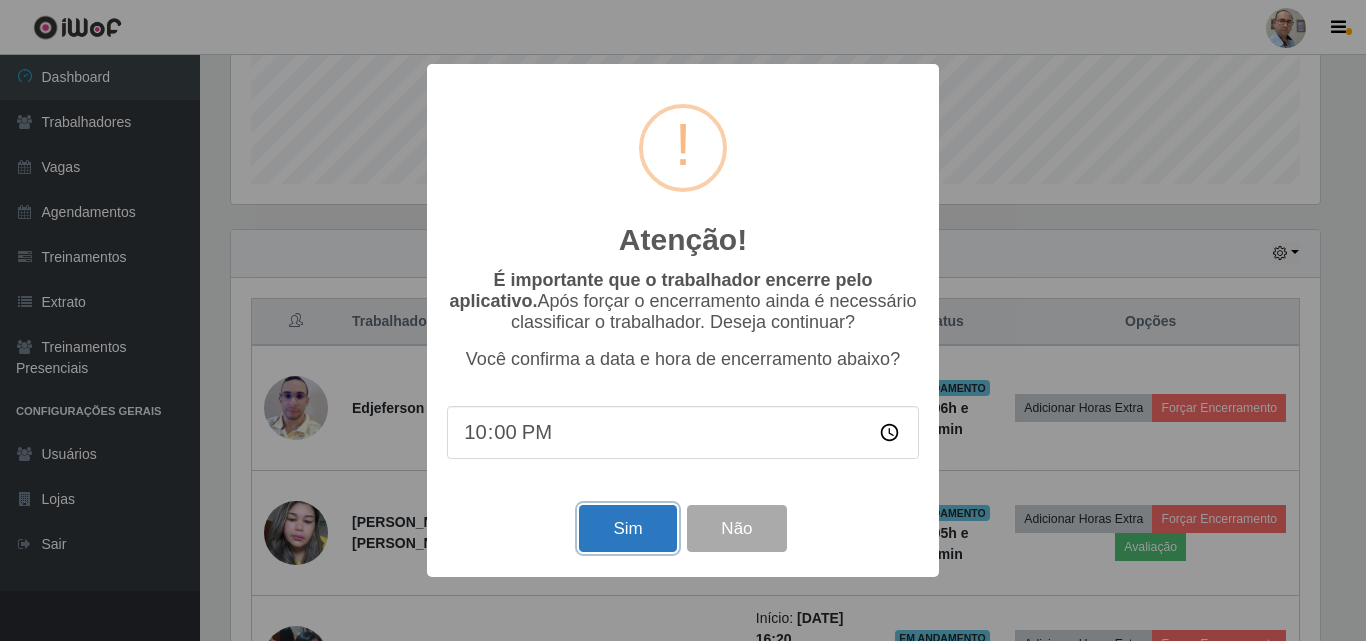 click on "Sim" at bounding box center [627, 528] 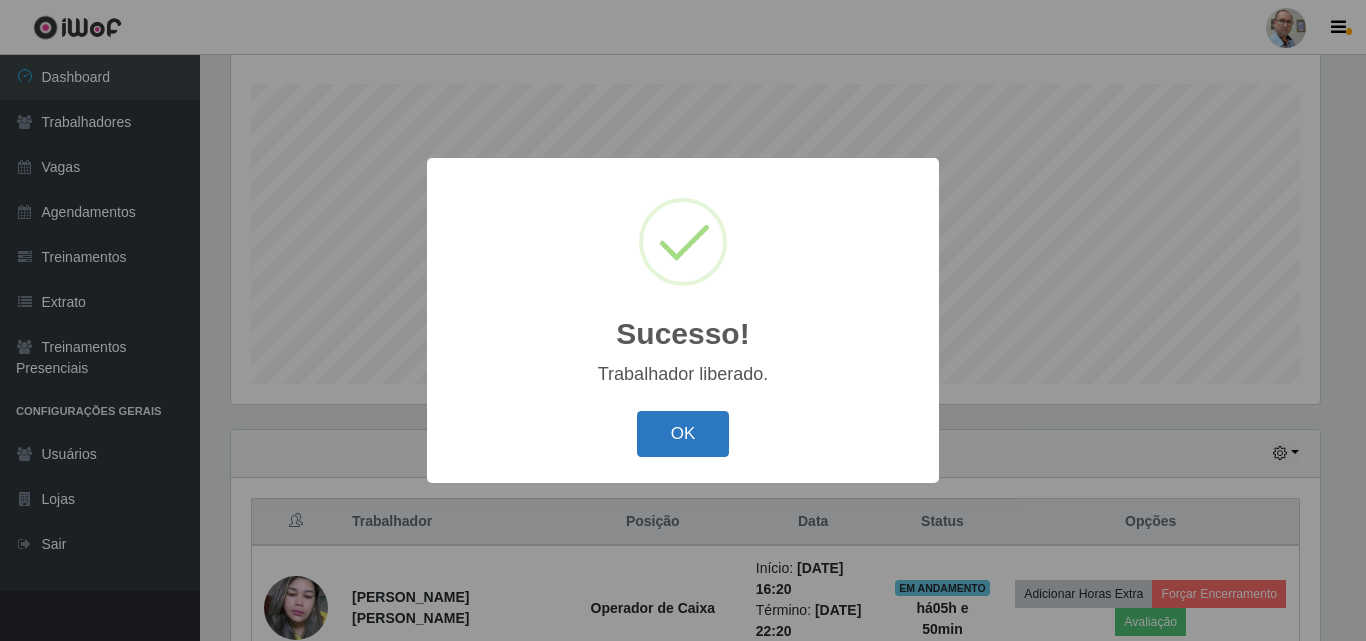 click on "OK" at bounding box center (683, 434) 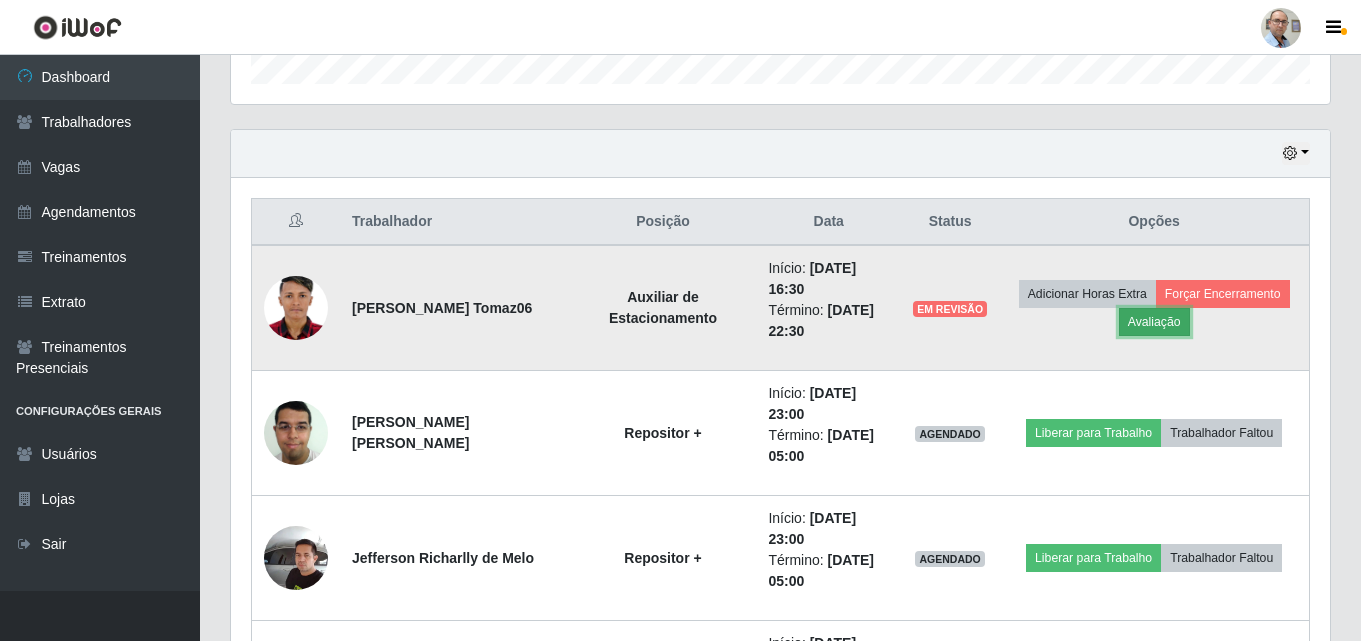 click on "Avaliação" at bounding box center (1154, 322) 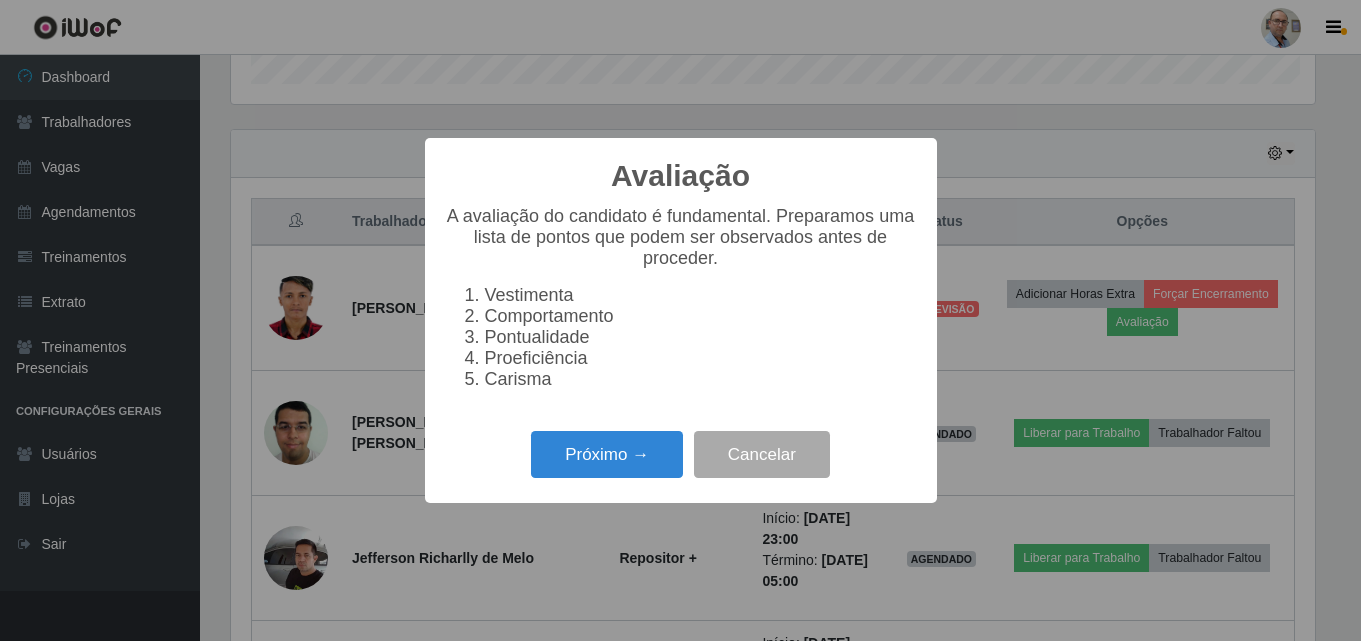 scroll, scrollTop: 999585, scrollLeft: 998911, axis: both 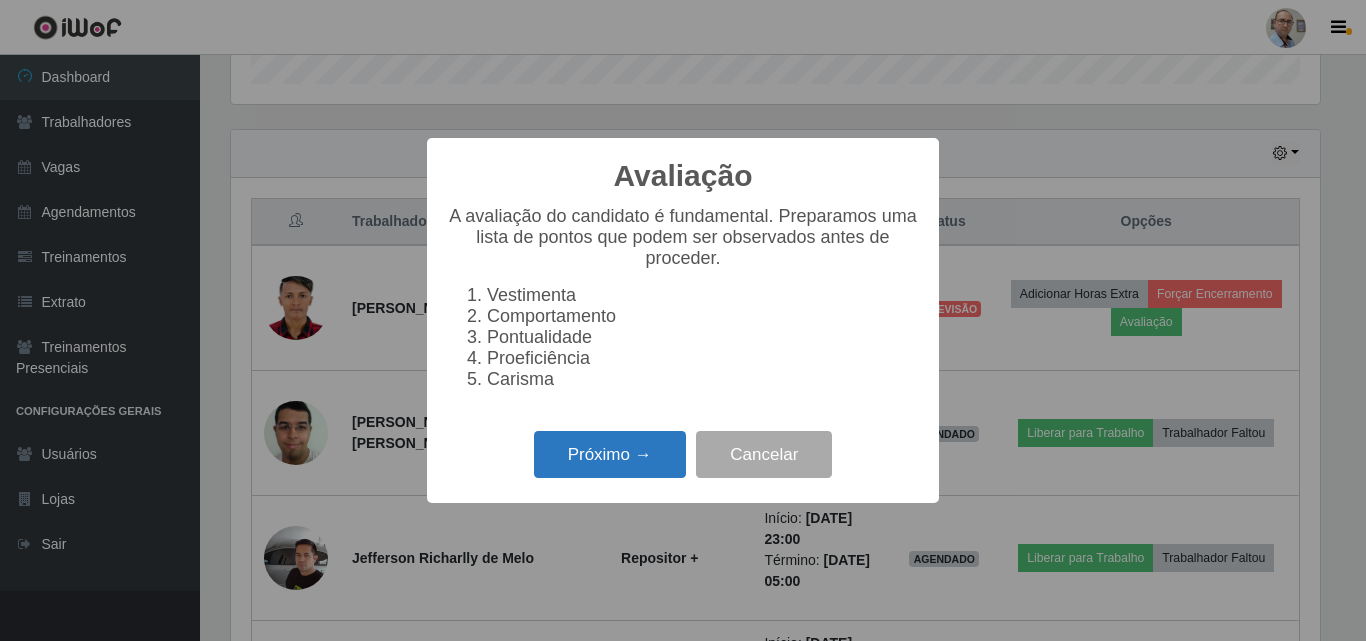 click on "Próximo →" at bounding box center (610, 454) 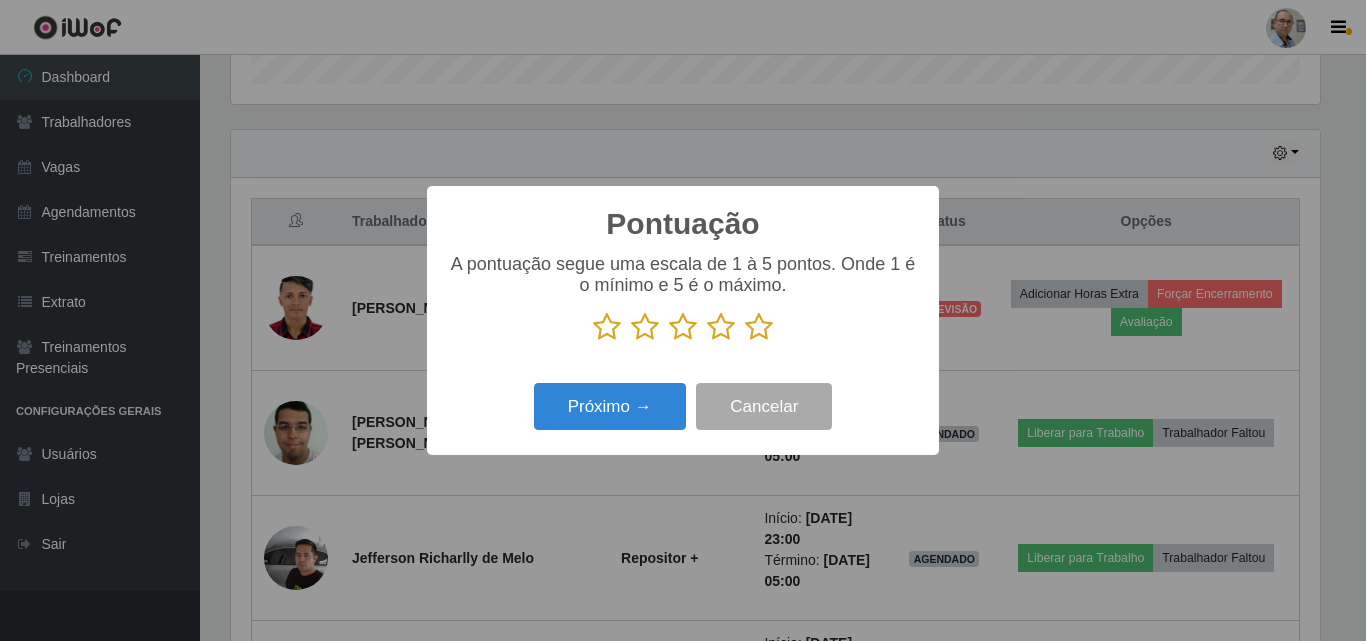 click at bounding box center [721, 327] 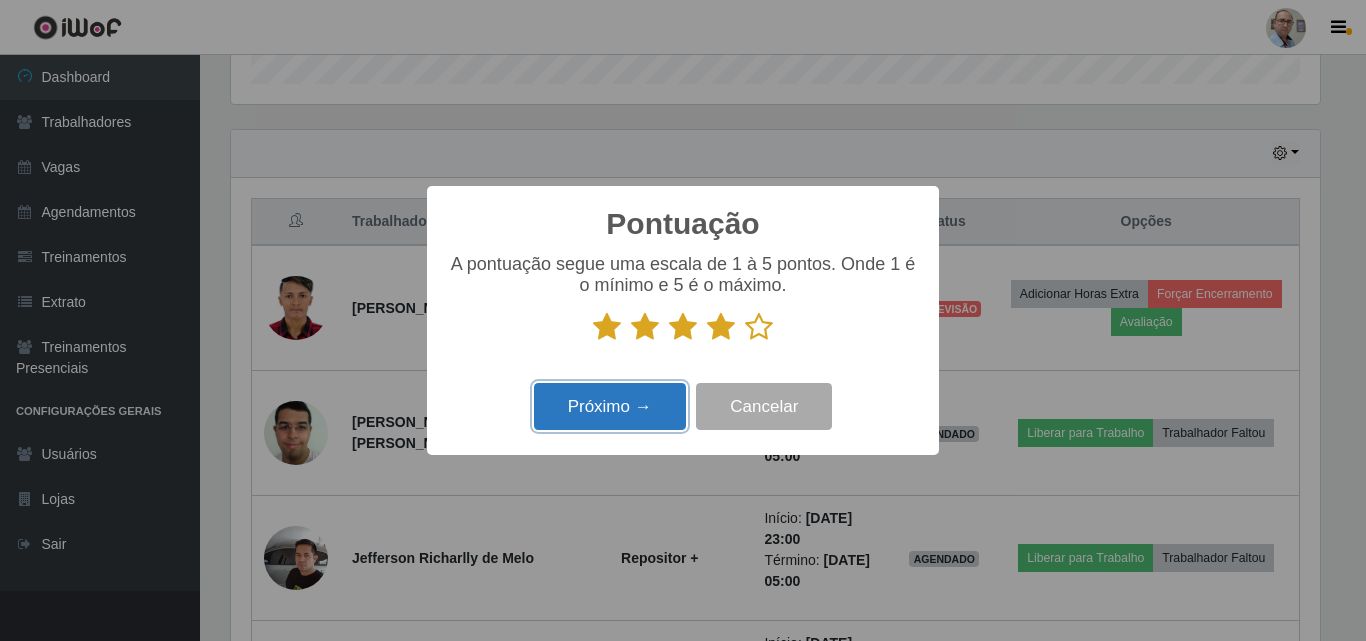 click on "Próximo →" at bounding box center [610, 406] 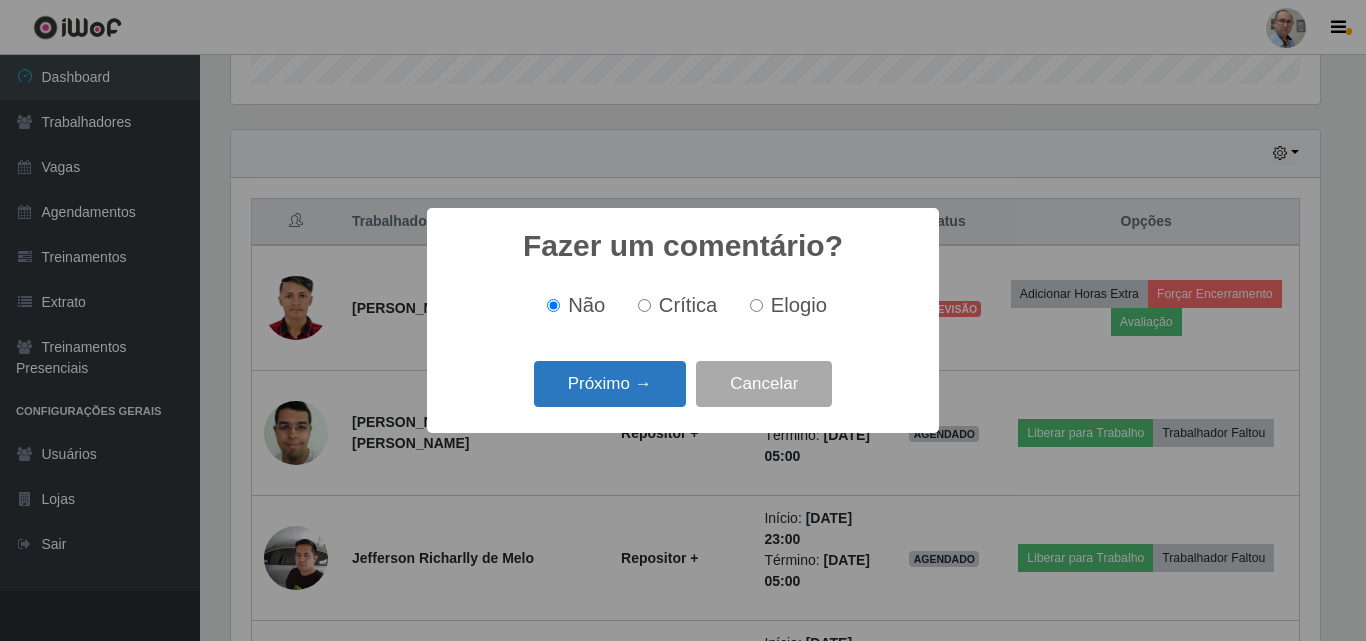 click on "Próximo →" at bounding box center (610, 384) 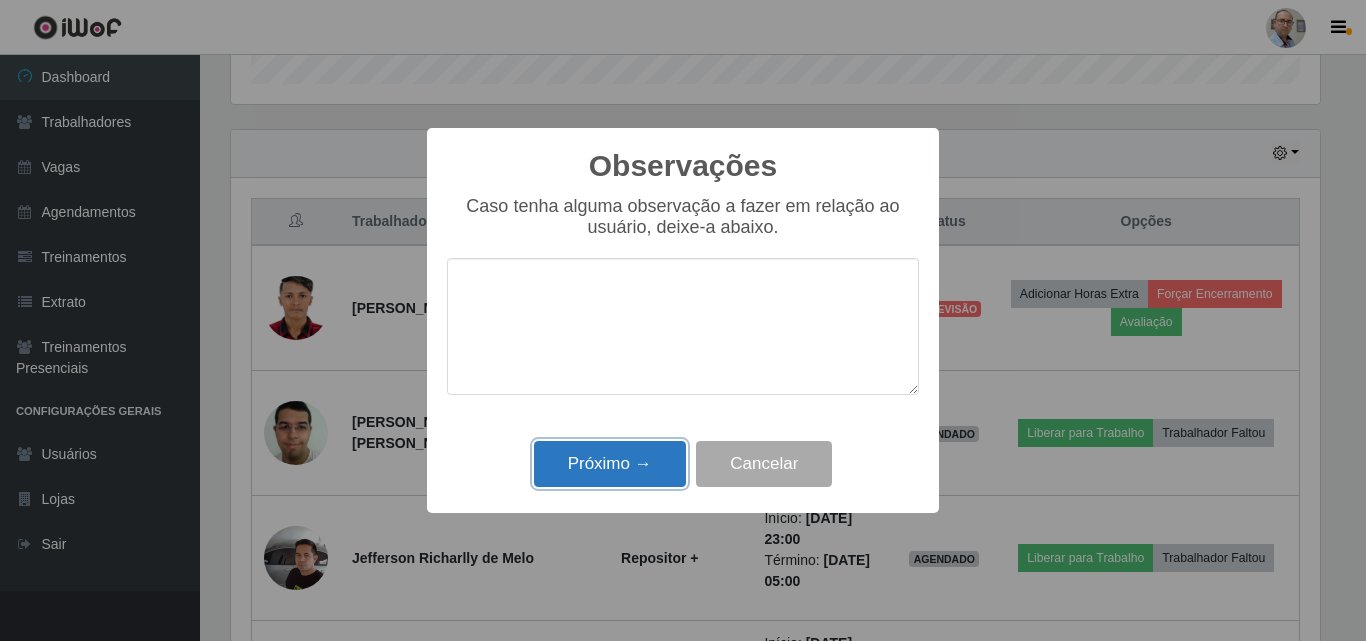 click on "Próximo →" at bounding box center [610, 464] 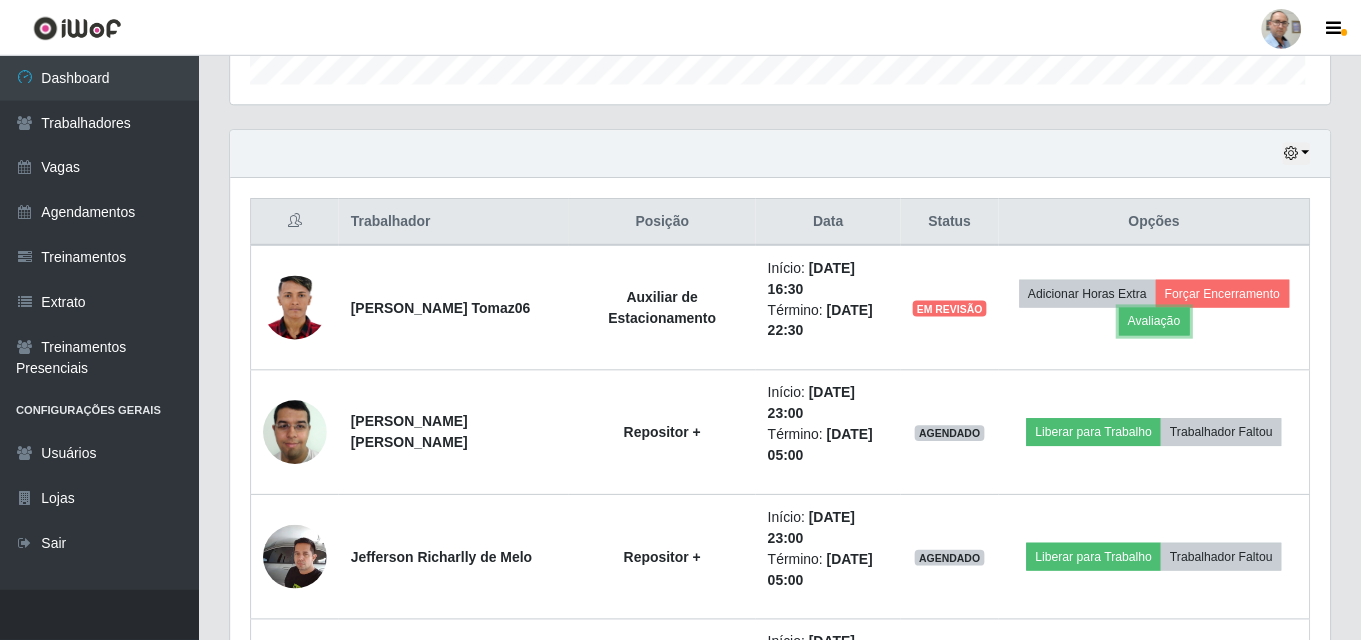 scroll, scrollTop: 999585, scrollLeft: 998901, axis: both 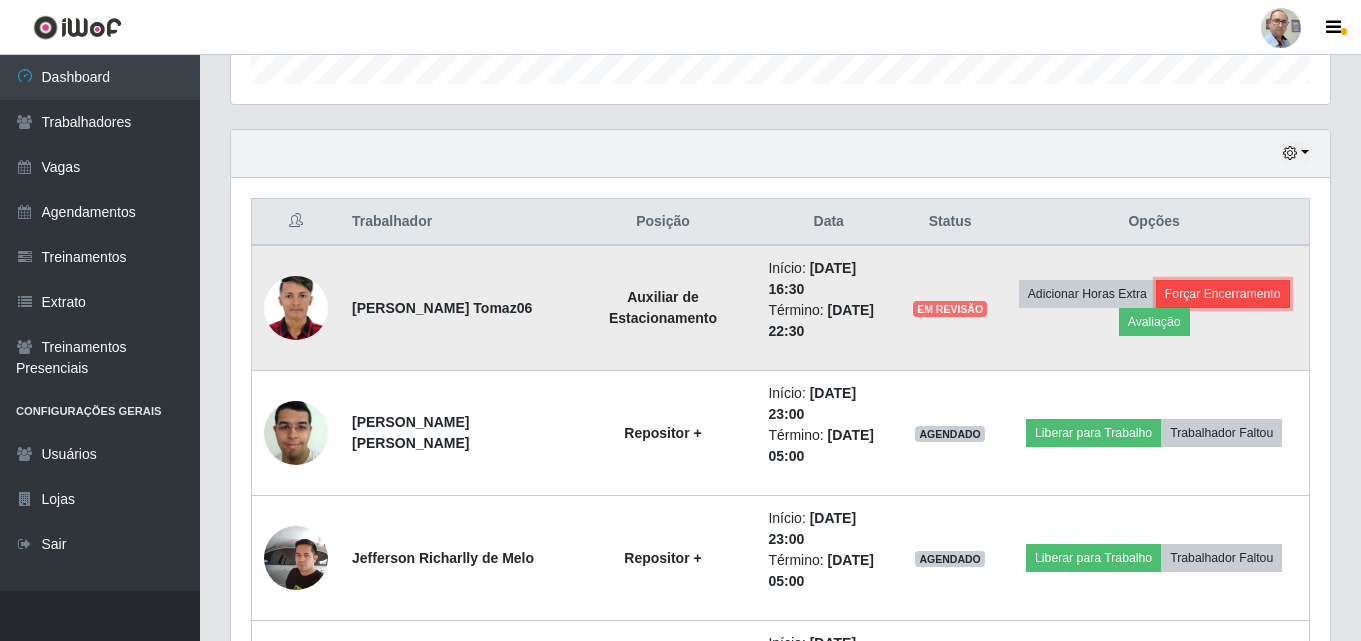 click on "Forçar Encerramento" at bounding box center [1223, 294] 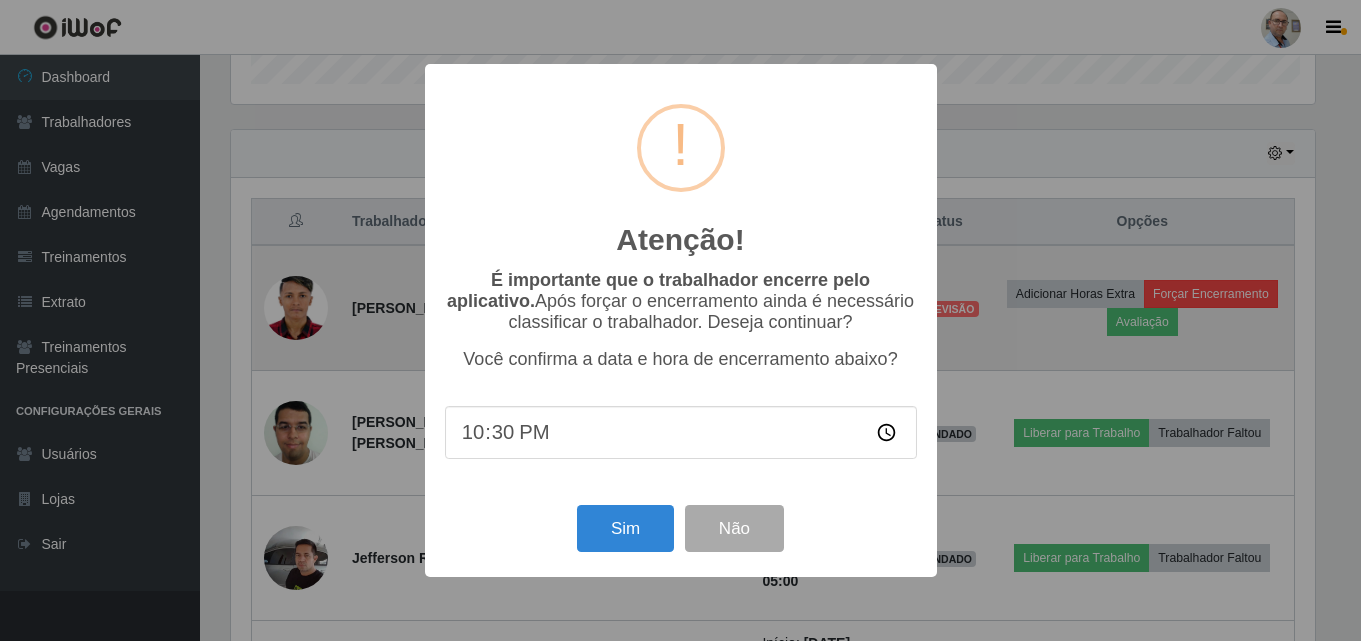 scroll, scrollTop: 999585, scrollLeft: 998911, axis: both 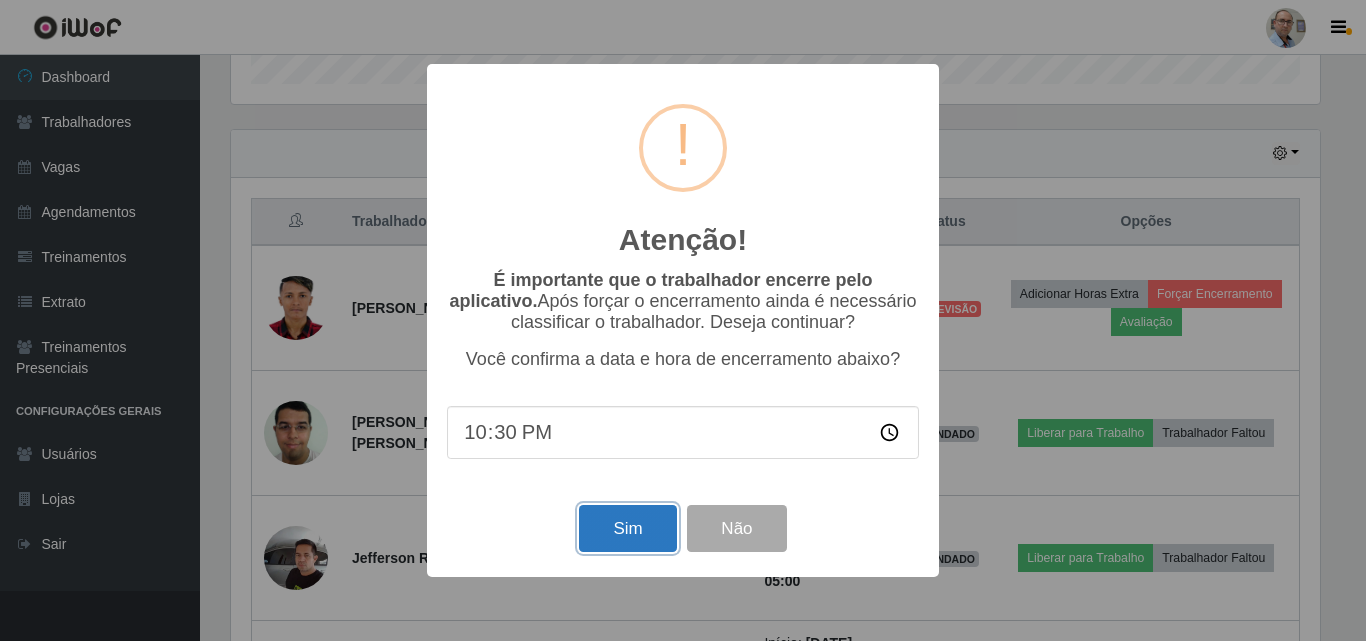 click on "Sim" at bounding box center (627, 528) 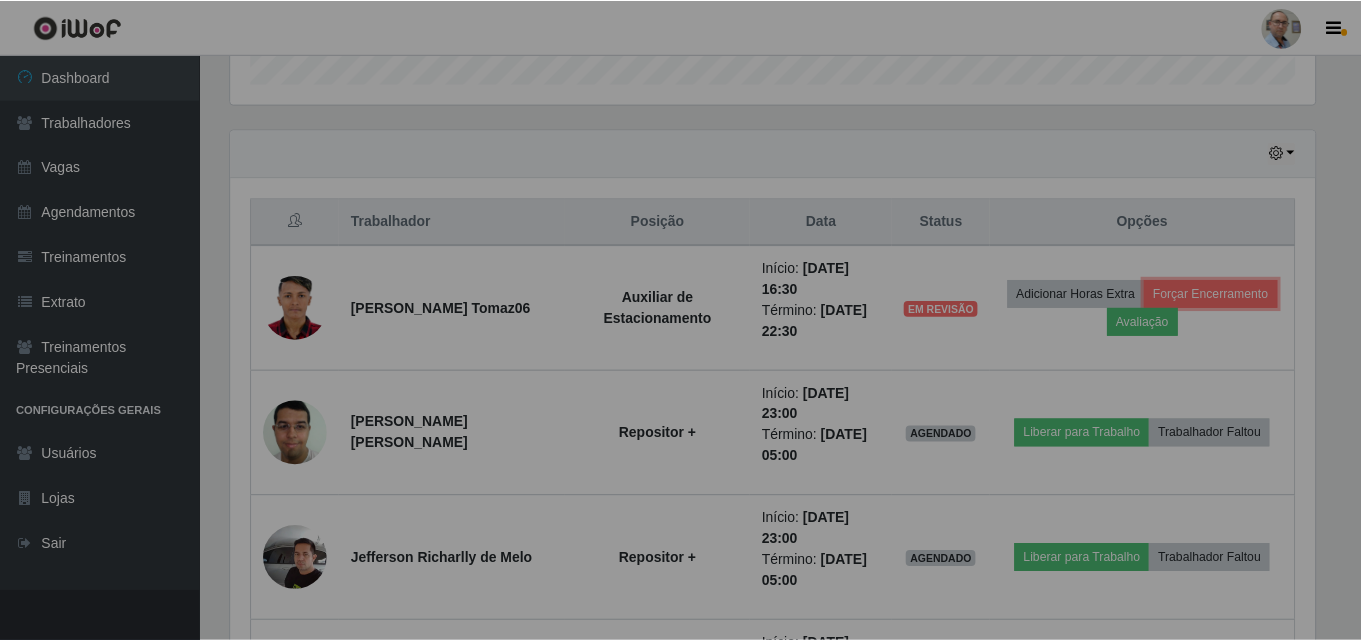 scroll, scrollTop: 999585, scrollLeft: 998901, axis: both 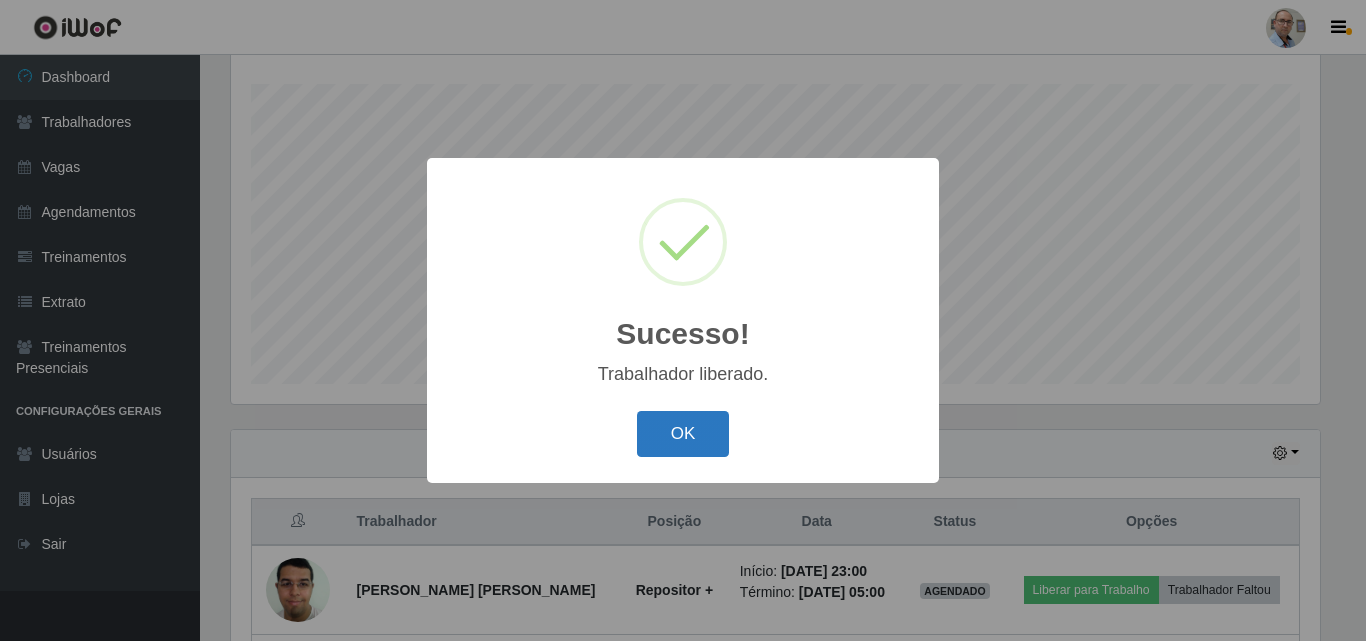 click on "OK" at bounding box center [683, 434] 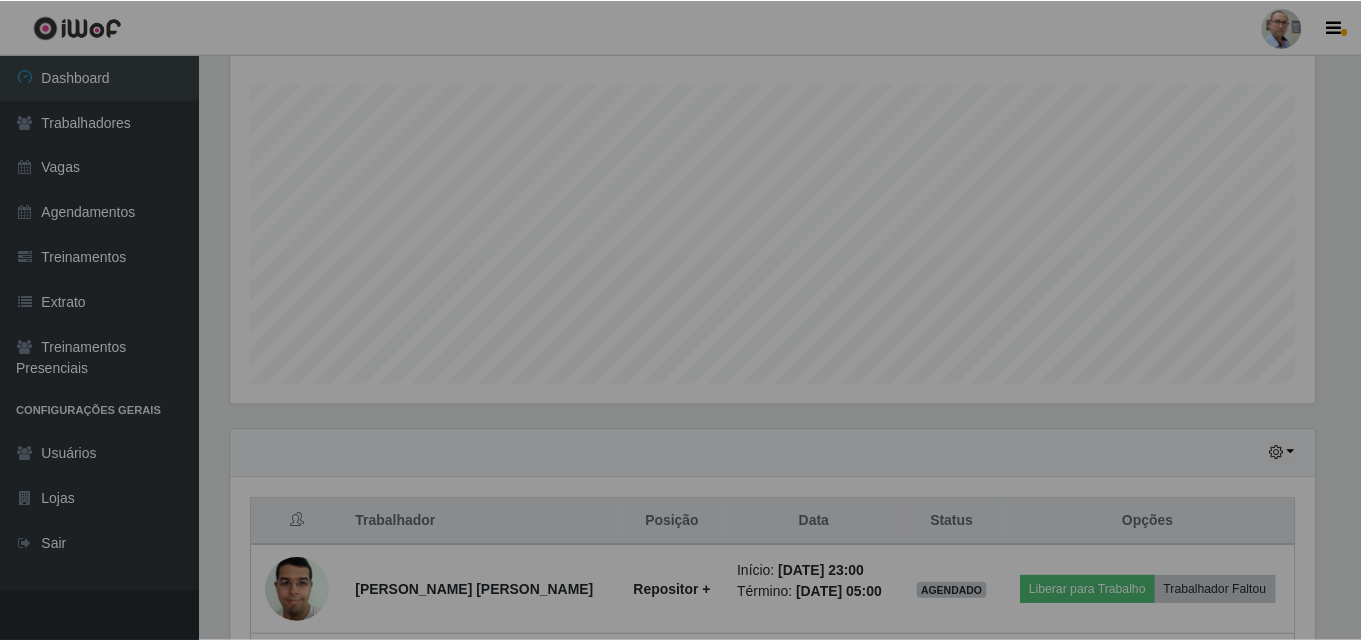 scroll, scrollTop: 999585, scrollLeft: 998901, axis: both 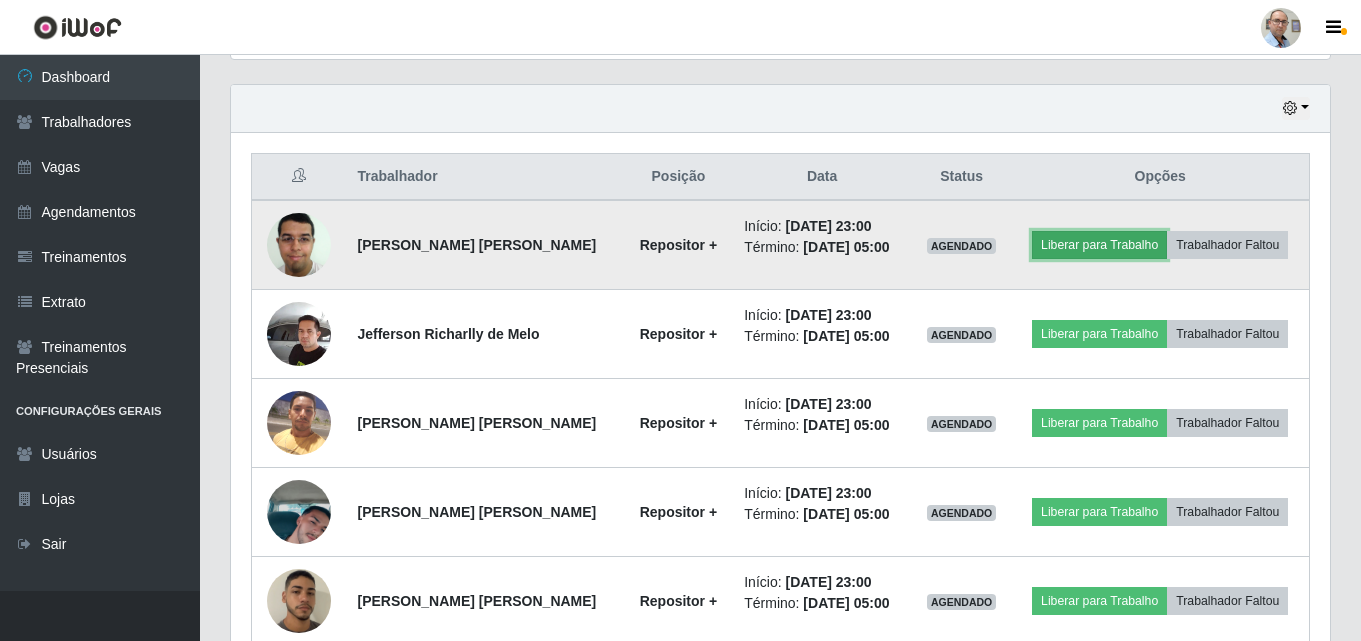 click on "Liberar para Trabalho" at bounding box center (1099, 245) 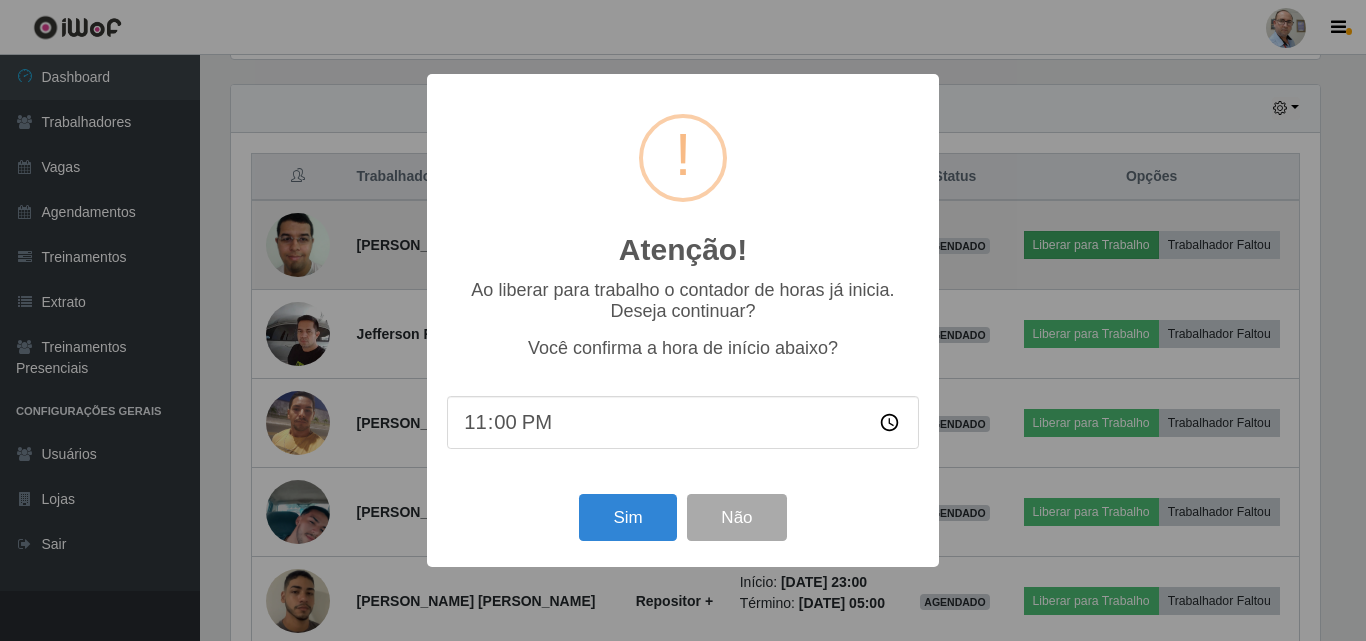 scroll, scrollTop: 999585, scrollLeft: 998911, axis: both 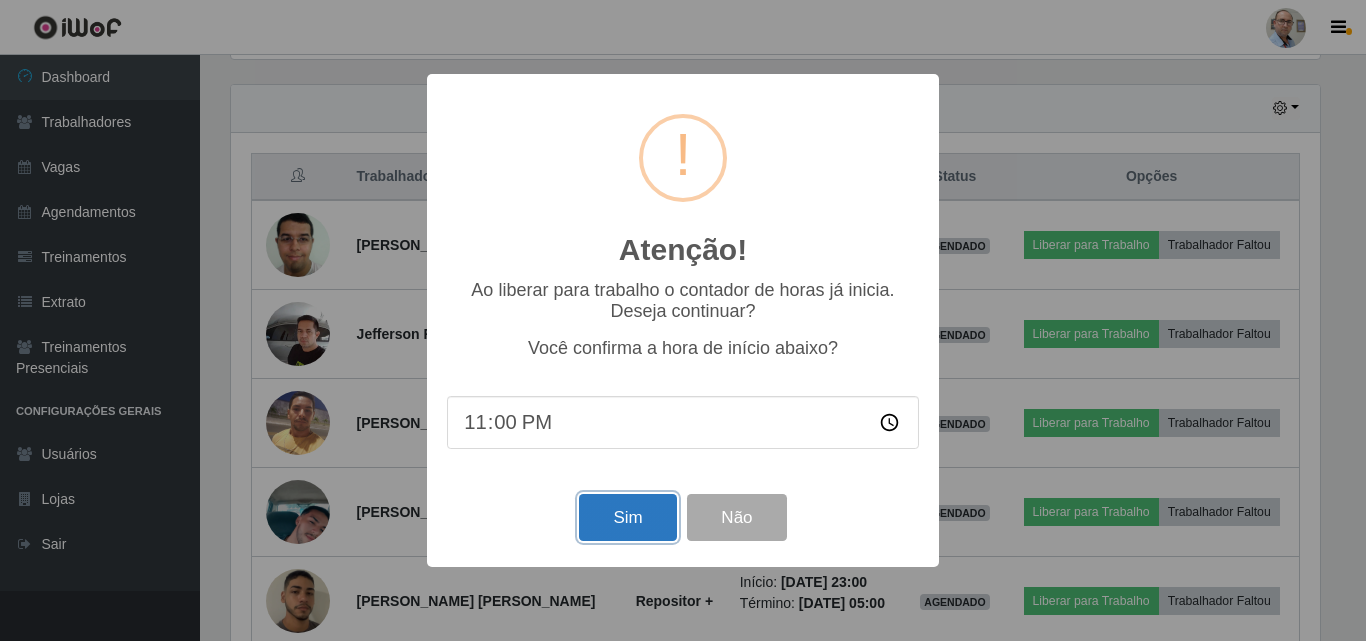 click on "Sim" at bounding box center (627, 517) 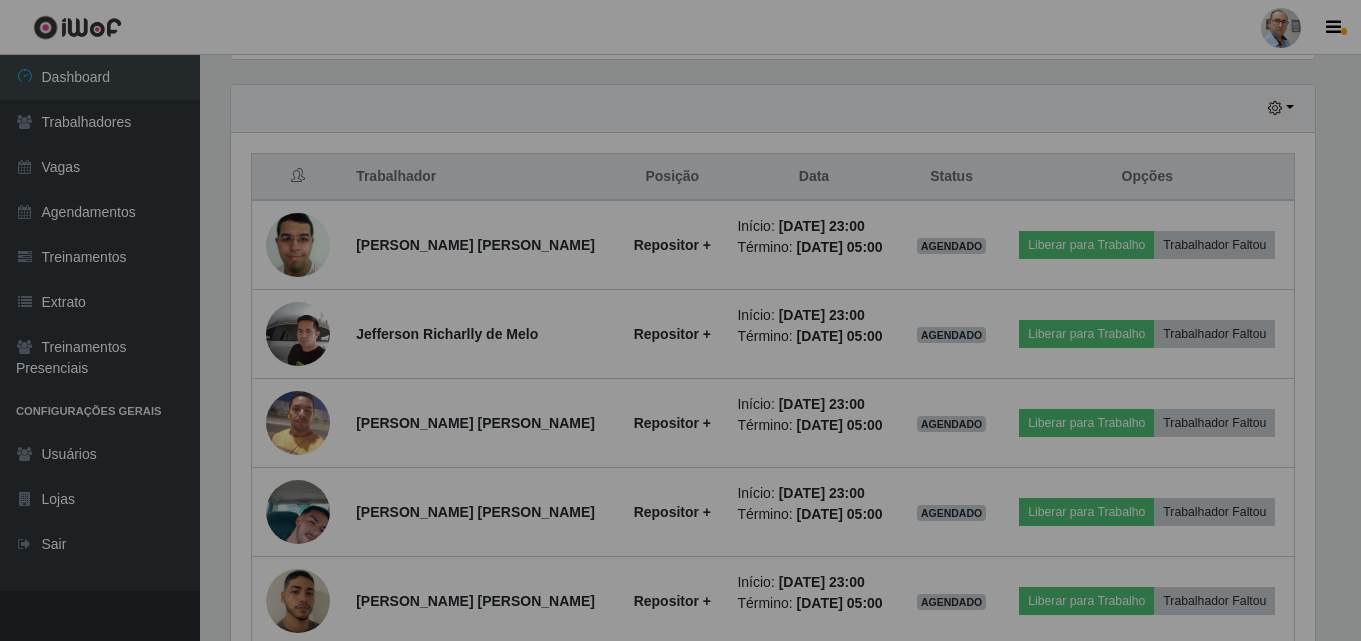 scroll, scrollTop: 999585, scrollLeft: 998901, axis: both 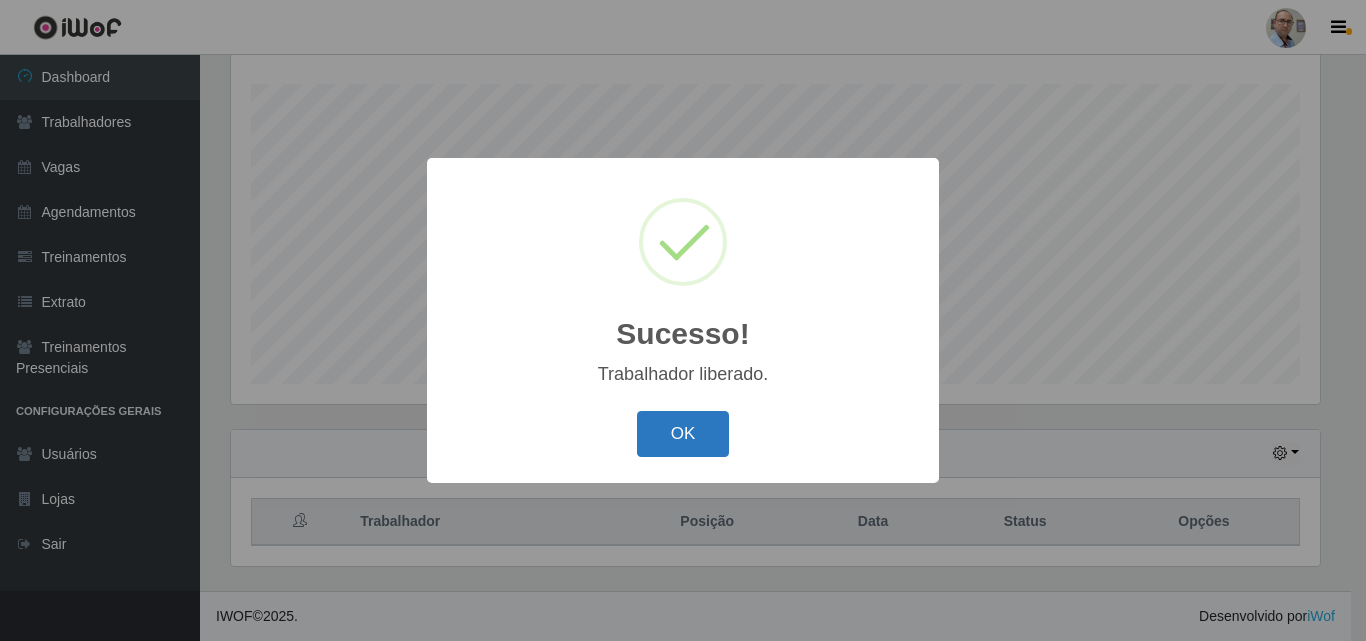 click on "OK" at bounding box center (683, 434) 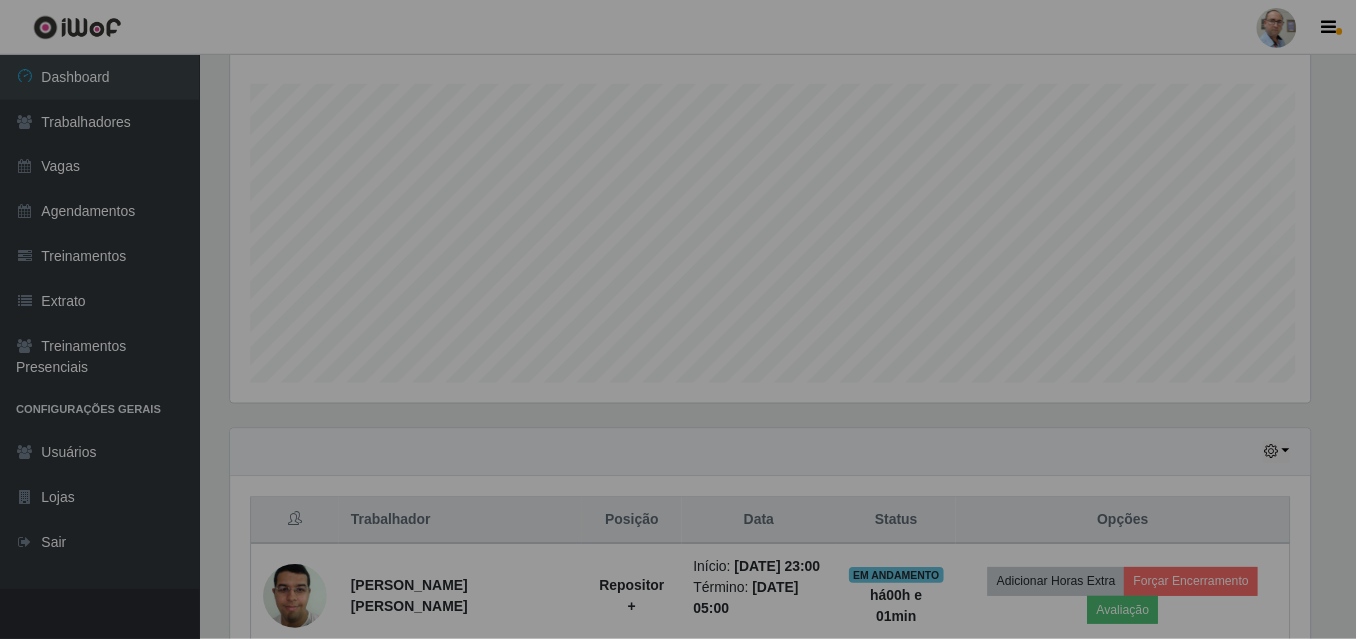scroll, scrollTop: 999585, scrollLeft: 998901, axis: both 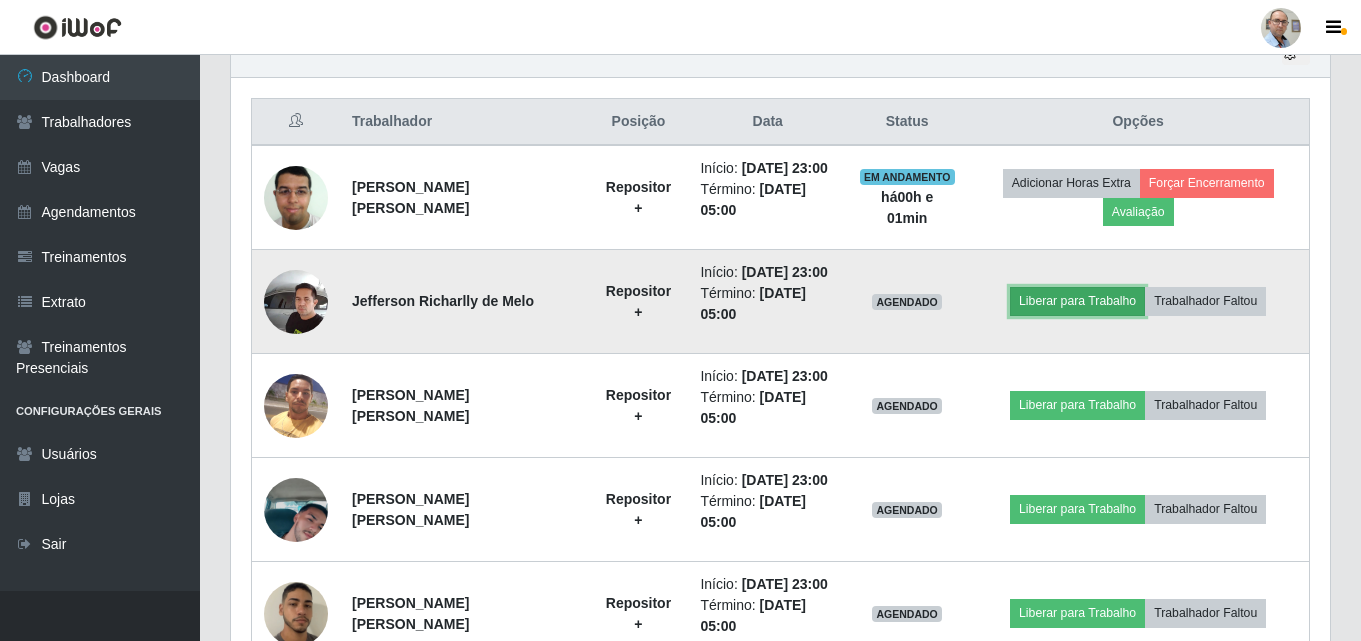 click on "Liberar para Trabalho" at bounding box center [1077, 301] 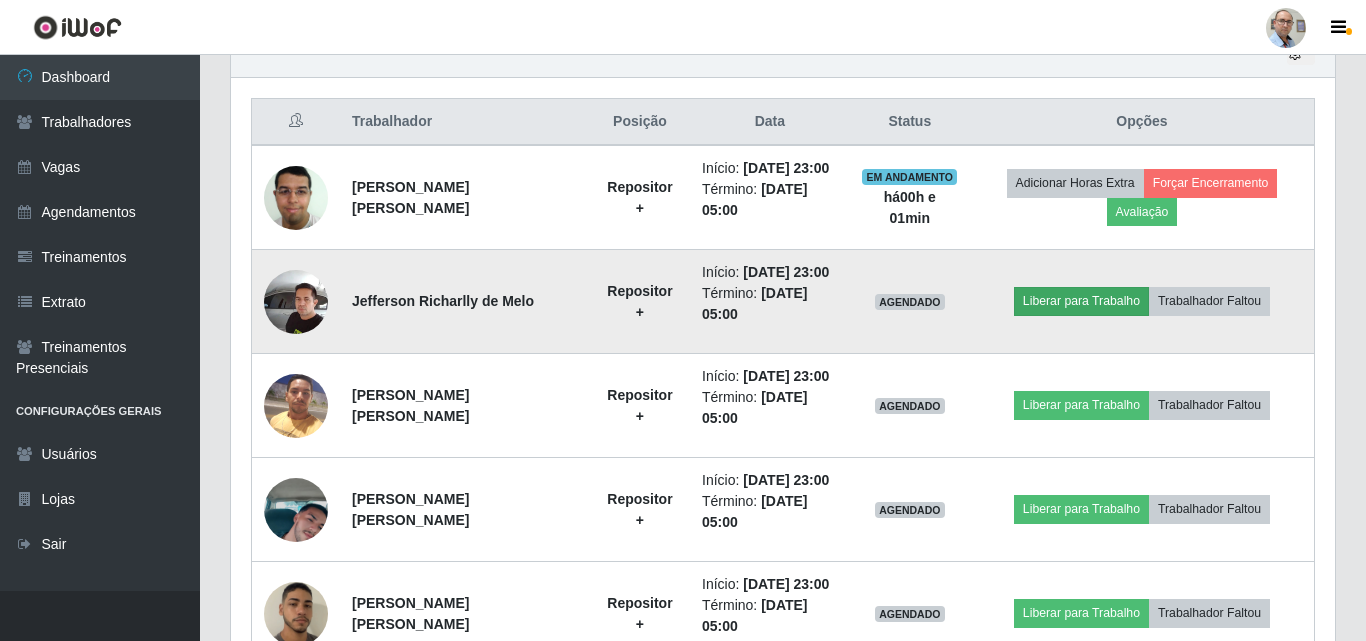 scroll, scrollTop: 999585, scrollLeft: 998911, axis: both 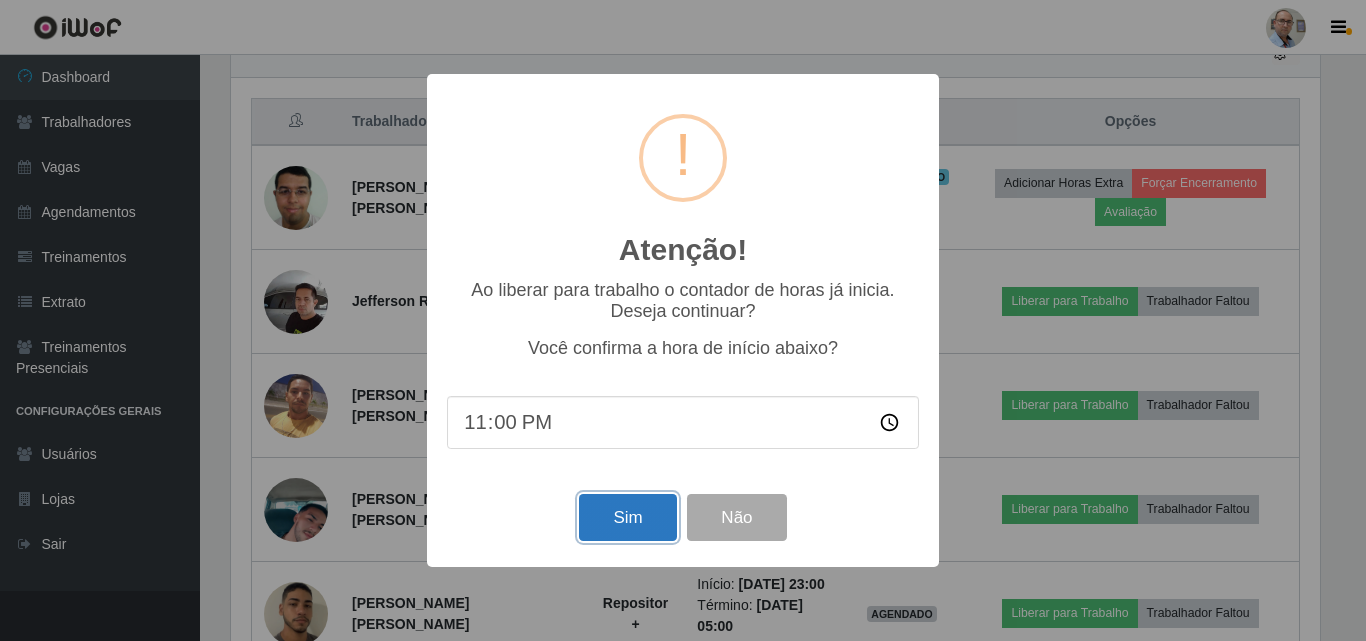 click on "Sim" at bounding box center (627, 517) 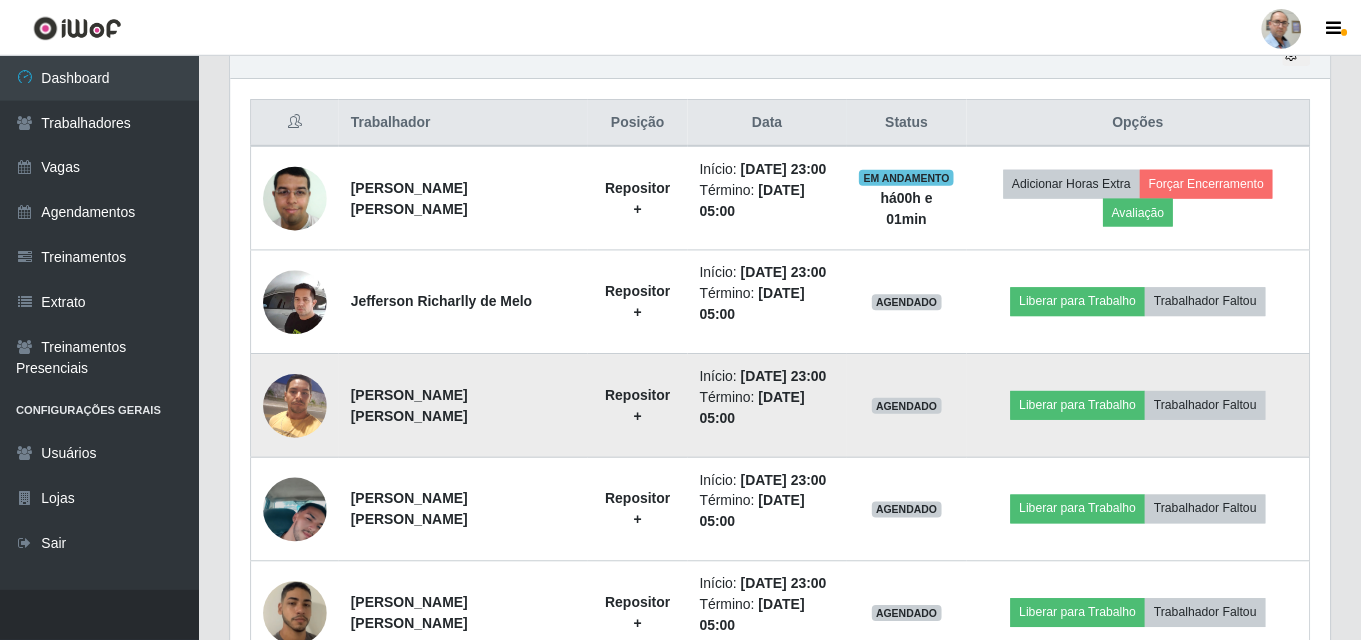 scroll, scrollTop: 999585, scrollLeft: 998901, axis: both 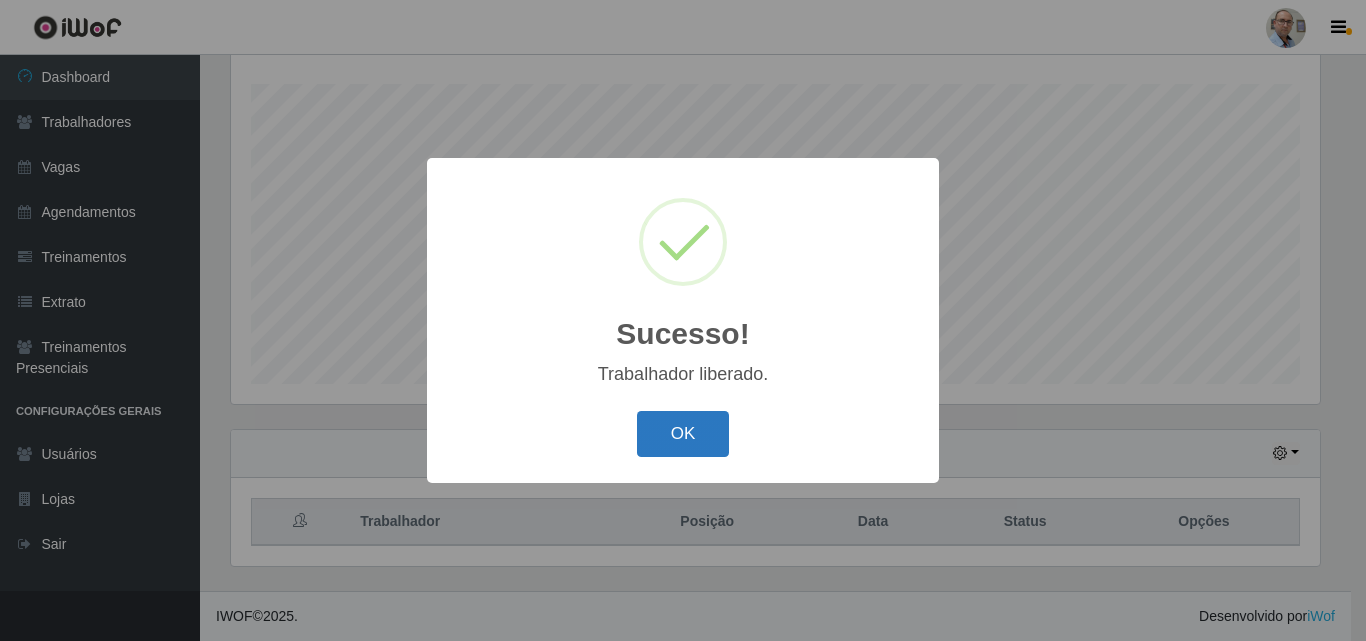 click on "OK" at bounding box center (683, 434) 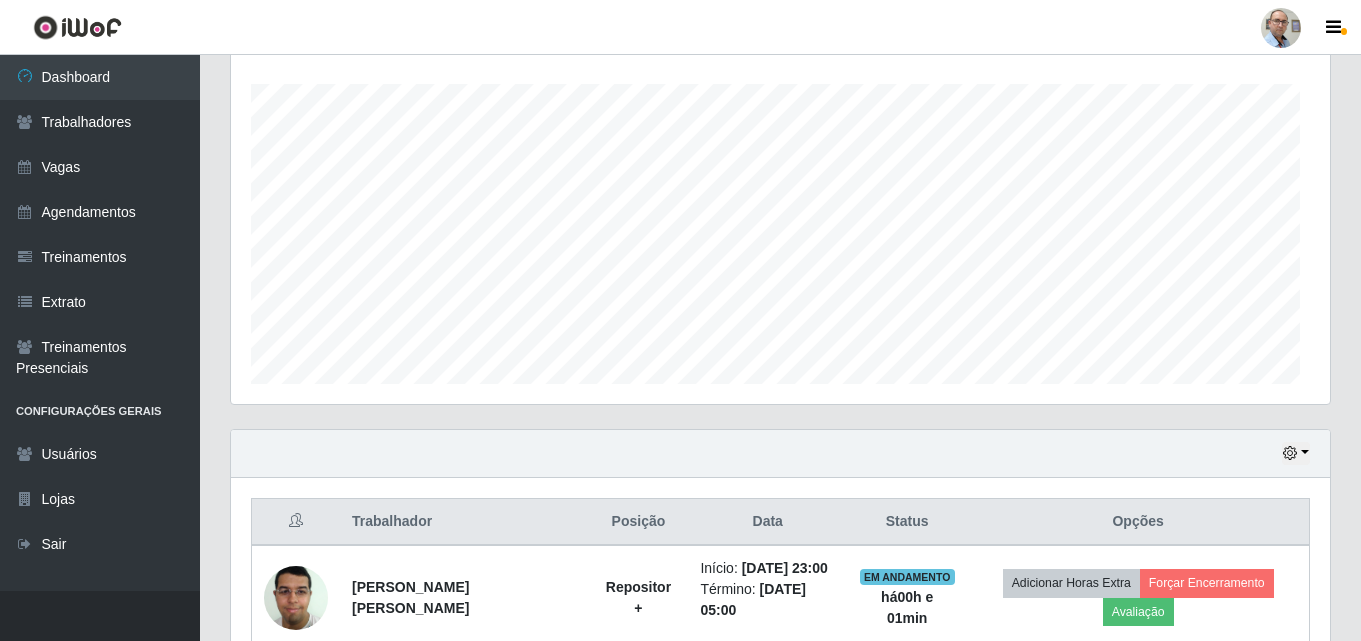 scroll, scrollTop: 999585, scrollLeft: 998901, axis: both 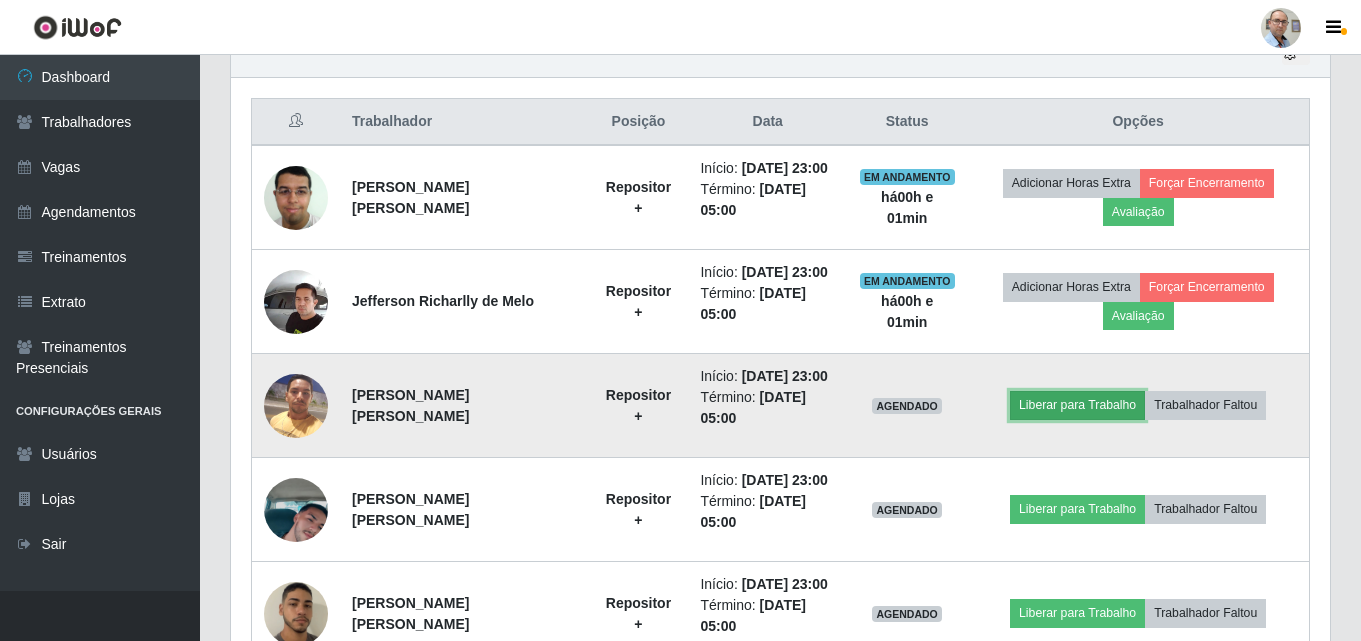 click on "Liberar para Trabalho" at bounding box center [1077, 405] 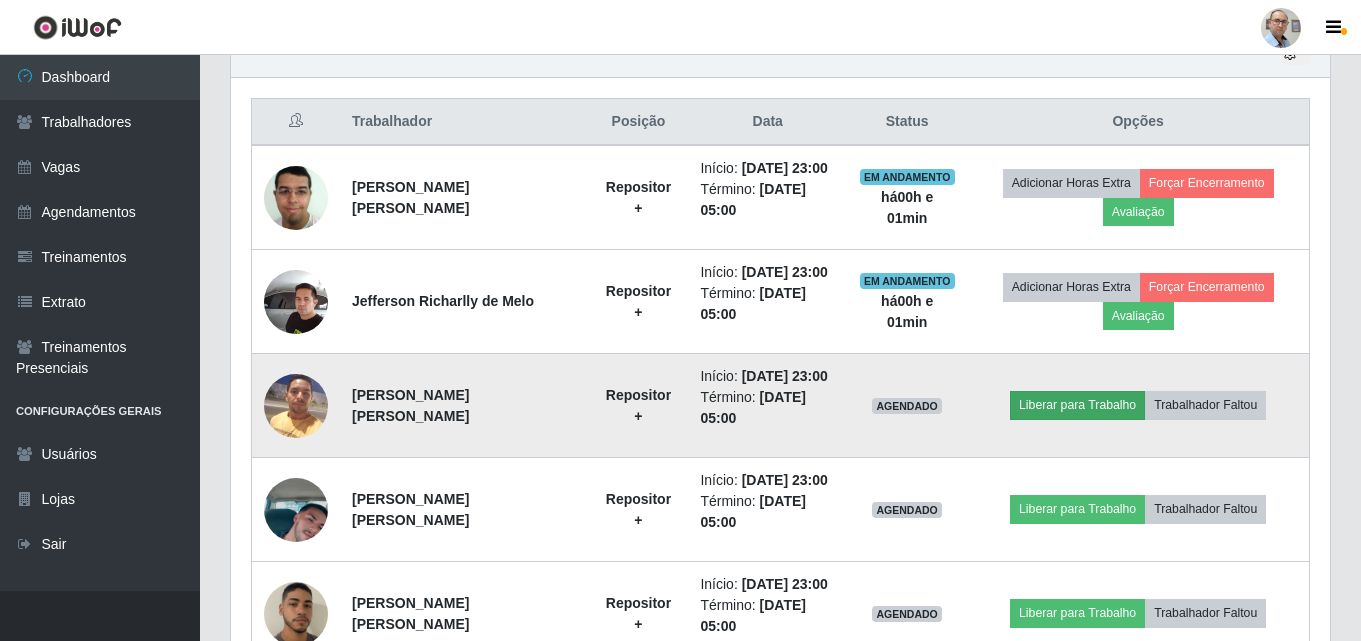 scroll, scrollTop: 999585, scrollLeft: 998911, axis: both 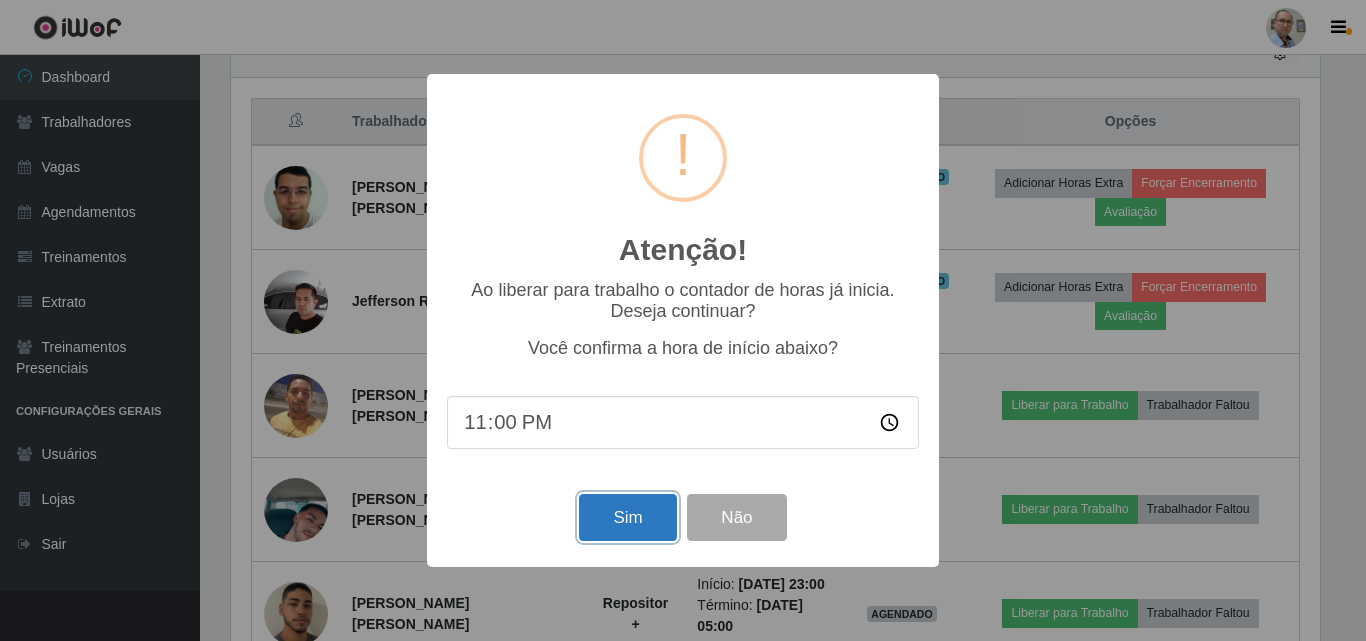 click on "Sim" at bounding box center (627, 517) 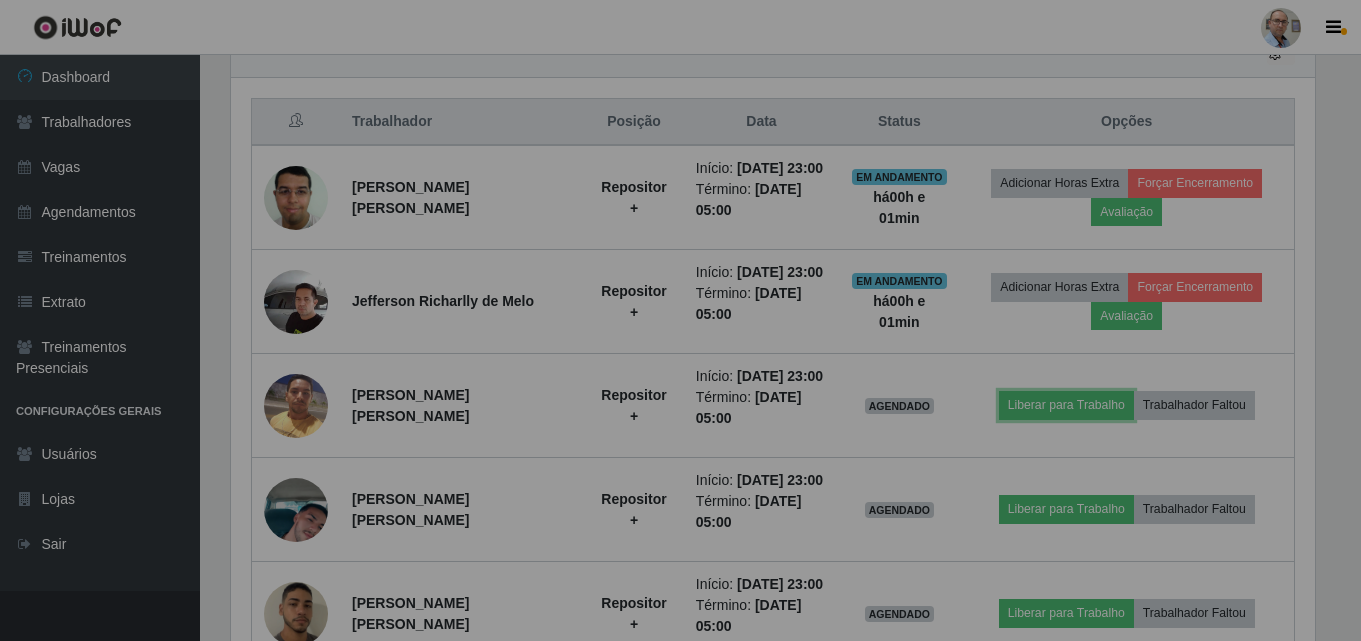 scroll, scrollTop: 999585, scrollLeft: 998901, axis: both 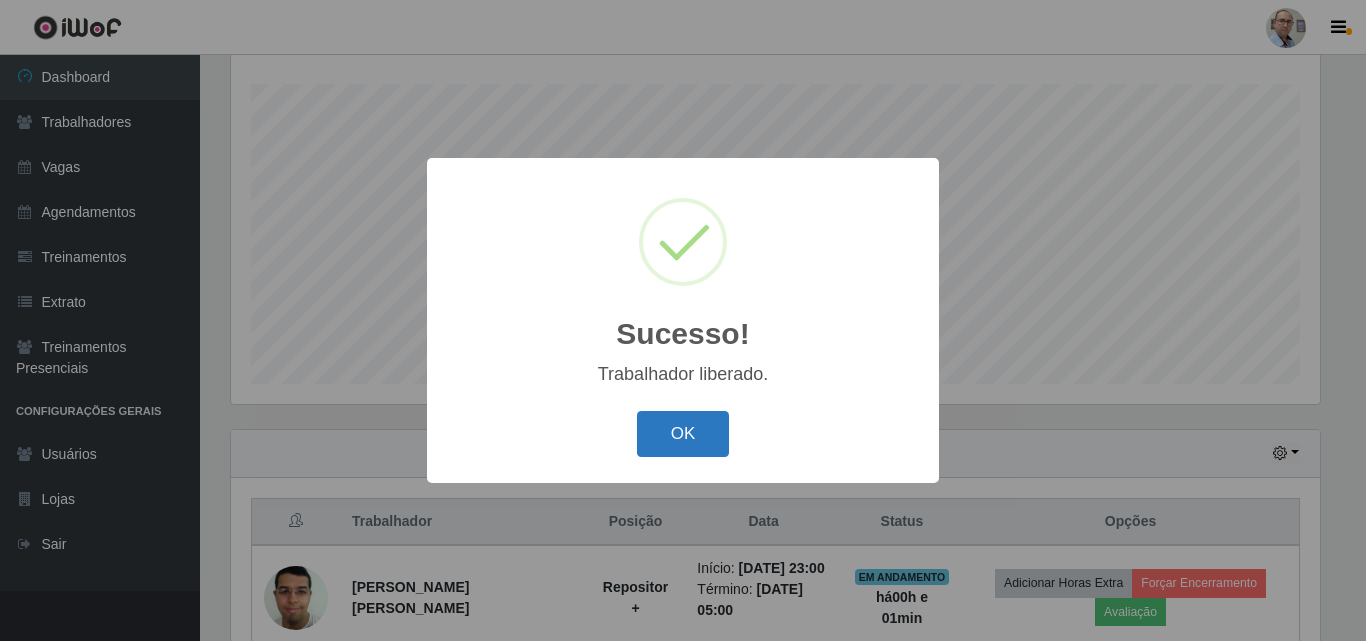 click on "OK" at bounding box center [683, 434] 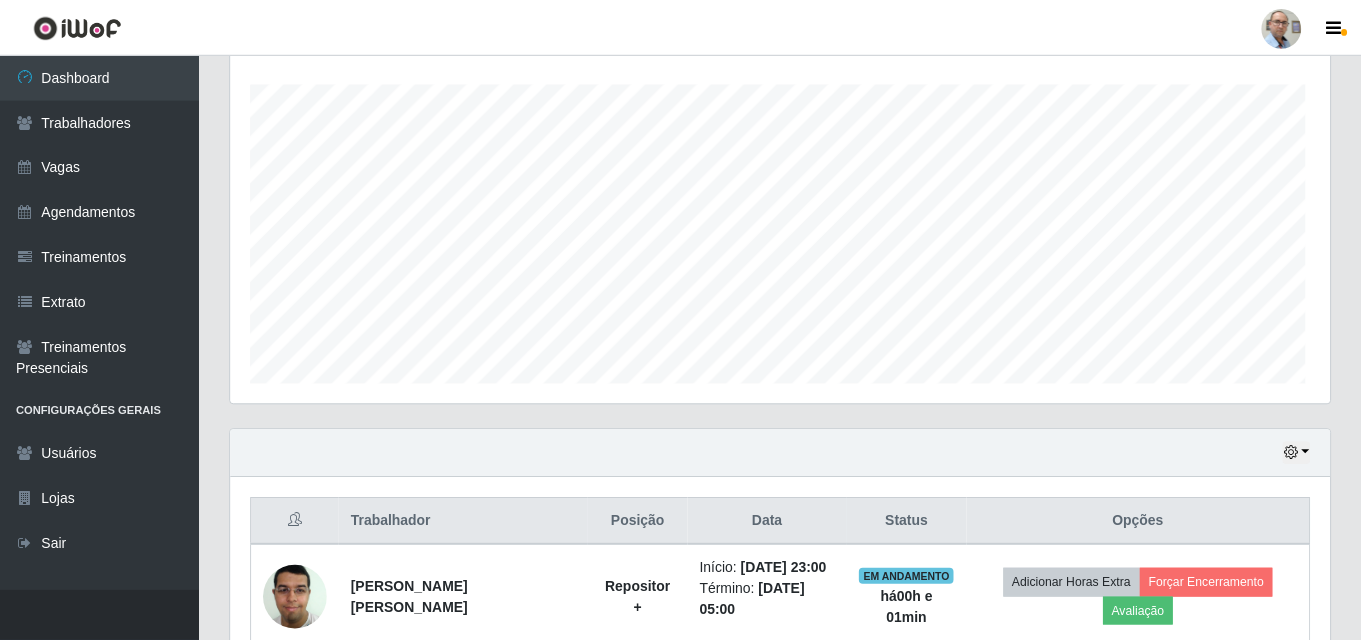 scroll, scrollTop: 999585, scrollLeft: 998901, axis: both 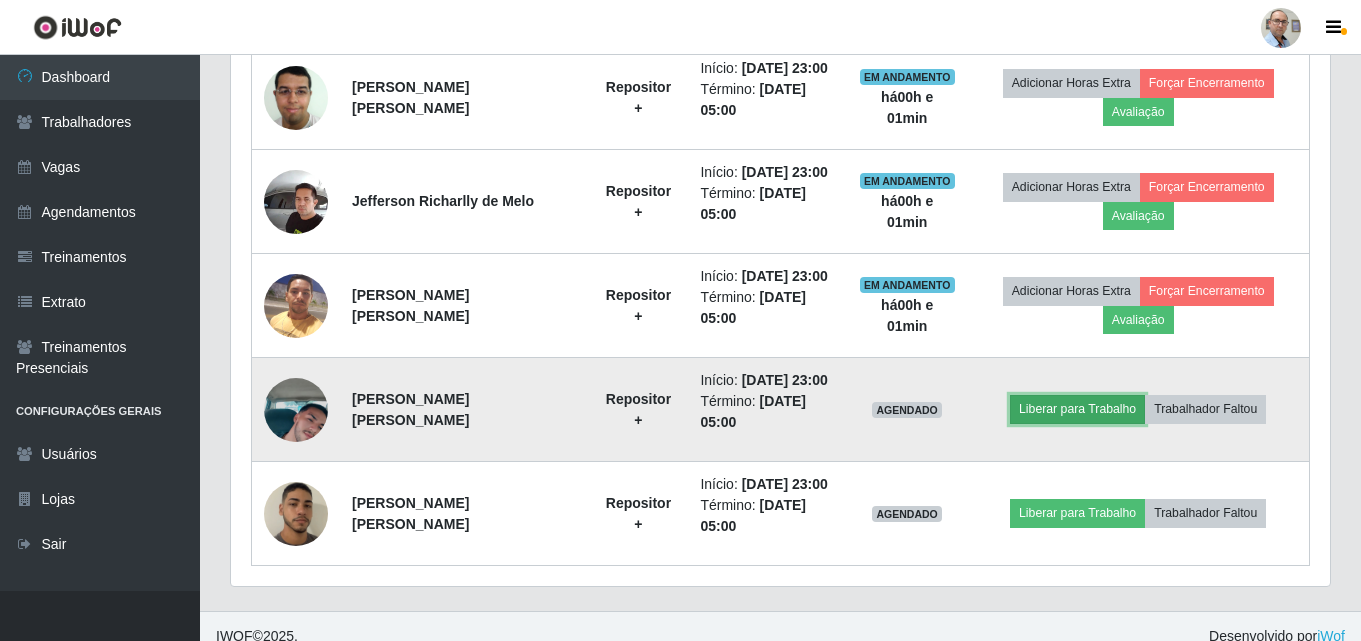 click on "Liberar para Trabalho" at bounding box center (1077, 409) 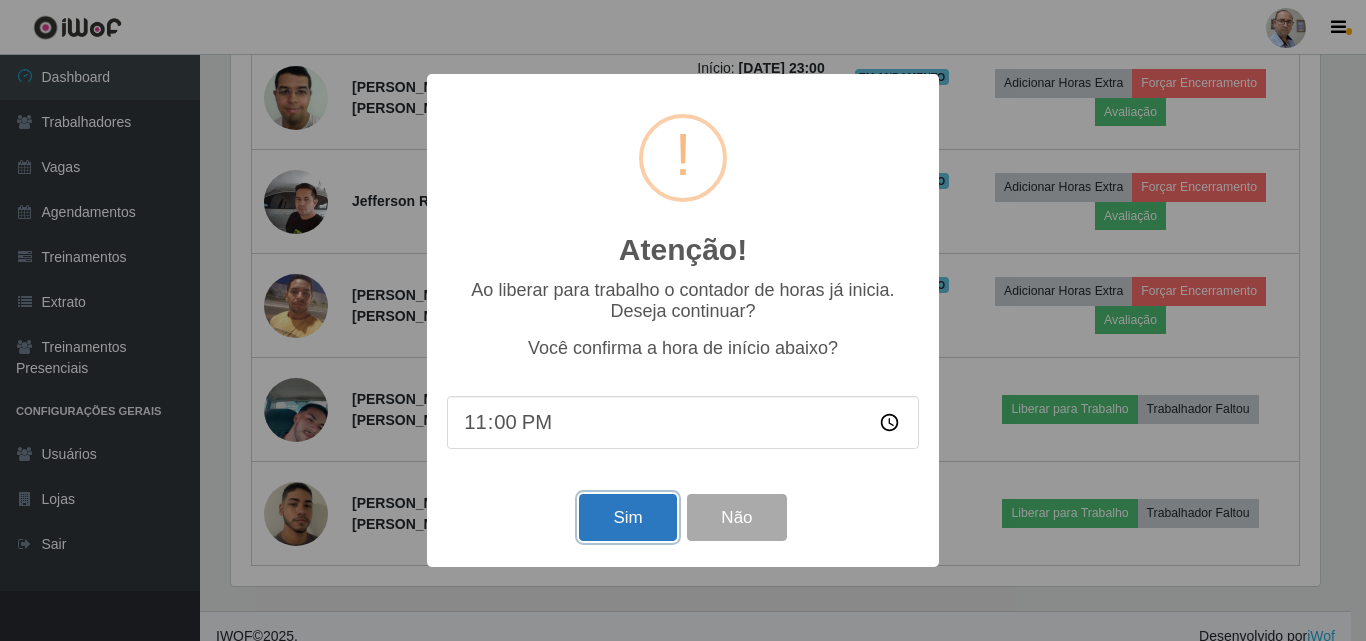 click on "Sim" at bounding box center [627, 517] 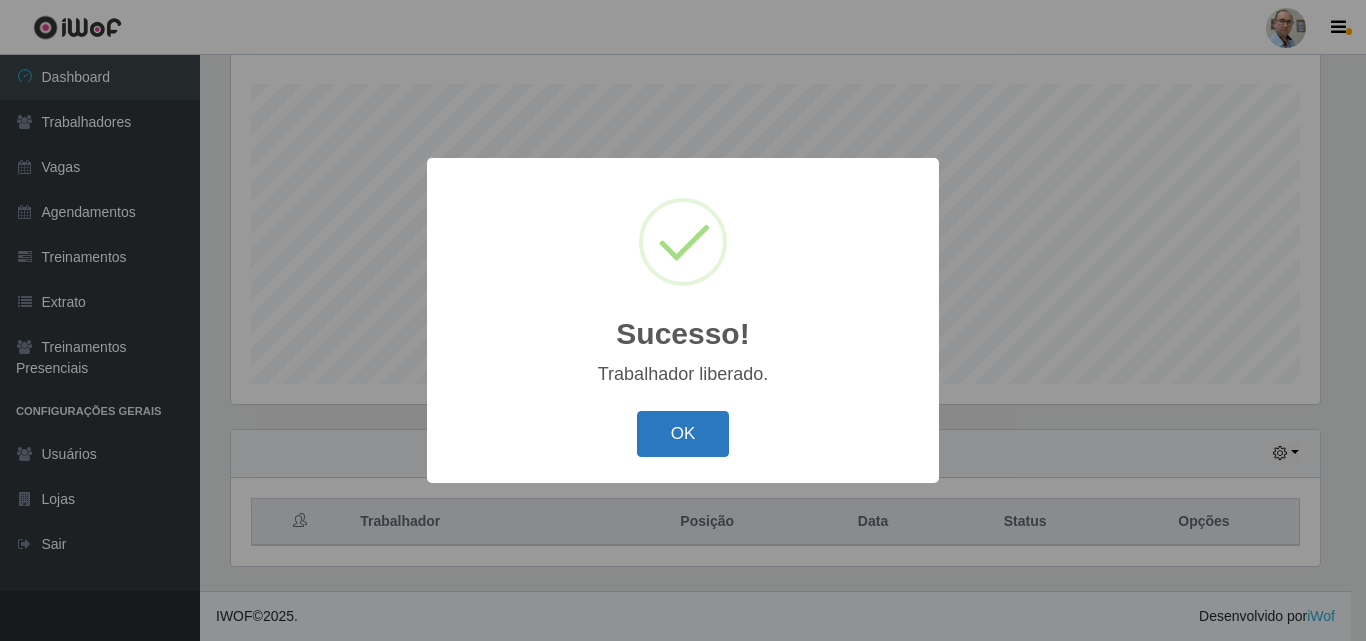 click on "OK" at bounding box center (683, 434) 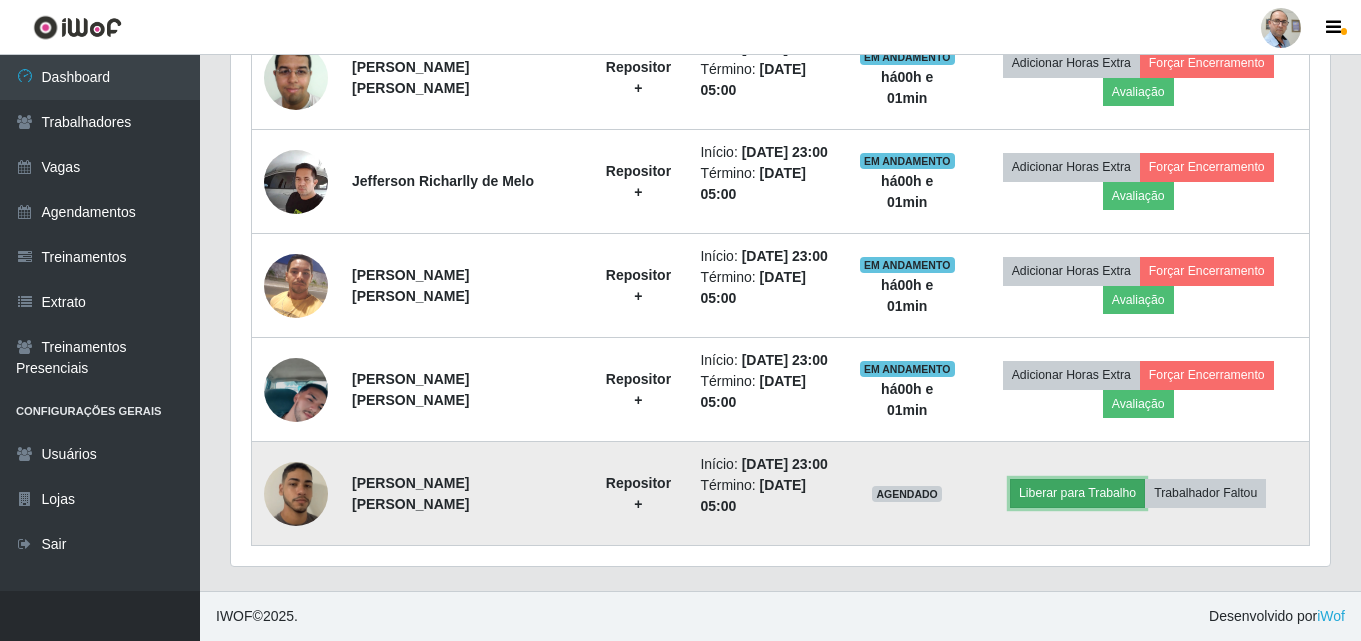 click on "Liberar para Trabalho" at bounding box center [1077, 493] 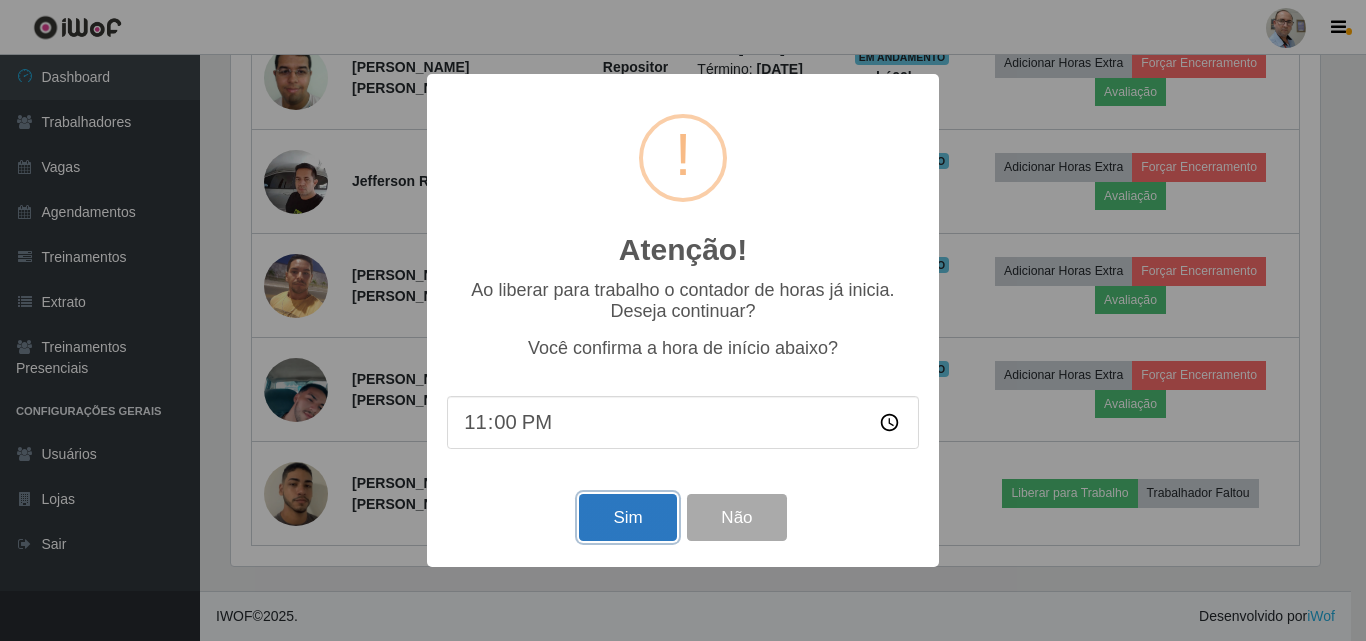 click on "Sim" at bounding box center [627, 517] 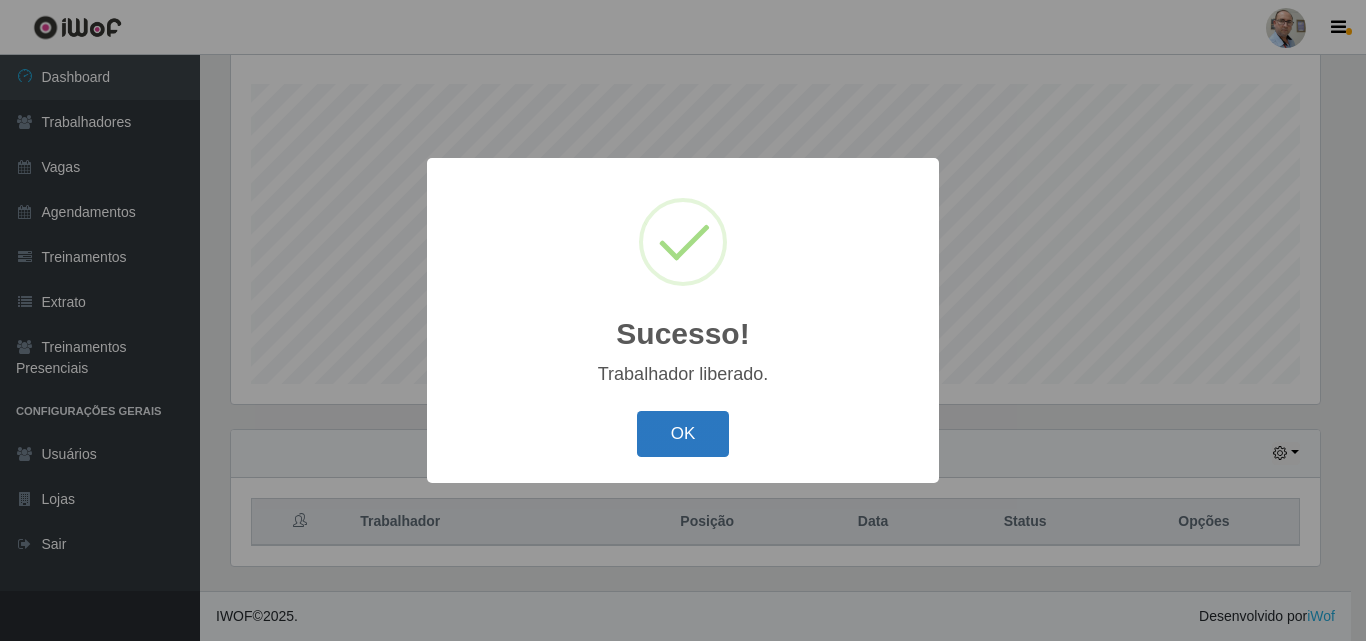 click on "OK" at bounding box center [683, 434] 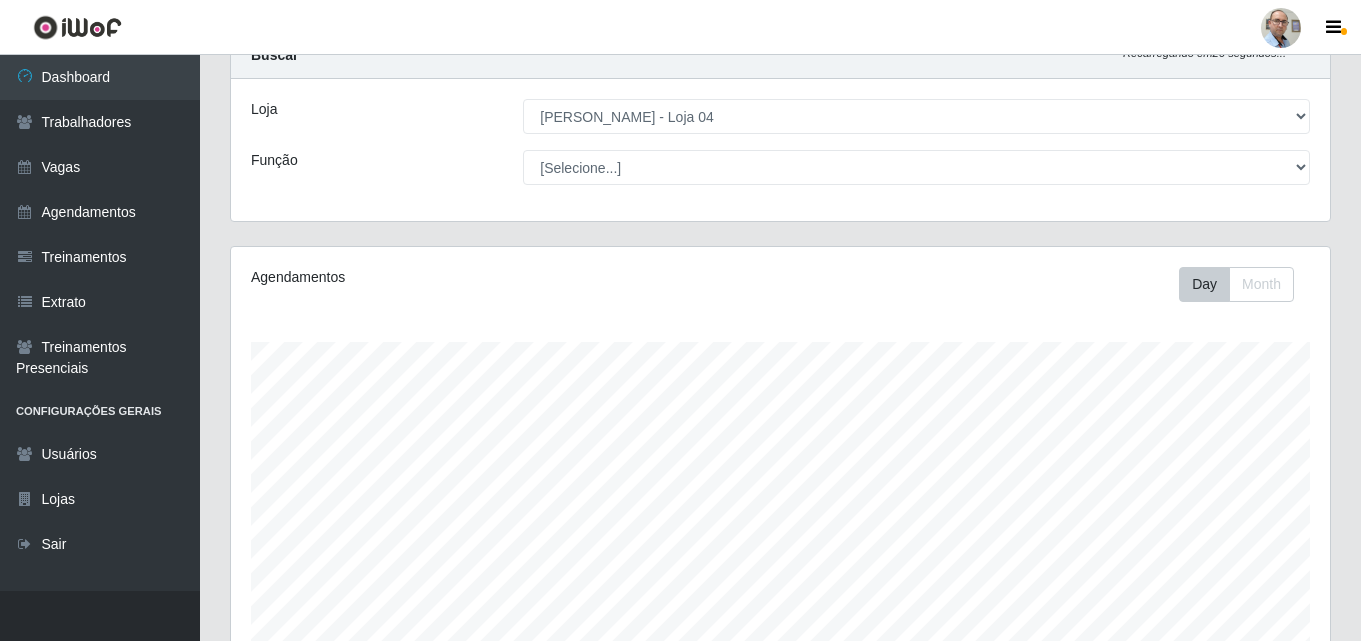 scroll, scrollTop: 0, scrollLeft: 0, axis: both 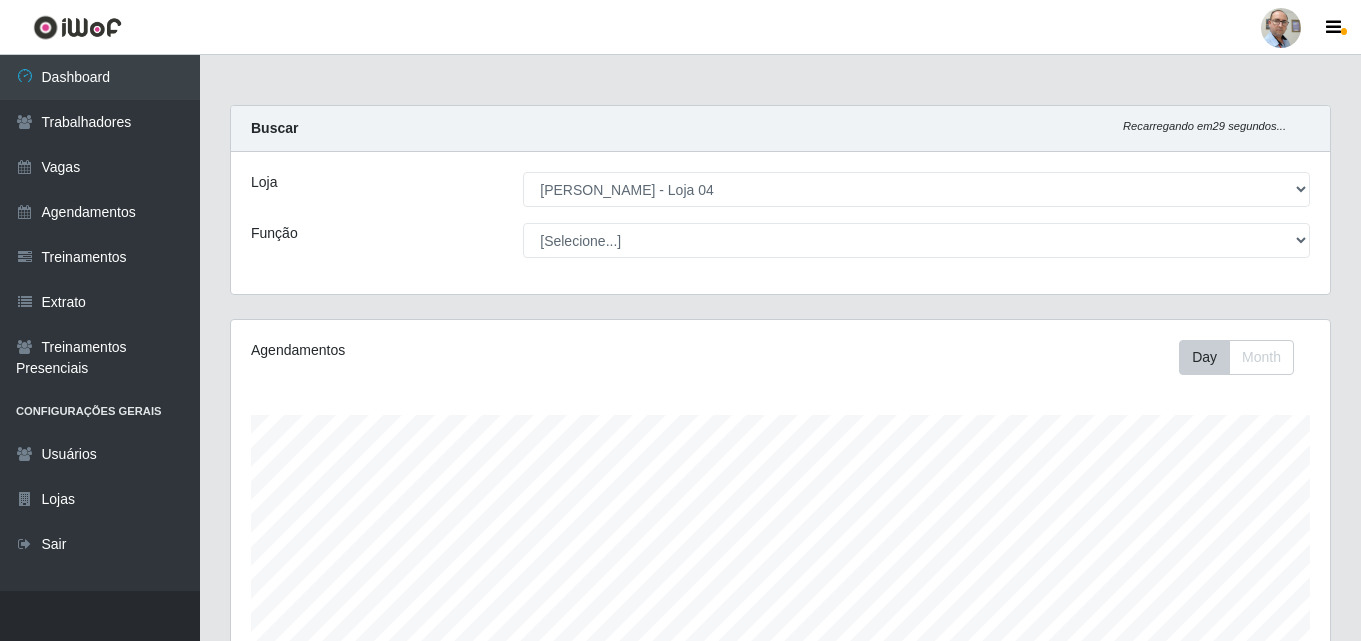 click on "Agendamentos Day Month 05/06 Agendamentos 275.83" at bounding box center (780, 527) 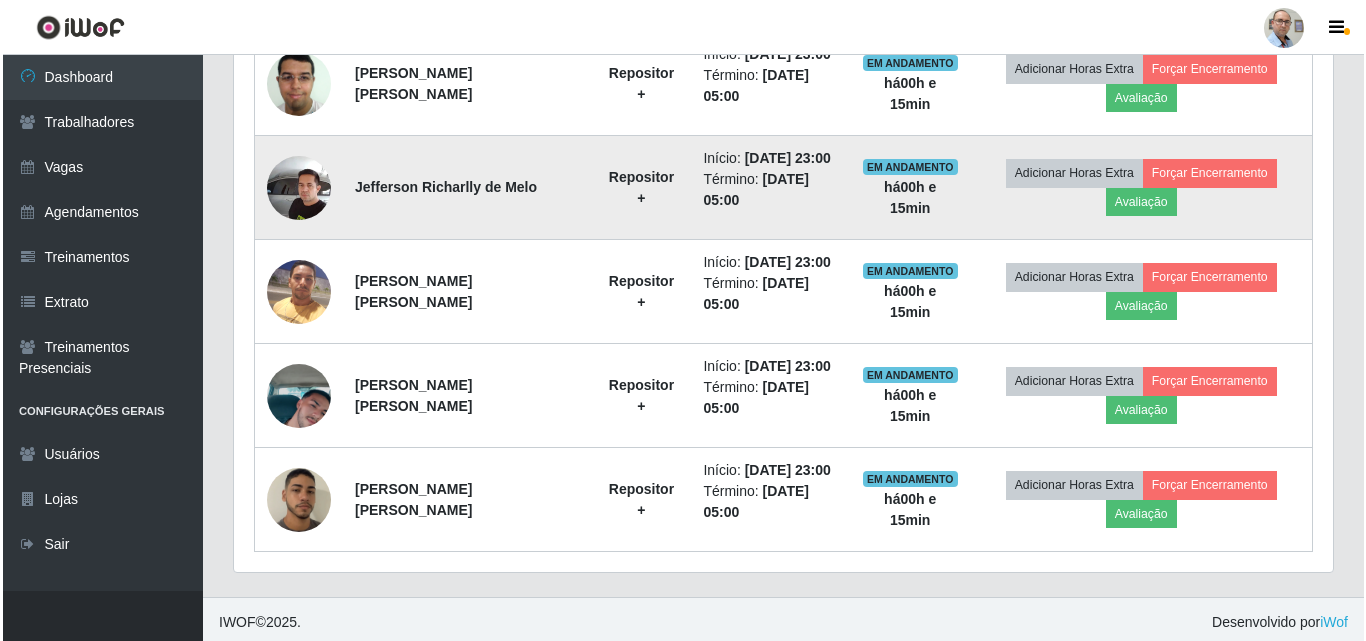 scroll, scrollTop: 851, scrollLeft: 0, axis: vertical 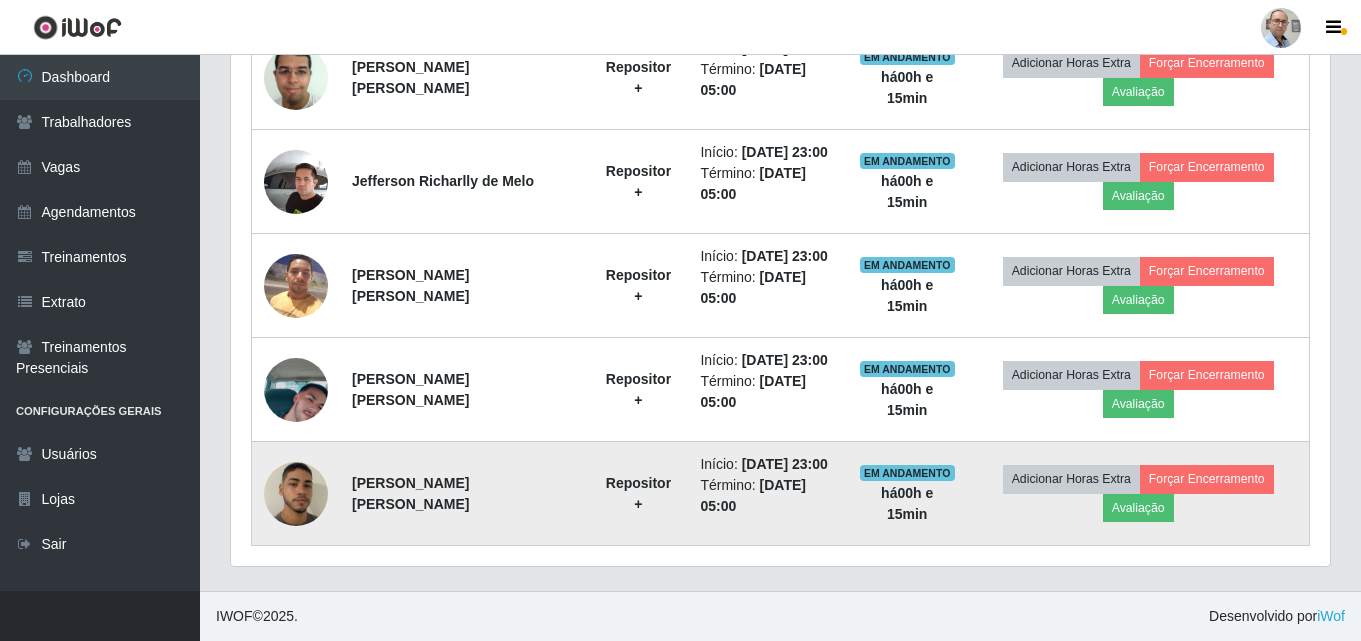 click at bounding box center [296, 493] 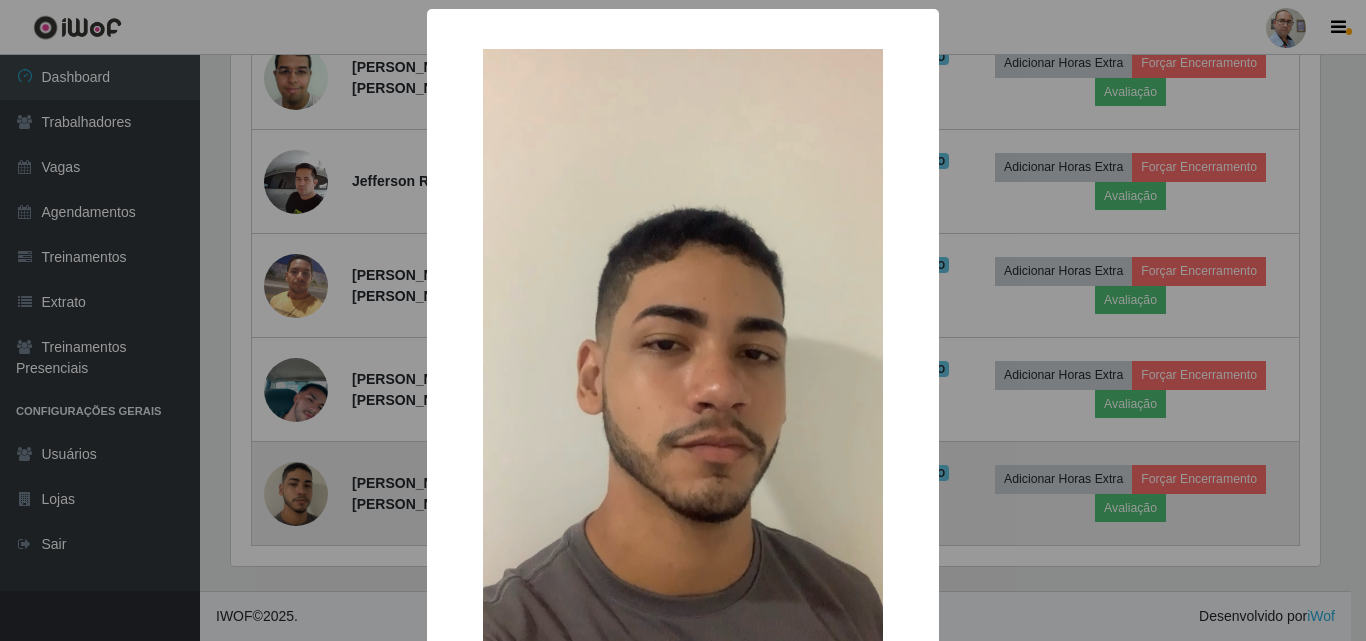 scroll, scrollTop: 999585, scrollLeft: 998911, axis: both 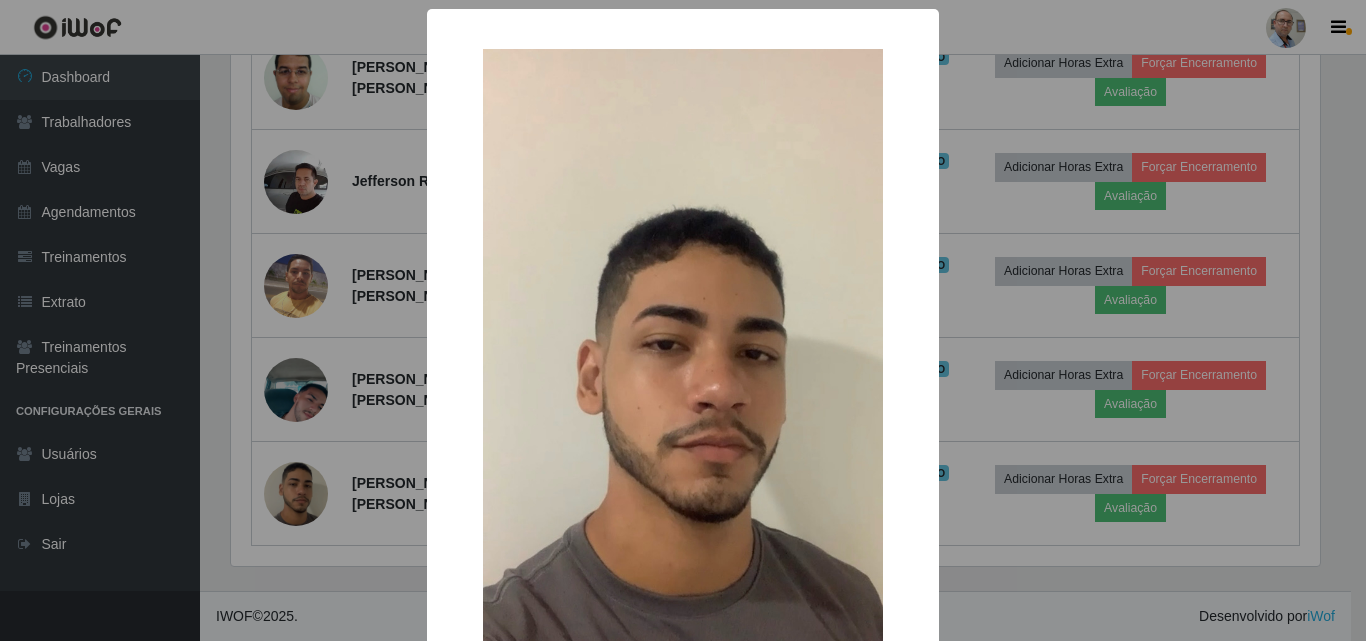 type 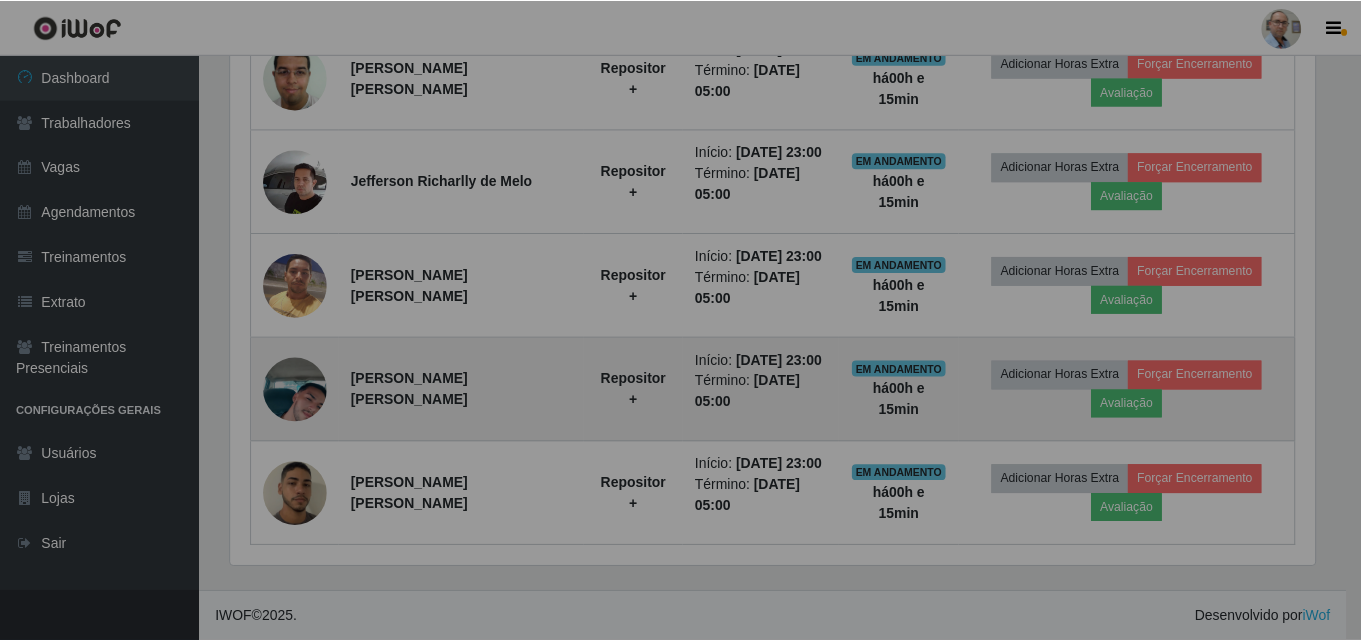 scroll, scrollTop: 999585, scrollLeft: 998901, axis: both 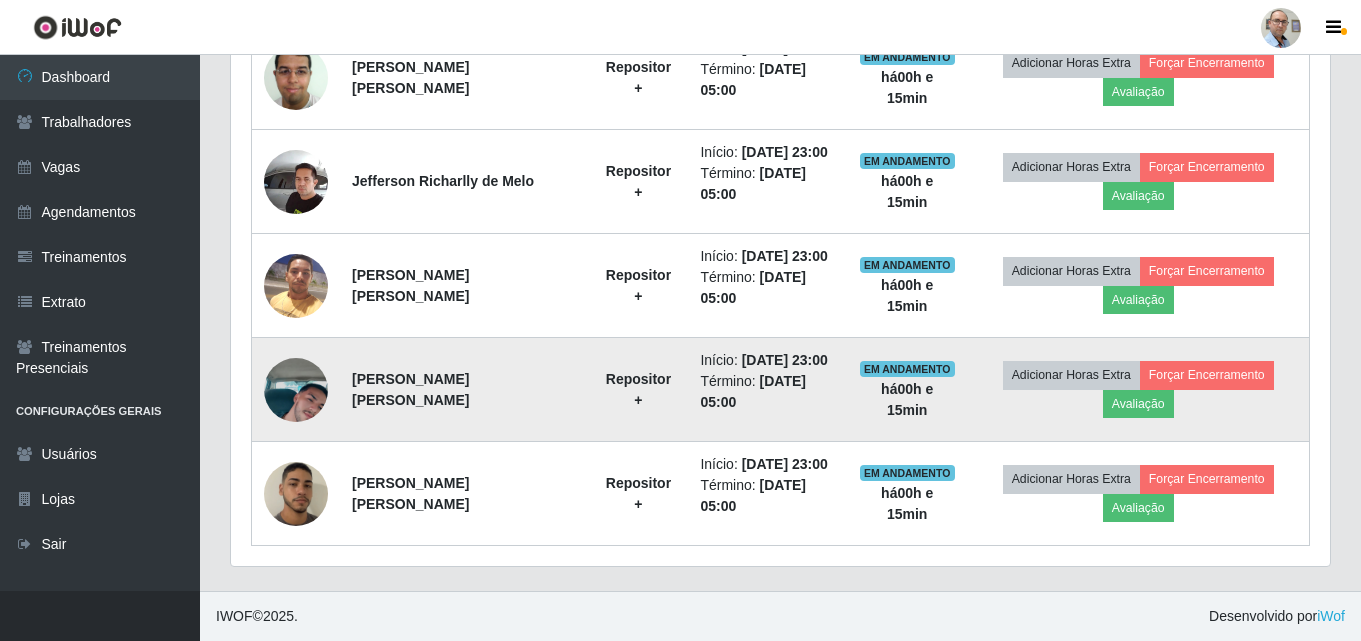 click at bounding box center (296, 390) 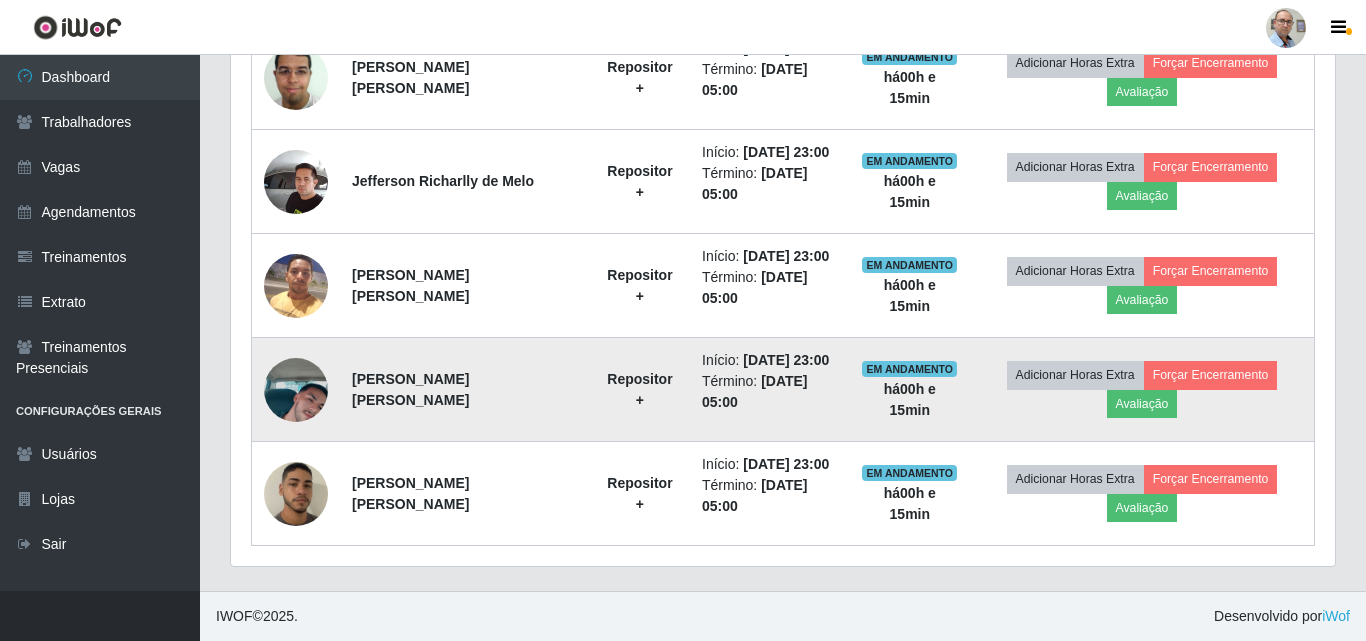 scroll, scrollTop: 999585, scrollLeft: 998911, axis: both 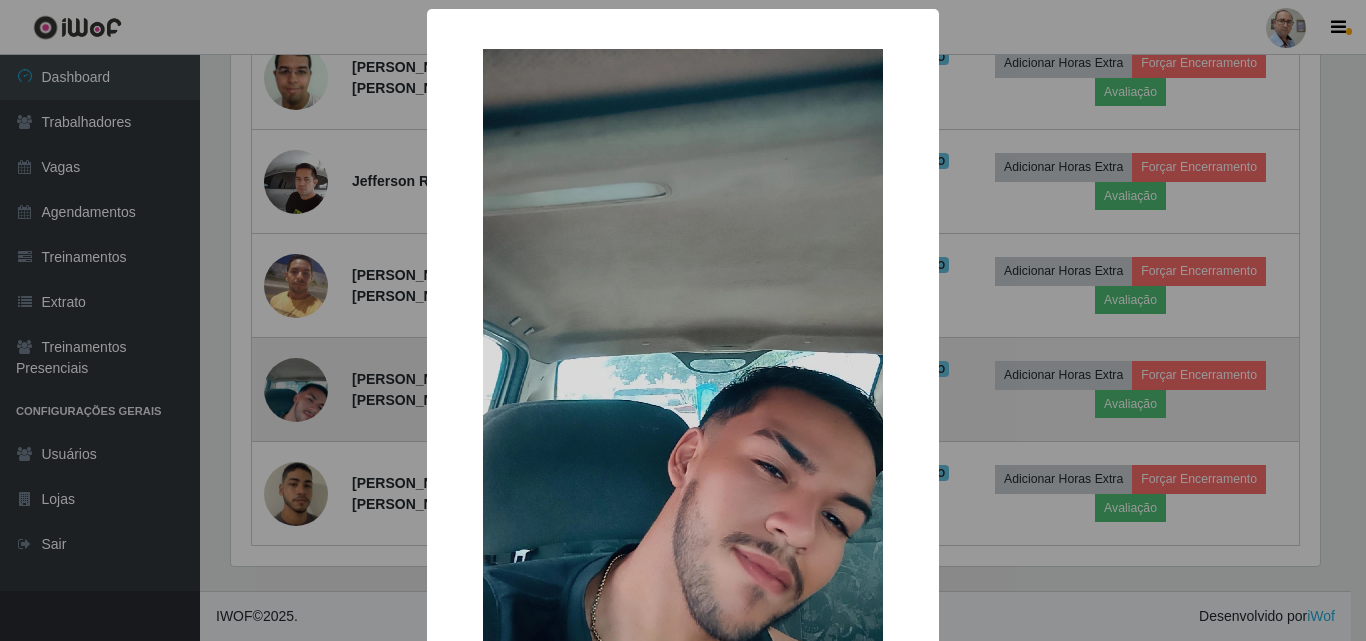 type 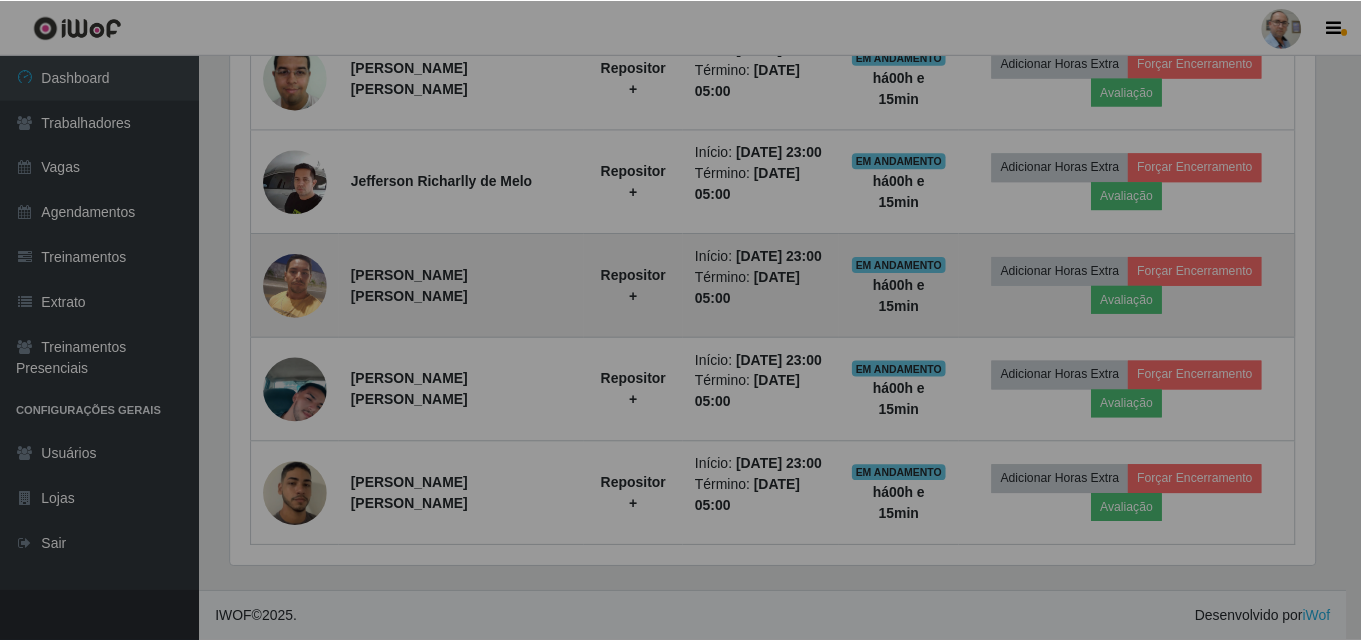scroll, scrollTop: 999585, scrollLeft: 998901, axis: both 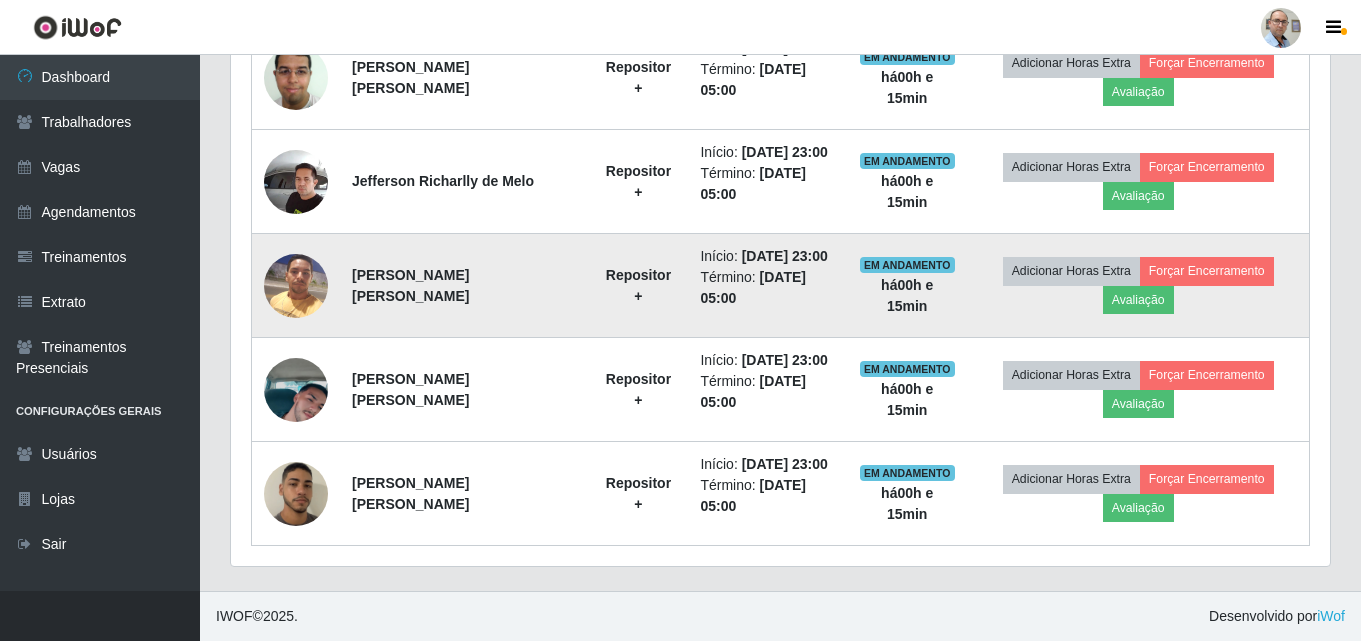 click at bounding box center (296, 285) 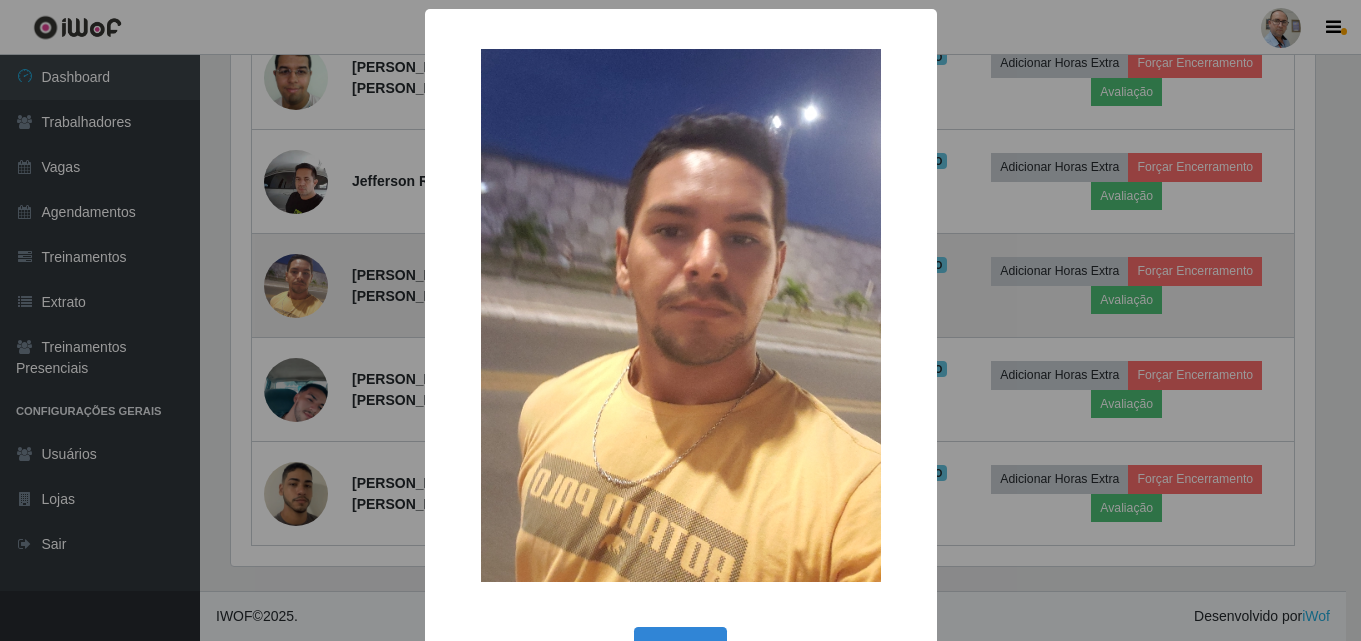 scroll, scrollTop: 999585, scrollLeft: 998911, axis: both 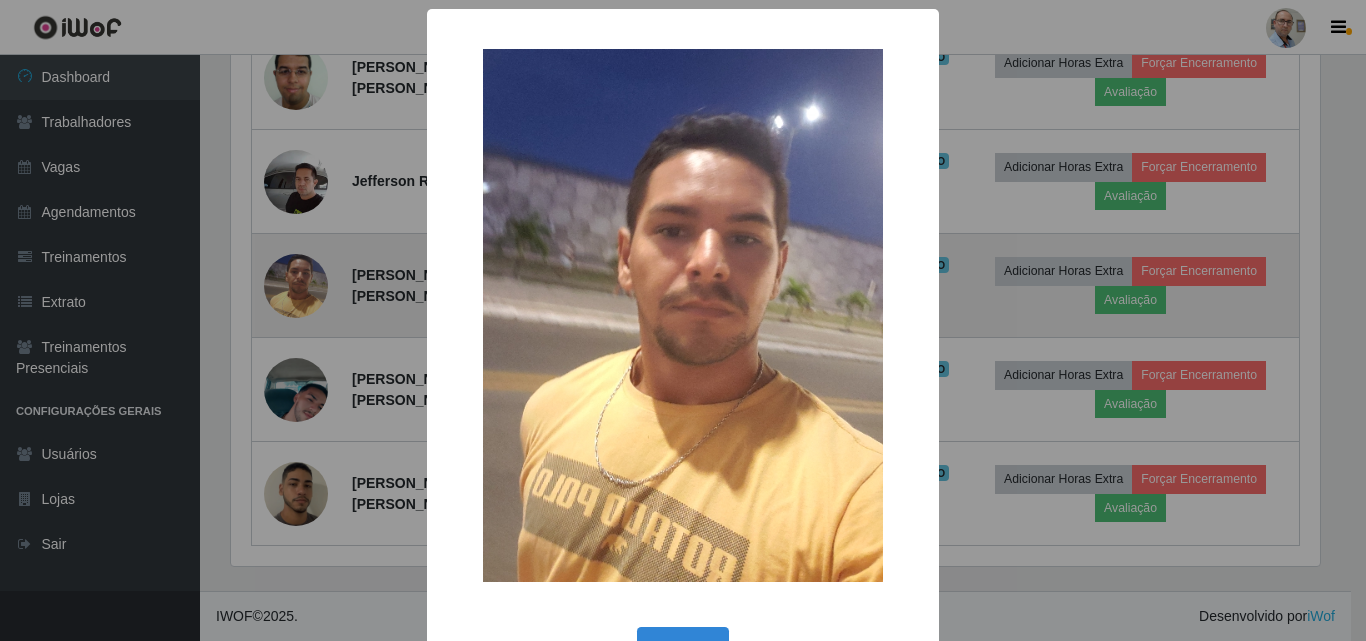 type 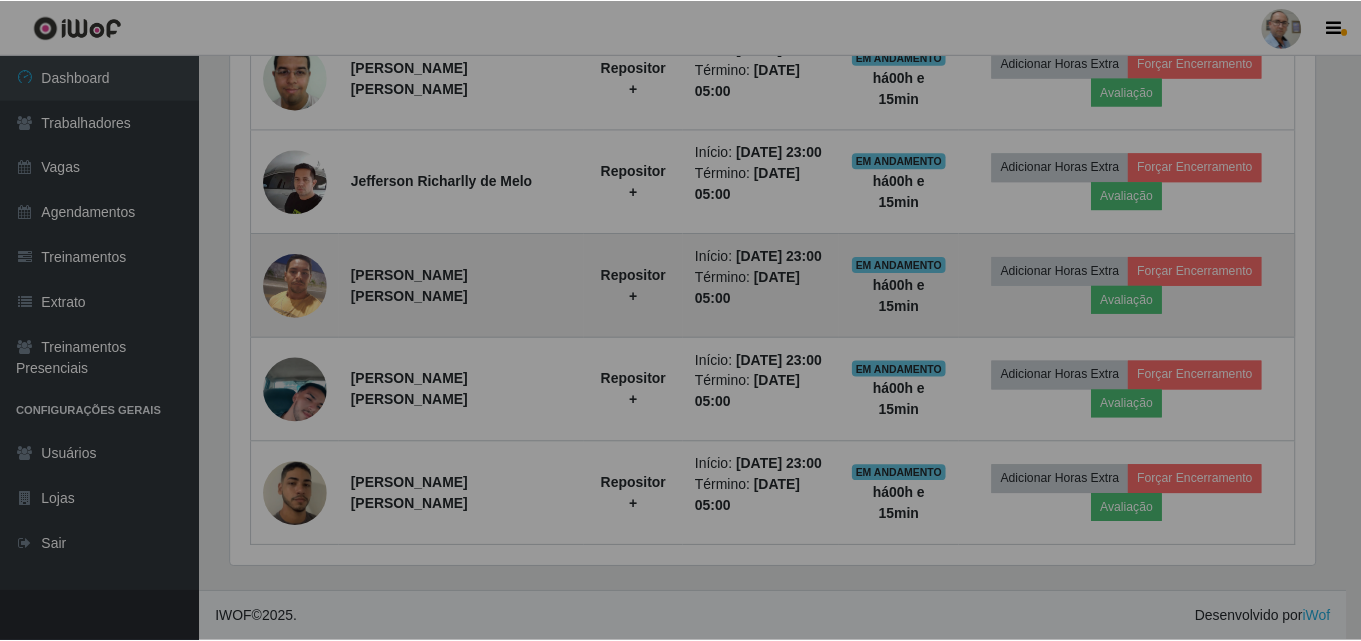 scroll, scrollTop: 999585, scrollLeft: 998901, axis: both 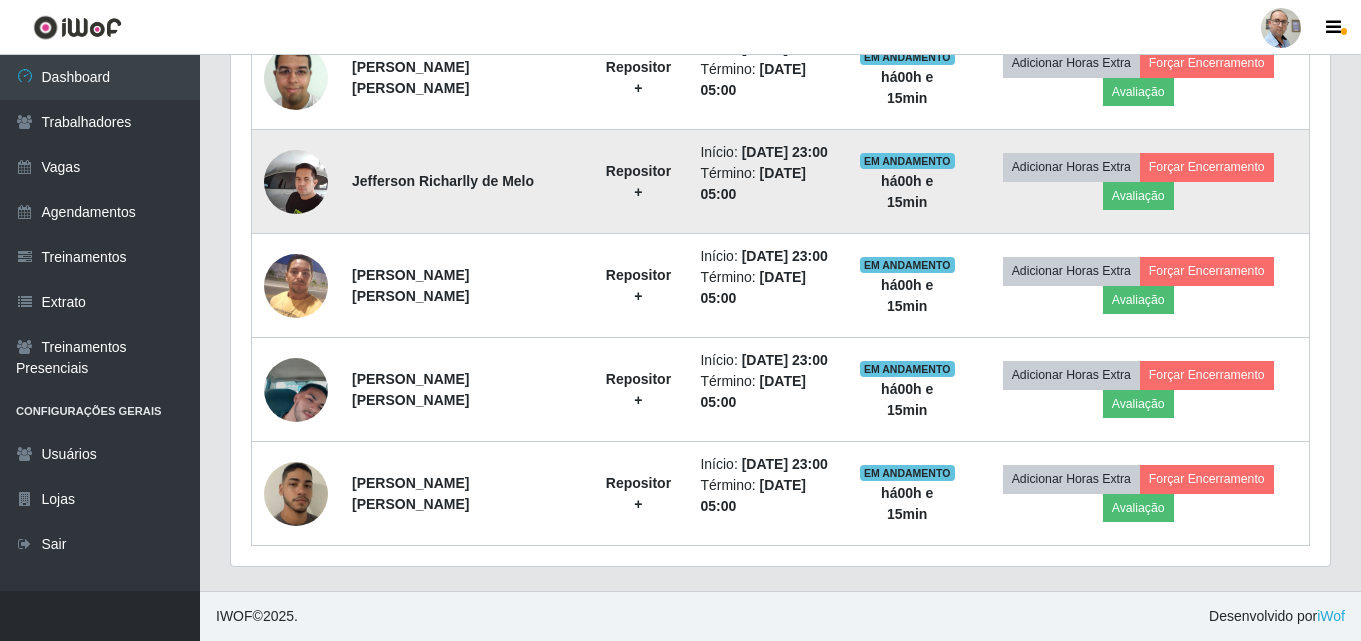 click at bounding box center [296, 182] 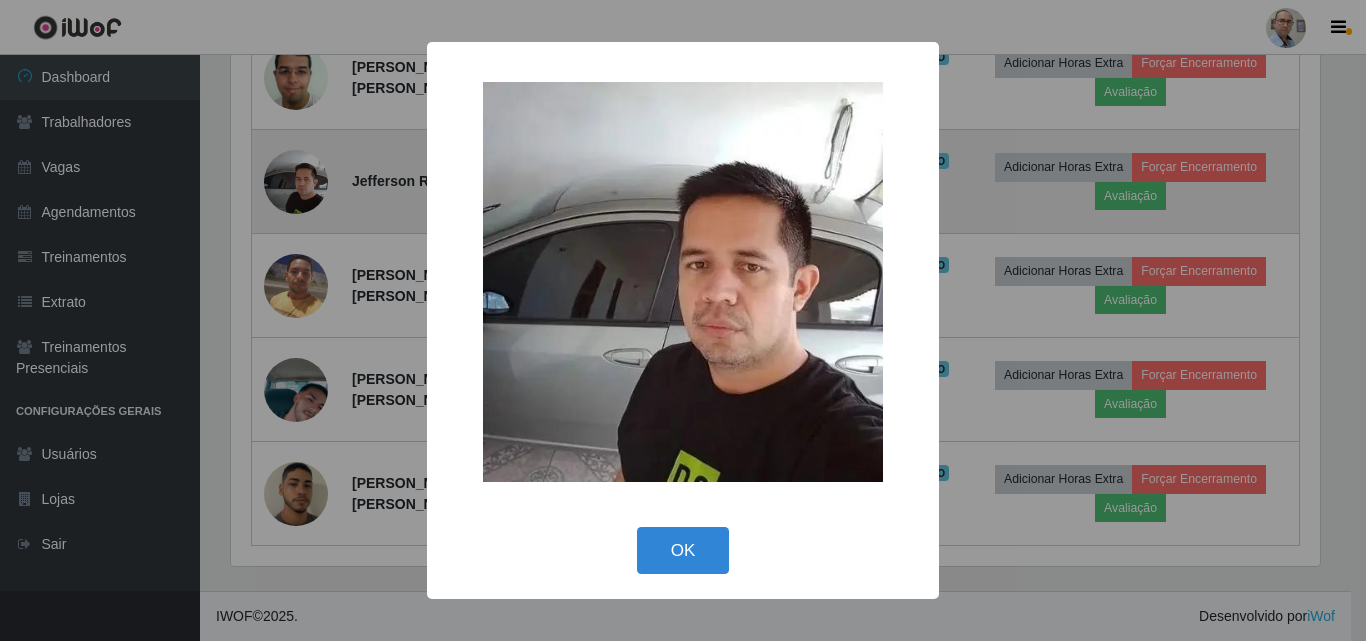type 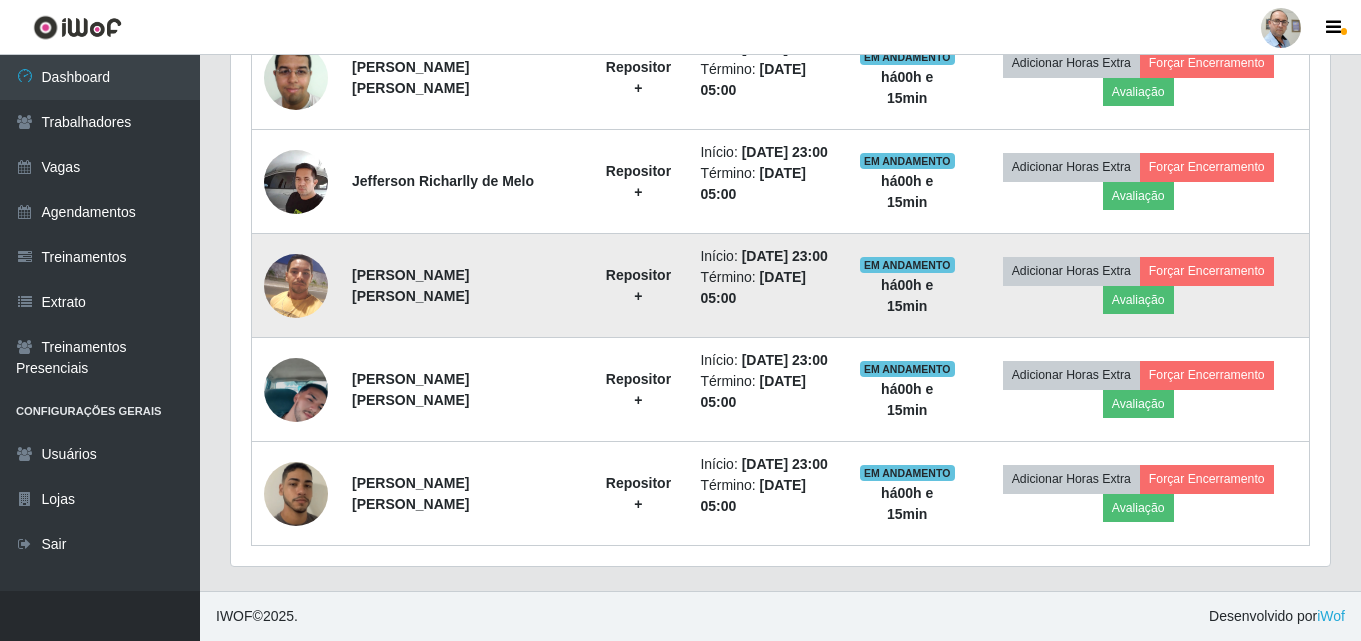scroll, scrollTop: 999585, scrollLeft: 998901, axis: both 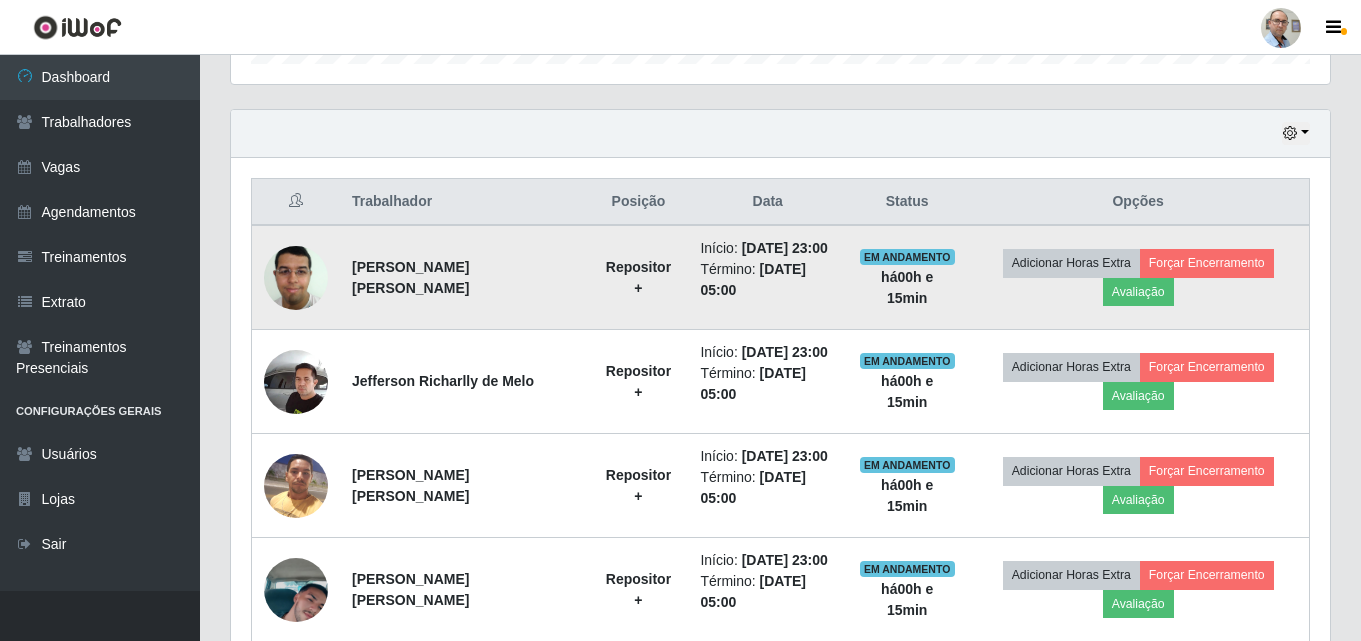 click at bounding box center [296, 277] 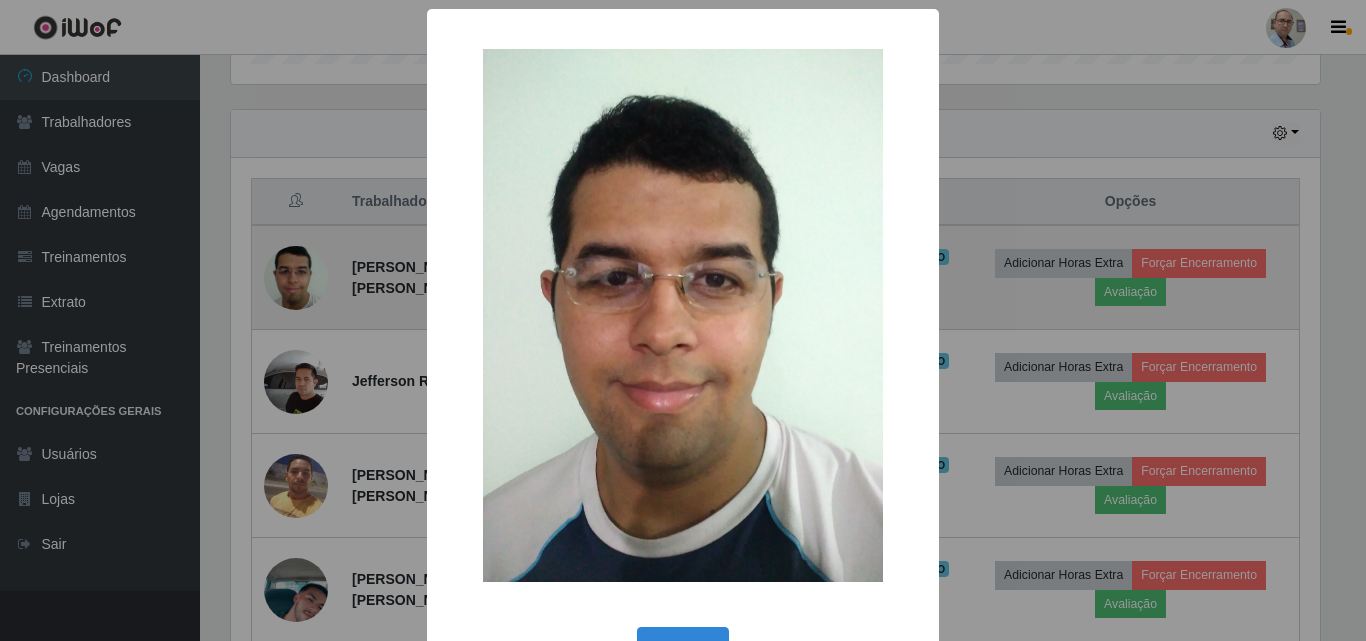 scroll, scrollTop: 999585, scrollLeft: 998911, axis: both 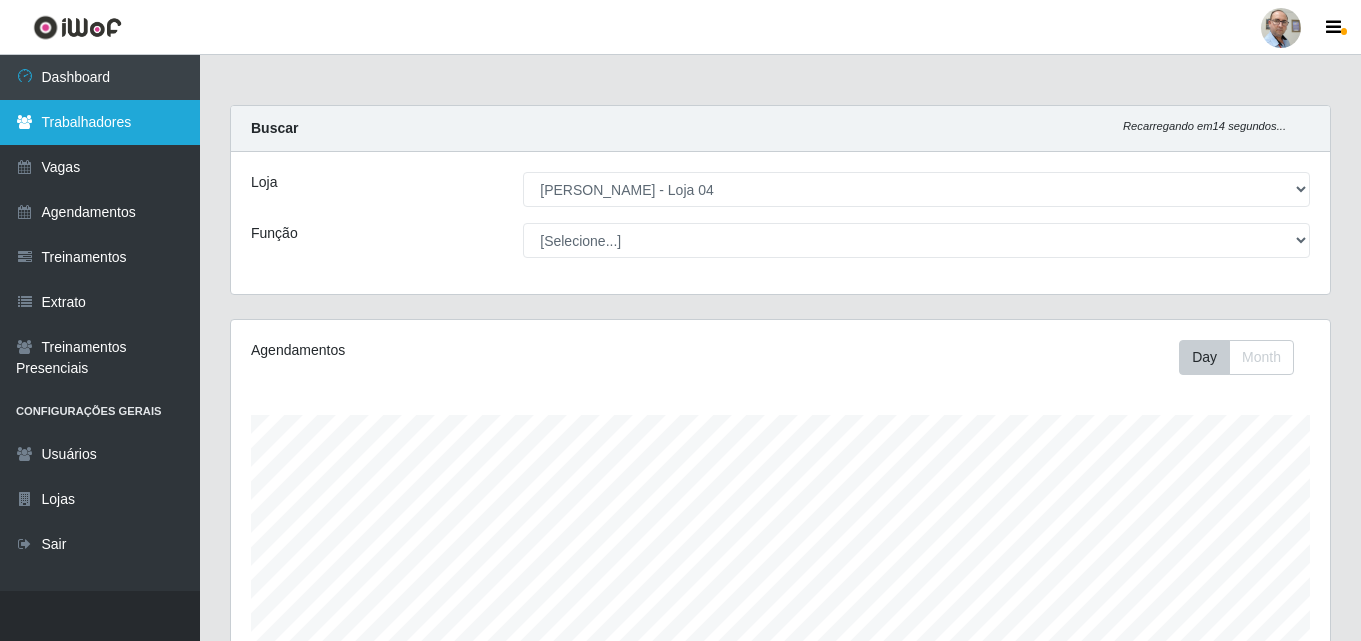 click on "Trabalhadores" at bounding box center [100, 122] 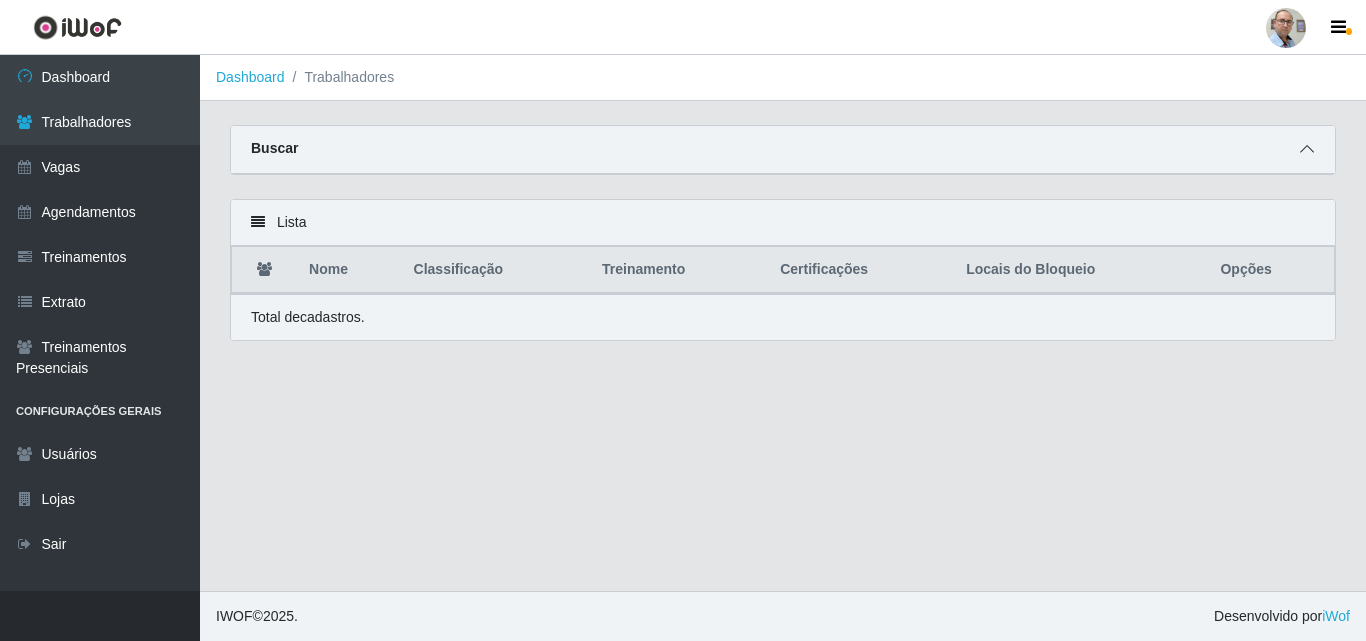 click at bounding box center (1307, 149) 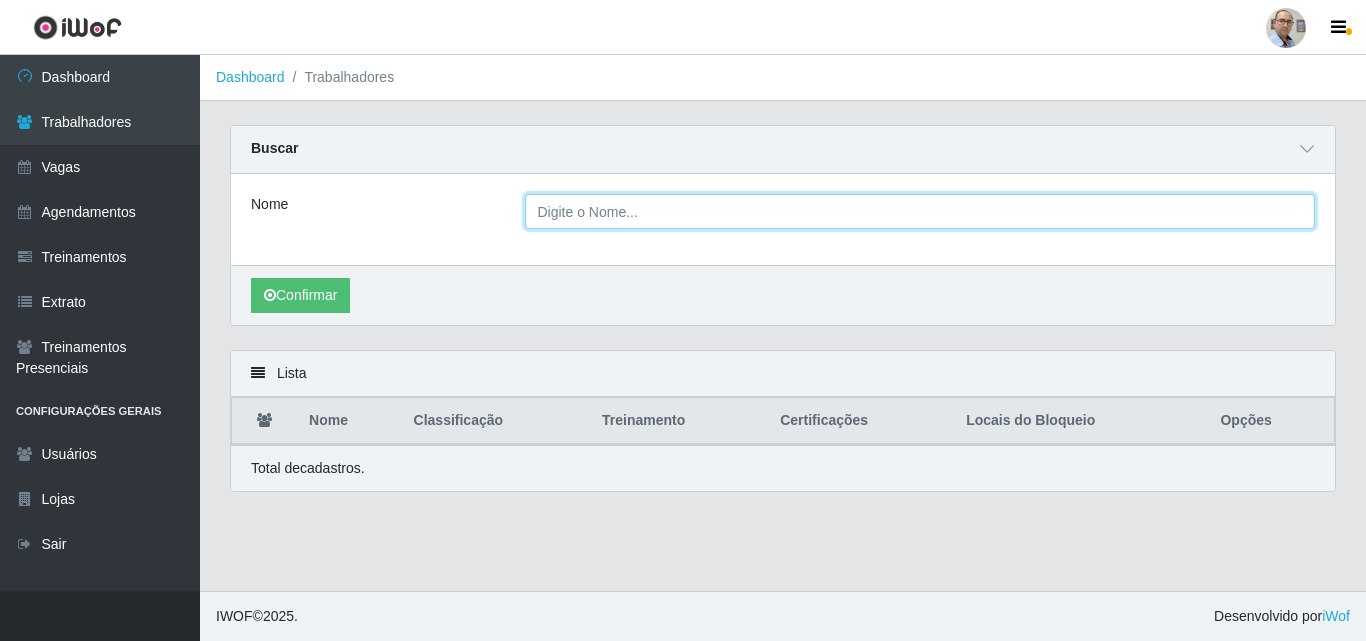 click on "Nome" at bounding box center (920, 211) 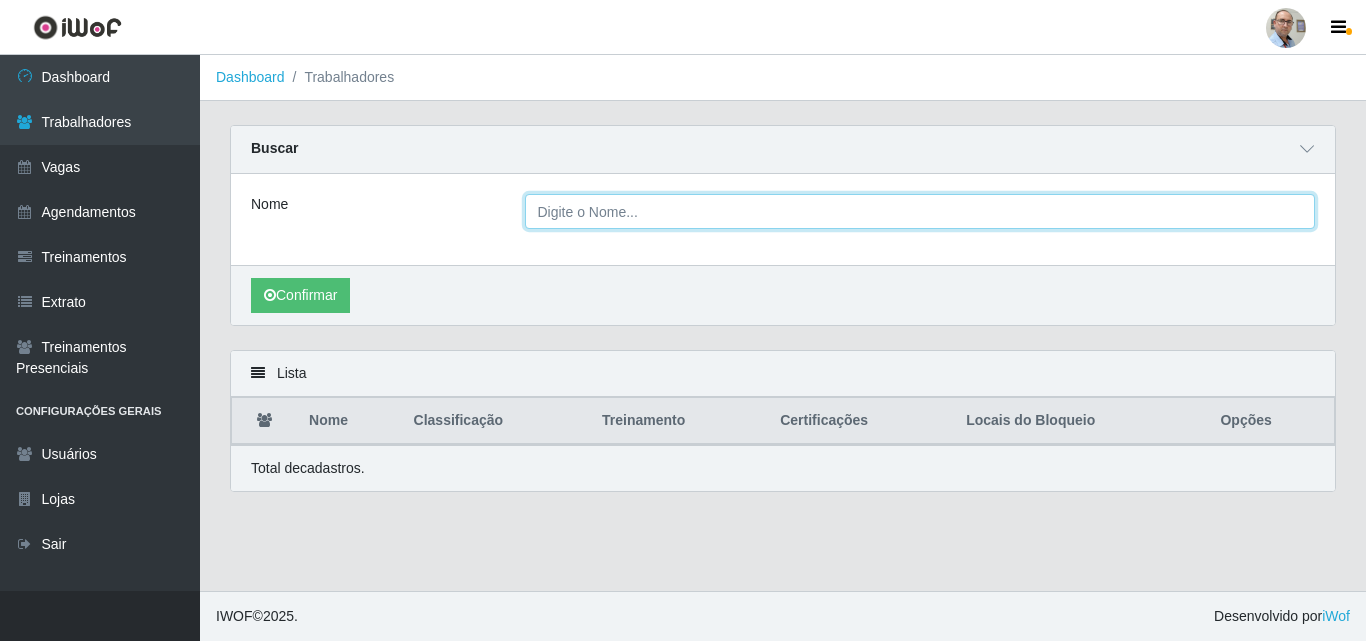 type on "marcia" 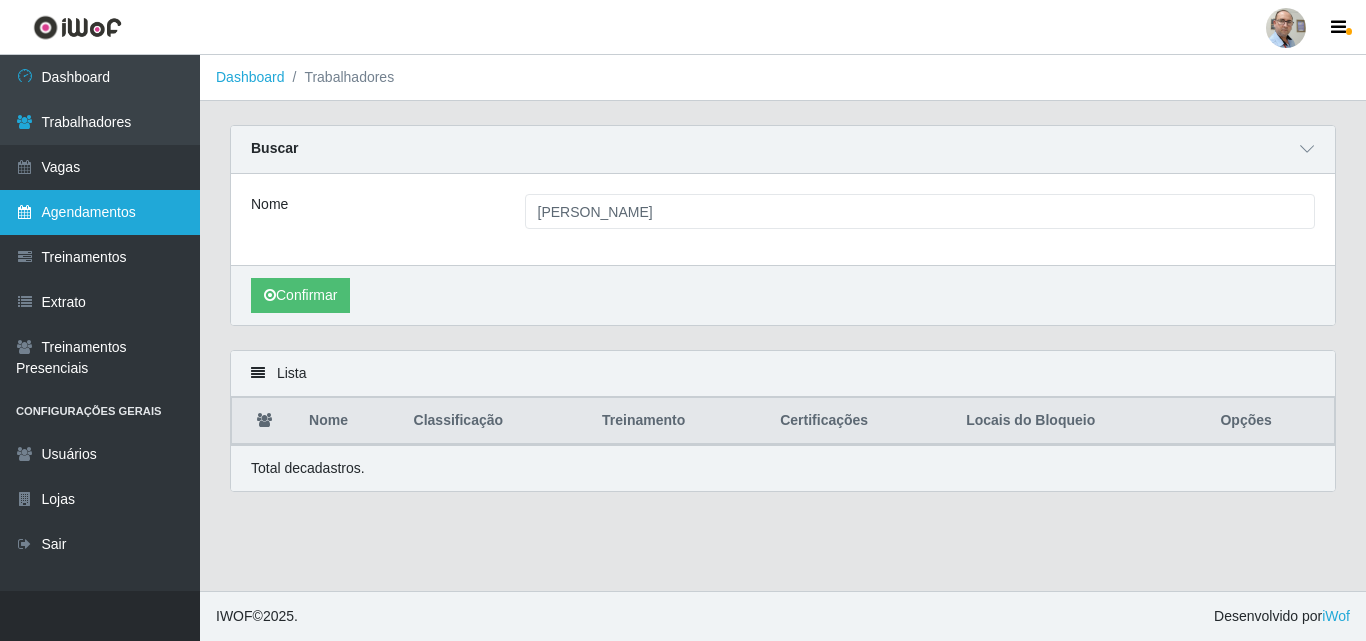 click on "Agendamentos" at bounding box center (100, 212) 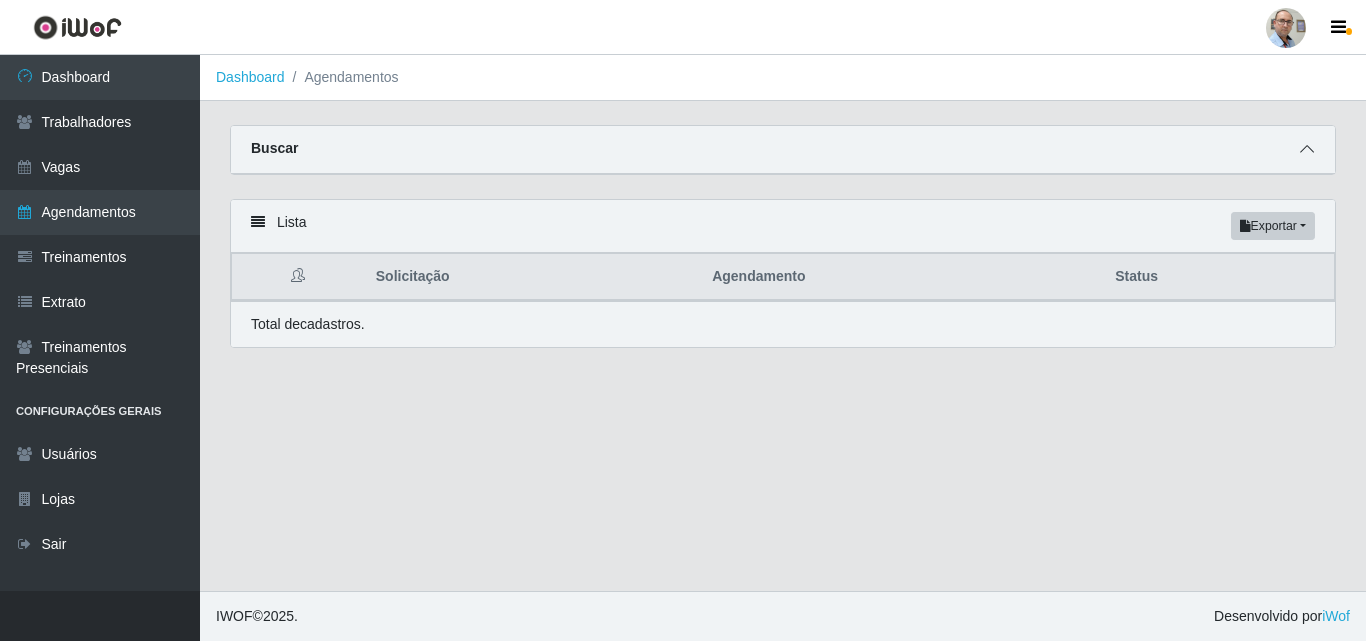click at bounding box center [1307, 149] 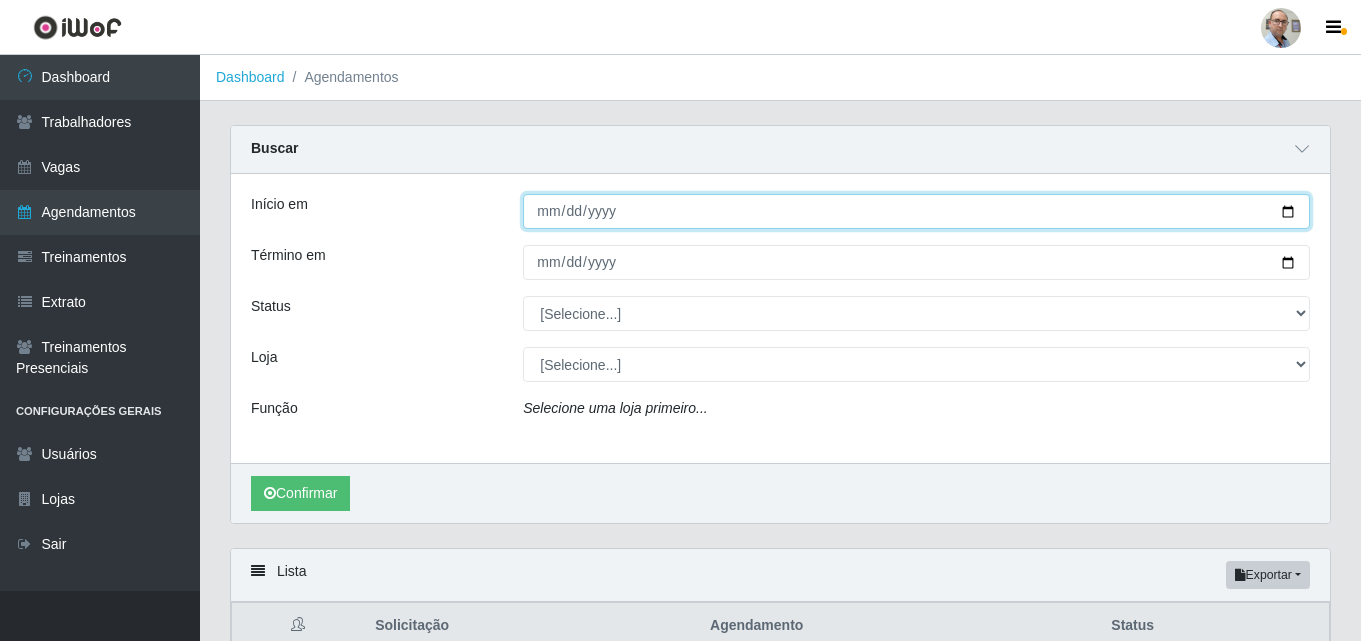 click on "Início em" at bounding box center [916, 211] 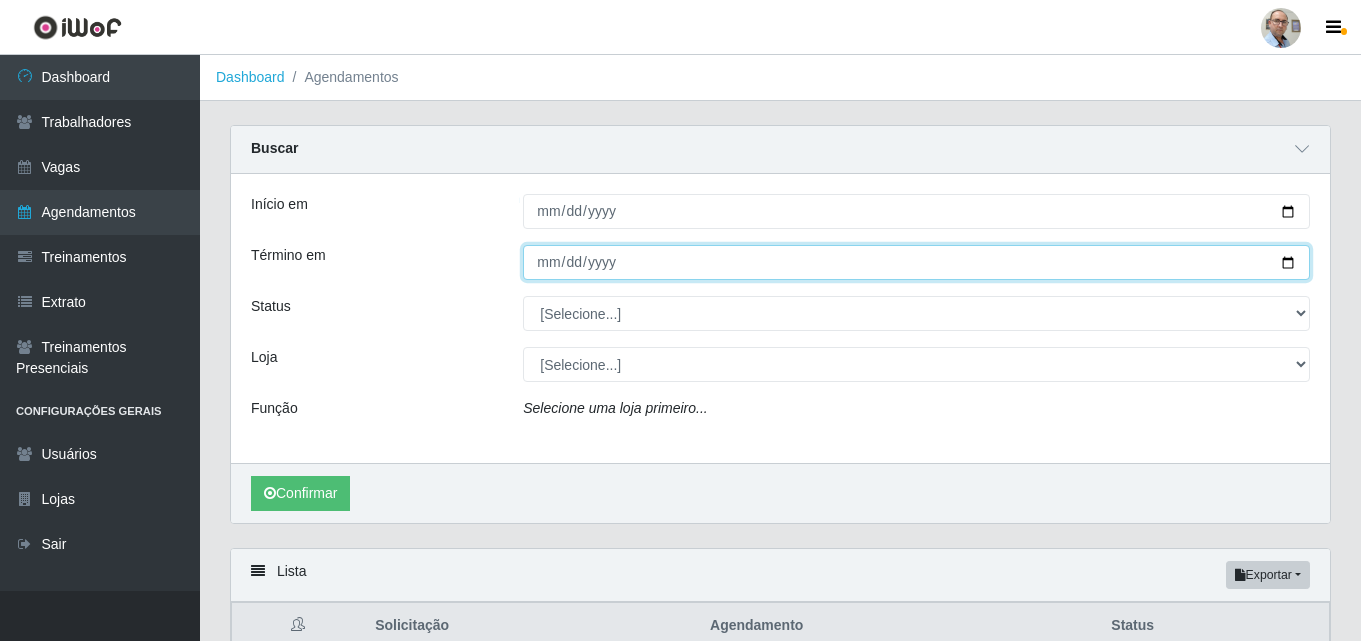click on "Término em" at bounding box center (916, 262) 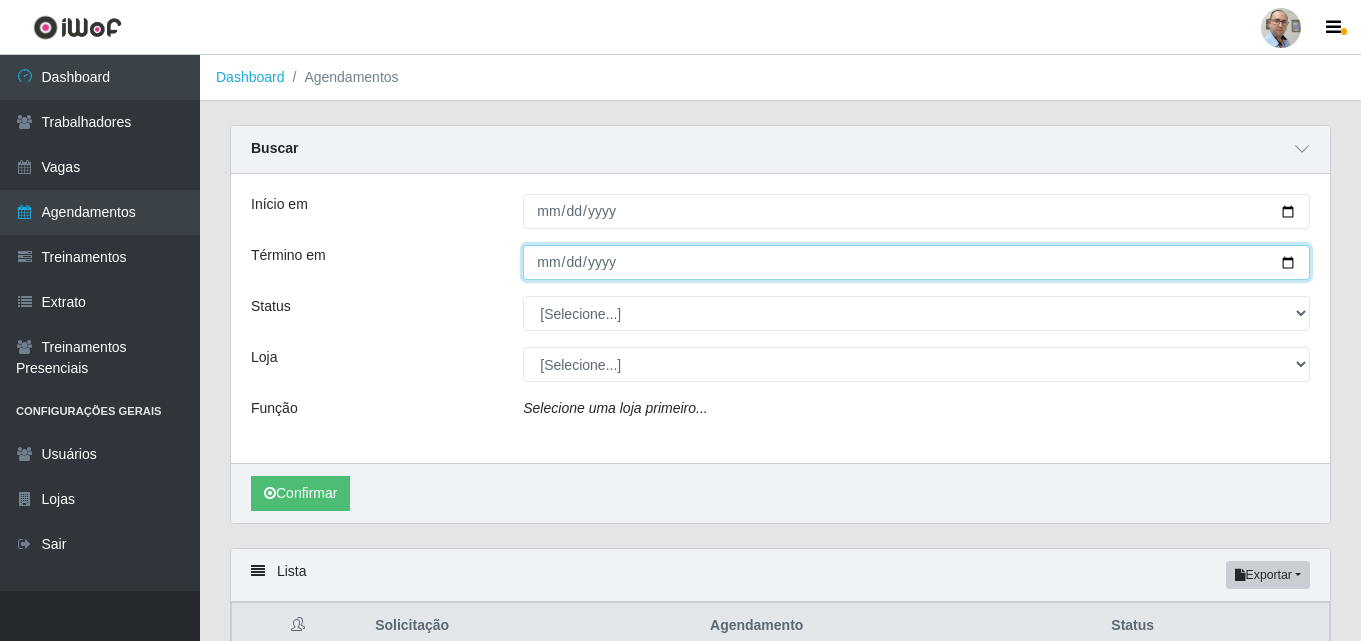 click on "[DATE]" at bounding box center [916, 262] 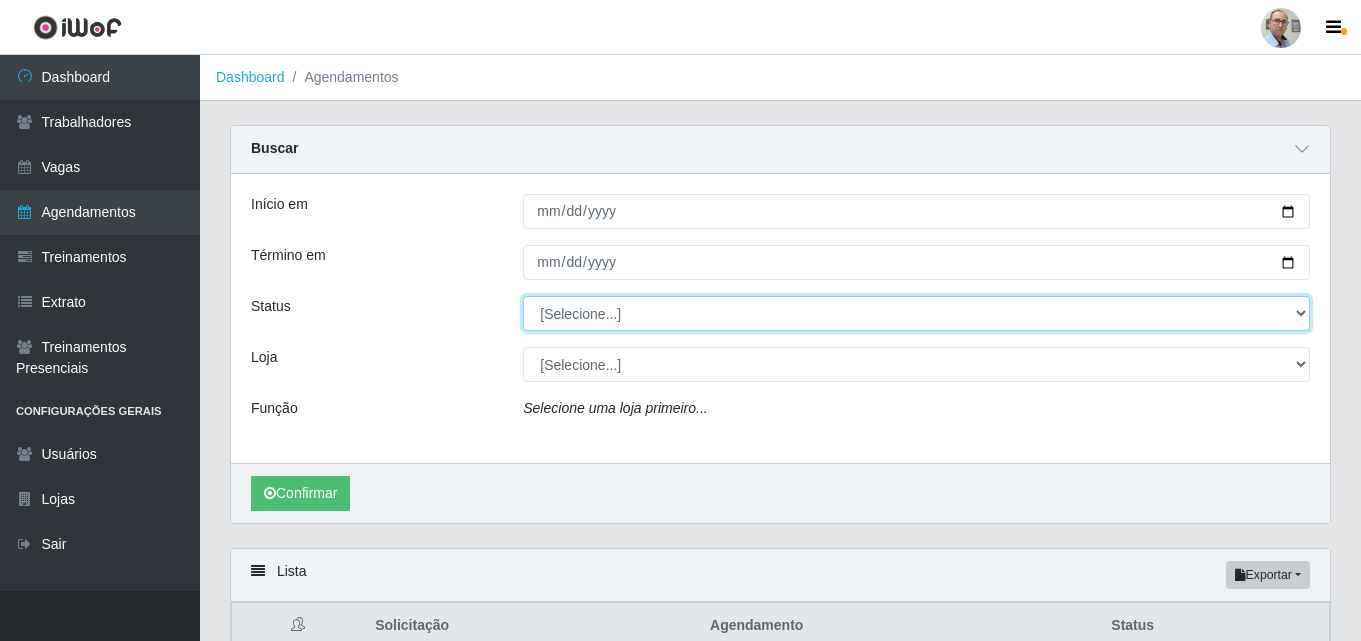 click on "[Selecione...] AGENDADO AGUARDANDO LIBERAR EM ANDAMENTO EM REVISÃO FINALIZADO CANCELADO FALTA" at bounding box center (916, 313) 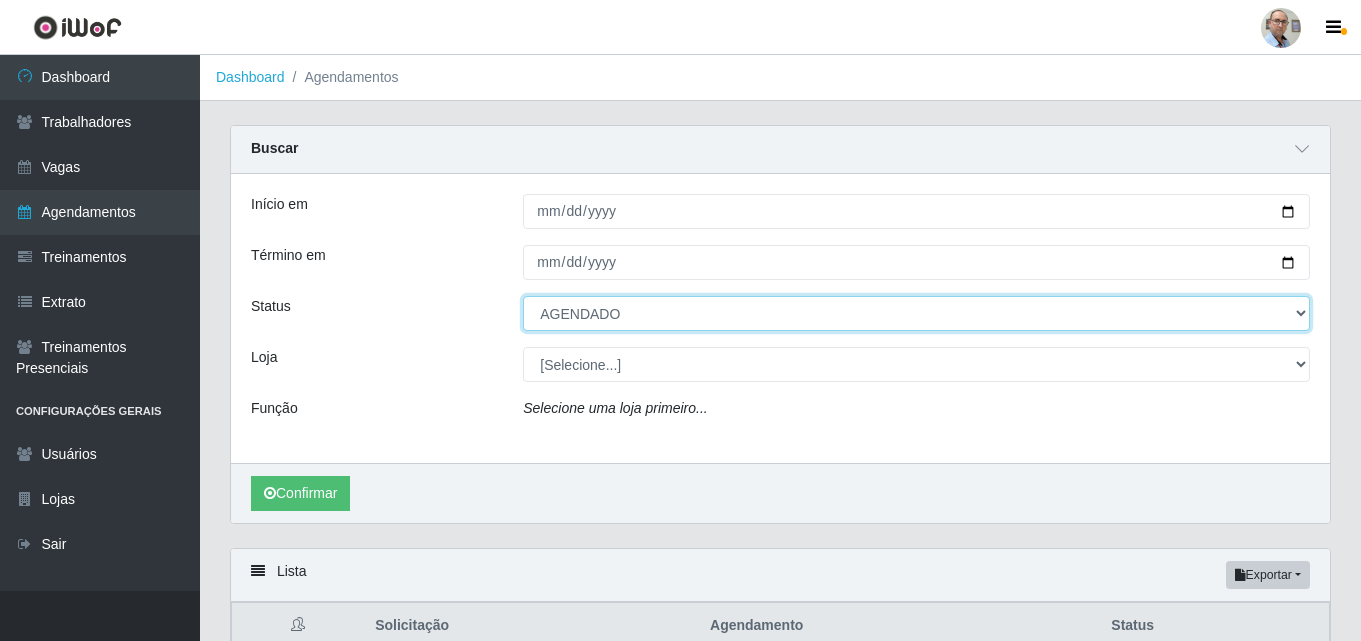 click on "[Selecione...] AGENDADO AGUARDANDO LIBERAR EM ANDAMENTO EM REVISÃO FINALIZADO CANCELADO FALTA" at bounding box center [916, 313] 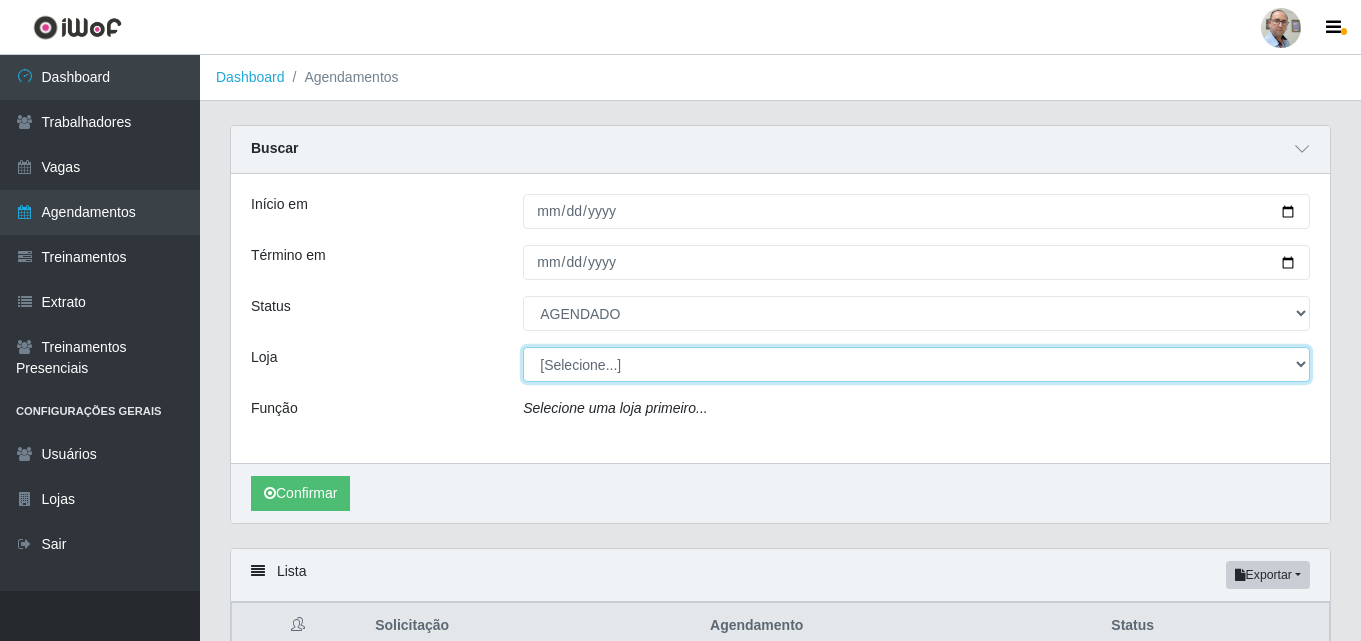 click on "[Selecione...] Mar Vermelho - Loja 04" at bounding box center [916, 364] 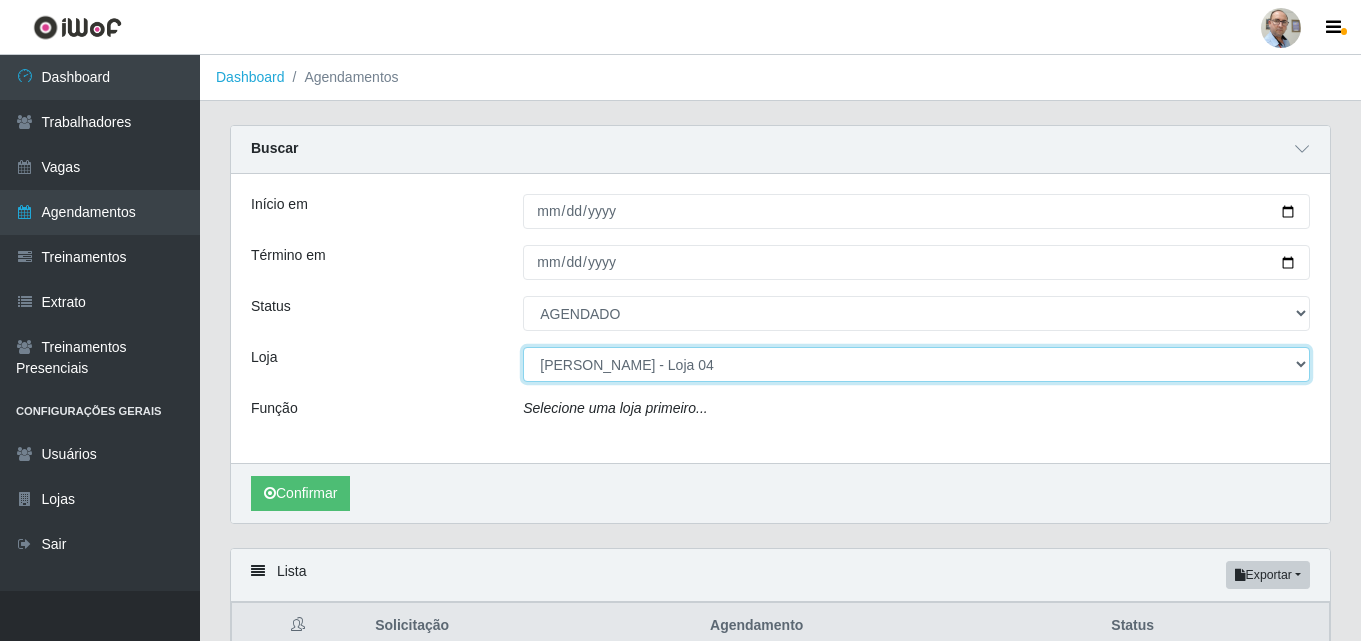 click on "[Selecione...] Mar Vermelho - Loja 04" at bounding box center [916, 364] 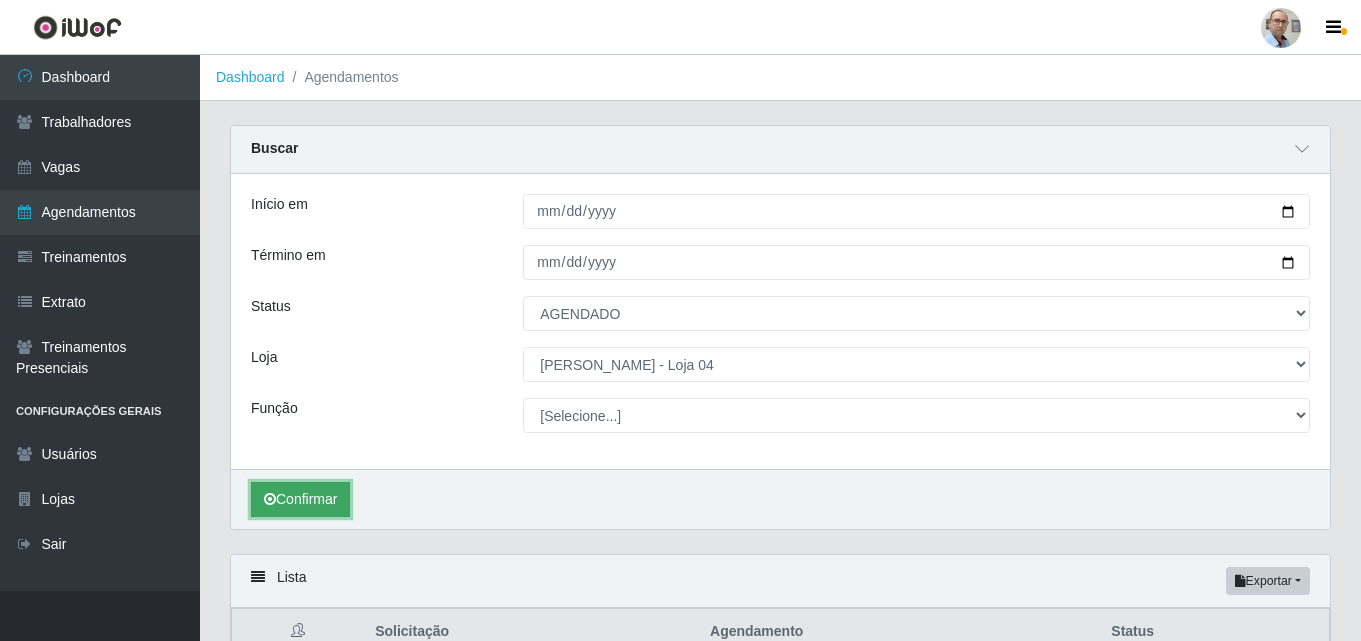click on "Confirmar" at bounding box center (300, 499) 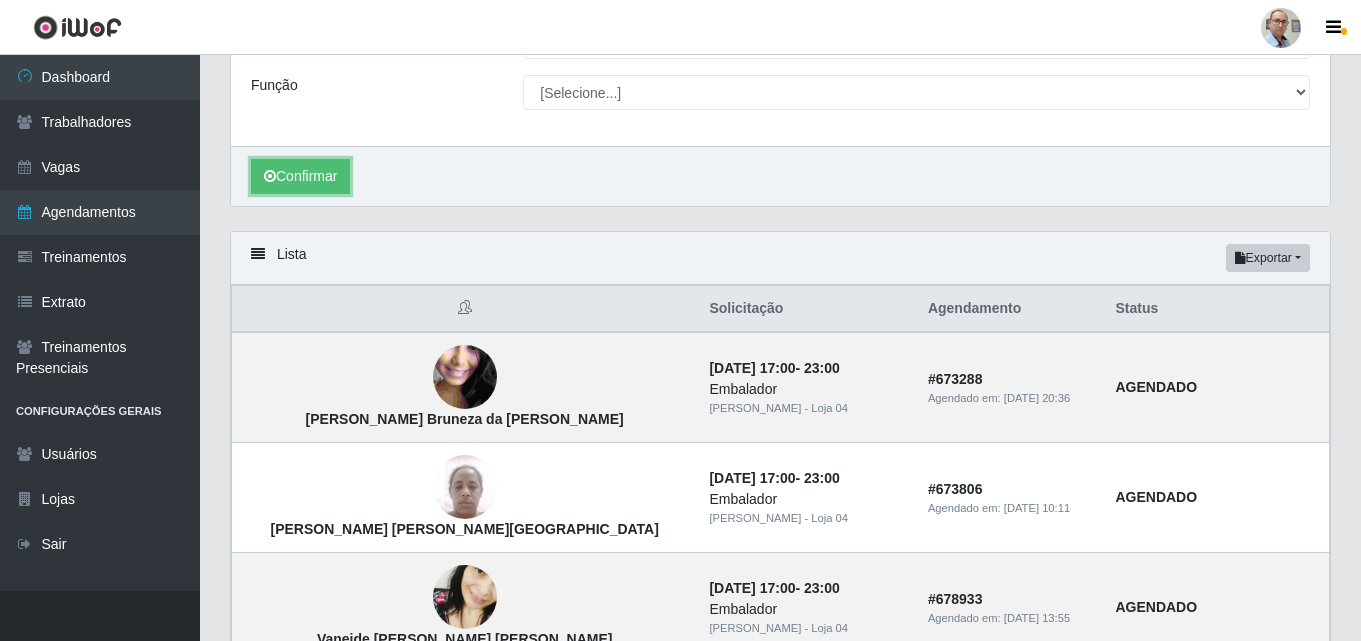 scroll, scrollTop: 437, scrollLeft: 0, axis: vertical 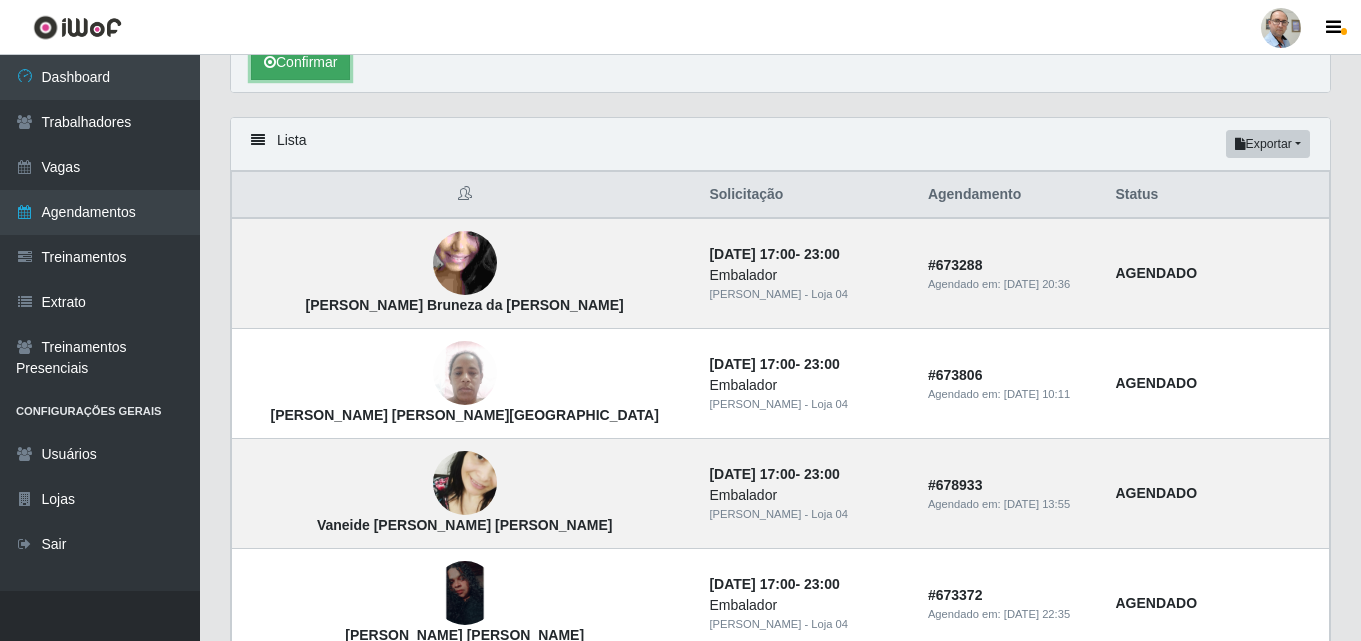 click on "Confirmar" at bounding box center (300, 62) 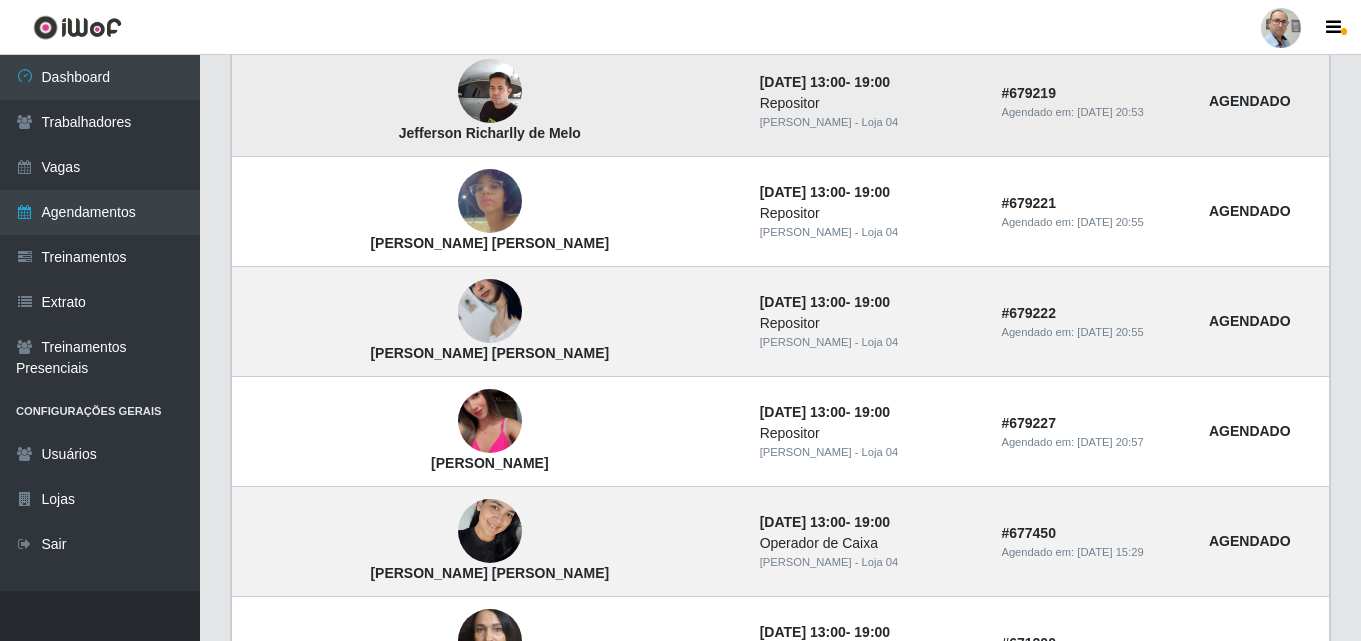 scroll, scrollTop: 637, scrollLeft: 0, axis: vertical 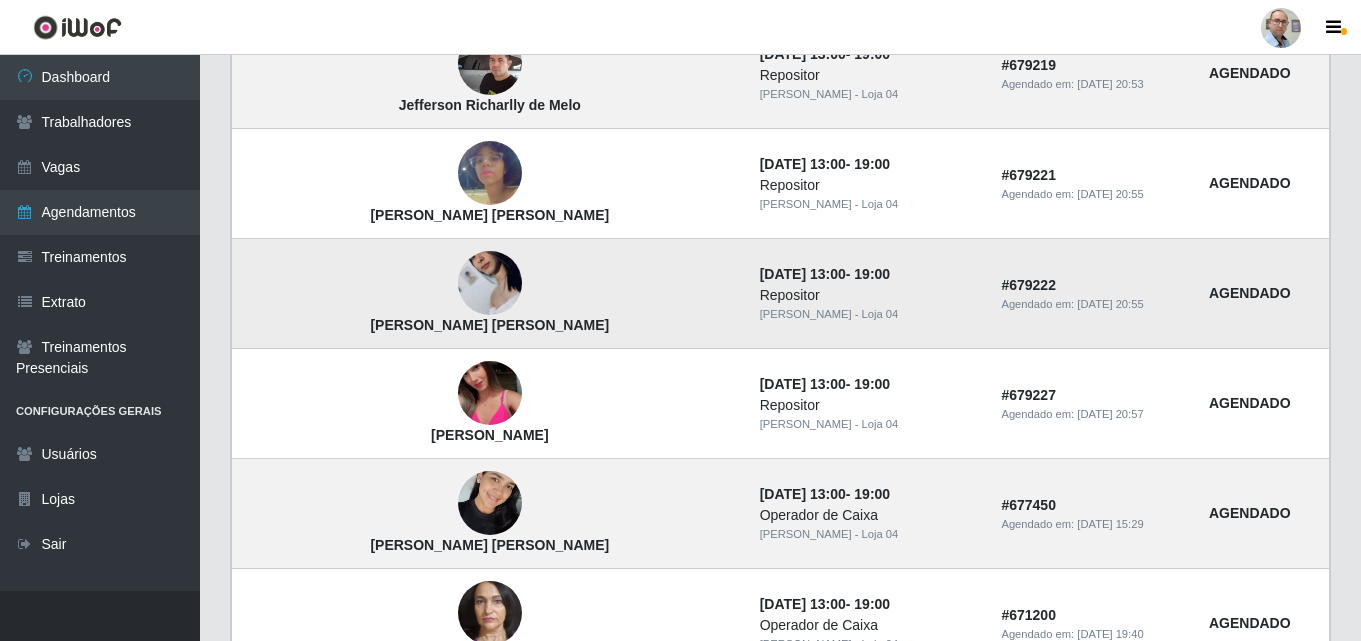 click at bounding box center [490, 283] 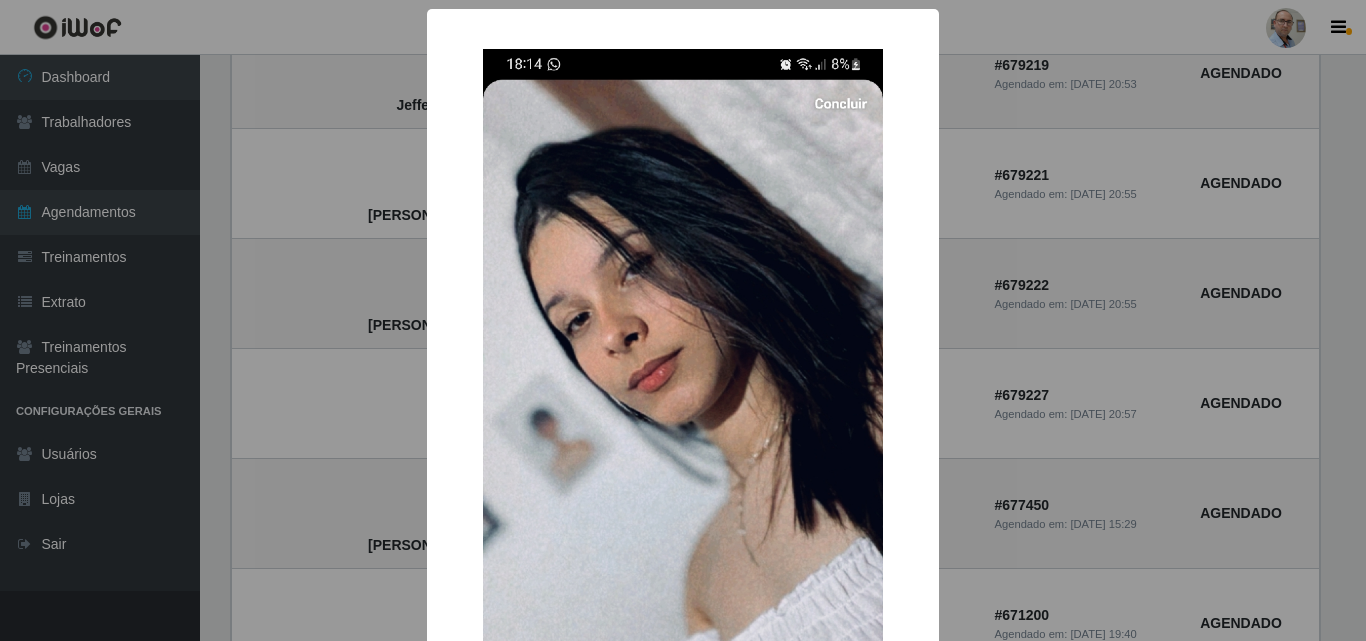 type 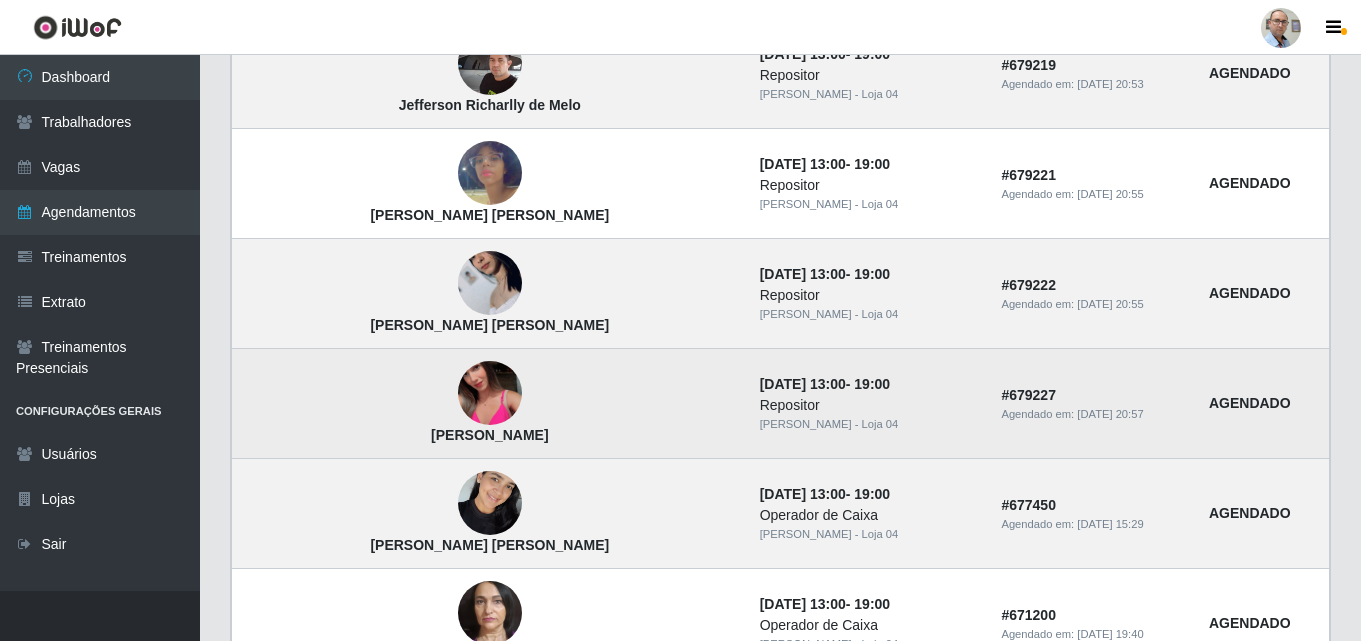 click at bounding box center (490, 394) 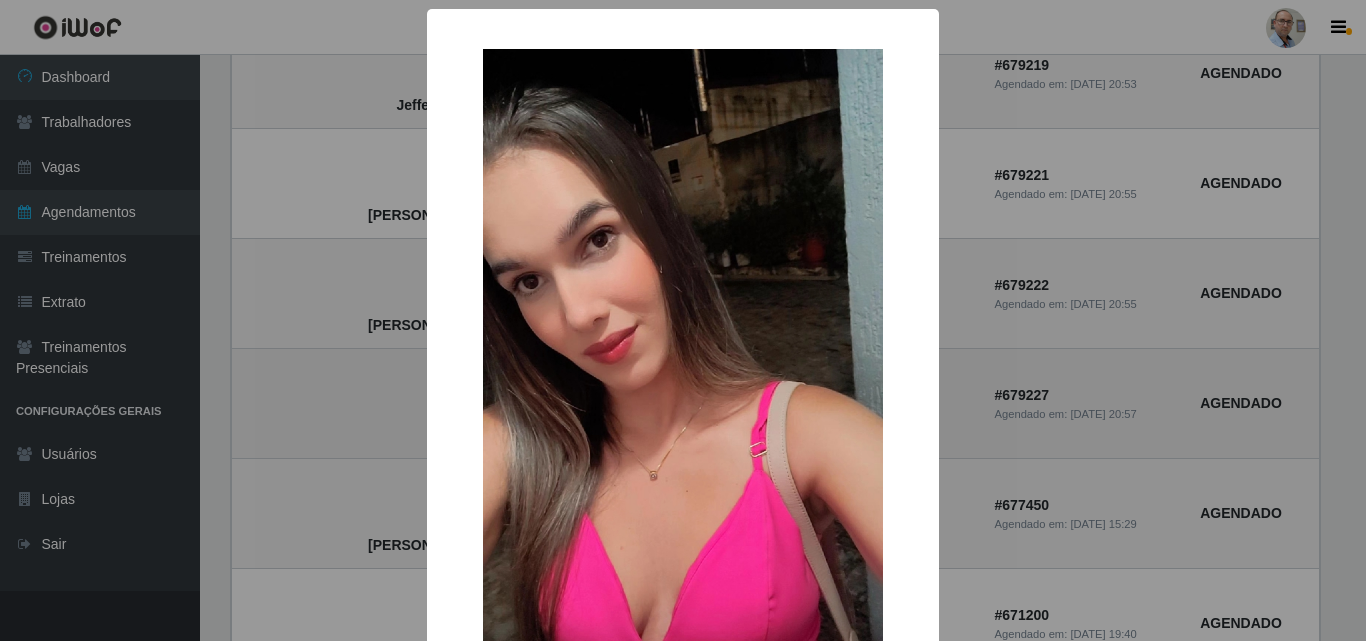 type 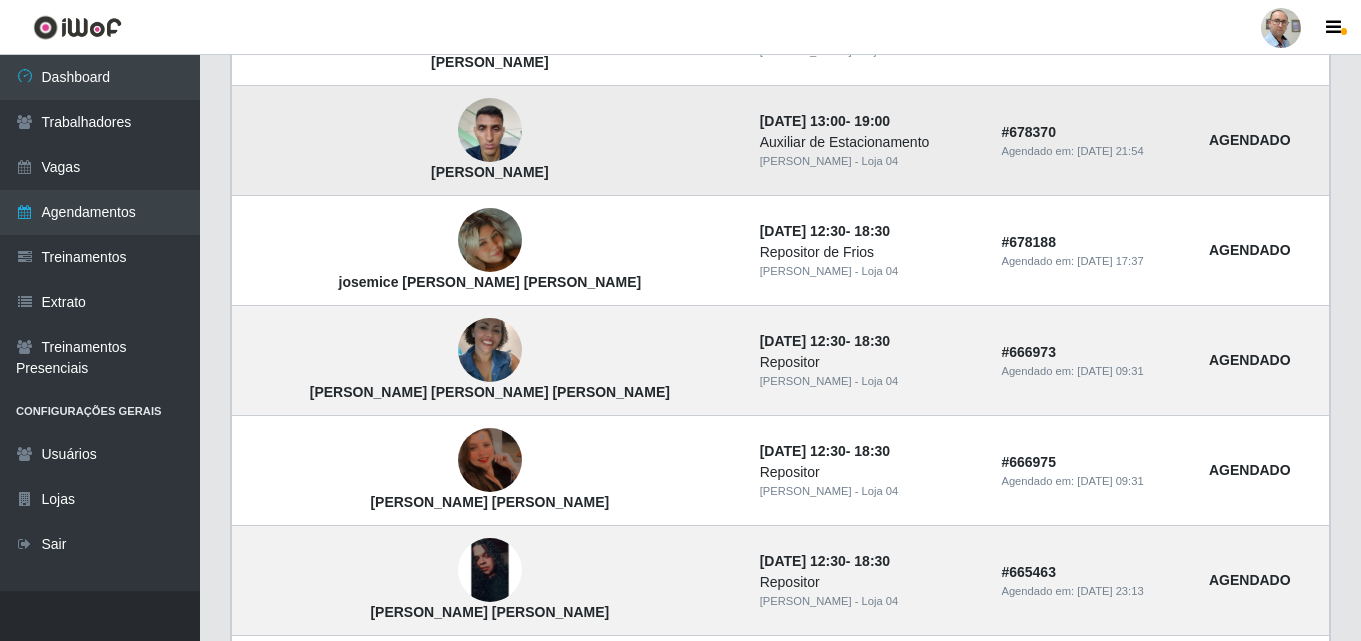 scroll, scrollTop: 1237, scrollLeft: 0, axis: vertical 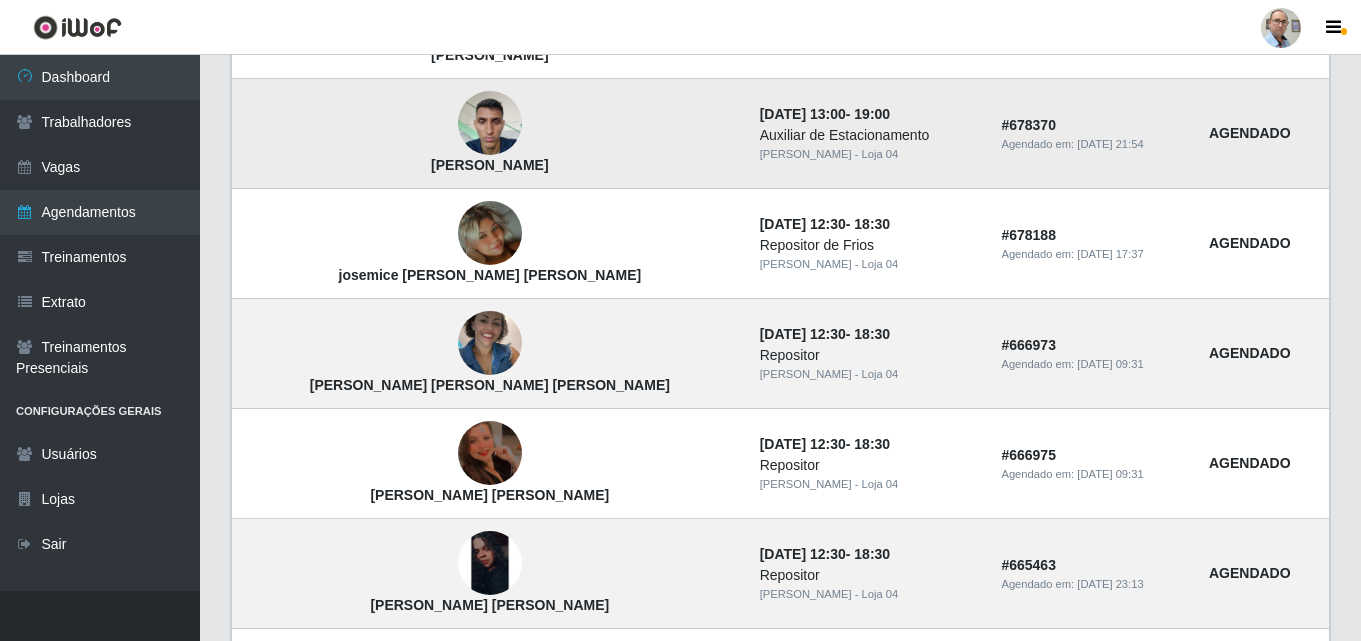 click at bounding box center (490, 123) 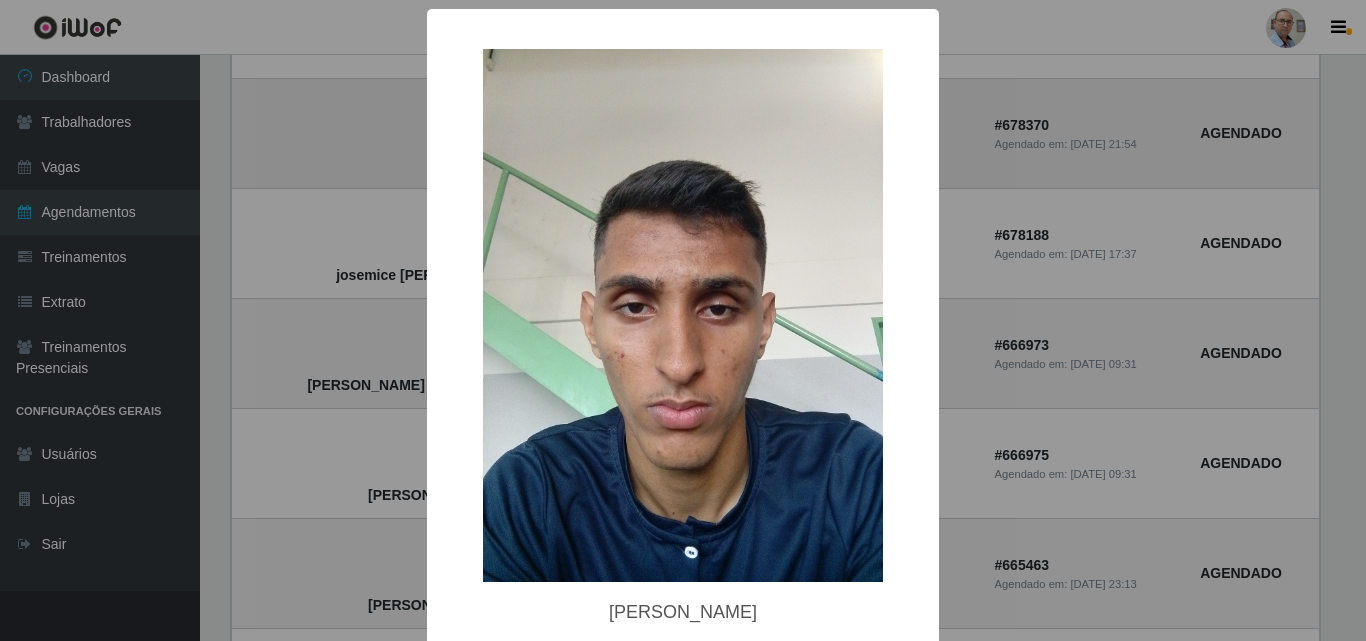 type 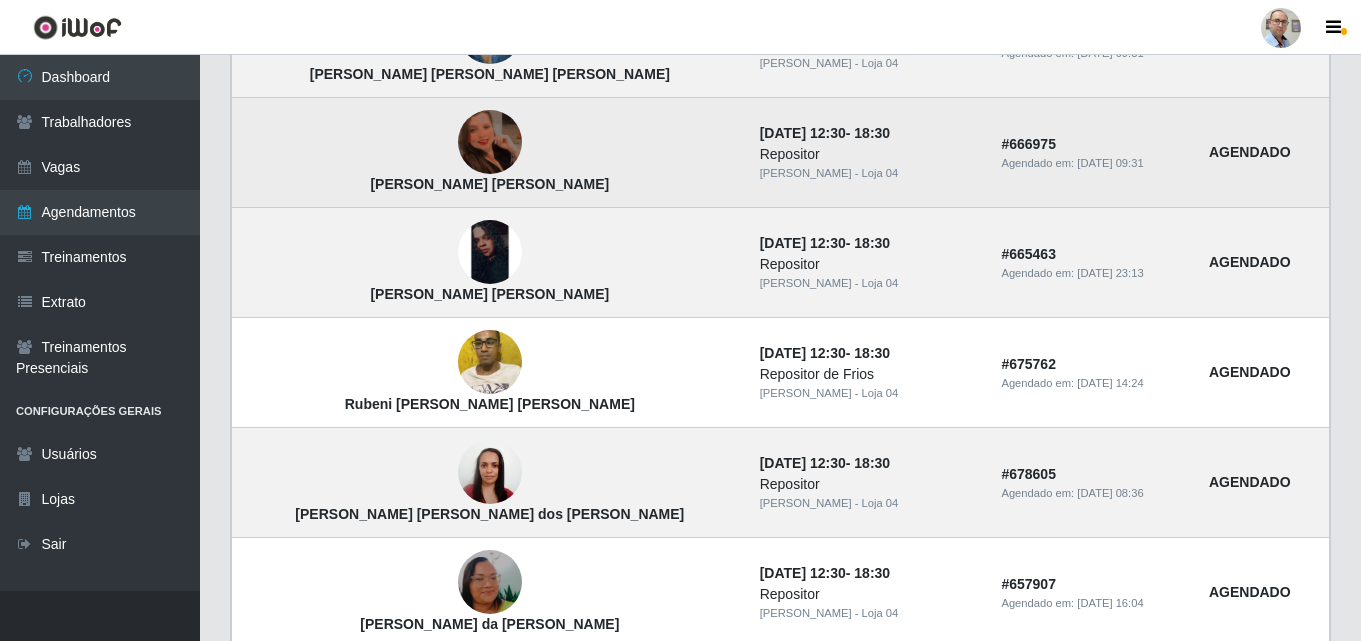 scroll, scrollTop: 1637, scrollLeft: 0, axis: vertical 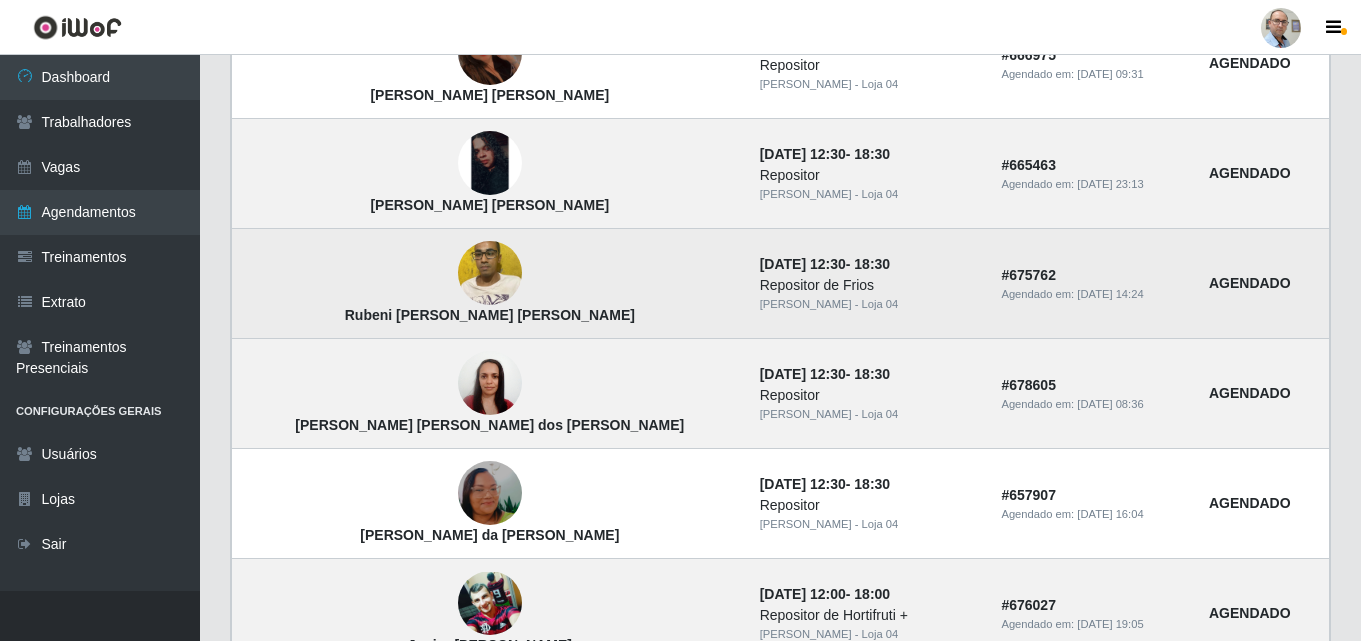 click at bounding box center [490, 274] 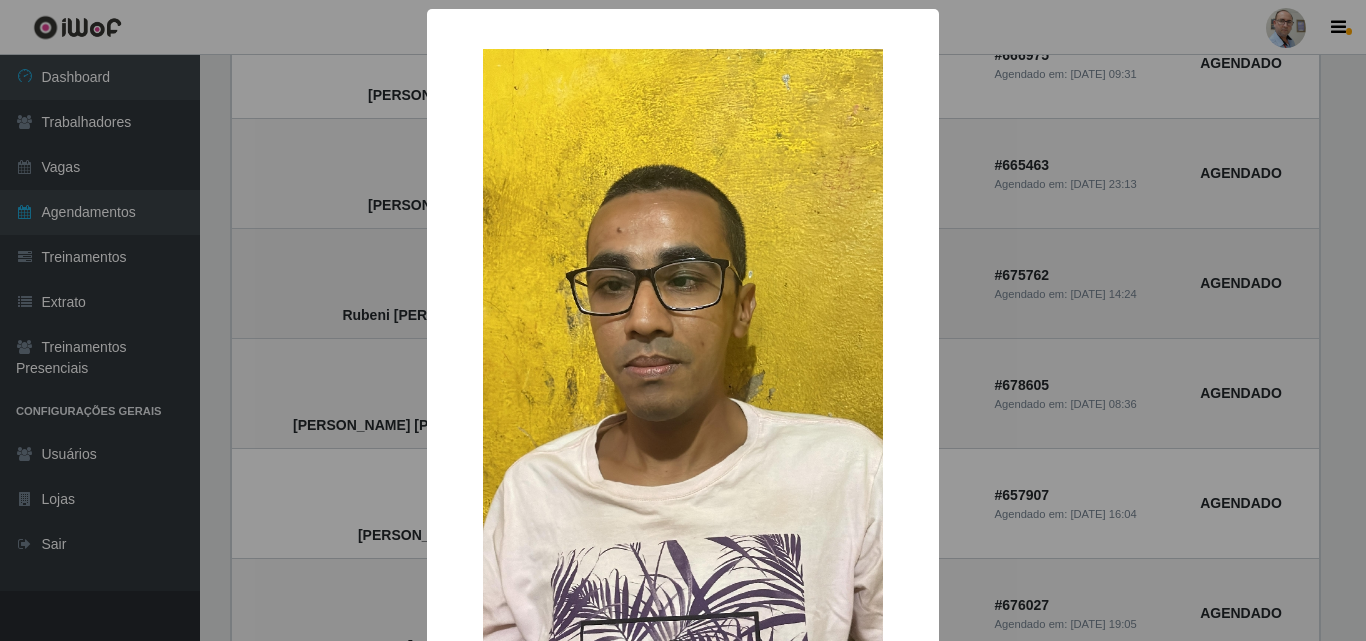 type 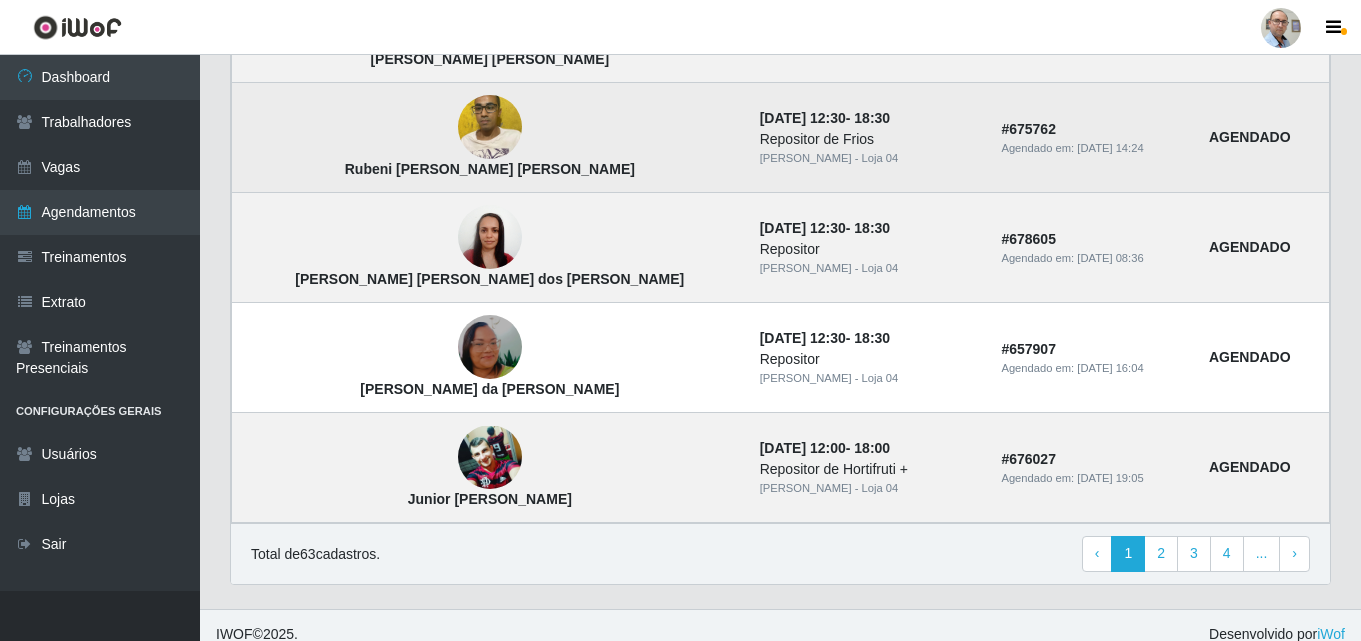 scroll, scrollTop: 1802, scrollLeft: 0, axis: vertical 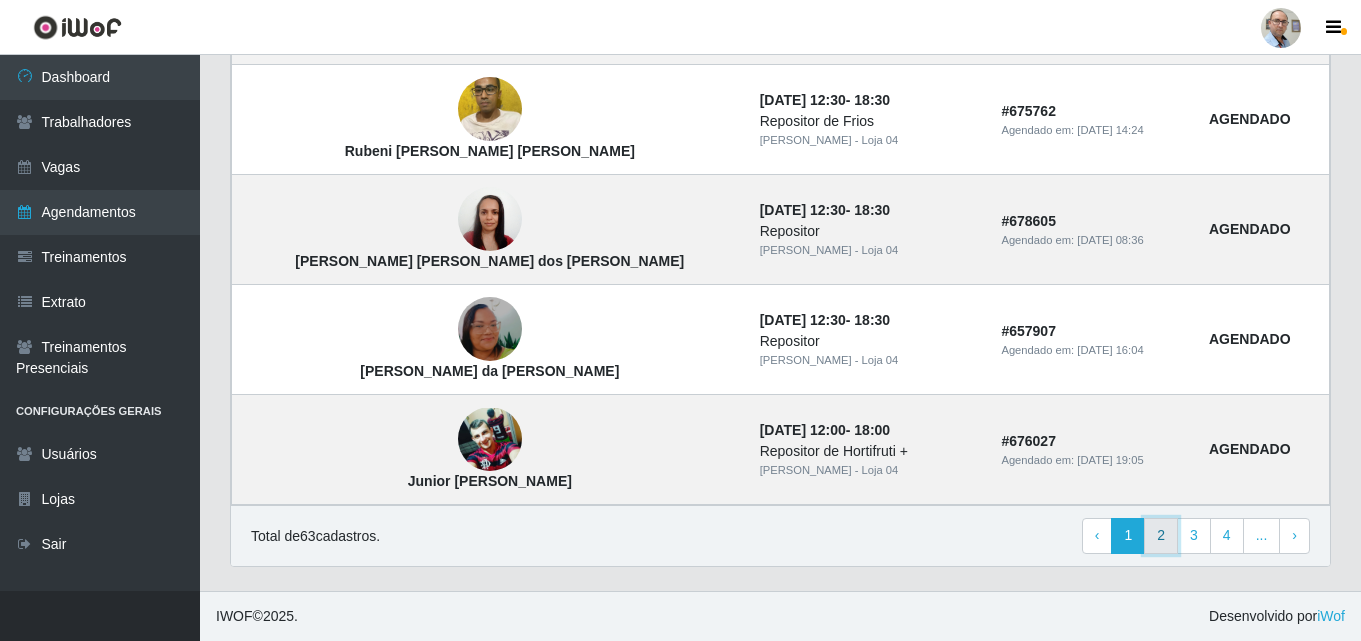 click on "2" at bounding box center (1161, 536) 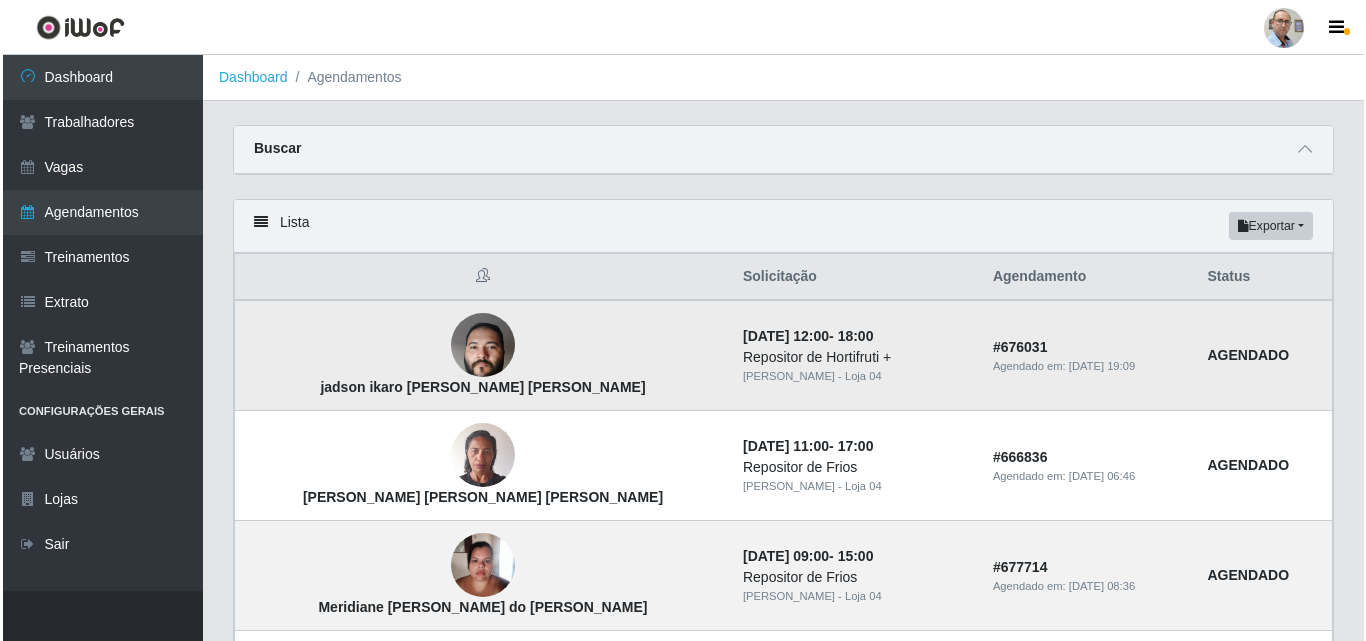 scroll, scrollTop: 100, scrollLeft: 0, axis: vertical 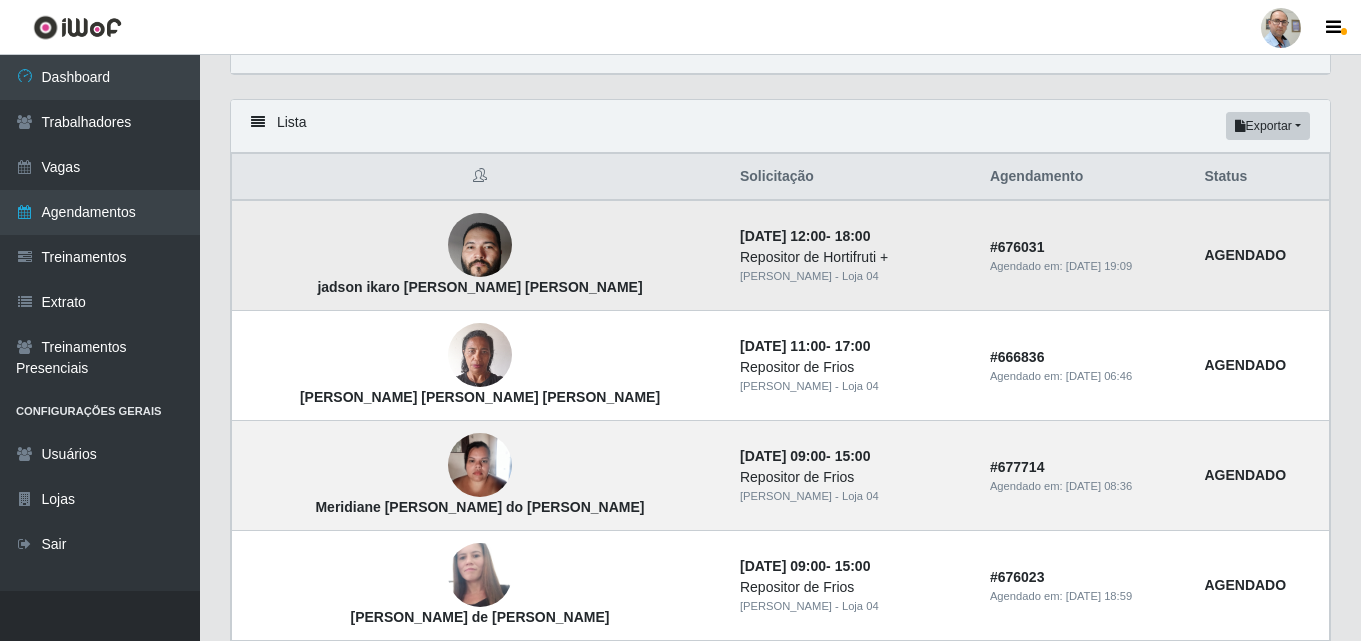 click at bounding box center [480, 245] 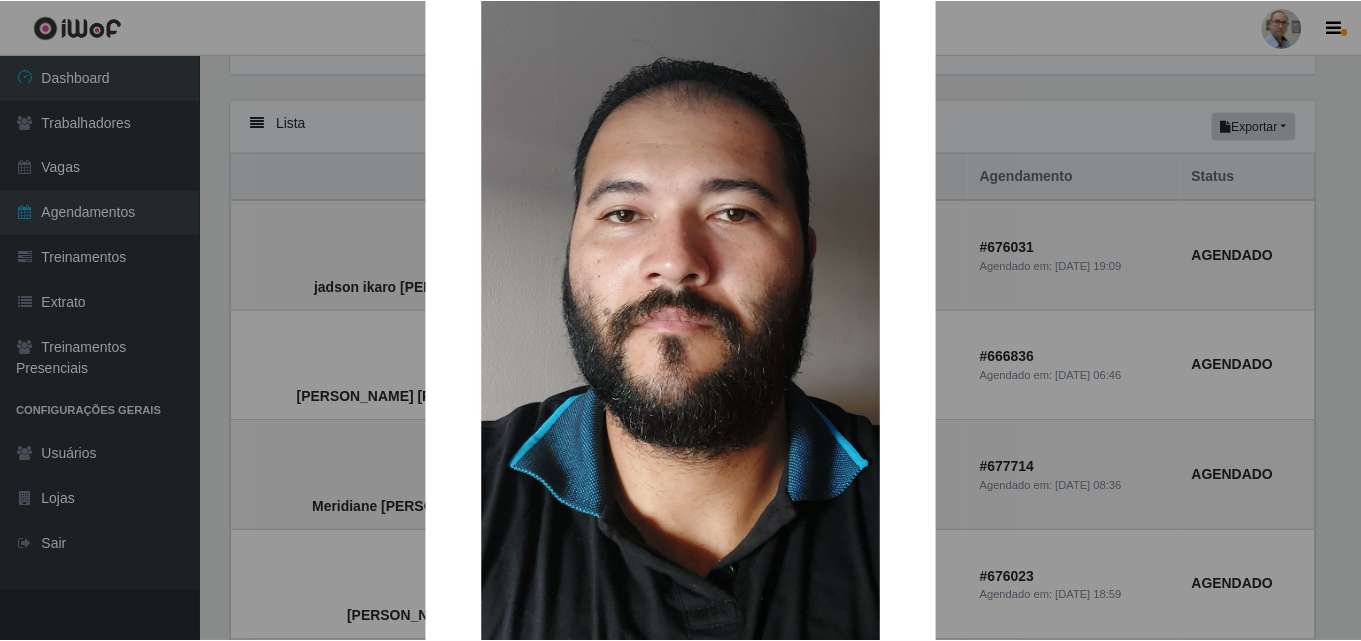 scroll, scrollTop: 300, scrollLeft: 0, axis: vertical 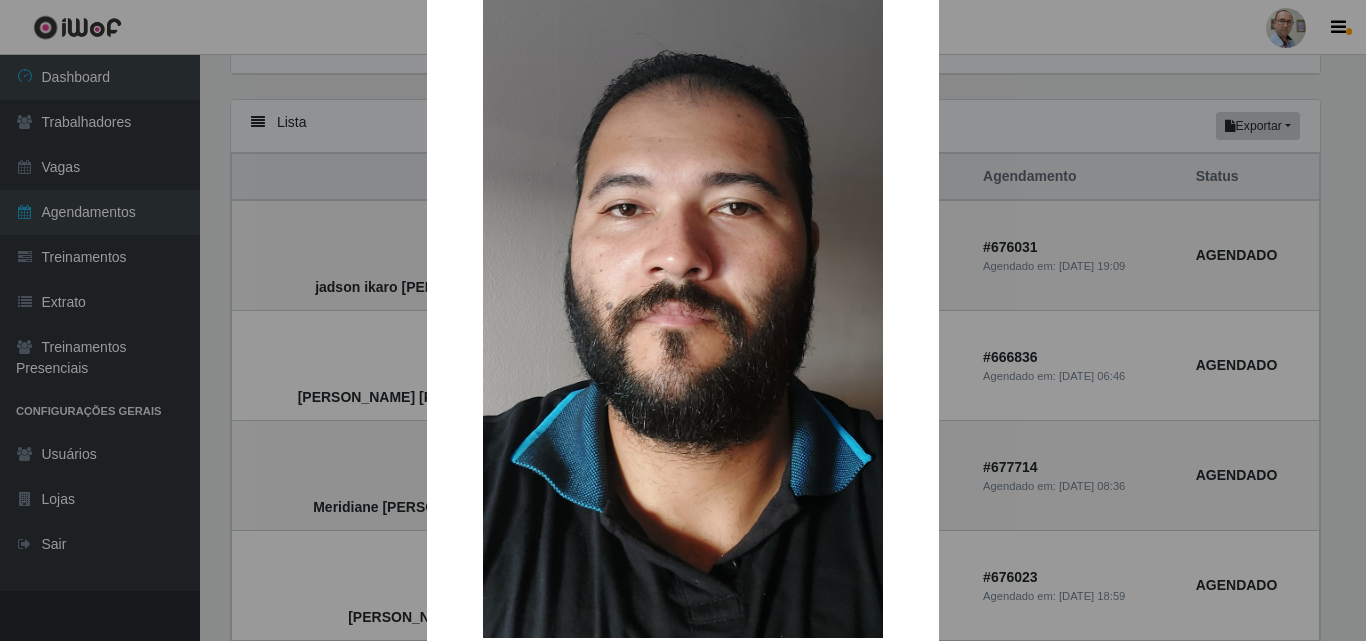 type 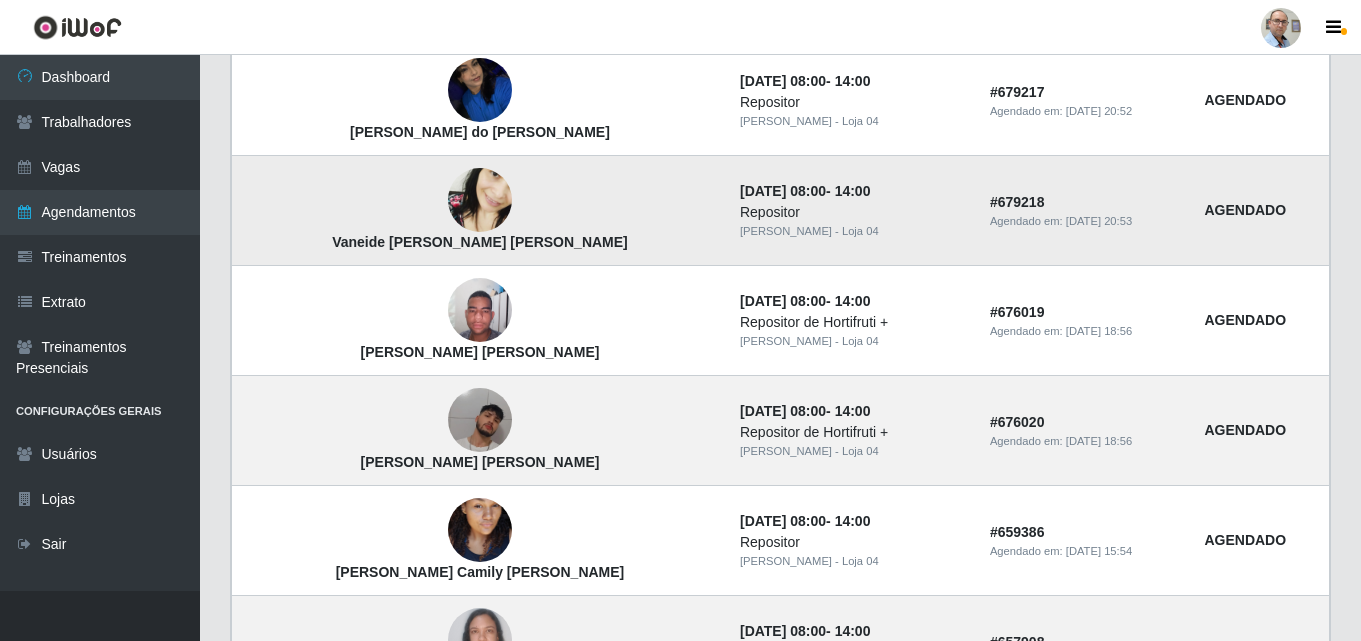 scroll, scrollTop: 1200, scrollLeft: 0, axis: vertical 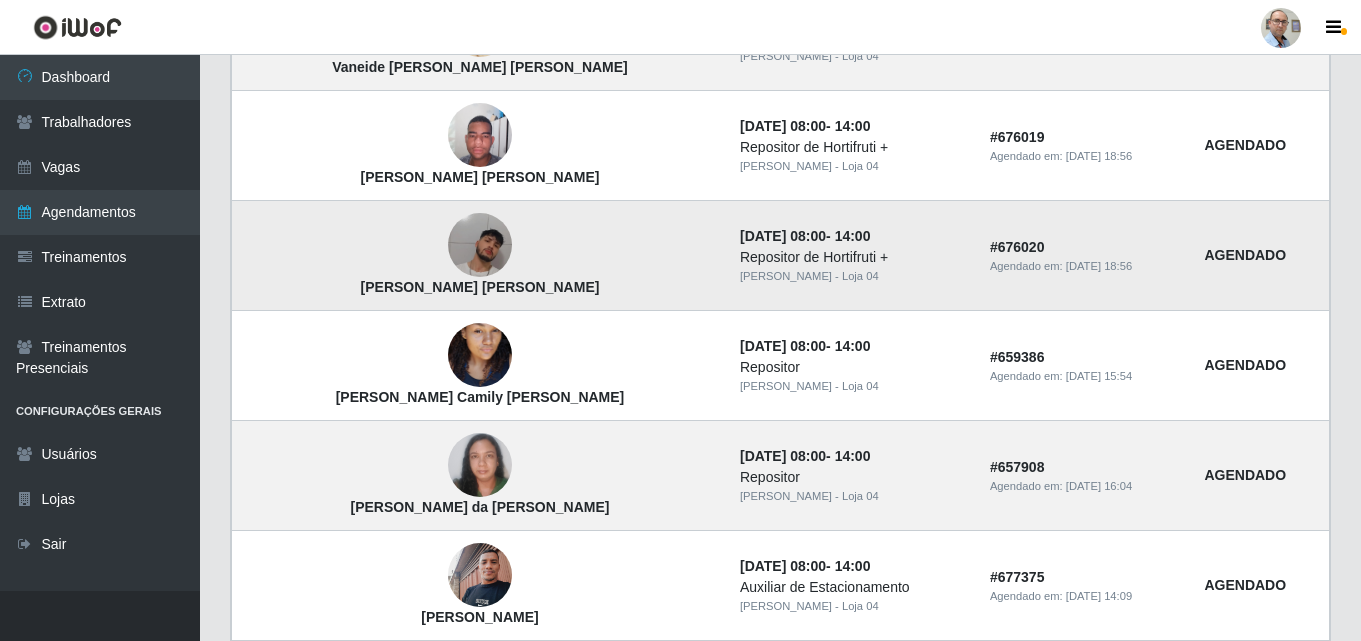 click at bounding box center (480, 246) 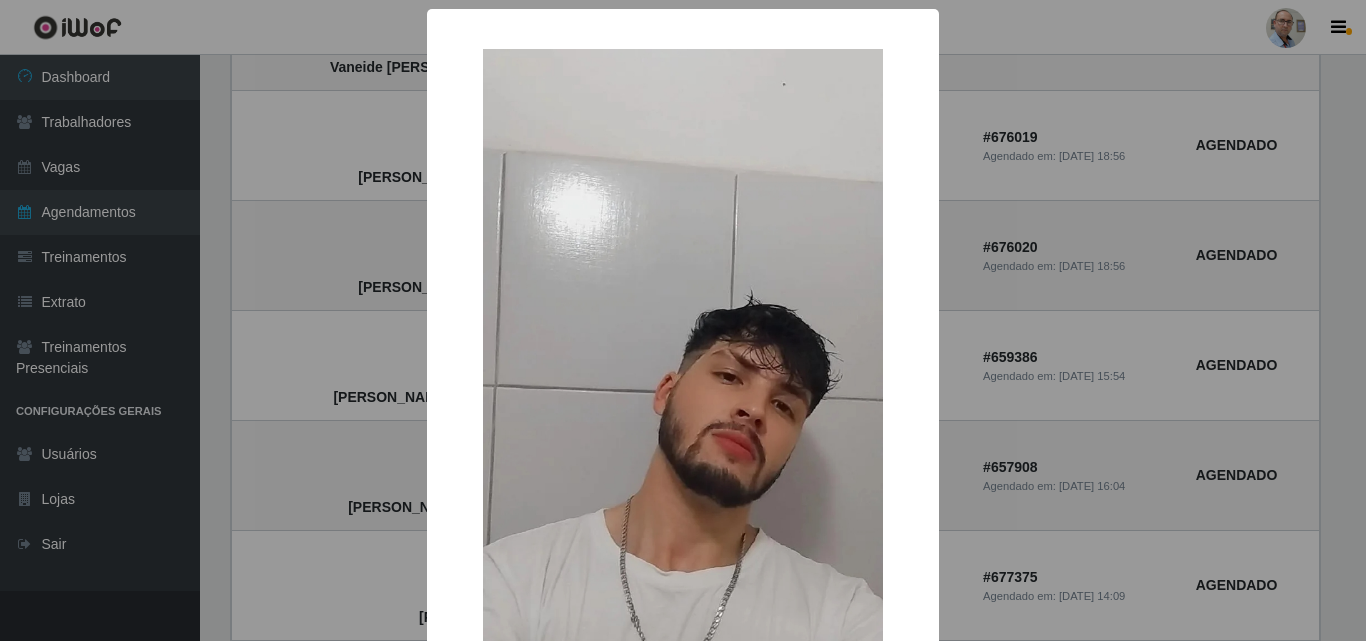 type 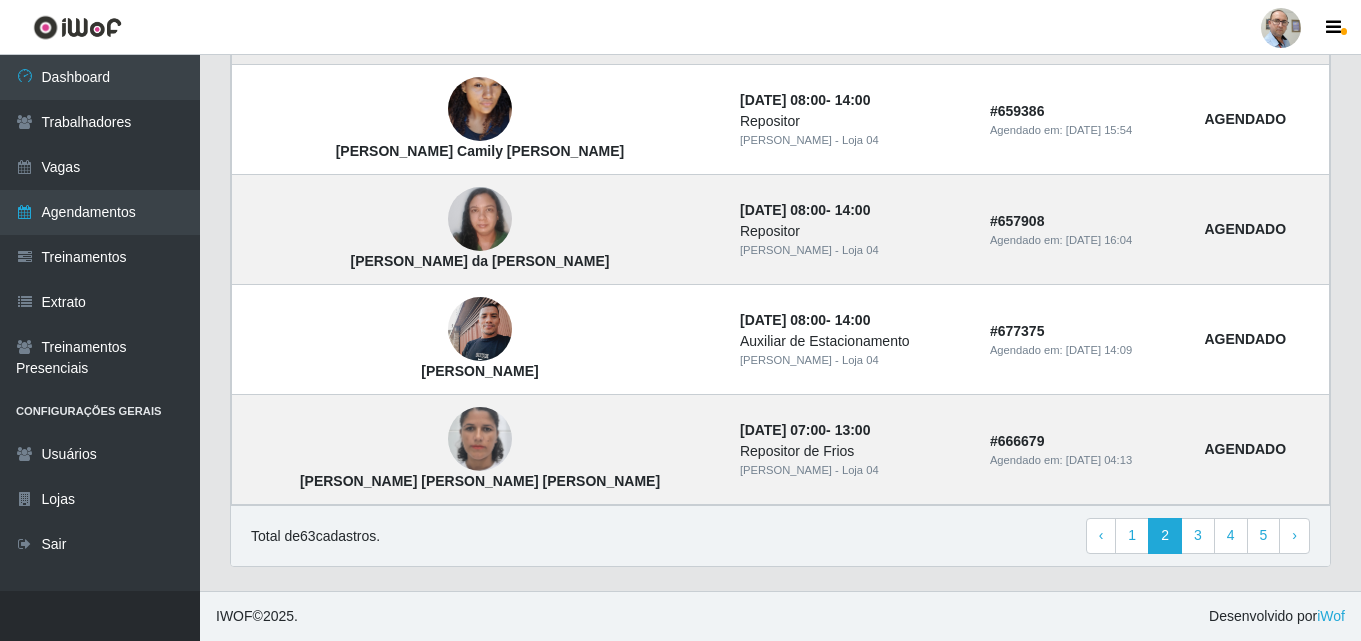 scroll, scrollTop: 1447, scrollLeft: 0, axis: vertical 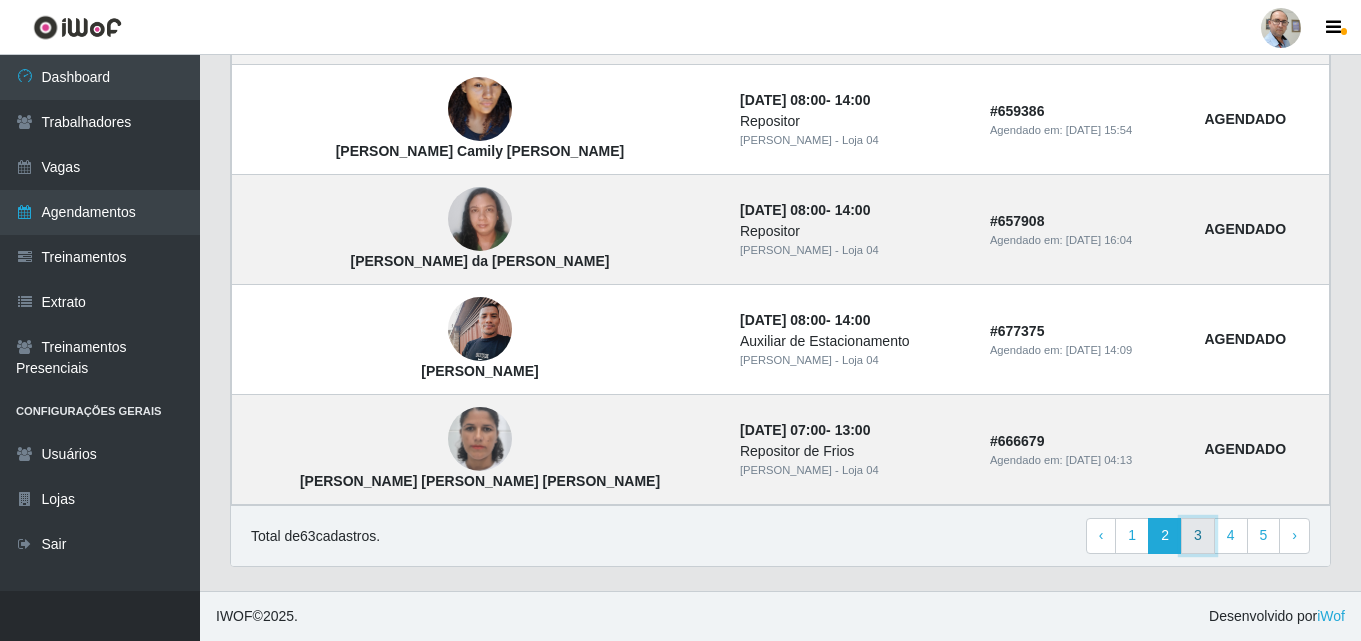 click on "3" at bounding box center (1198, 536) 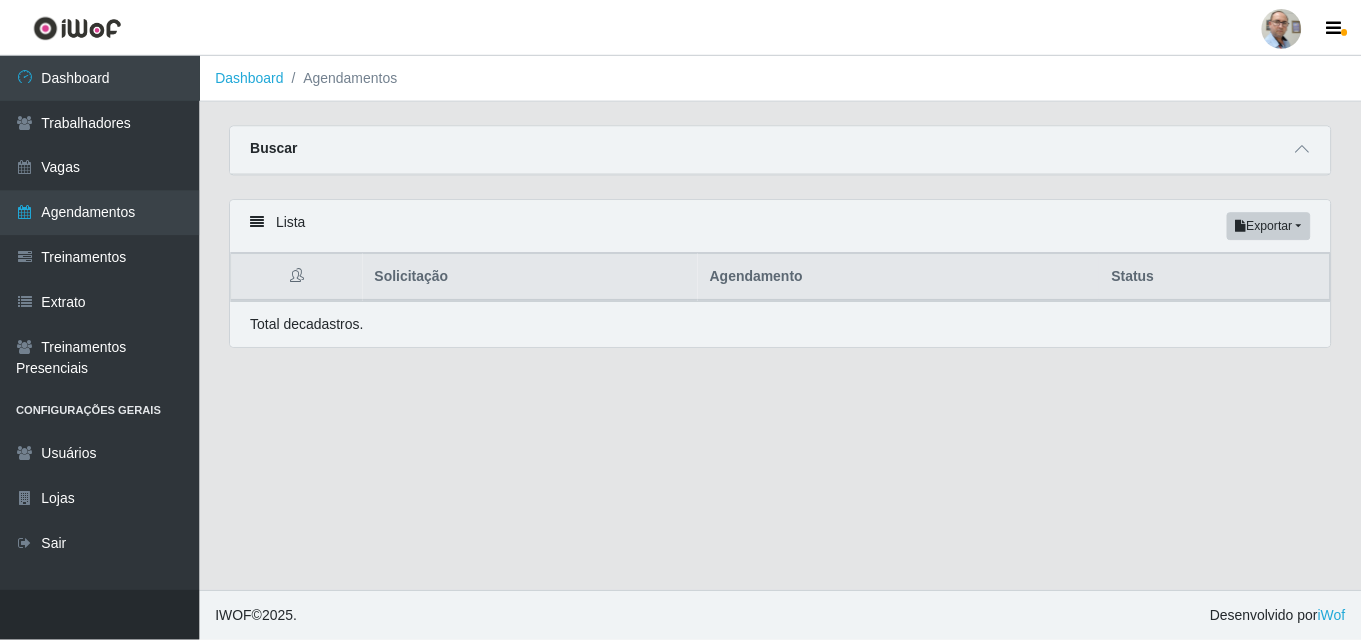scroll, scrollTop: 0, scrollLeft: 0, axis: both 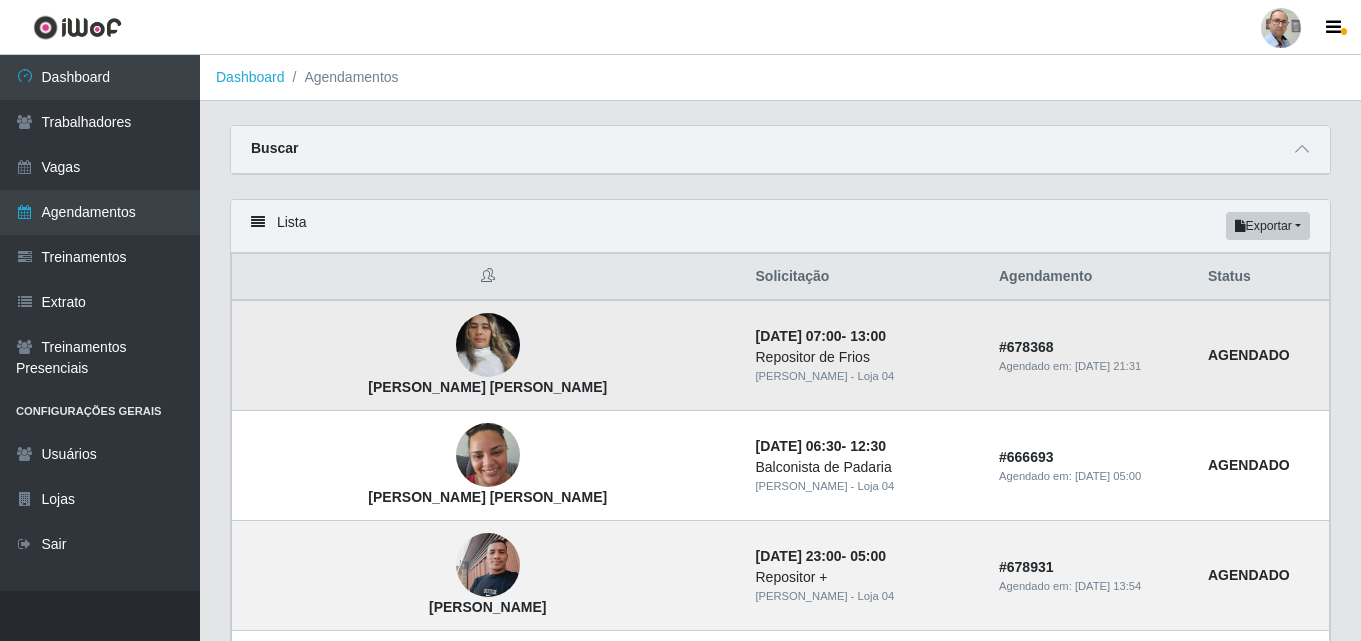 click at bounding box center (488, 345) 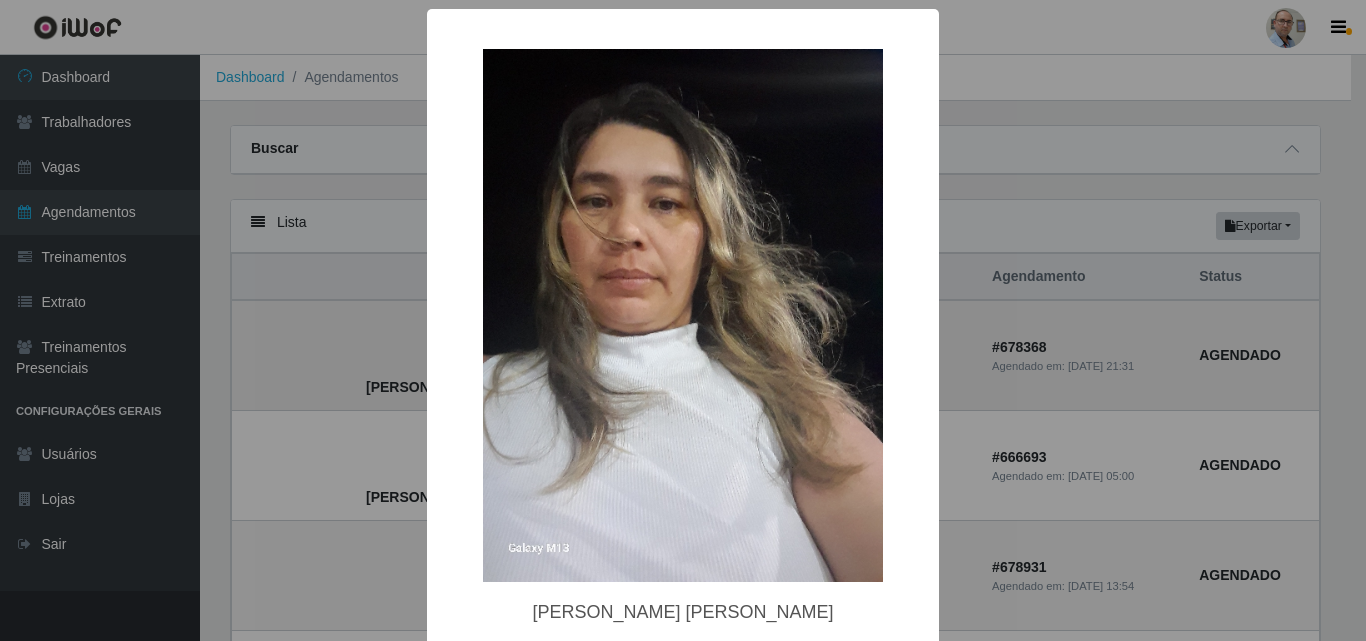type 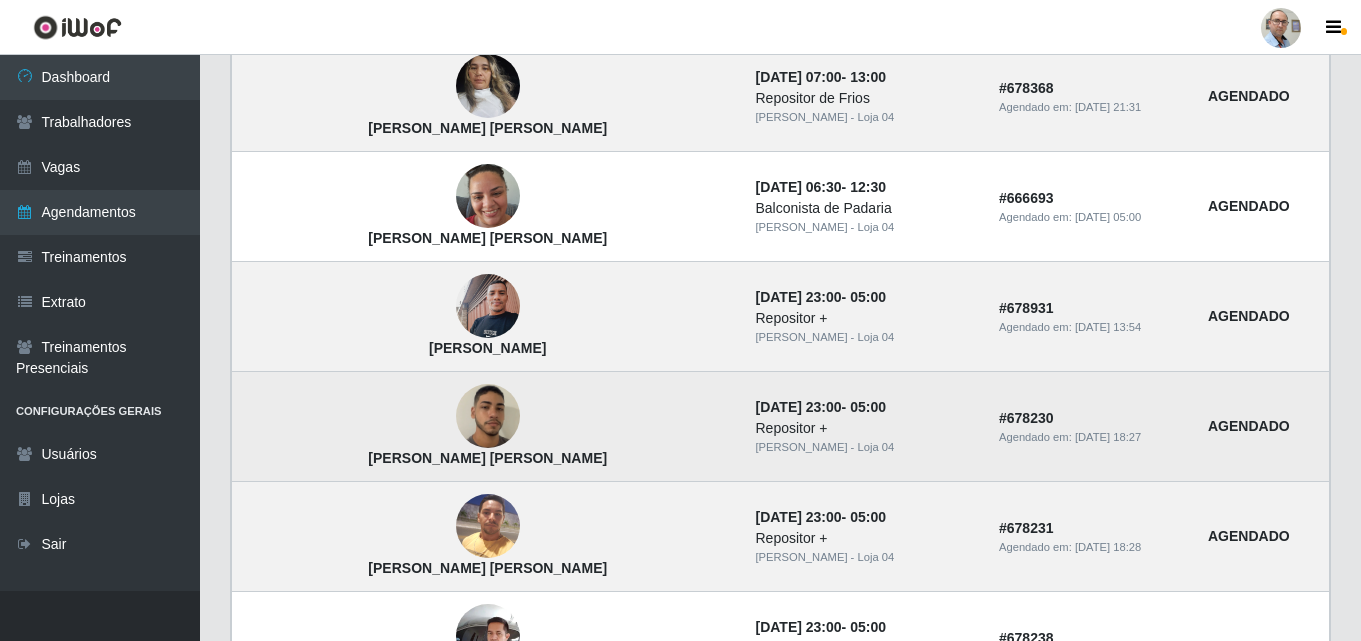 scroll, scrollTop: 300, scrollLeft: 0, axis: vertical 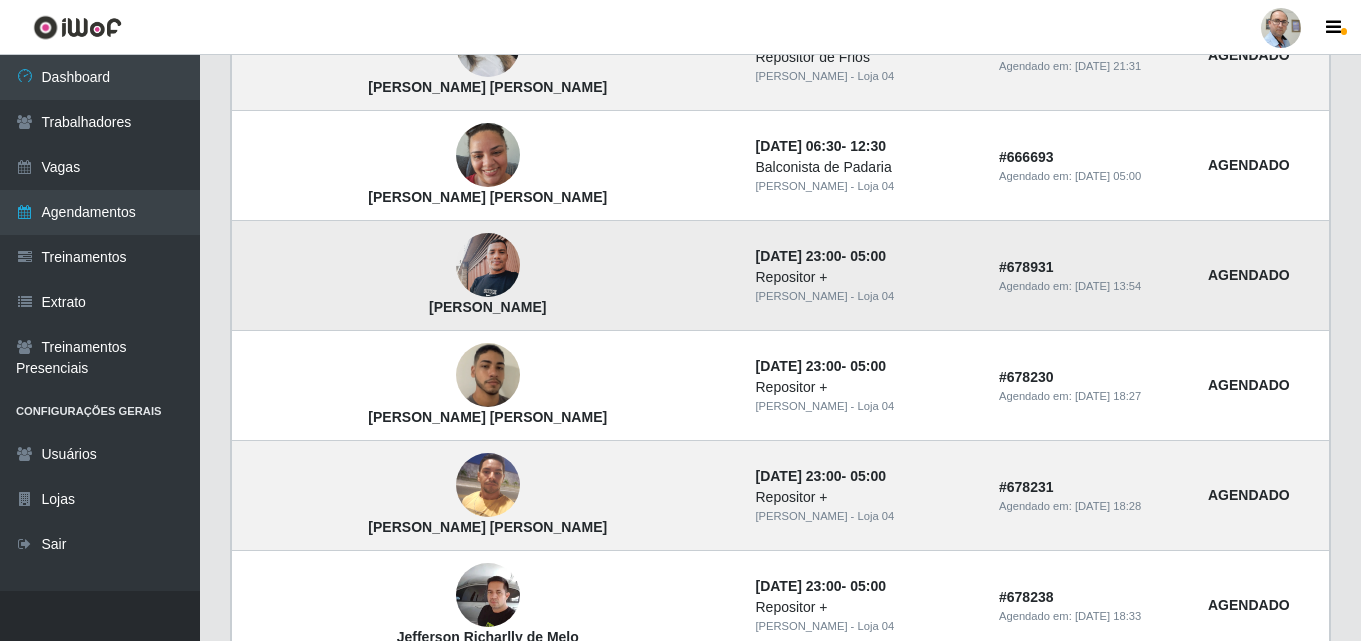 click at bounding box center (488, 265) 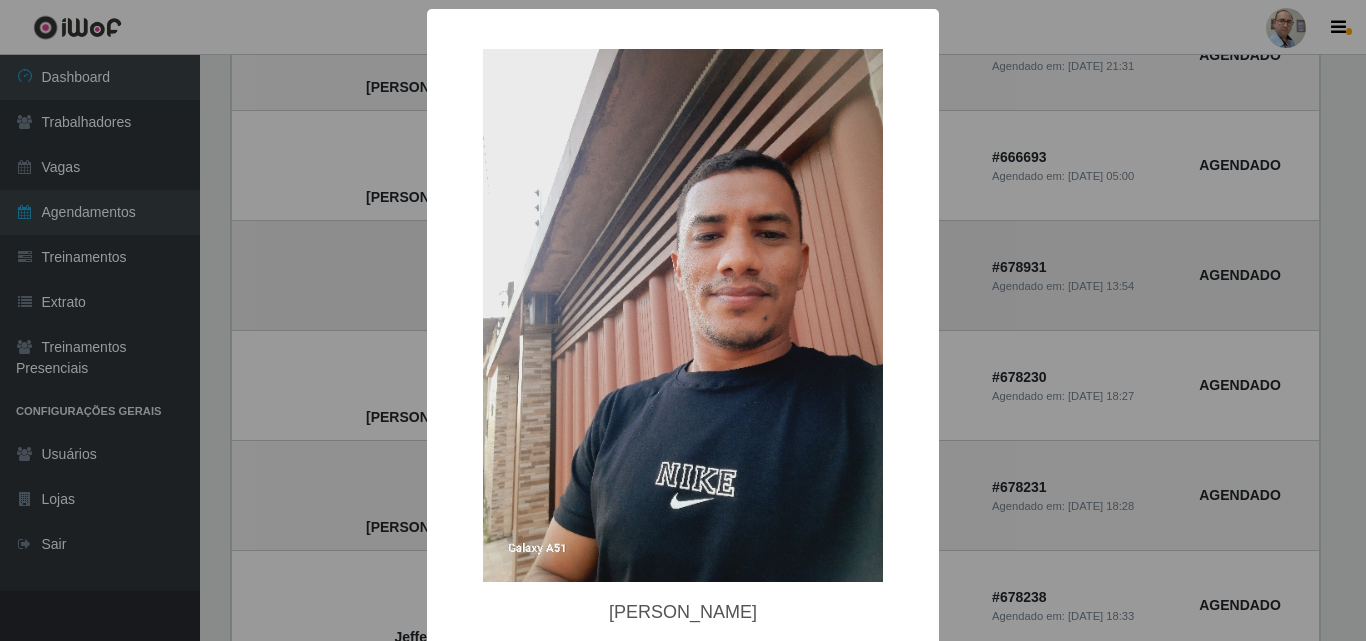 type 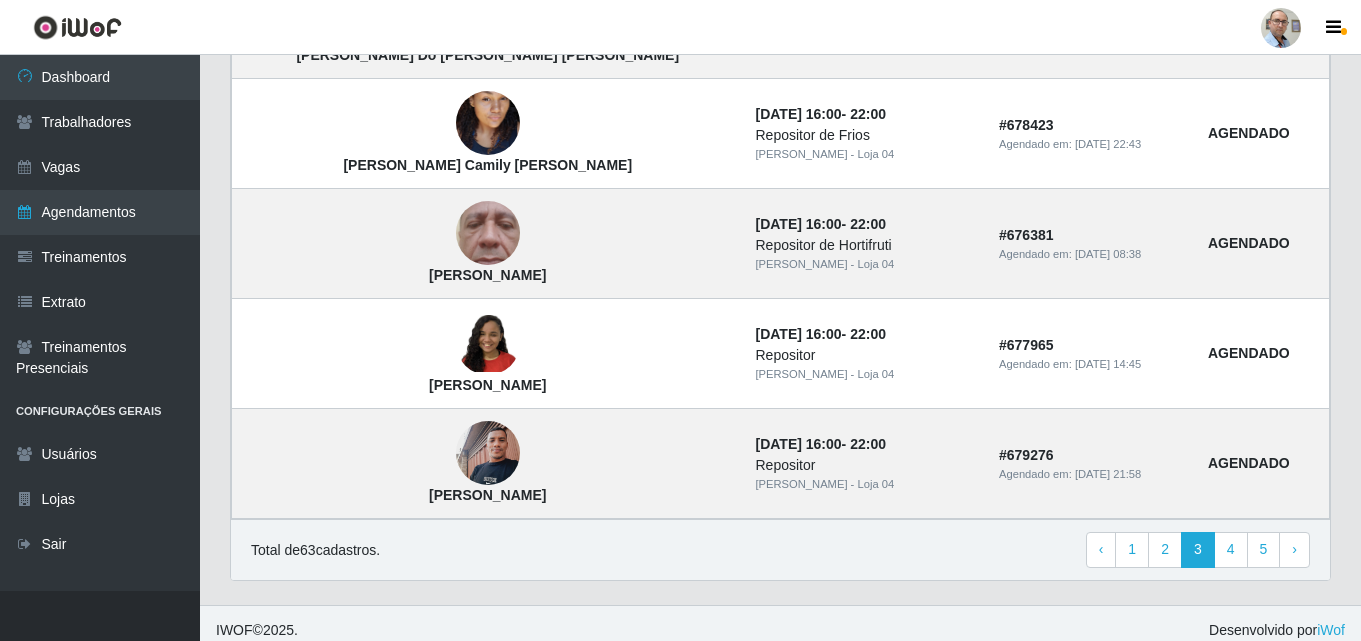 scroll, scrollTop: 1447, scrollLeft: 0, axis: vertical 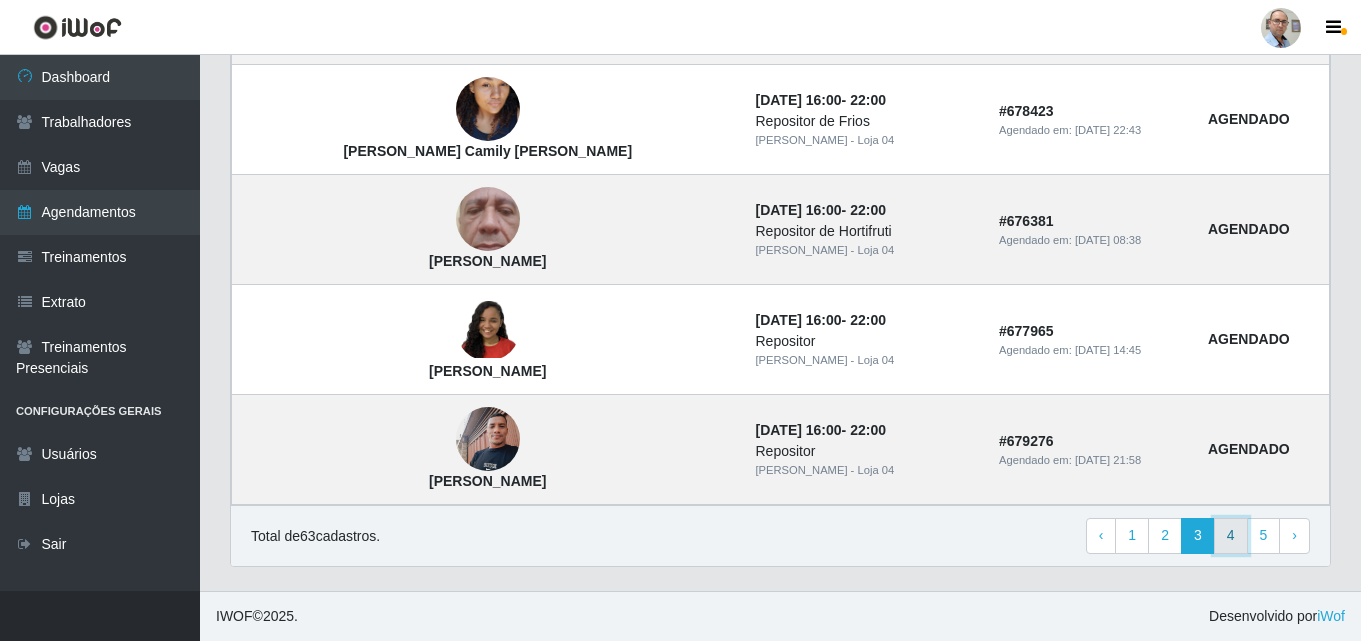 click on "4" at bounding box center (1231, 536) 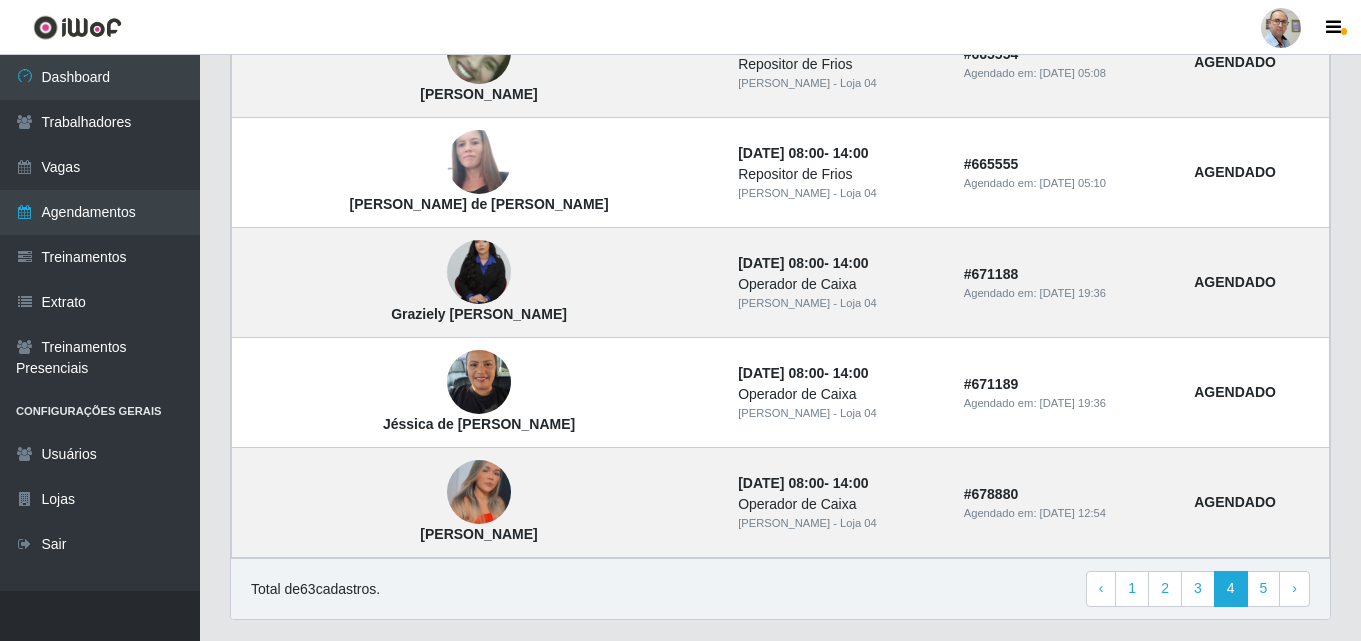 scroll, scrollTop: 1400, scrollLeft: 0, axis: vertical 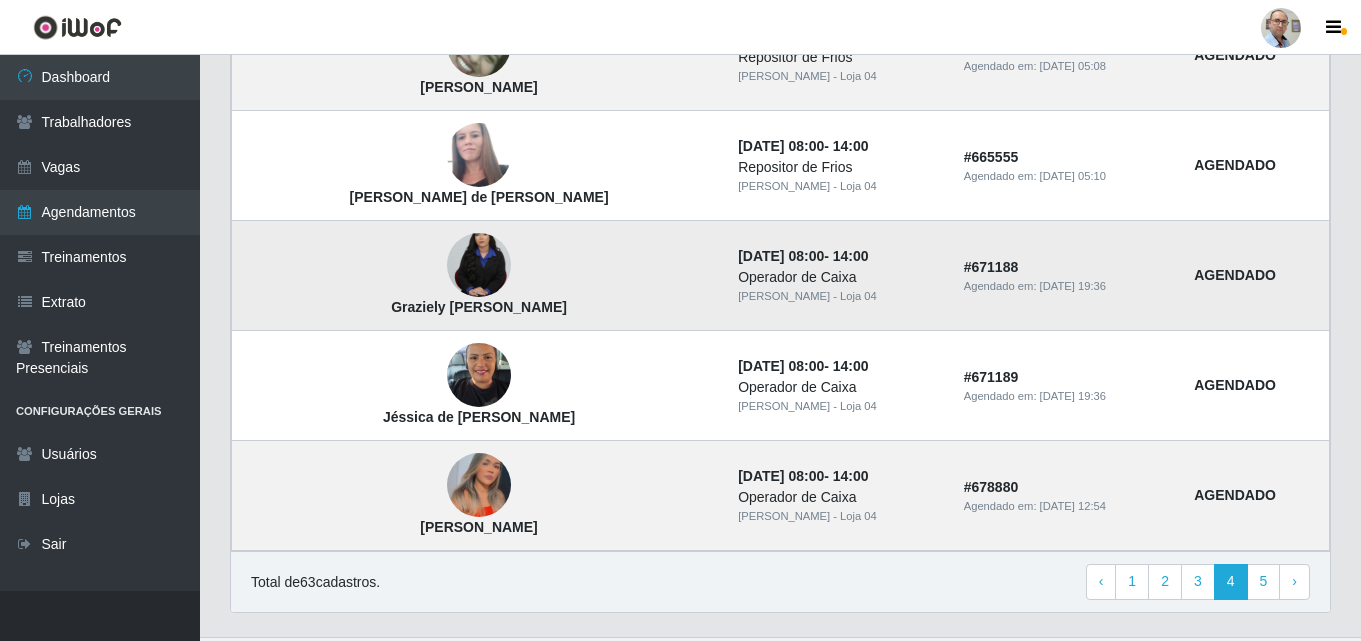 click at bounding box center [479, 265] 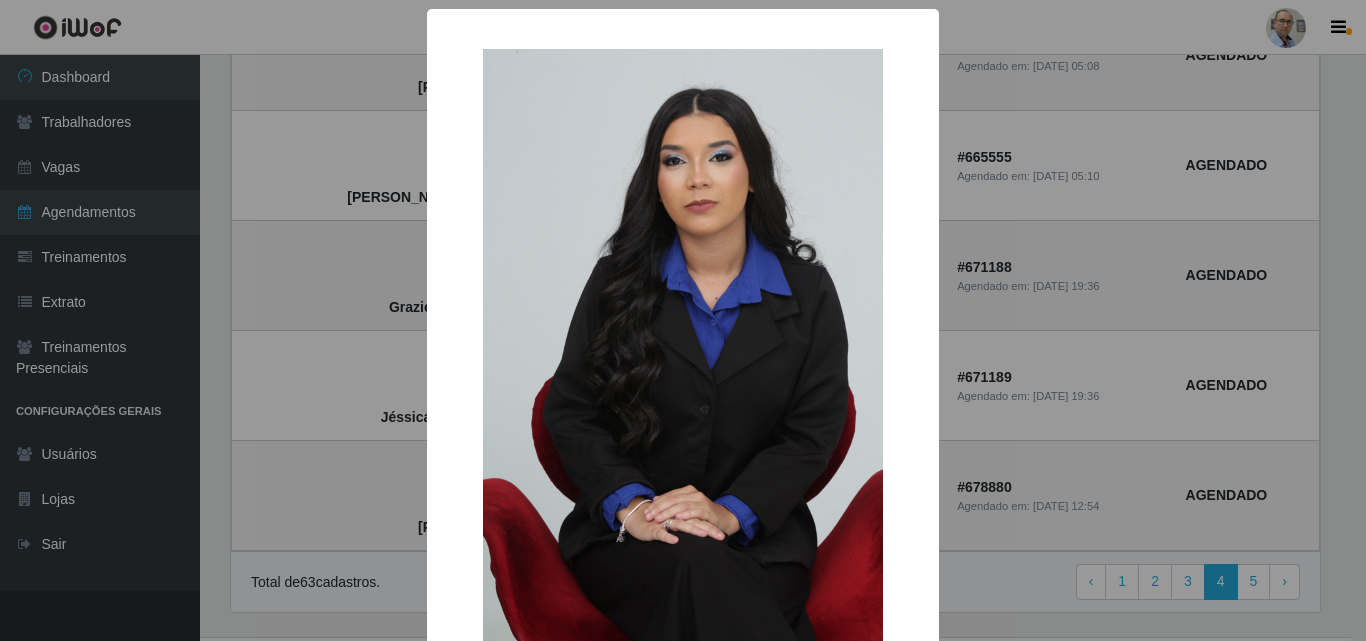 type 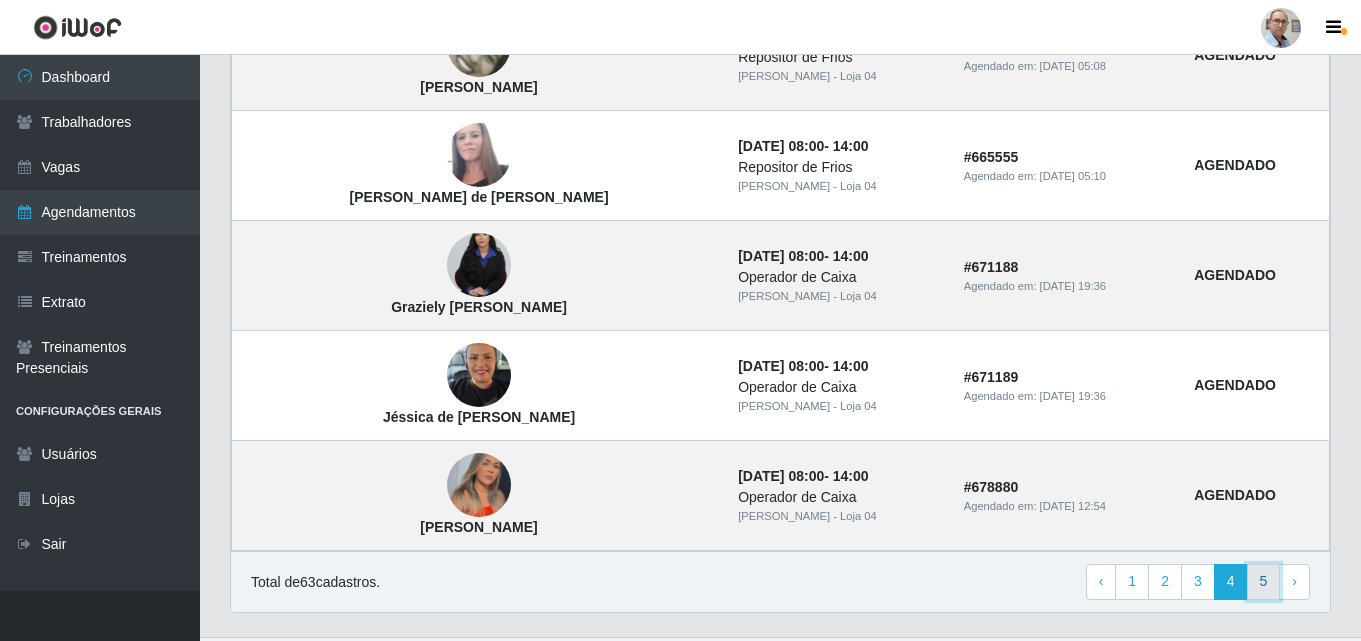 click on "5" at bounding box center [1264, 582] 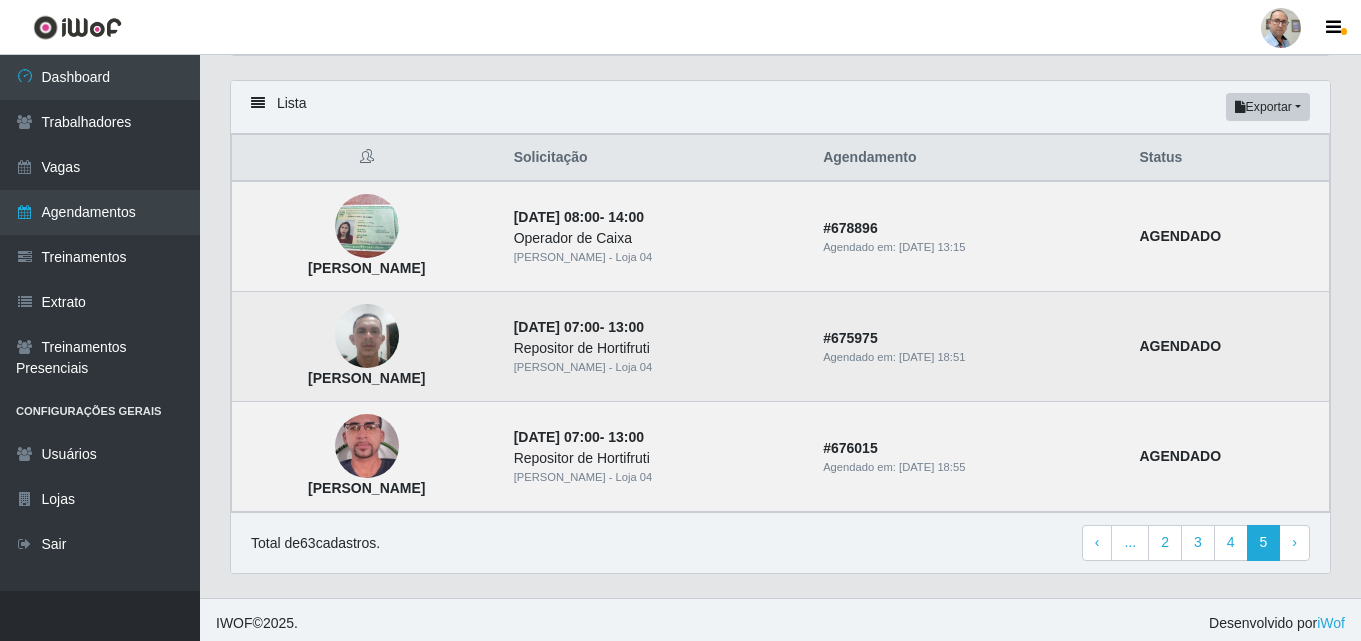 scroll, scrollTop: 127, scrollLeft: 0, axis: vertical 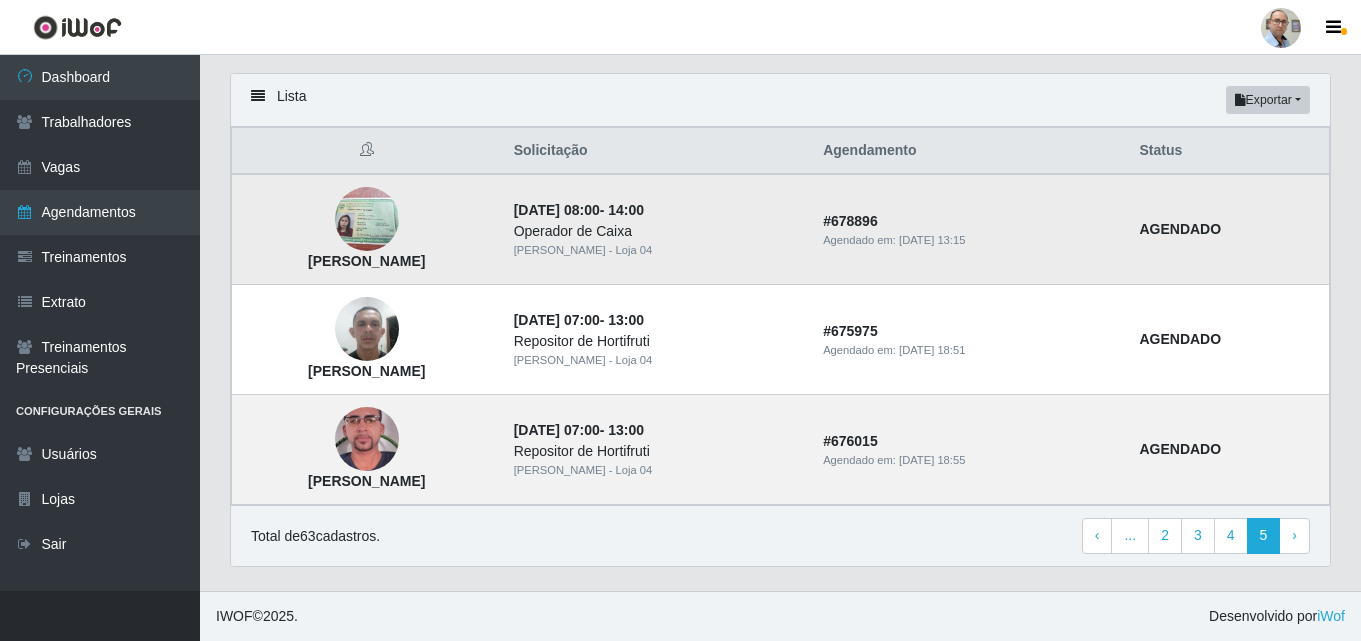 click at bounding box center (367, 219) 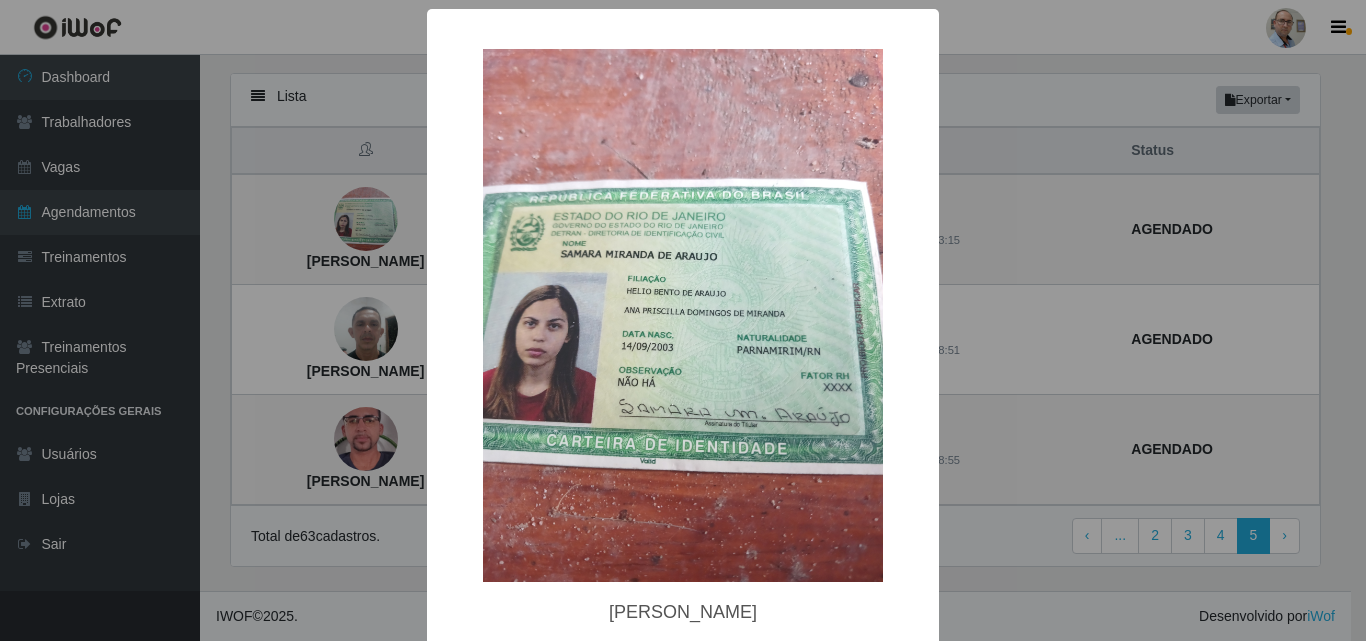 type 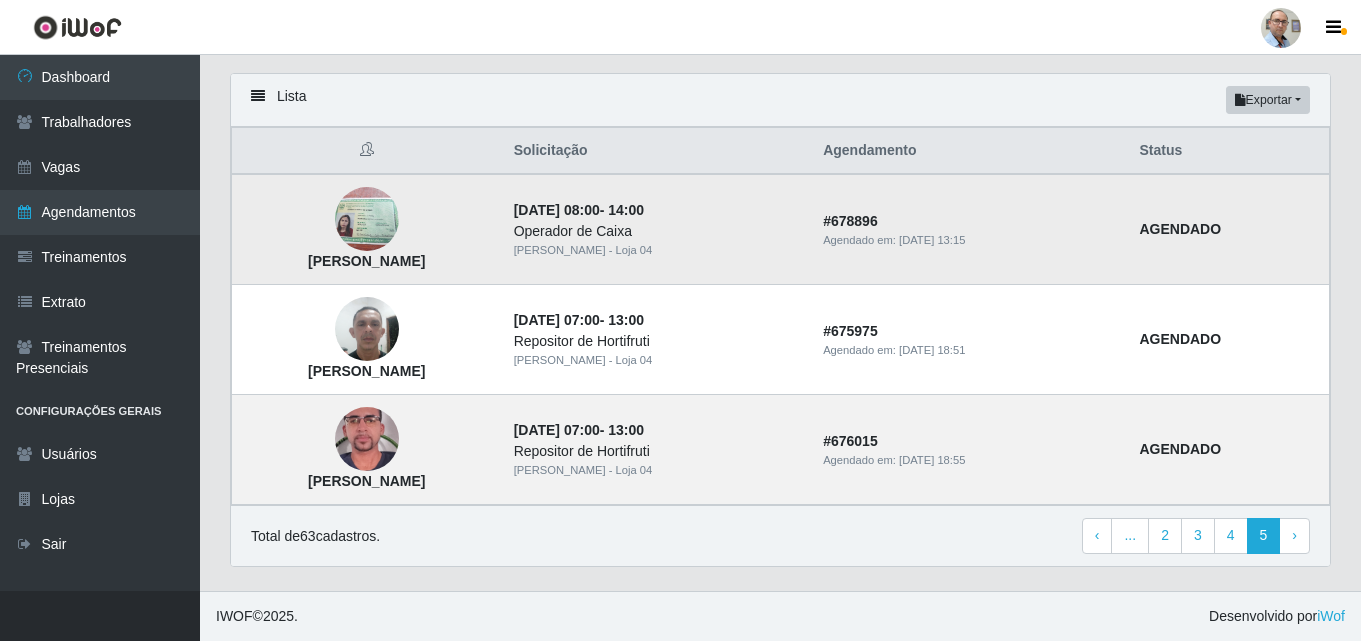 click at bounding box center [367, 219] 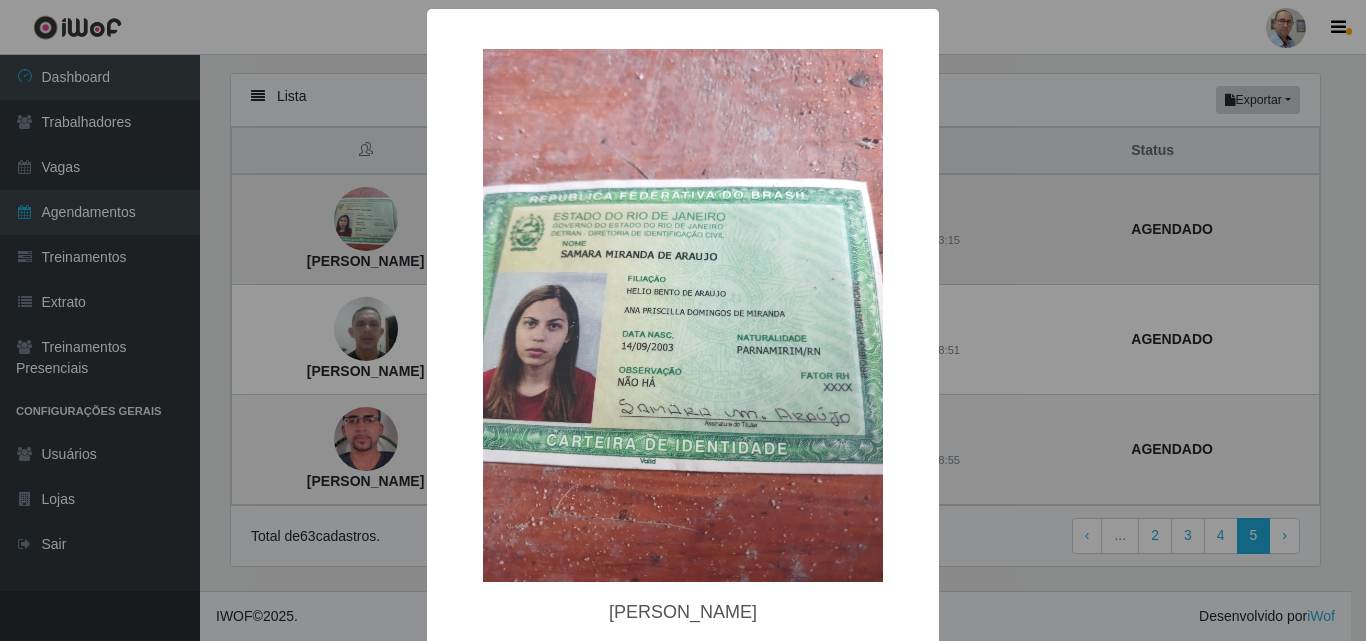 type 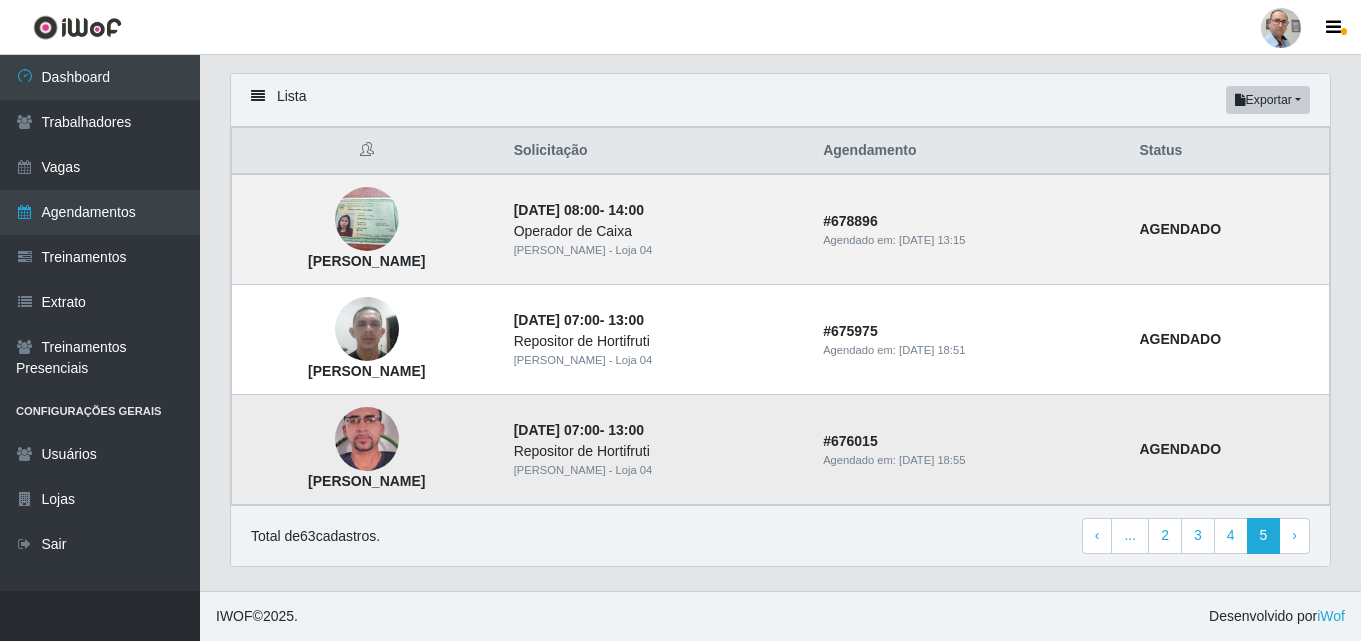 click at bounding box center (367, 440) 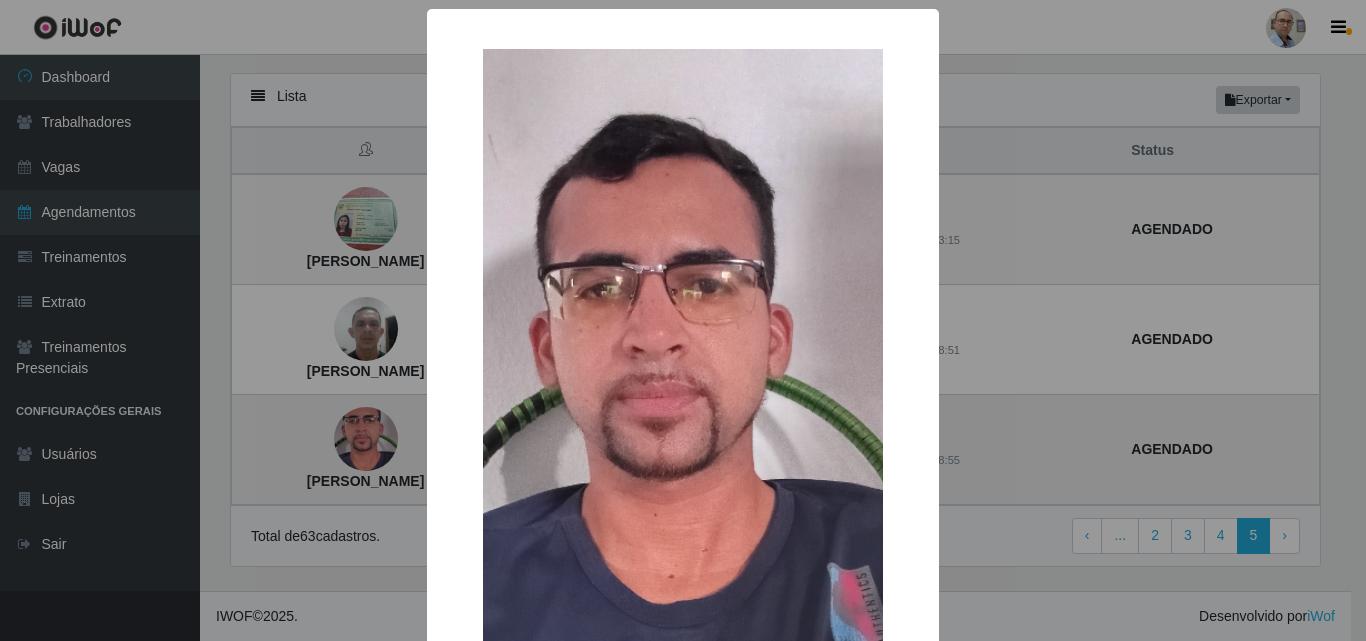 type 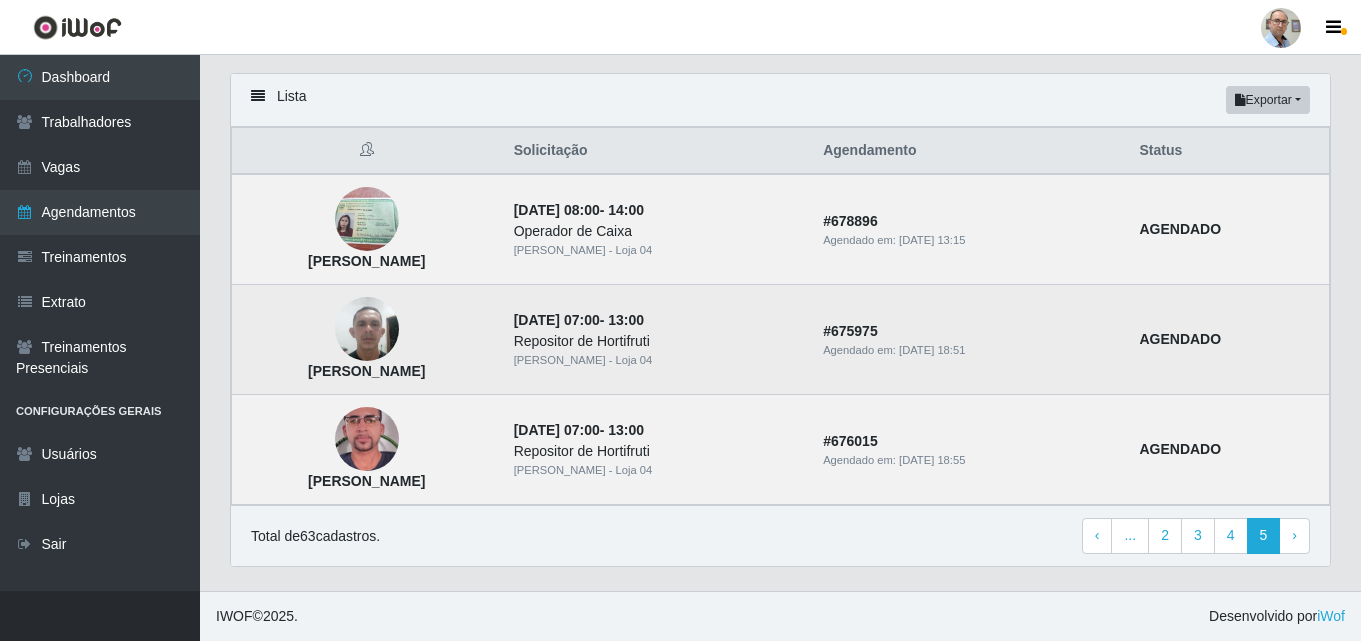 click at bounding box center [367, 329] 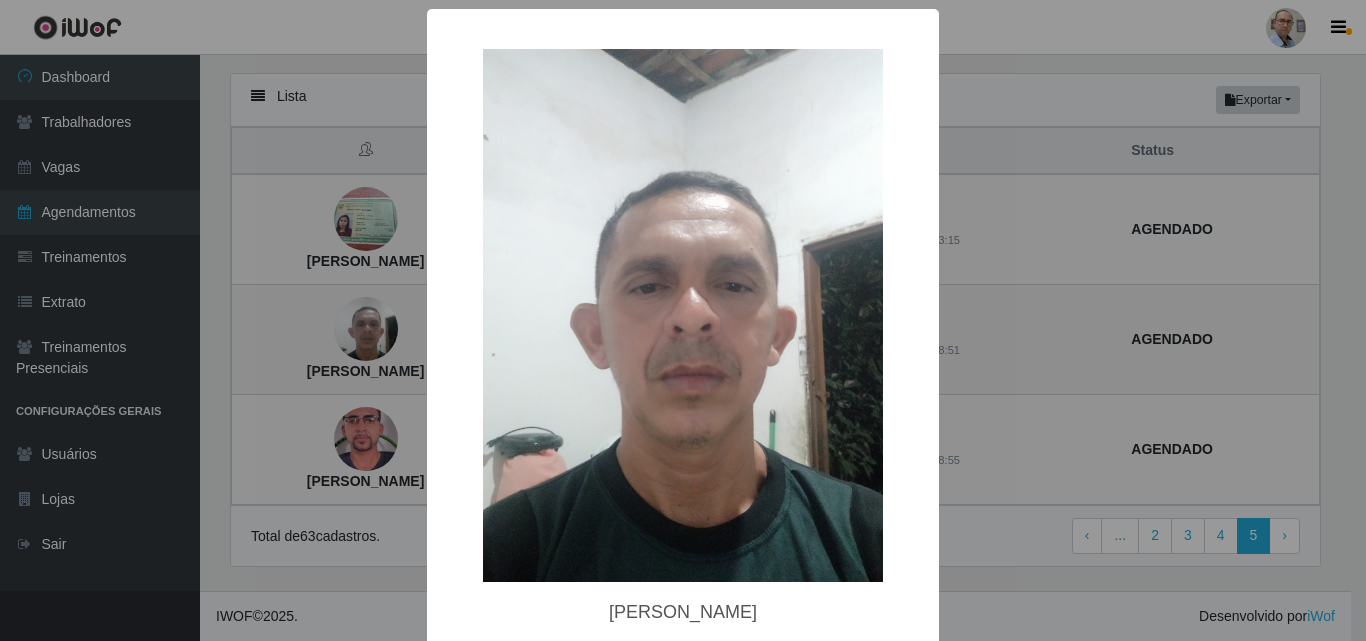 type 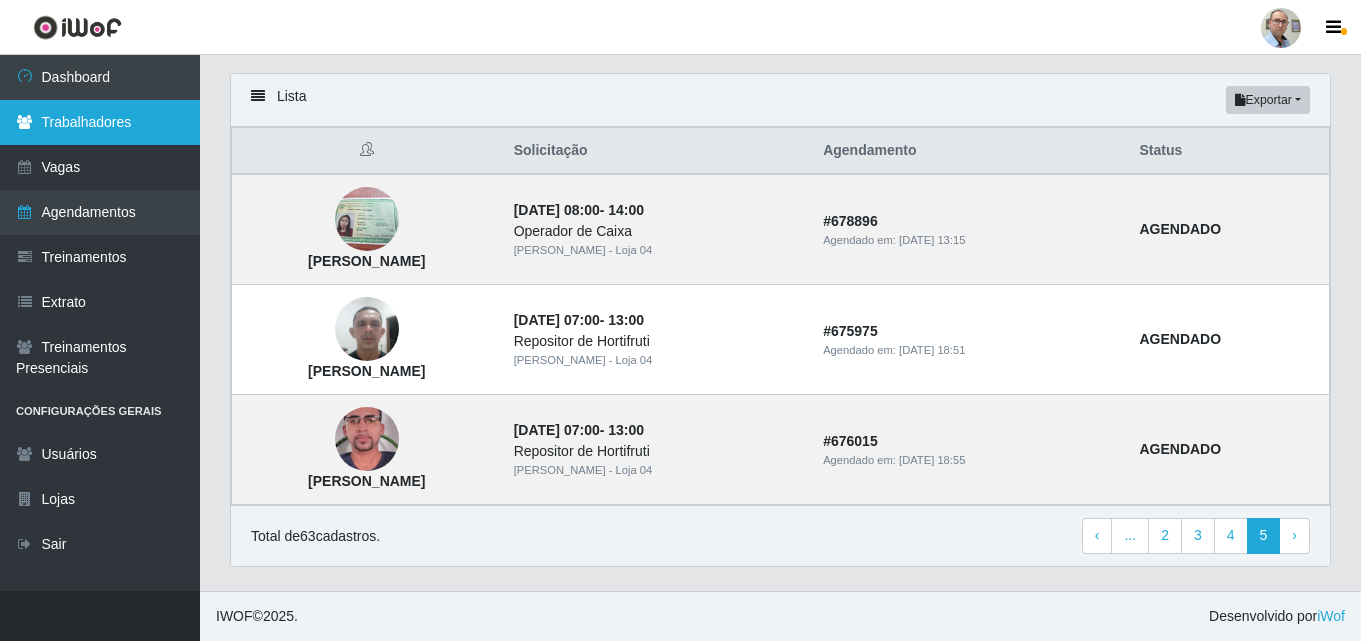 click on "Trabalhadores" at bounding box center [100, 122] 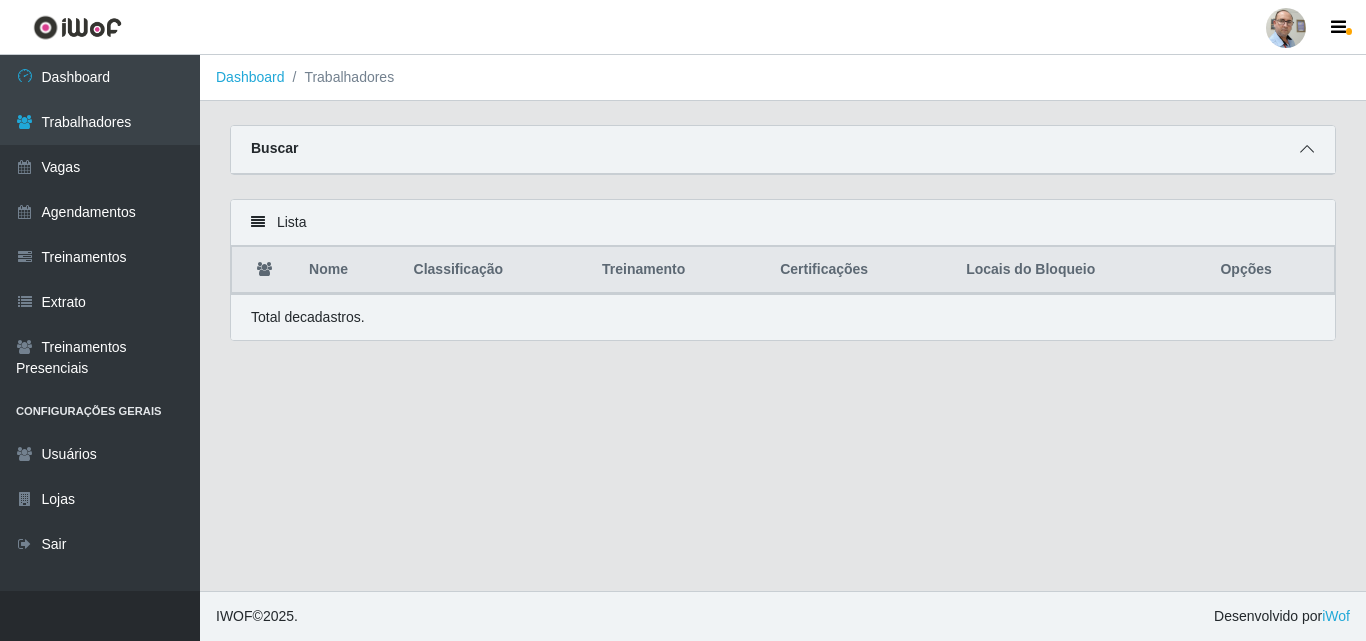 click at bounding box center [1307, 149] 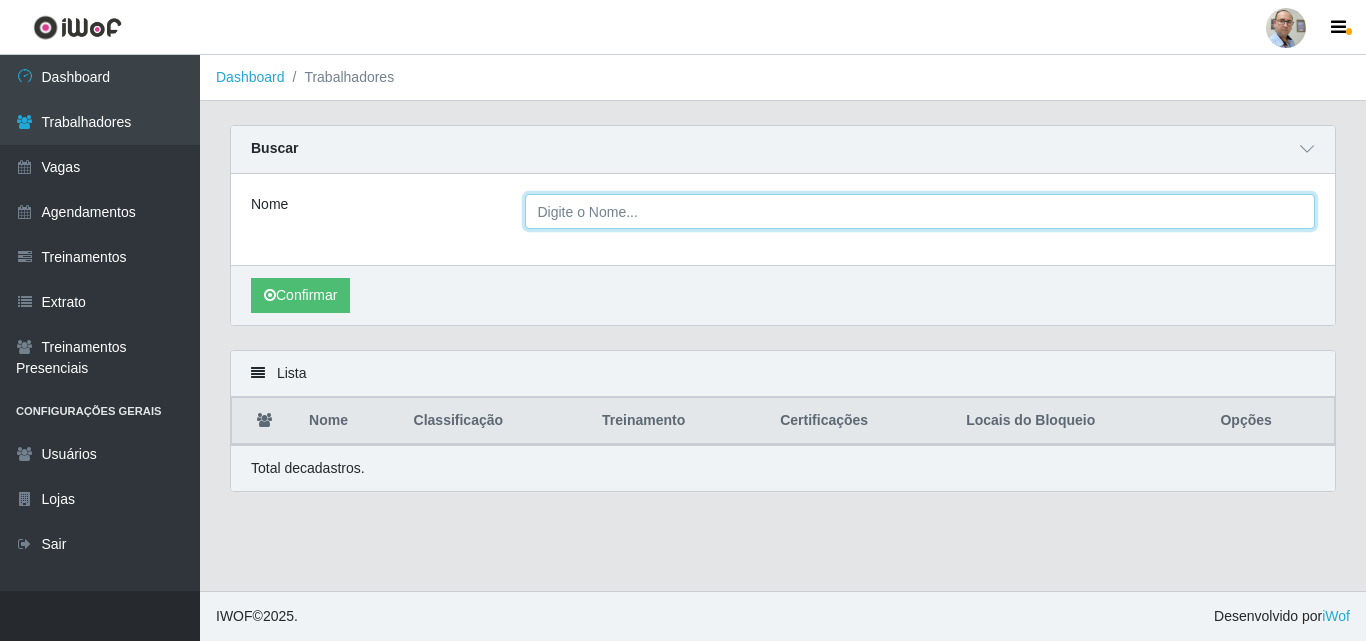 click on "Nome" at bounding box center (920, 211) 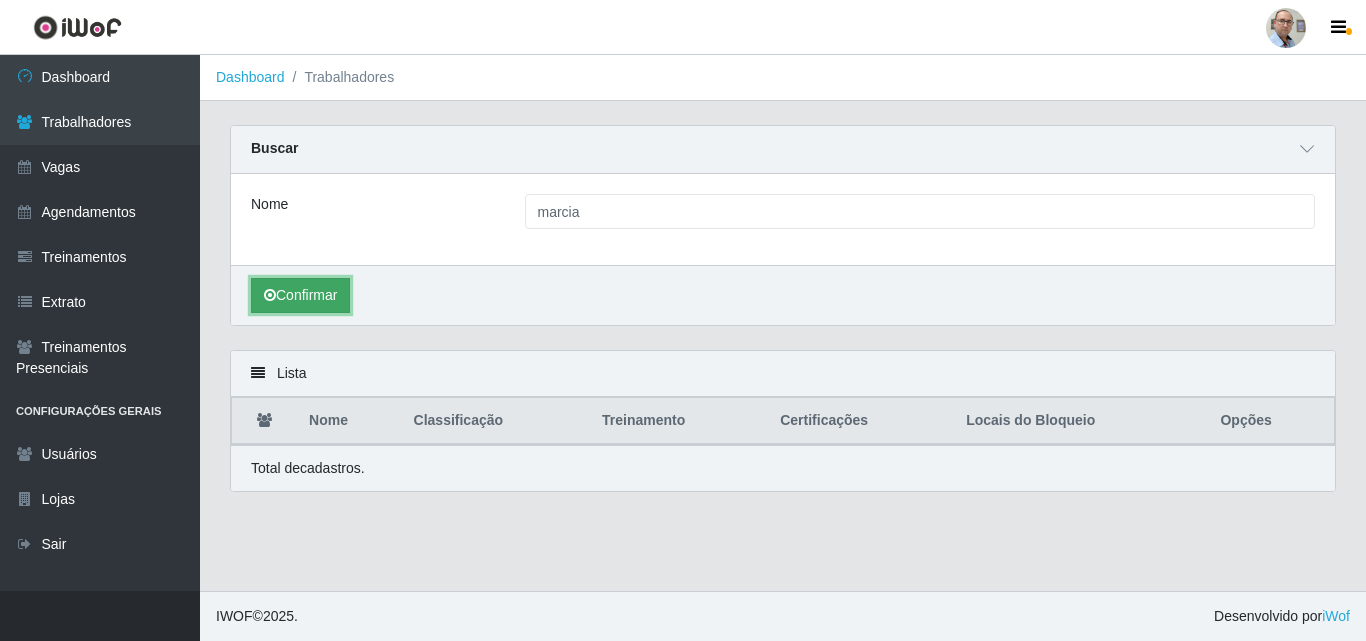 click on "Confirmar" at bounding box center [300, 295] 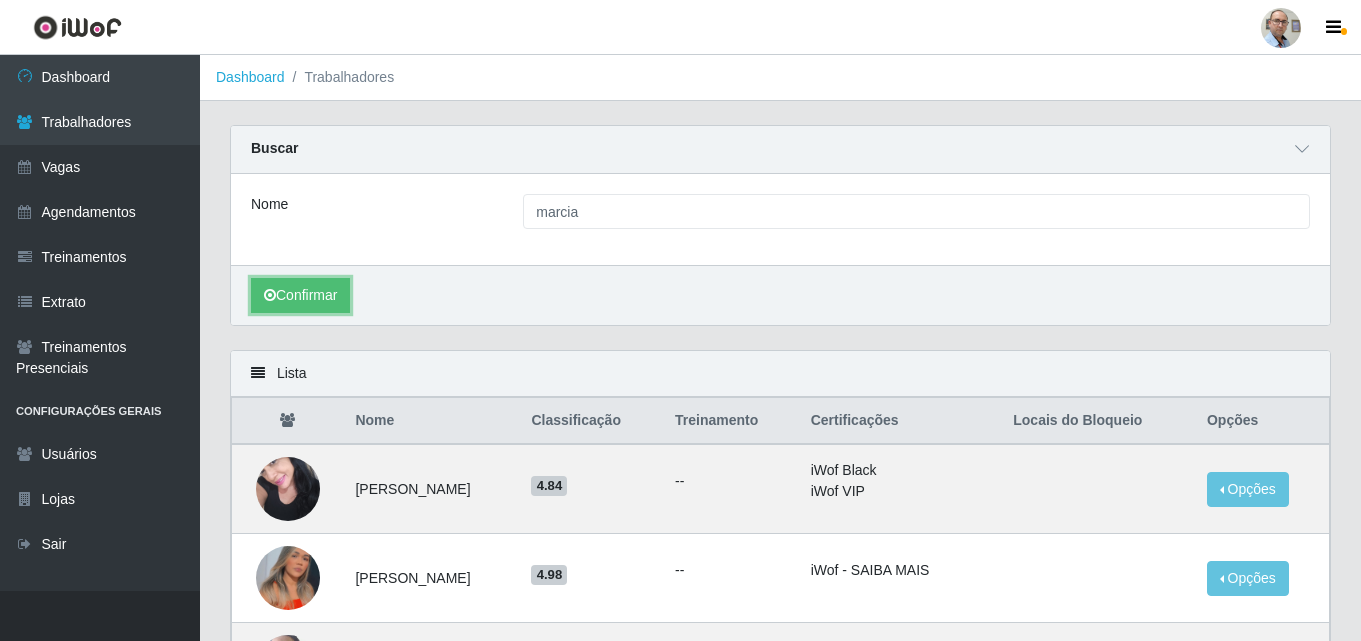 scroll, scrollTop: 100, scrollLeft: 0, axis: vertical 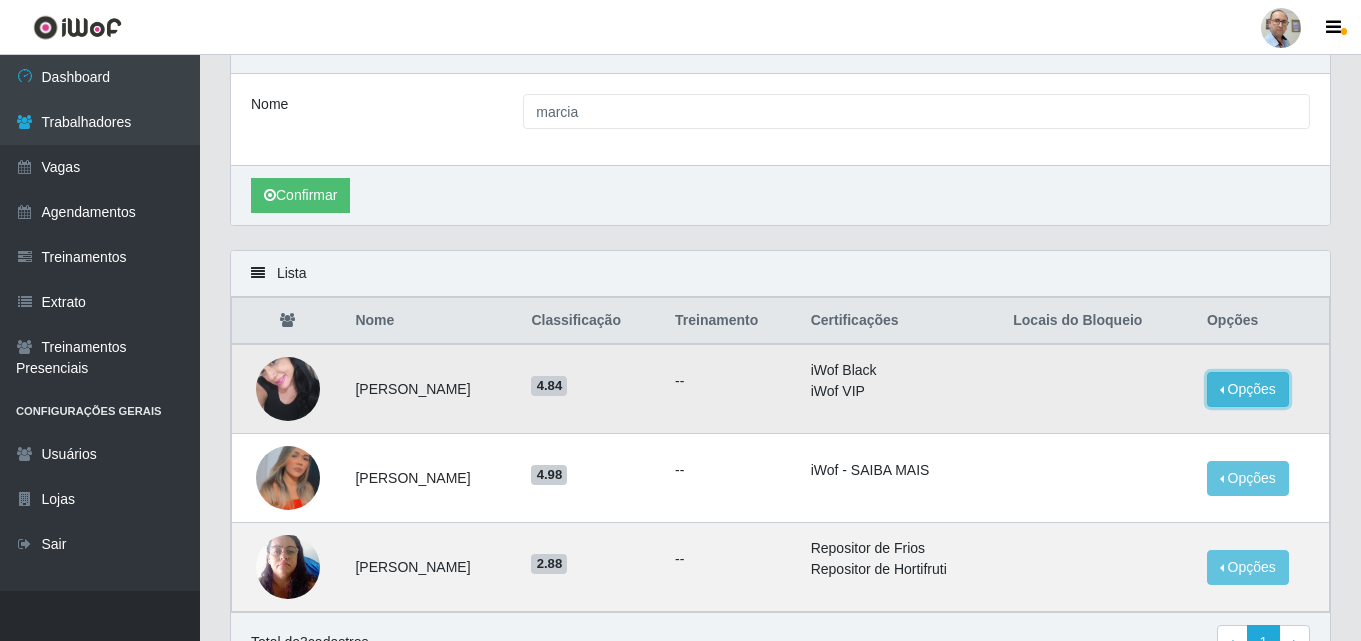click on "Opções" at bounding box center (1248, 389) 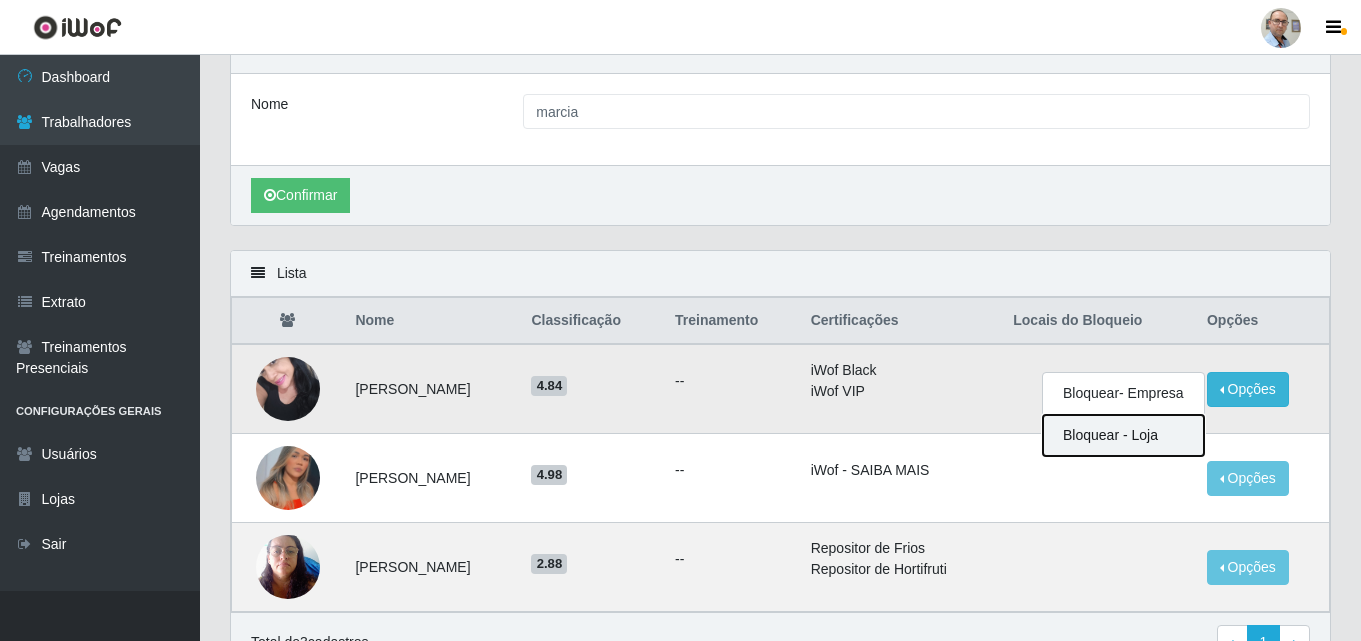 click on "Bloquear   - Loja" at bounding box center (1123, 435) 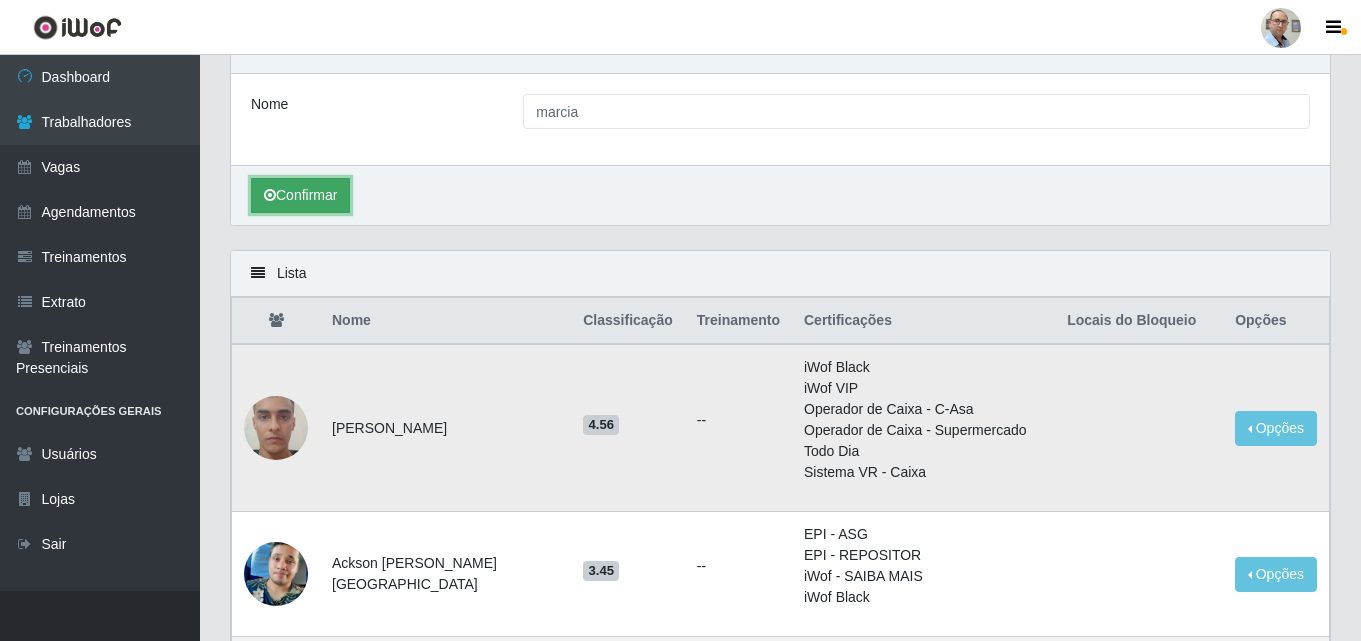 click on "Confirmar" at bounding box center [300, 195] 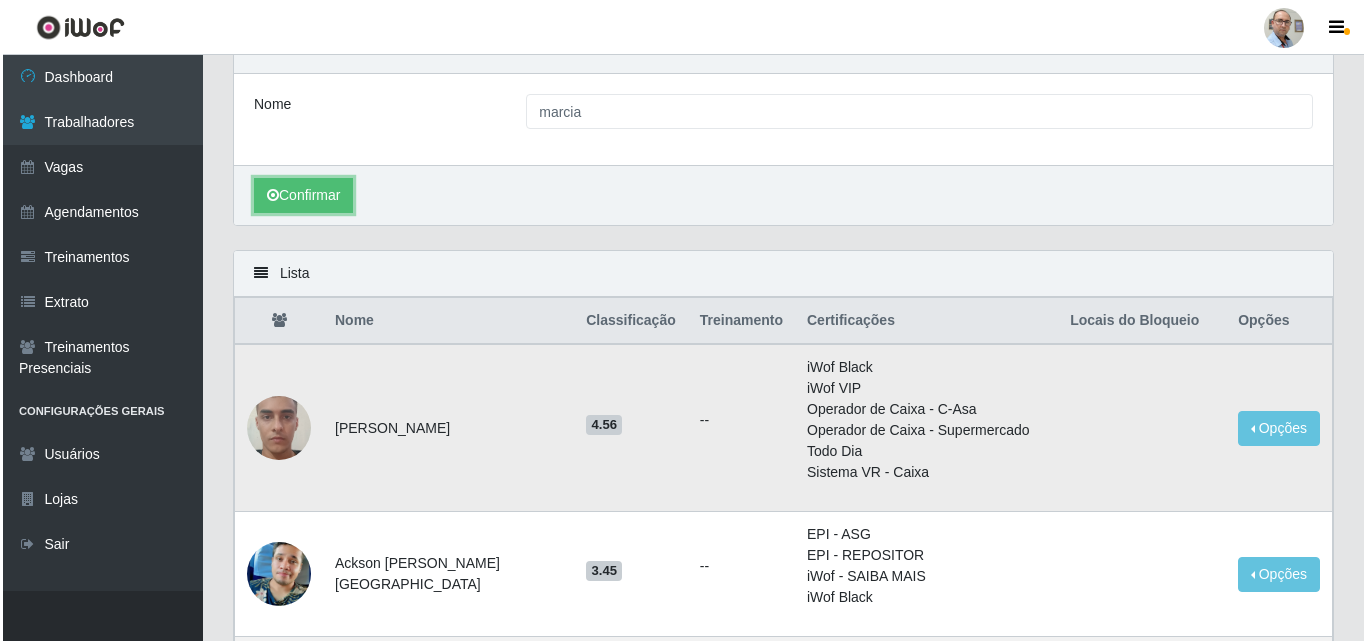 scroll, scrollTop: 0, scrollLeft: 0, axis: both 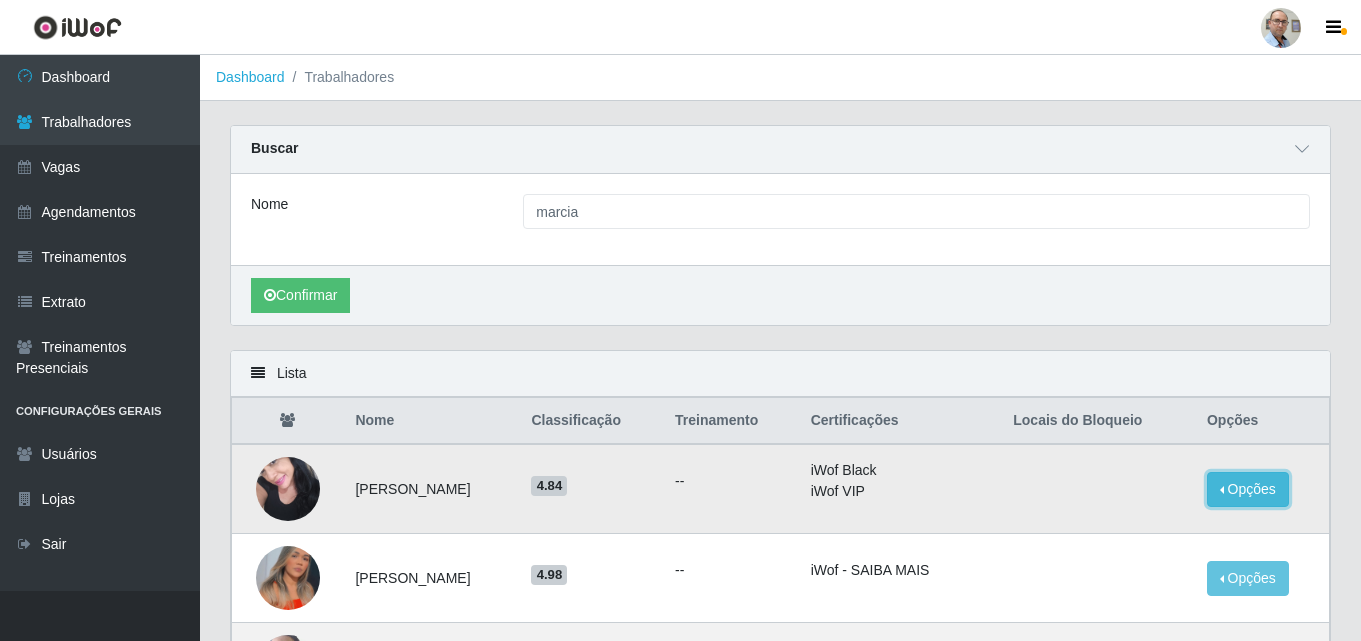 click on "Opções" at bounding box center [1248, 489] 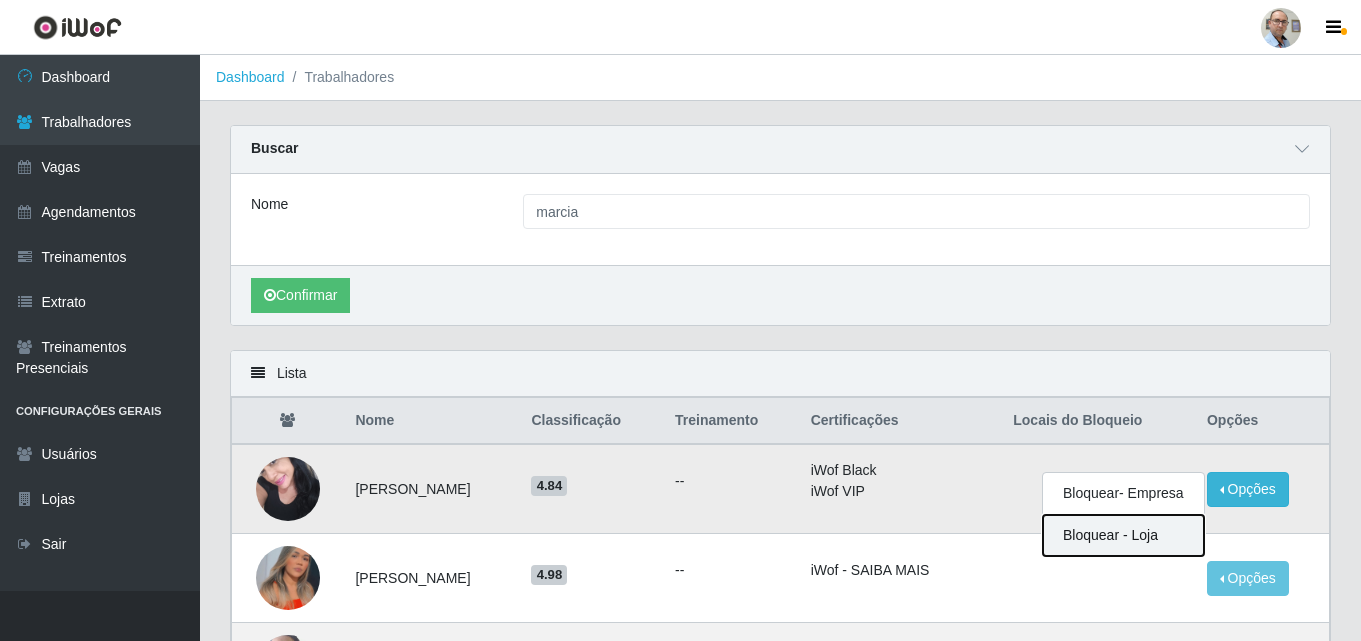 click on "Bloquear   - Loja" at bounding box center [1123, 535] 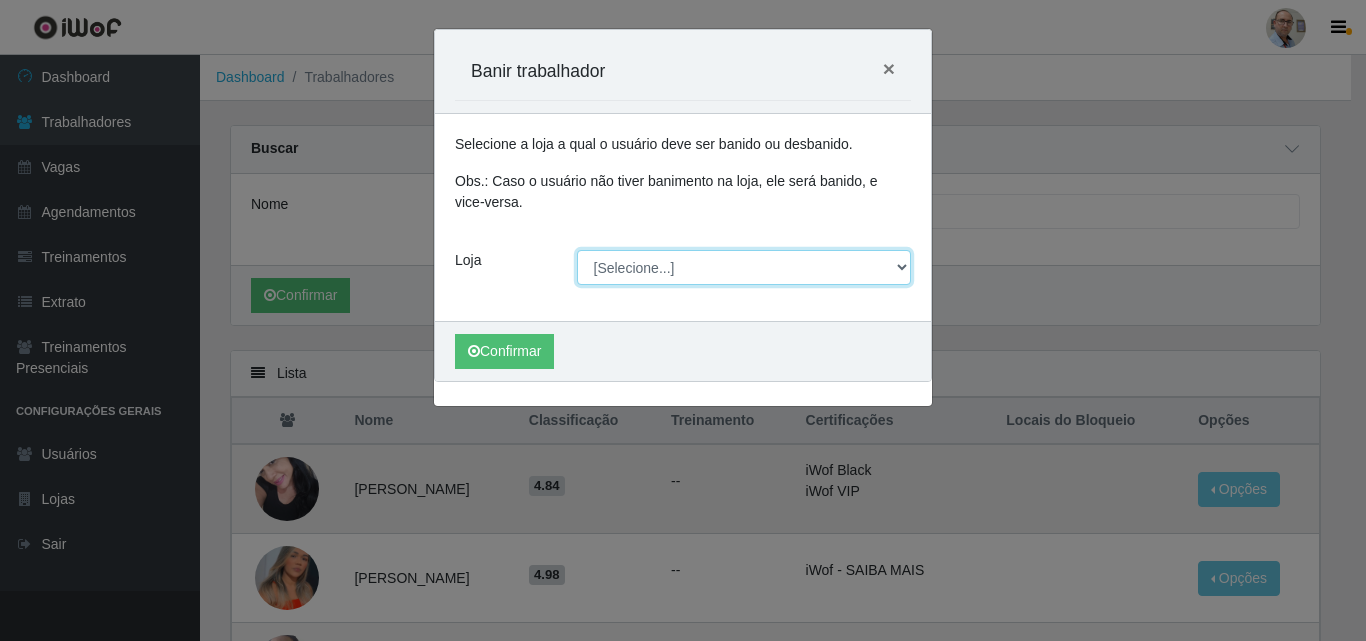 click on "[Selecione...] Mar Vermelho - Loja 04" at bounding box center (744, 267) 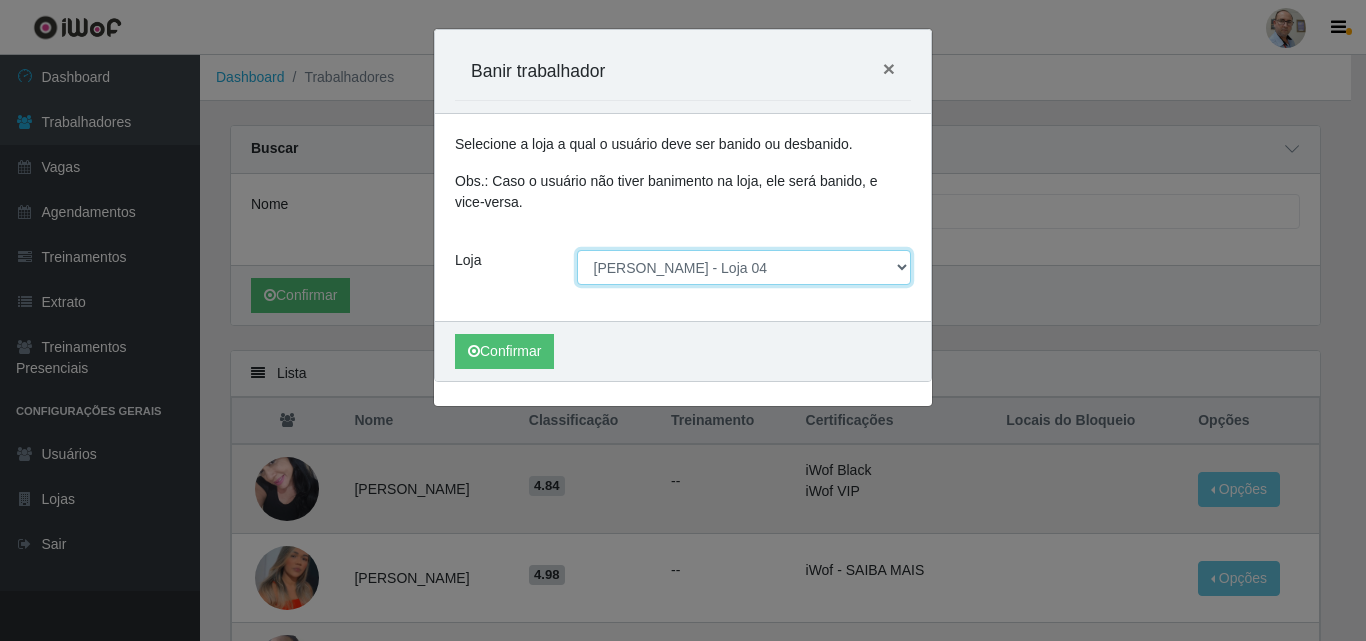 click on "[Selecione...] Mar Vermelho - Loja 04" at bounding box center [744, 267] 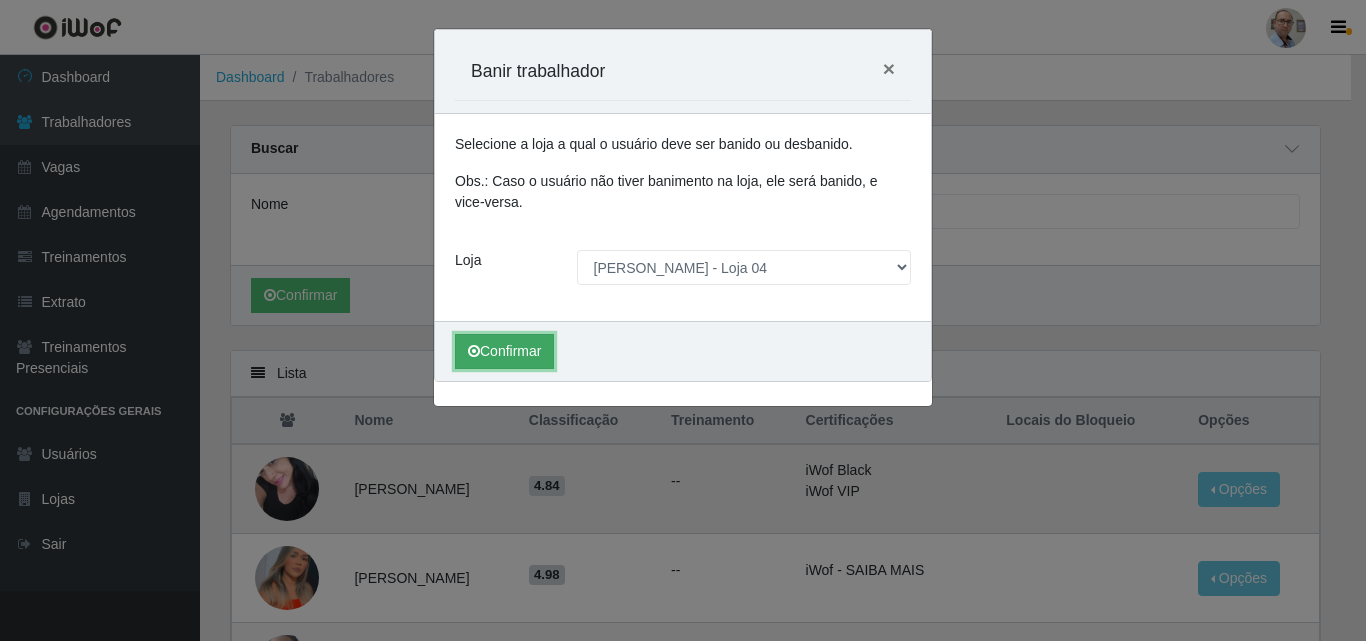 click on "Confirmar" at bounding box center [504, 351] 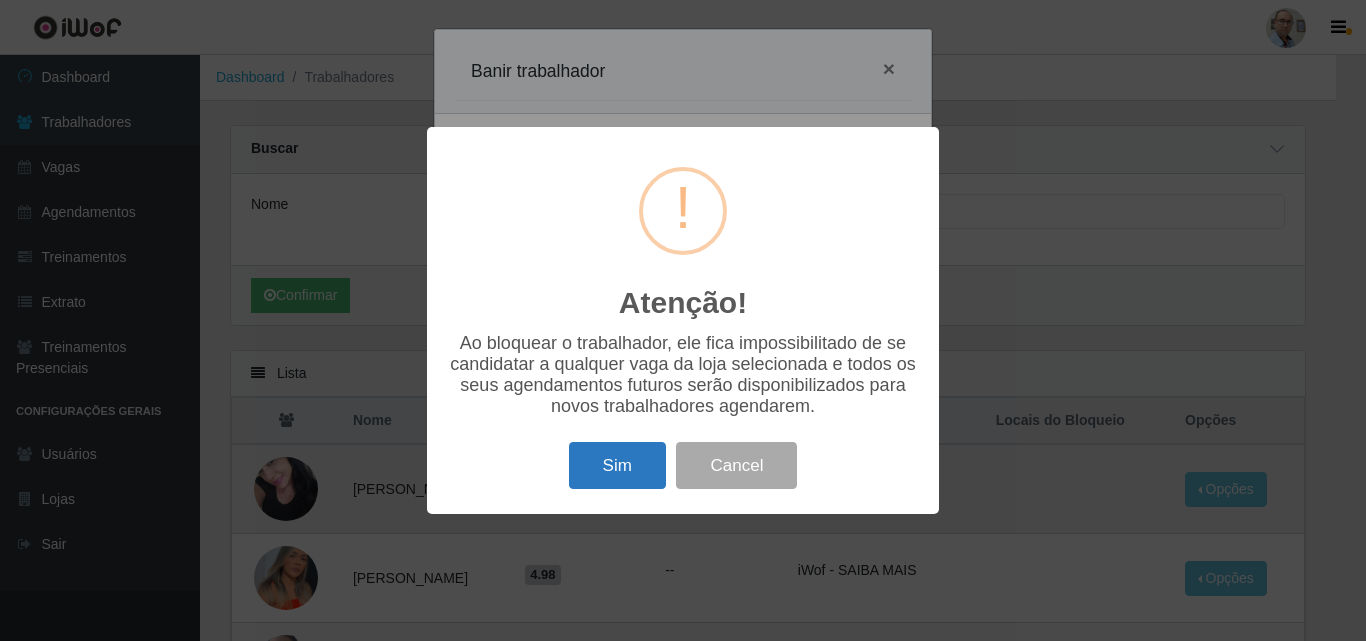 click on "Sim" at bounding box center (617, 465) 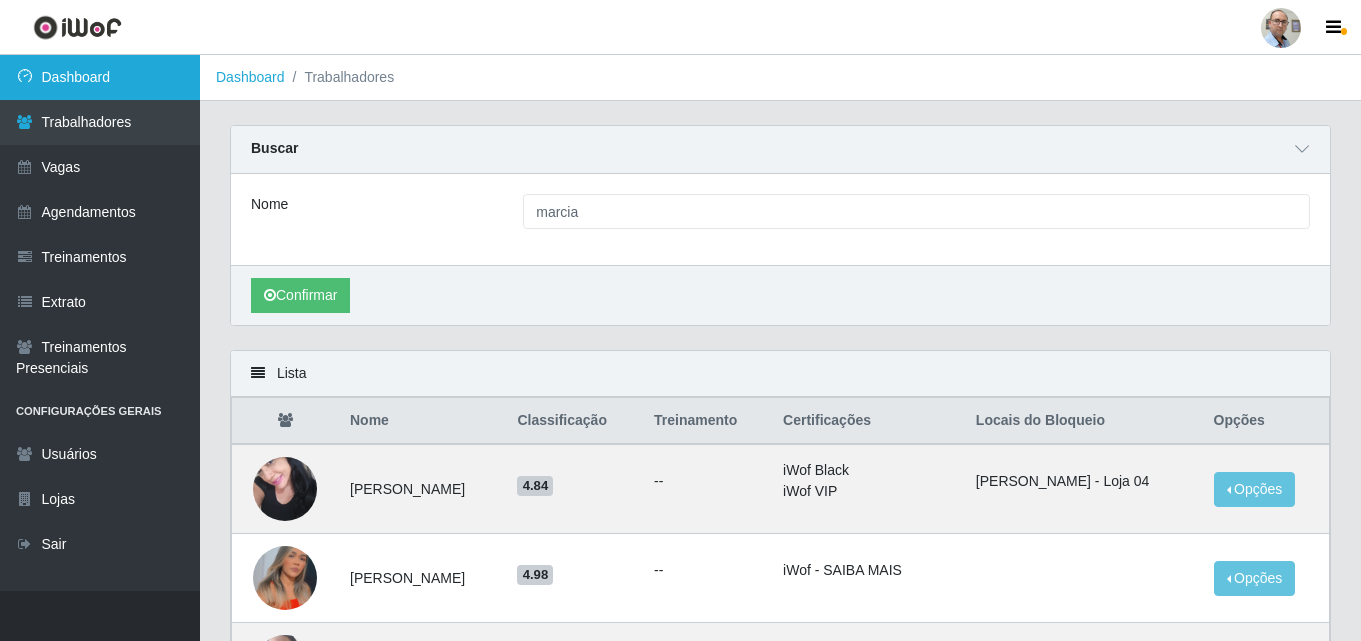 click on "Dashboard" at bounding box center (100, 77) 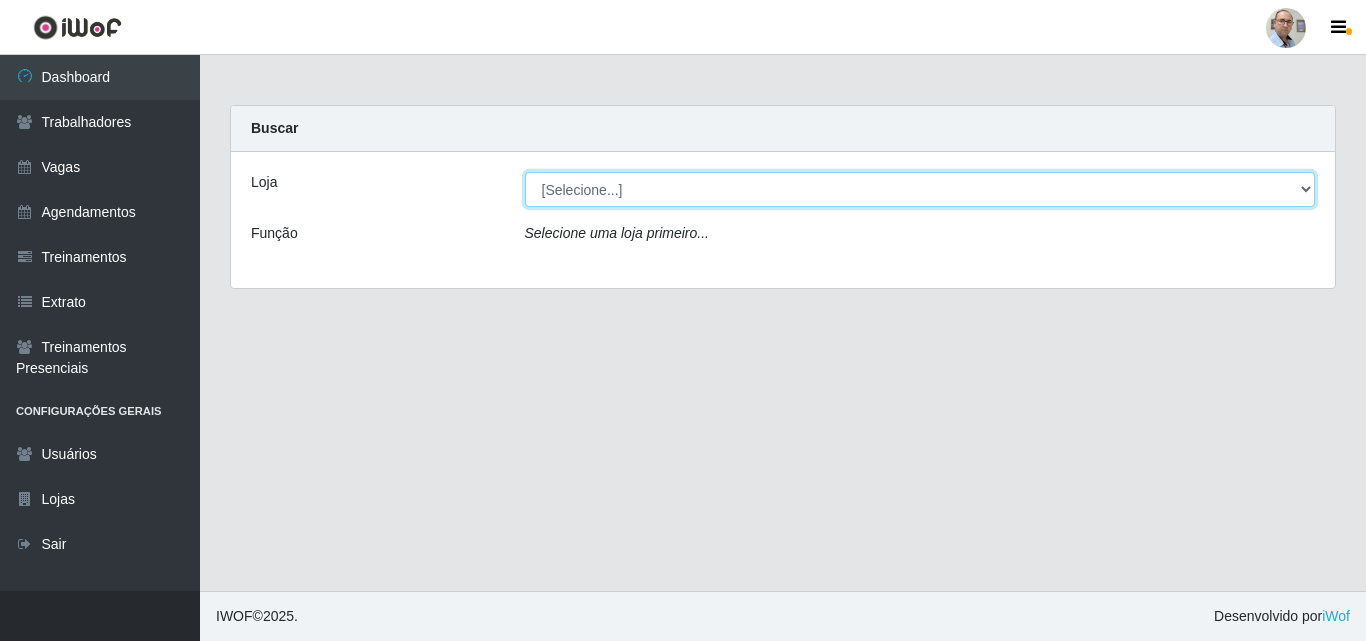 click on "[Selecione...] Mar Vermelho - Loja 04" at bounding box center (920, 189) 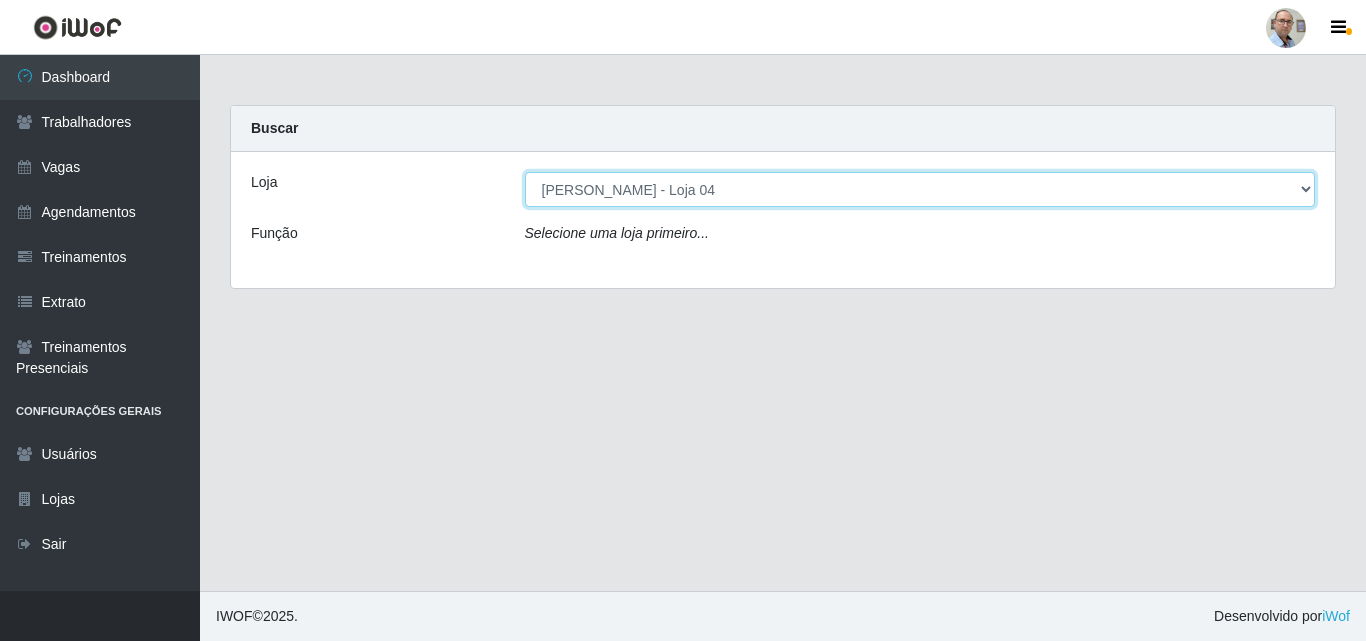 click on "[Selecione...] Mar Vermelho - Loja 04" at bounding box center [920, 189] 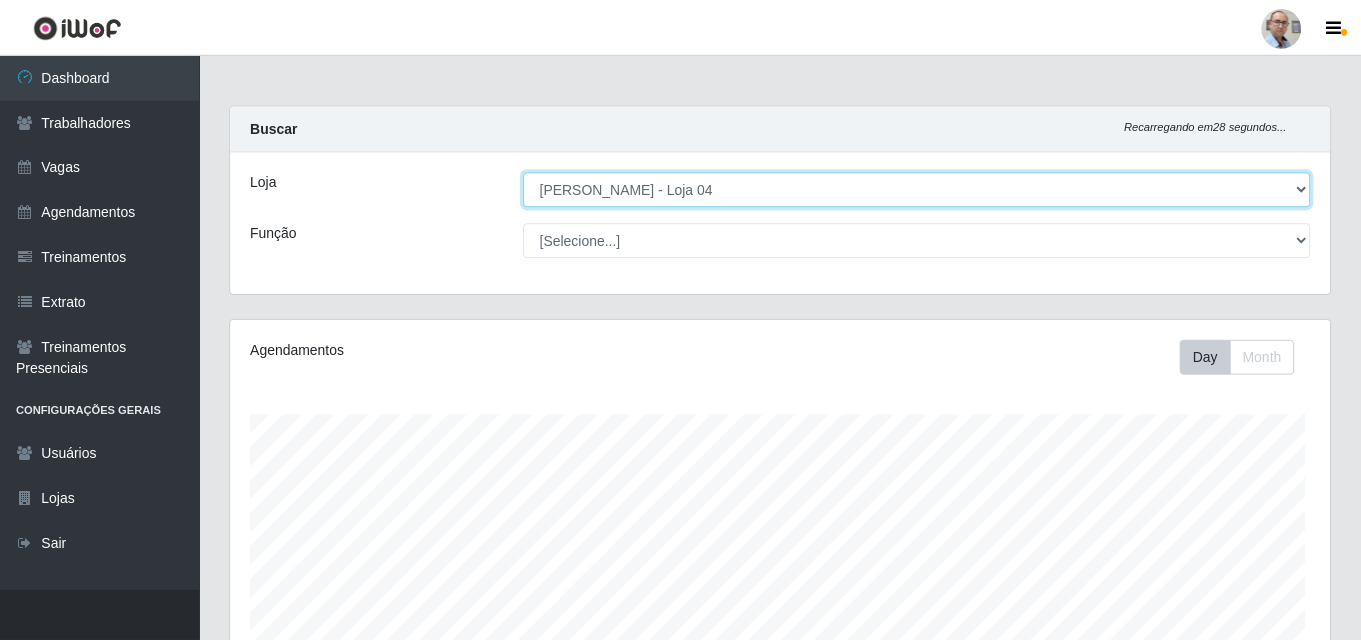 scroll, scrollTop: 78, scrollLeft: 0, axis: vertical 